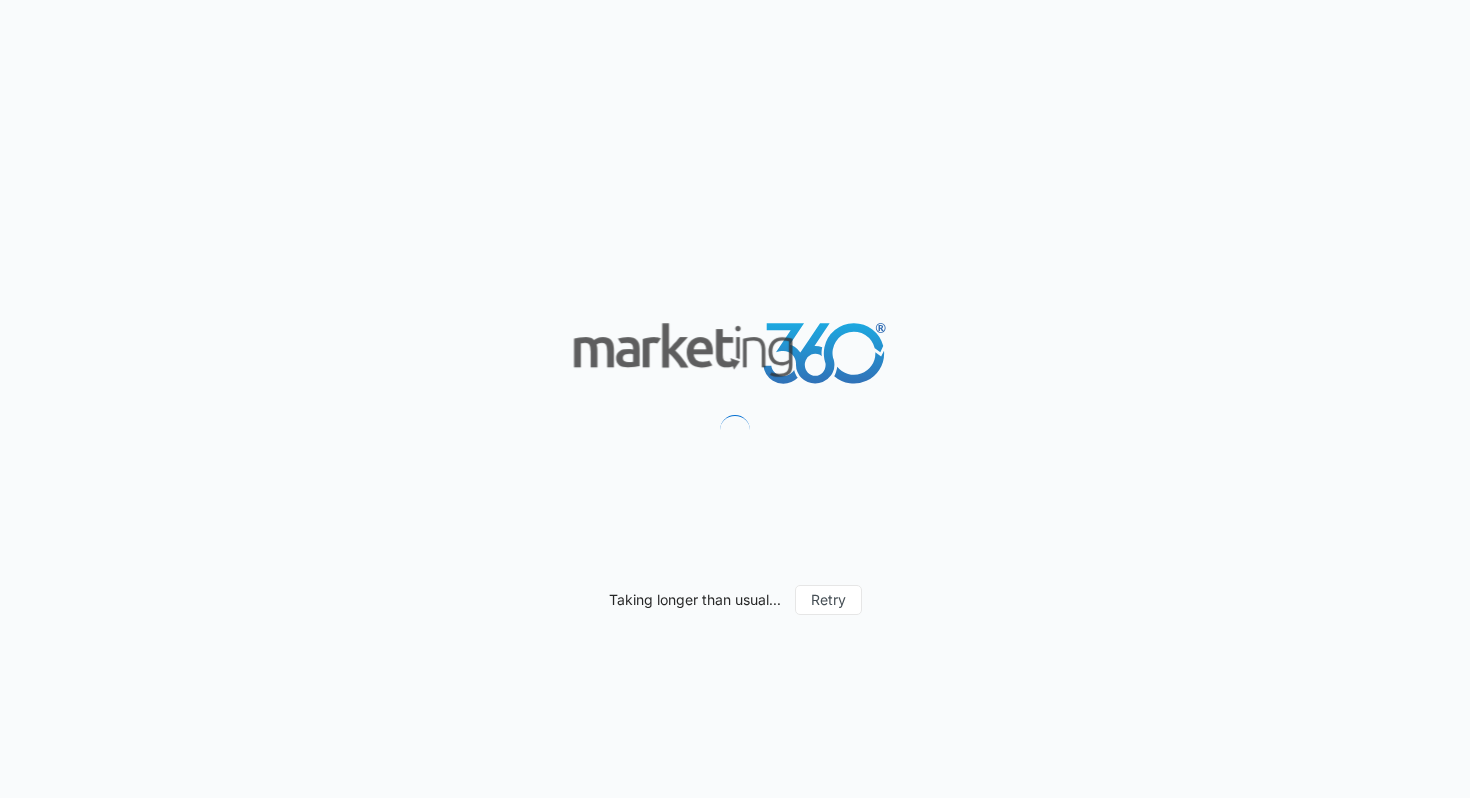 scroll, scrollTop: 0, scrollLeft: 0, axis: both 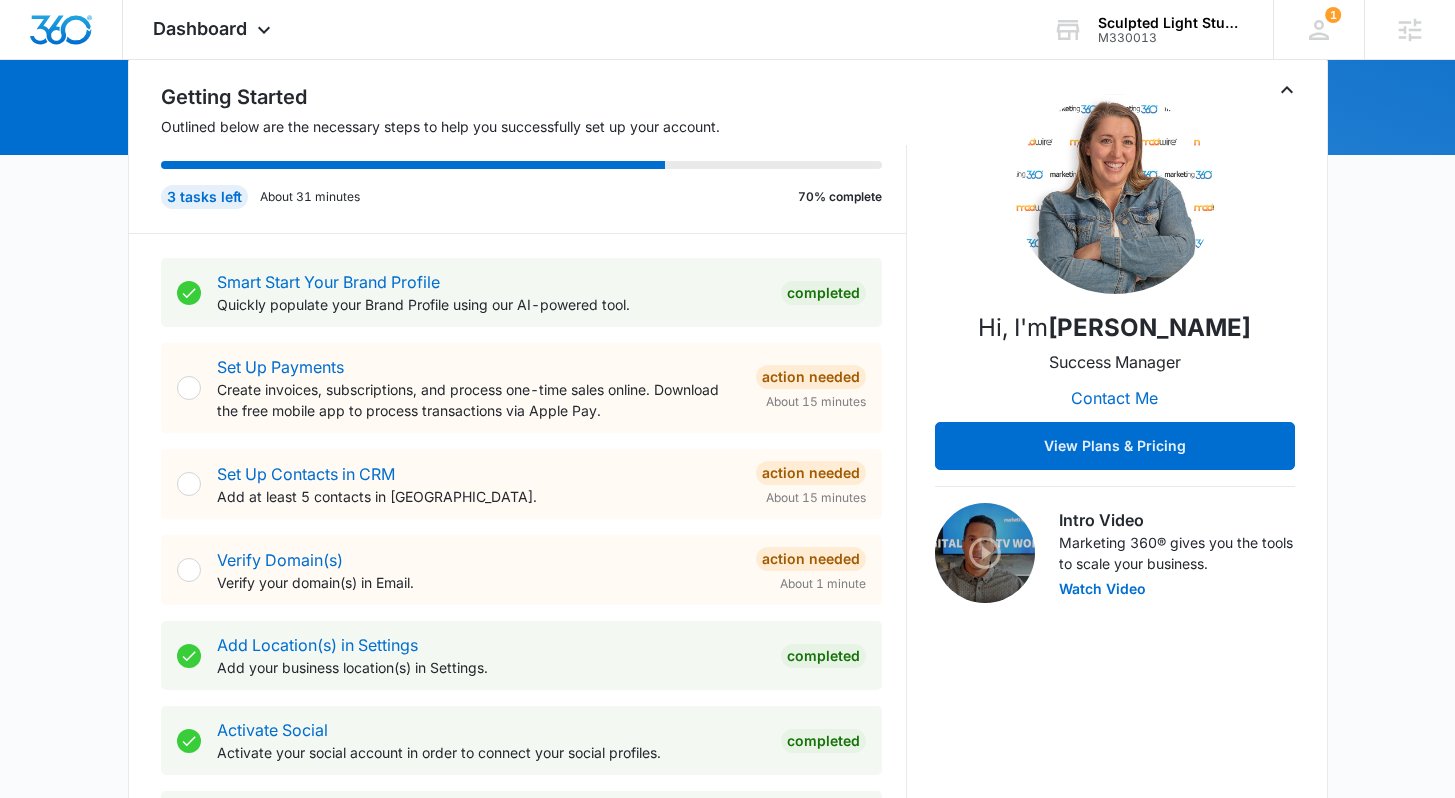 click on "Today is Thursday, July 3rd Good afternoon, Lindsey! Contacts You have no contacts Getting Started Outlined below are the necessary steps to help you successfully set up your account. 3 tasks left About 31 minutes 70% complete Smart Start Your Brand Profile Quickly populate your Brand Profile using our AI-powered tool. Completed Set Up Payments Create invoices, subscriptions, and process one-time sales online. Download the free mobile app to process transactions via Apple Pay. Action Needed About 15 minutes Set Up Contacts in CRM Add at least 5 contacts in CRM. Action Needed About 15 minutes Verify Domain(s) Verify your domain(s) in Email. Action Needed About 1 minute Add Location(s) in Settings Add your business location(s) in Settings. Completed Activate Social Activate your social account in order to connect your social profiles. Completed Connect Your Social Profile(s) Add your social media account(s) in Social. Completed Set Up Reputation Complete the setup wizard in Reputation. Completed Completed Forms" at bounding box center (727, 1051) 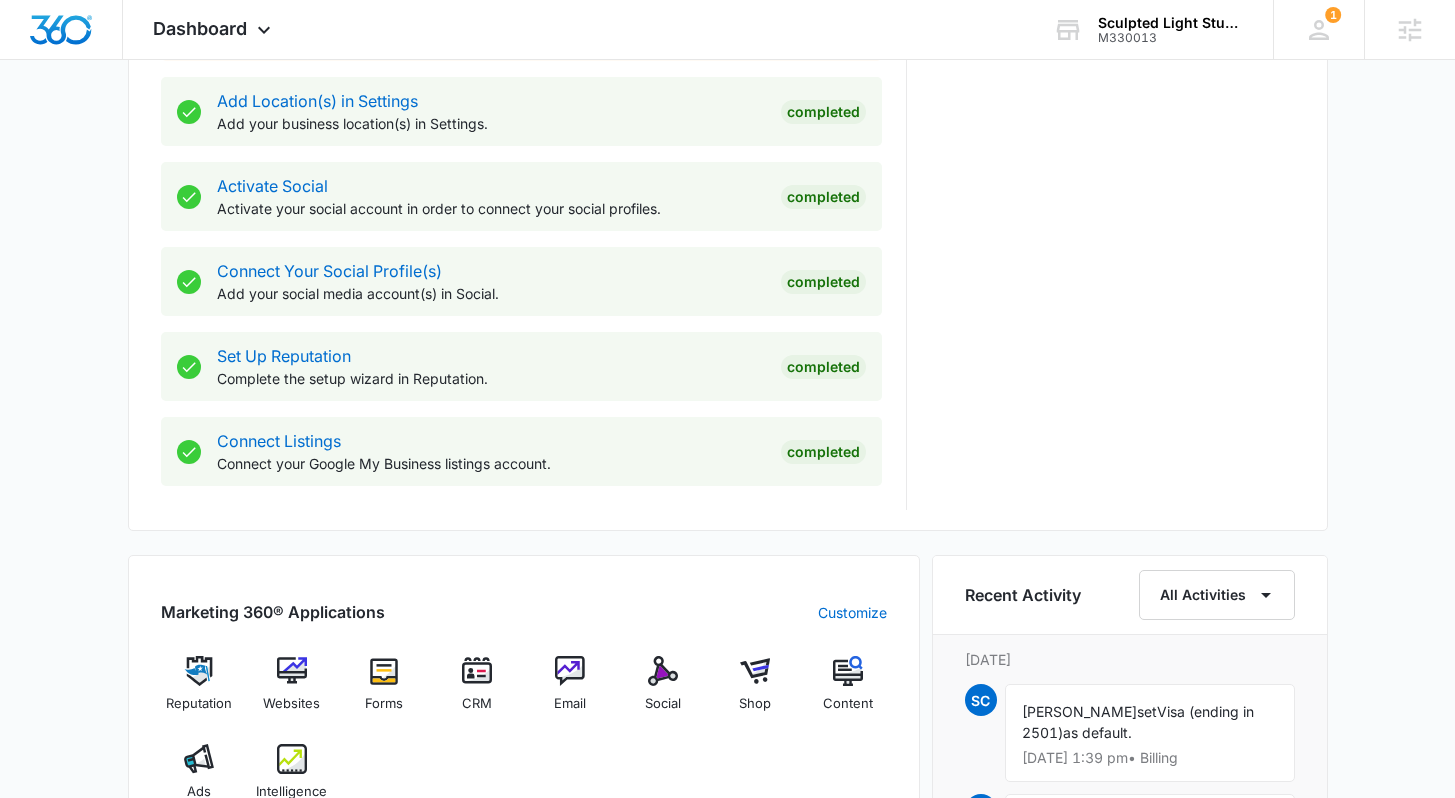 scroll, scrollTop: 771, scrollLeft: 0, axis: vertical 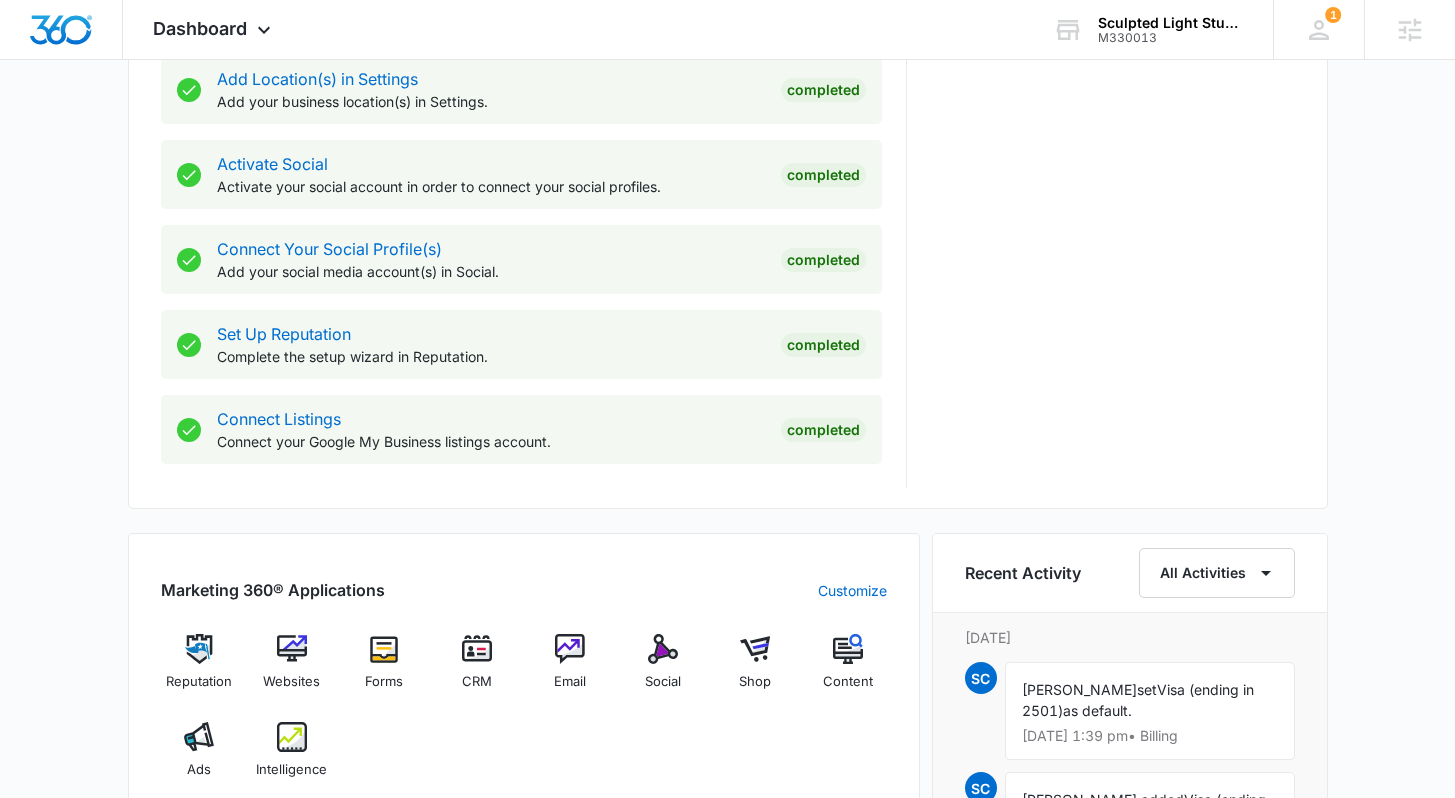 click on "Today is Thursday, July 3rd Good afternoon, Lindsey! Contacts You have no contacts Getting Started Outlined below are the necessary steps to help you successfully set up your account. 3 tasks left About 31 minutes 70% complete Smart Start Your Brand Profile Quickly populate your Brand Profile using our AI-powered tool. Completed Set Up Payments Create invoices, subscriptions, and process one-time sales online. Download the free mobile app to process transactions via Apple Pay. Action Needed About 15 minutes Set Up Contacts in CRM Add at least 5 contacts in CRM. Action Needed About 15 minutes Verify Domain(s) Verify your domain(s) in Email. Action Needed About 1 minute Add Location(s) in Settings Add your business location(s) in Settings. Completed Activate Social Activate your social account in order to connect your social profiles. Completed Connect Your Social Profile(s) Add your social media account(s) in Social. Completed Set Up Reputation Complete the setup wizard in Reputation. Completed Completed Forms" at bounding box center [727, 485] 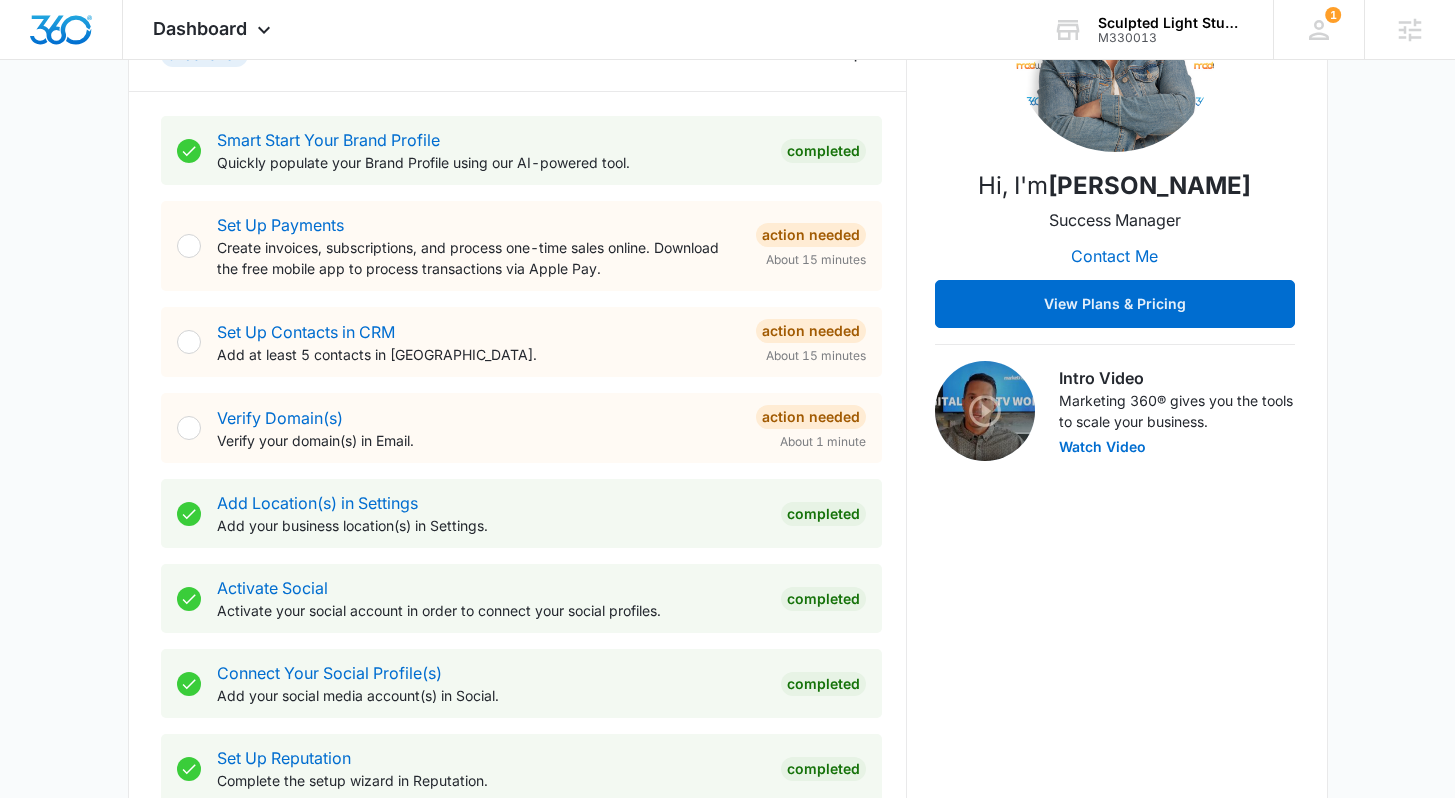 scroll, scrollTop: 346, scrollLeft: 0, axis: vertical 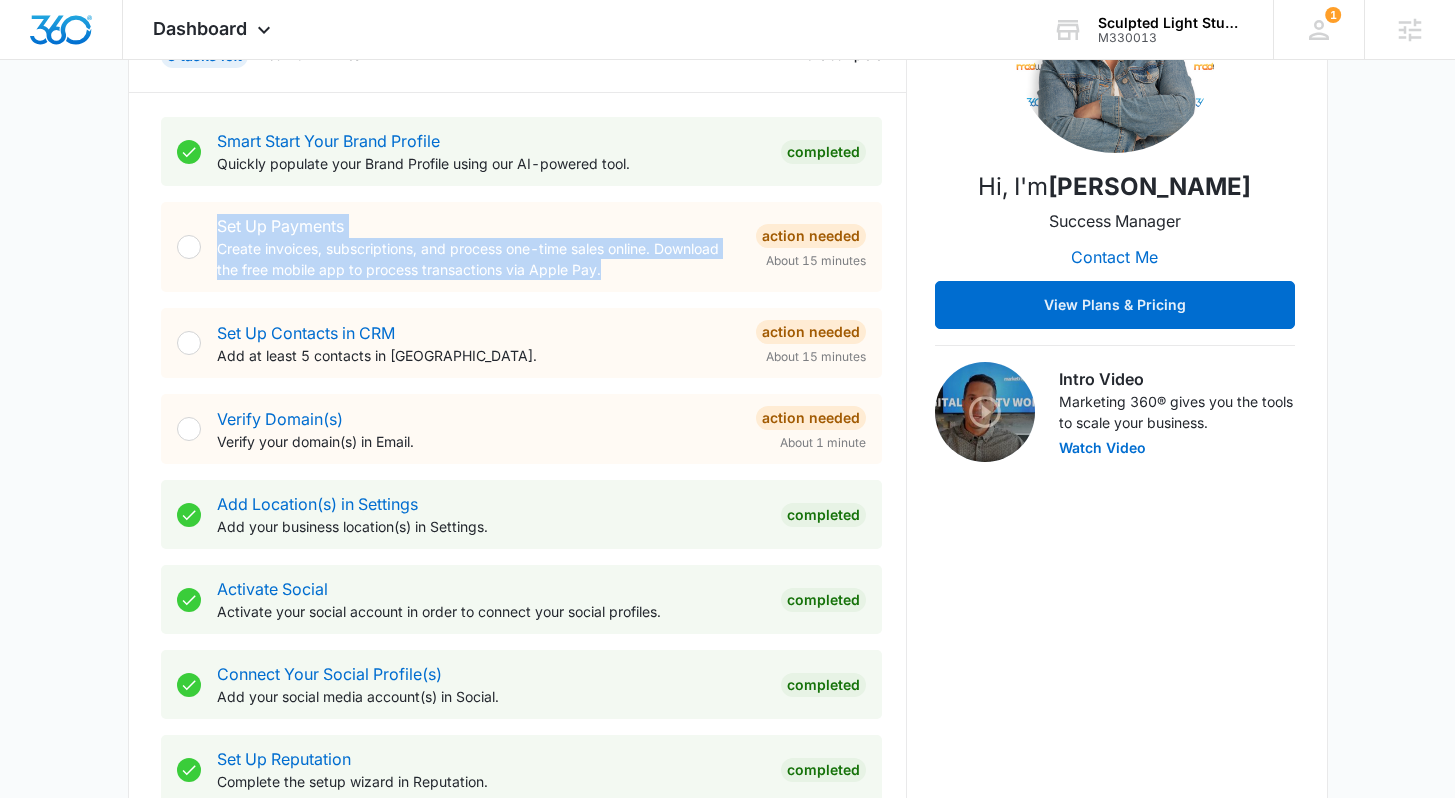drag, startPoint x: 614, startPoint y: 272, endPoint x: 189, endPoint y: 234, distance: 426.69543 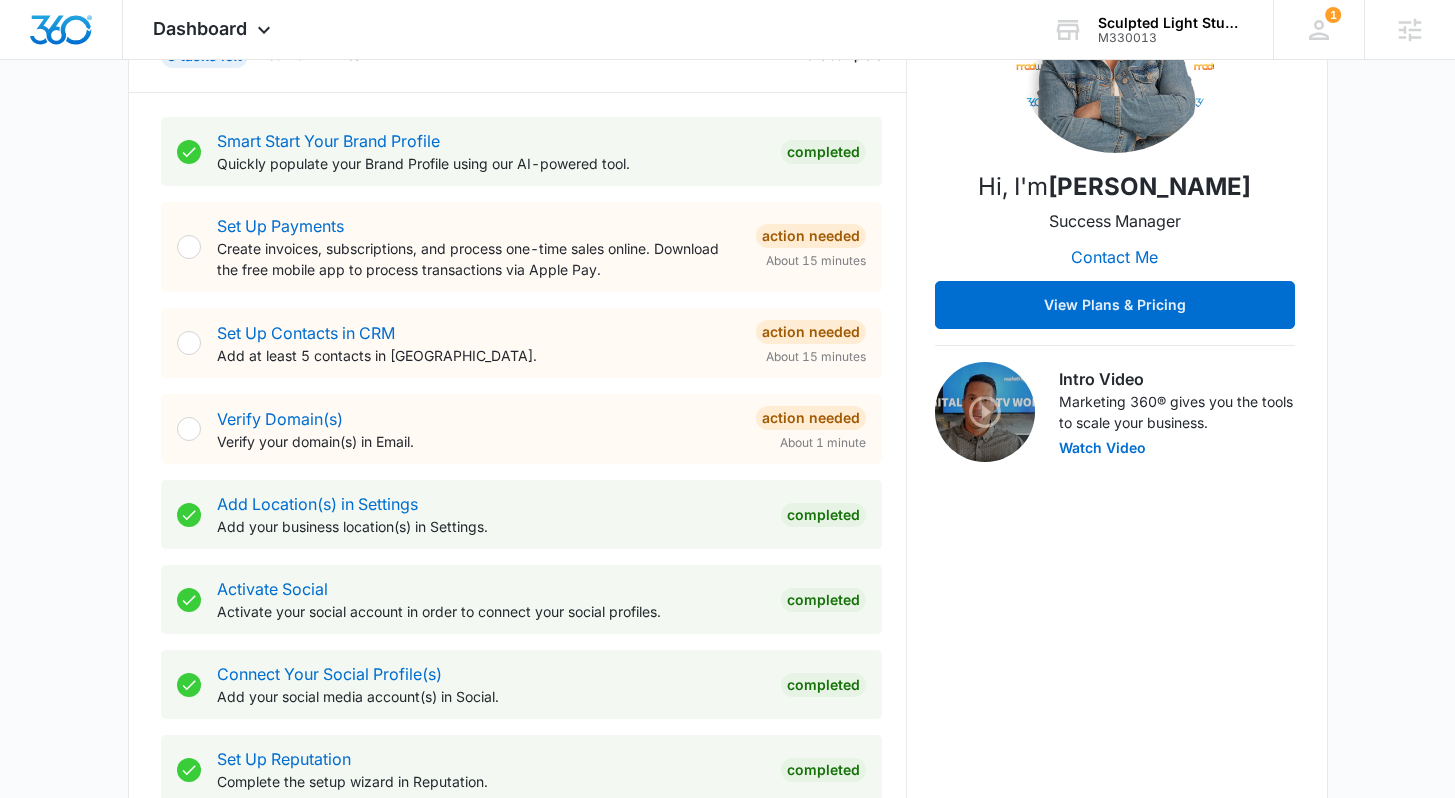 click on "Today is Thursday, July 3rd Good afternoon, Lindsey! Contacts You have no contacts Getting Started Outlined below are the necessary steps to help you successfully set up your account. 3 tasks left About 31 minutes 70% complete Smart Start Your Brand Profile Quickly populate your Brand Profile using our AI-powered tool. Completed Set Up Payments Create invoices, subscriptions, and process one-time sales online. Download the free mobile app to process transactions via Apple Pay. Action Needed About 15 minutes Set Up Contacts in CRM Add at least 5 contacts in CRM. Action Needed About 15 minutes Verify Domain(s) Verify your domain(s) in Email. Action Needed About 1 minute Add Location(s) in Settings Add your business location(s) in Settings. Completed Activate Social Activate your social account in order to connect your social profiles. Completed Connect Your Social Profile(s) Add your social media account(s) in Social. Completed Set Up Reputation Complete the setup wizard in Reputation. Completed Completed Forms" at bounding box center [727, 910] 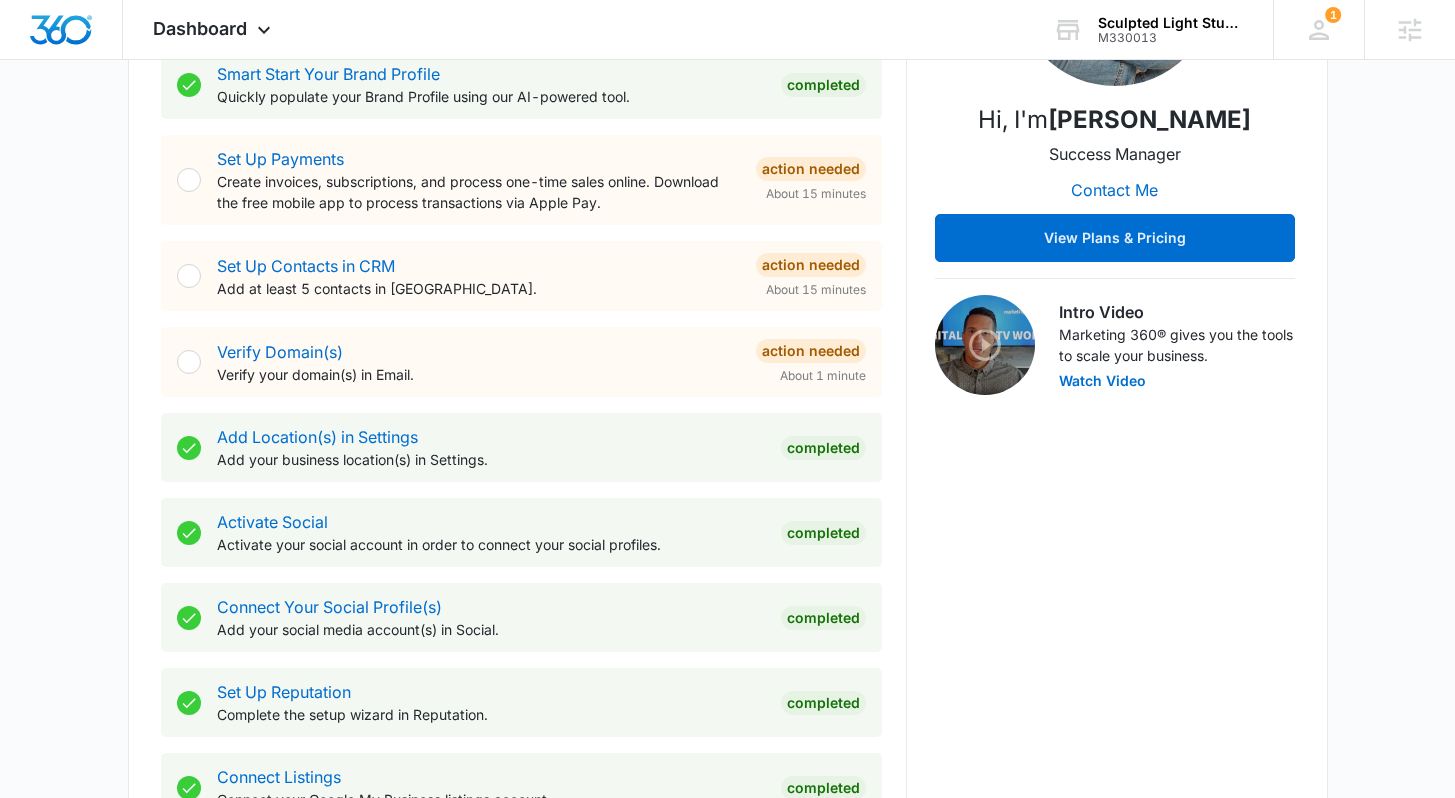 scroll, scrollTop: 359, scrollLeft: 0, axis: vertical 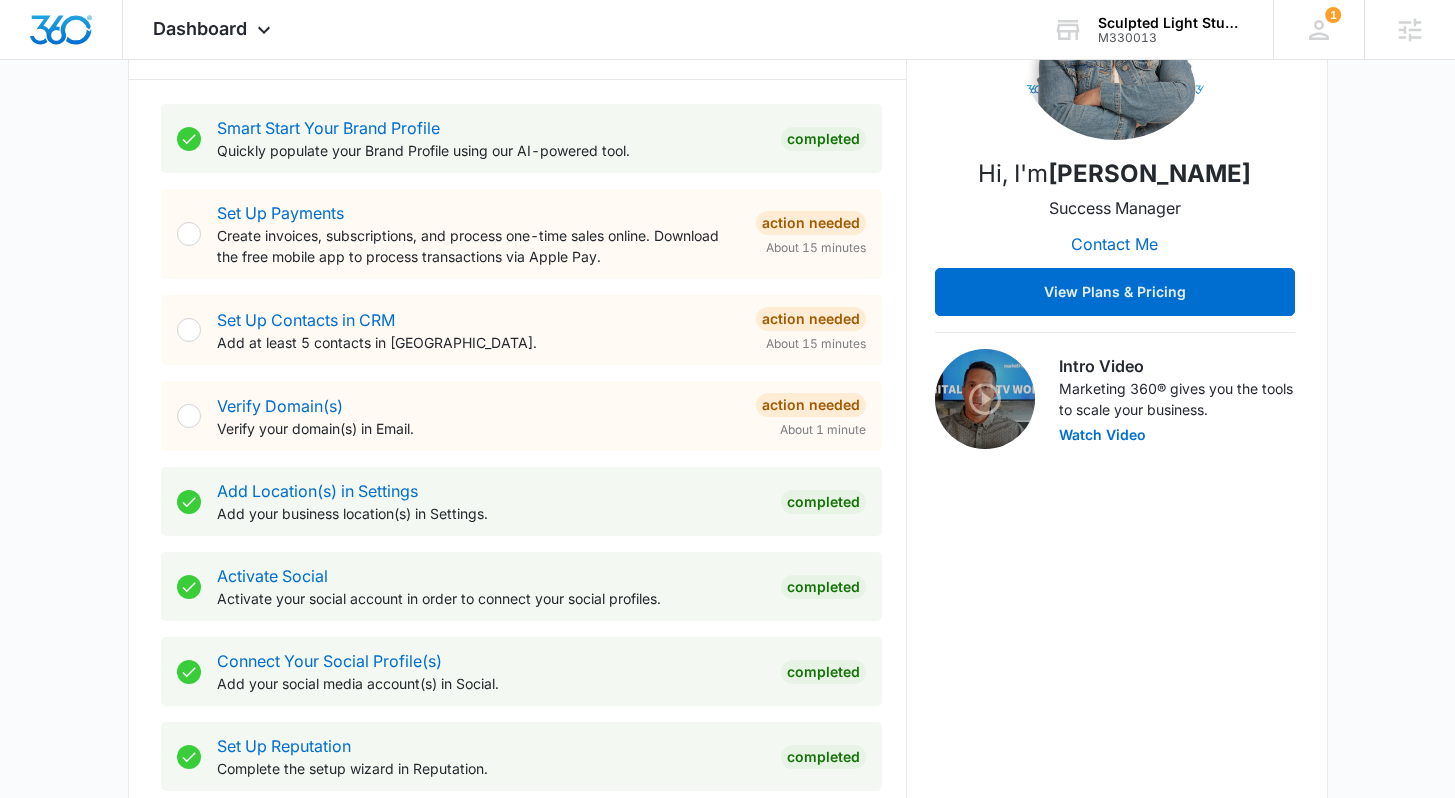click on "Create invoices, subscriptions, and process one-time sales online. Download the free mobile app to process transactions via Apple Pay." at bounding box center [478, 246] 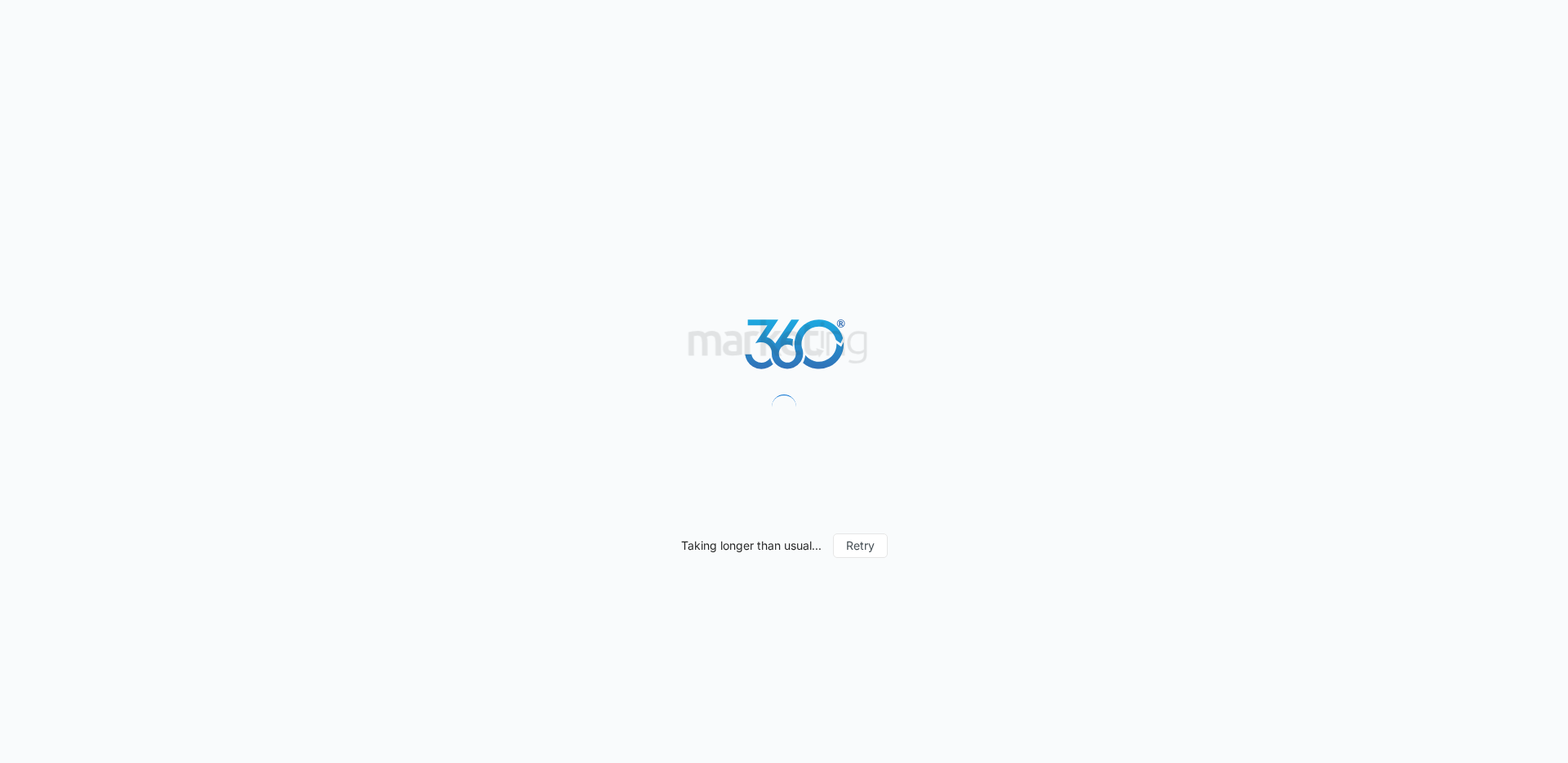 scroll, scrollTop: 0, scrollLeft: 0, axis: both 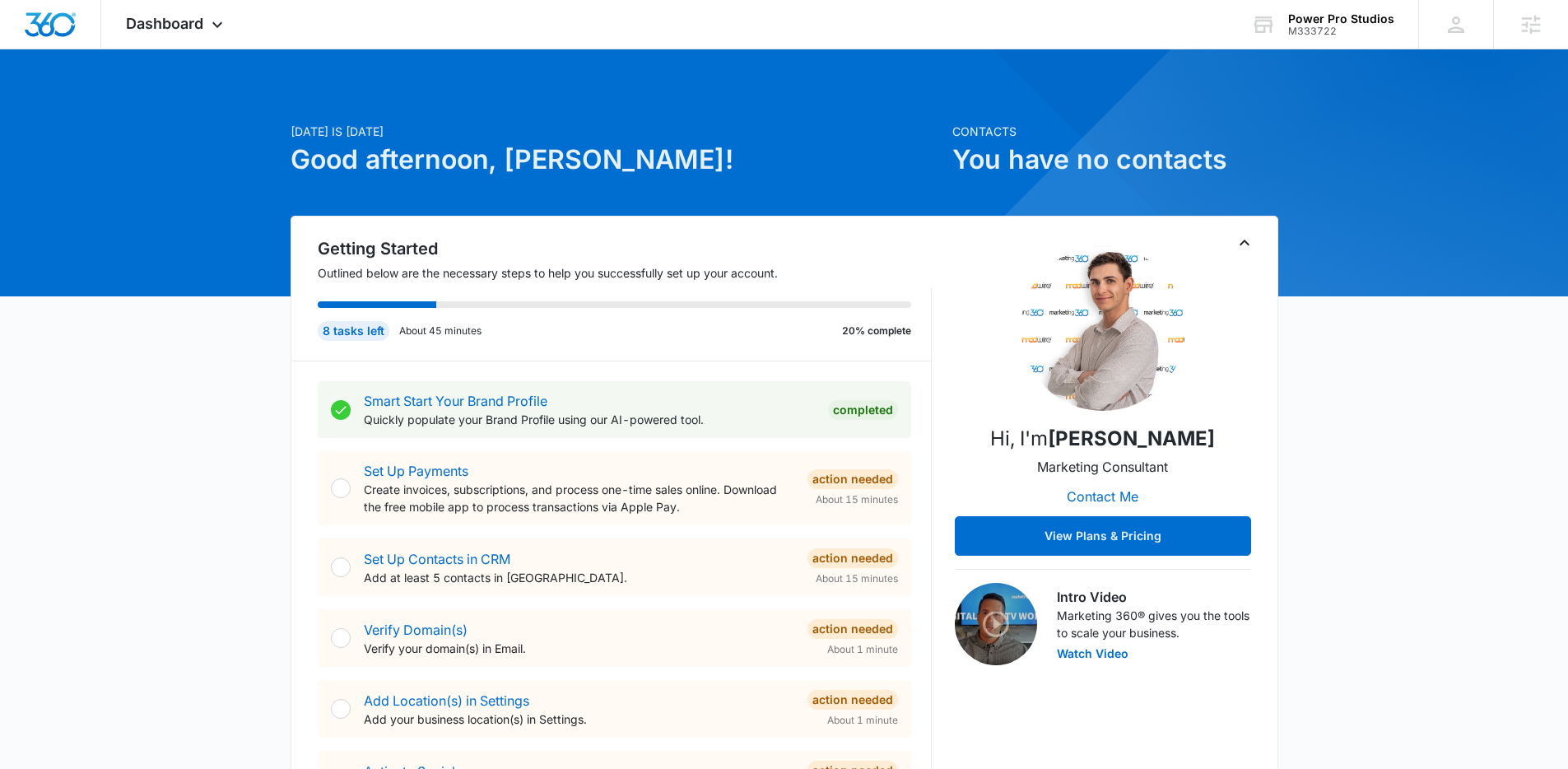 click on "[DATE] is [DATE] Good afternoon, [PERSON_NAME]! Contacts You have no contacts Getting Started Outlined below are the necessary steps to help you successfully set up your account. 8 tasks left About 45 minutes 20% complete Smart Start Your Brand Profile Quickly populate your Brand Profile using our AI-powered tool. Completed Set Up Payments Create invoices, subscriptions, and process one-time sales online. Download the free mobile app to process transactions via Apple Pay. Action Needed About 15 minutes Set Up Contacts in CRM Add at least 5 contacts in CRM. Action Needed About 15 minutes Verify Domain(s) Verify your domain(s) in Email. Action Needed About 1 minute Add Location(s) in Settings Add your business location(s) in Settings. Action Needed About 1 minute Activate Social Activate your social account in order to connect your social profiles. Action Needed About 1 minute Connect Your Social Profile(s) Add your social media account(s) in Social. About 5 minutes Set Up Reputation About 2 minutes Forms" at bounding box center [784, 997] 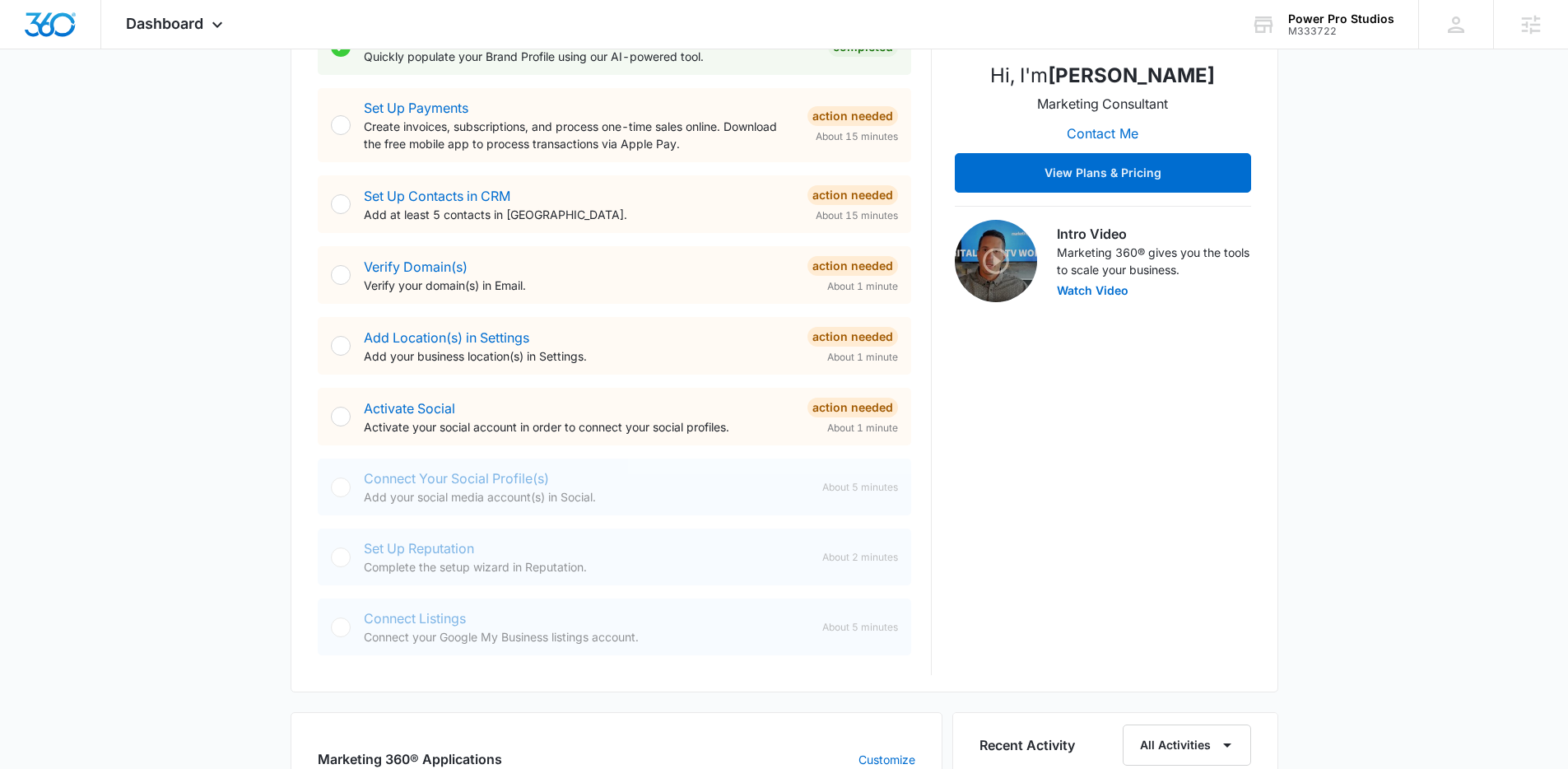scroll, scrollTop: 366, scrollLeft: 0, axis: vertical 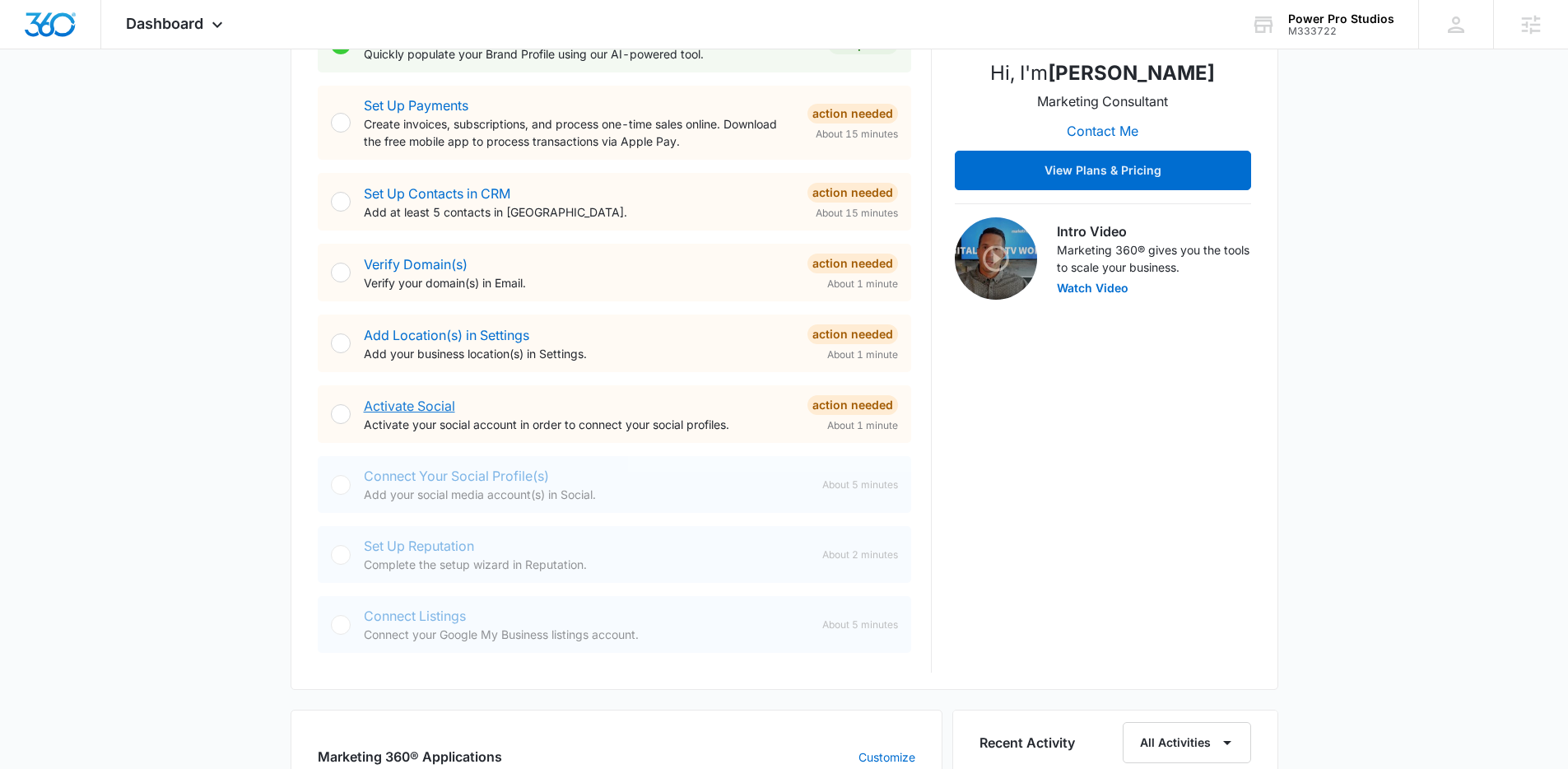 click on "Activate Social" at bounding box center (409, 406) 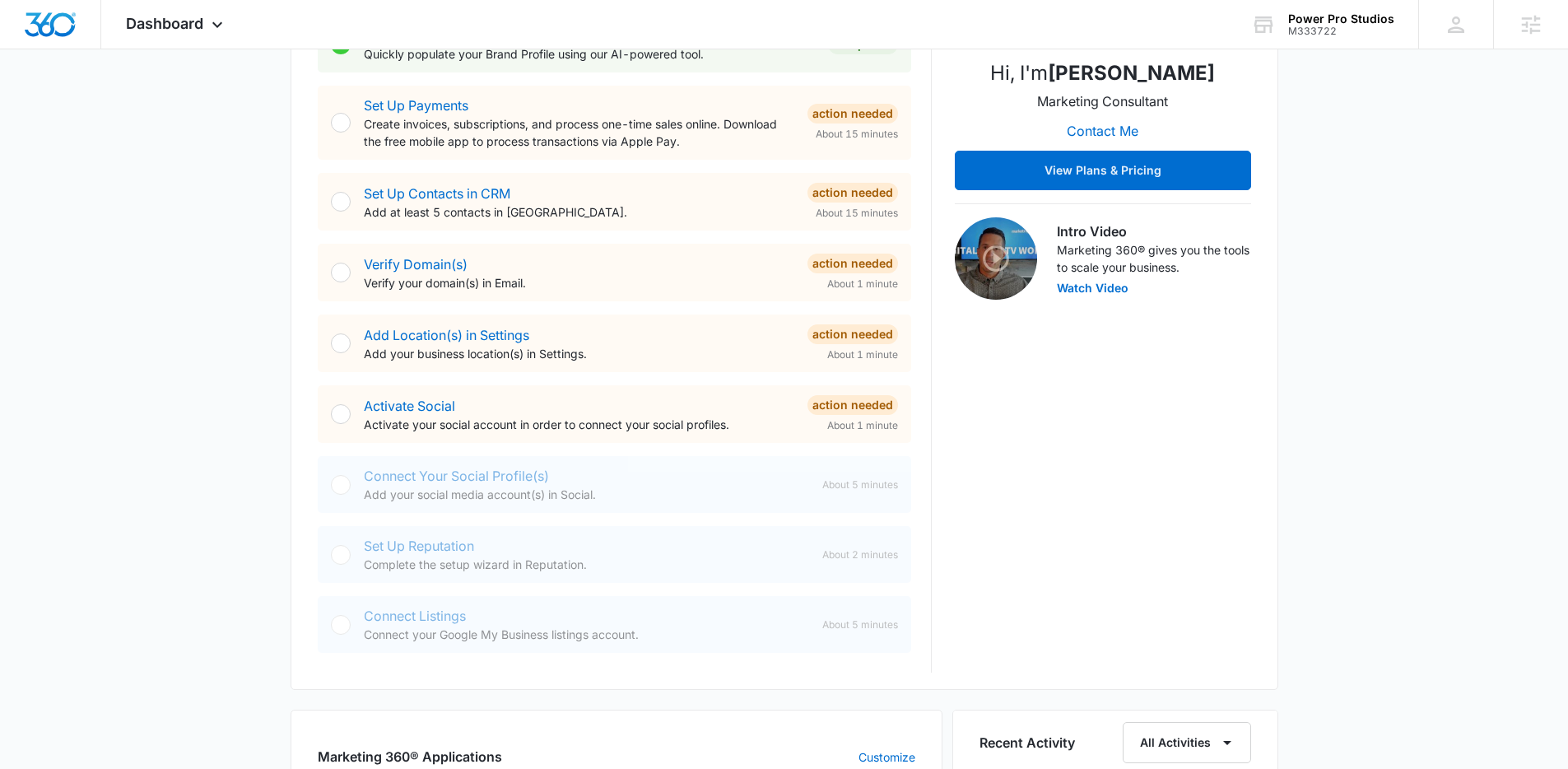 scroll, scrollTop: 0, scrollLeft: 0, axis: both 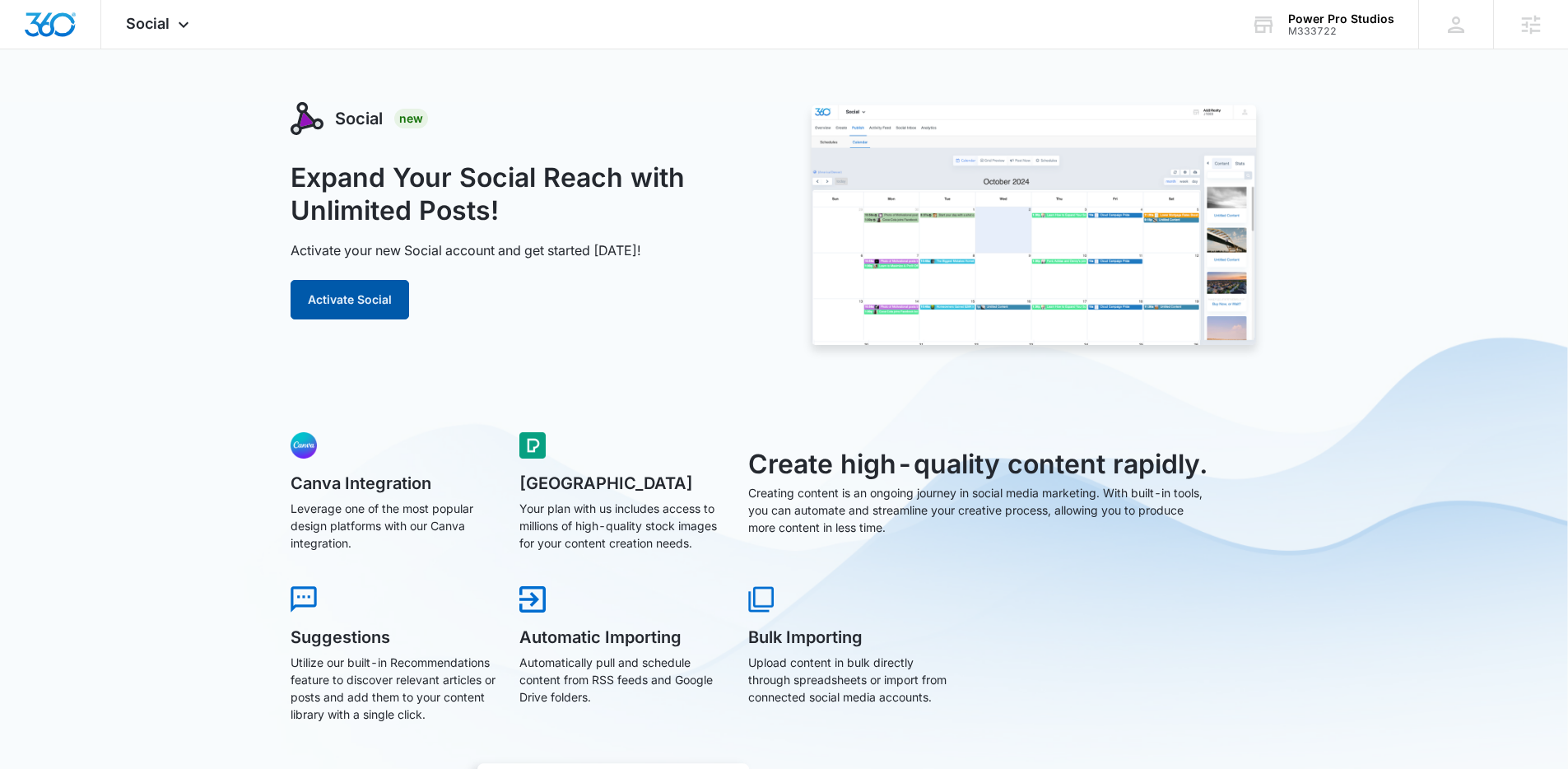 click on "Activate Social" at bounding box center [350, 300] 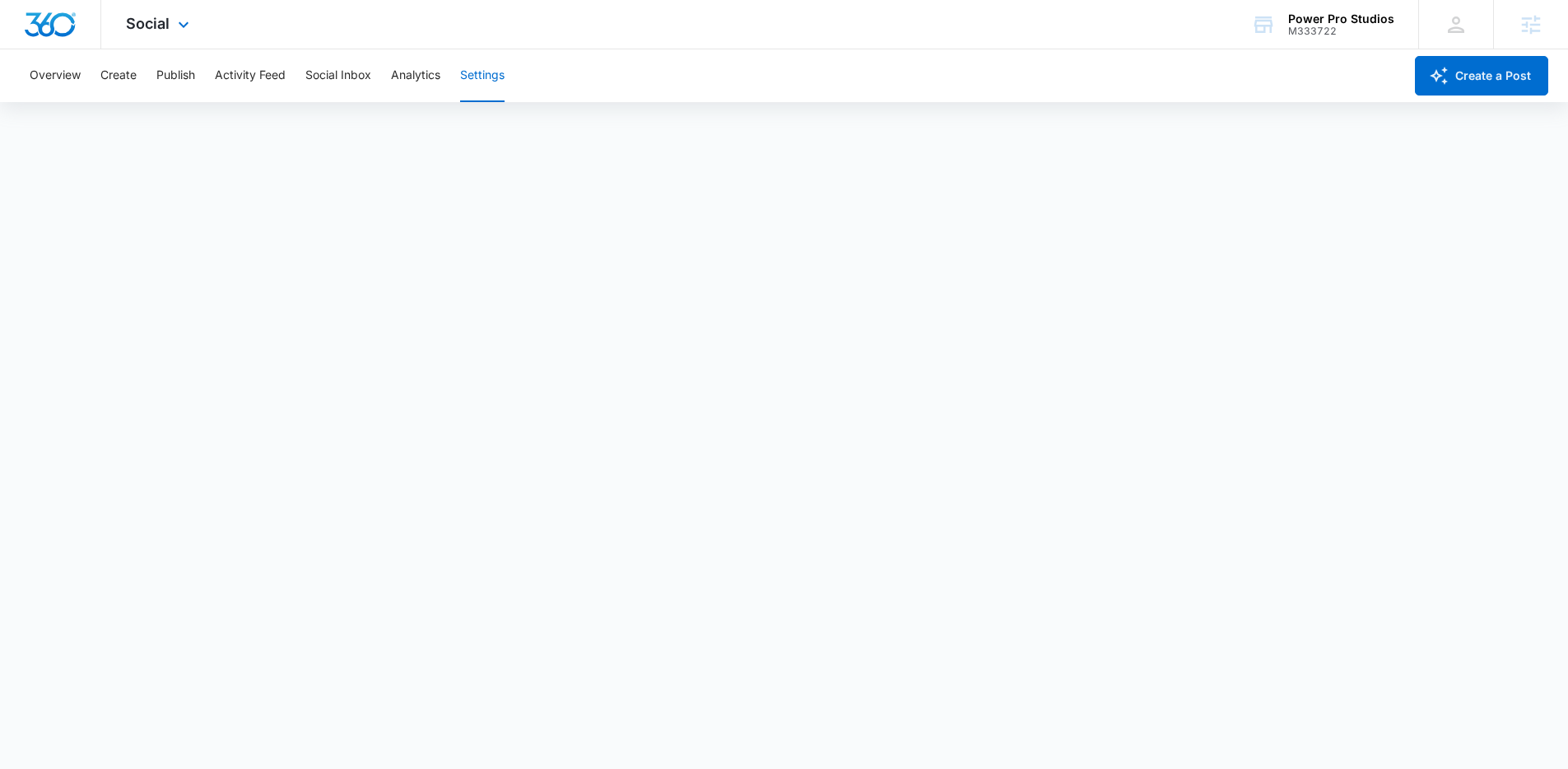 click at bounding box center (50, 24) 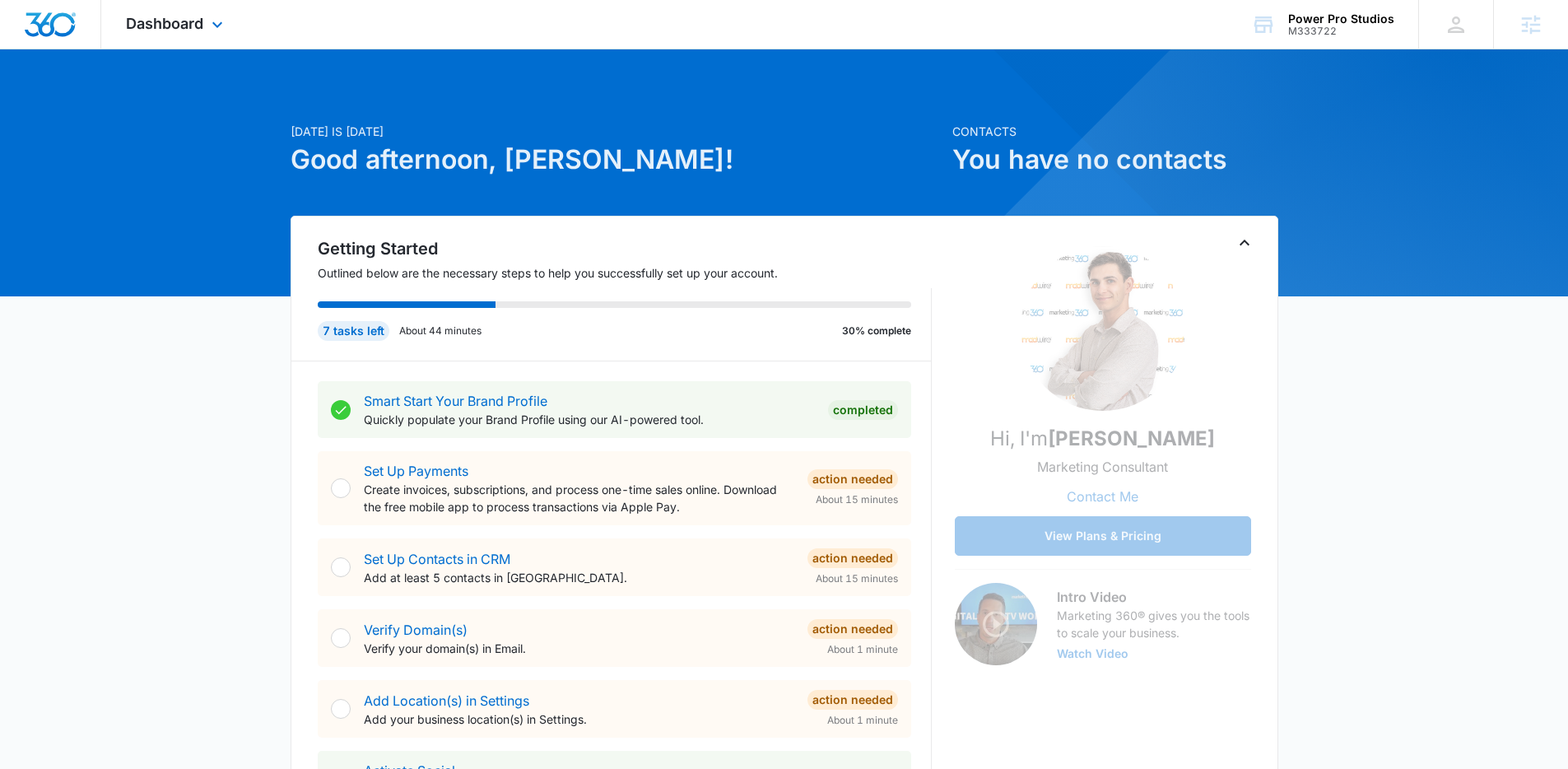 click at bounding box center (50, 25) 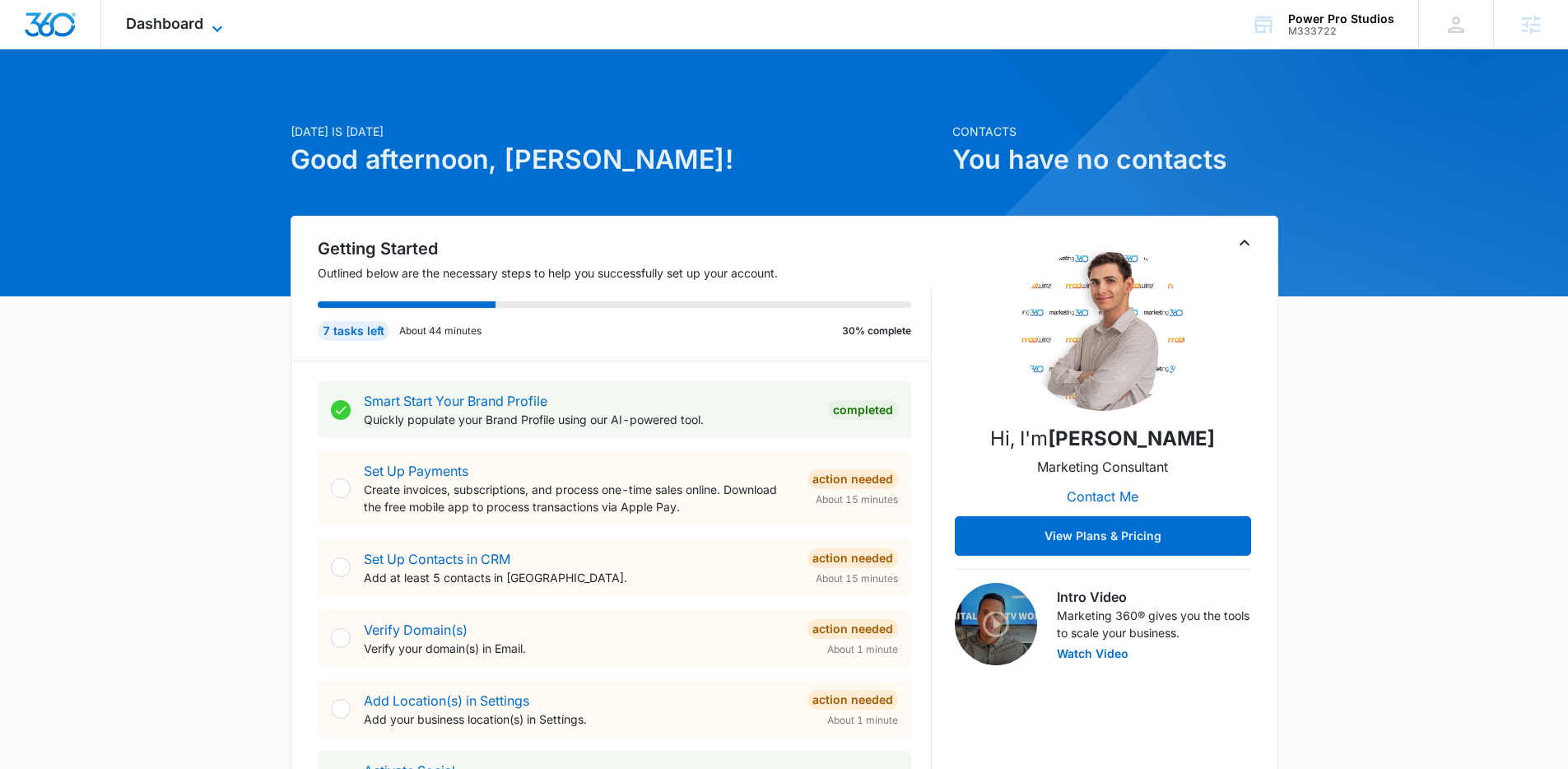 click on "Dashboard" at bounding box center [165, 23] 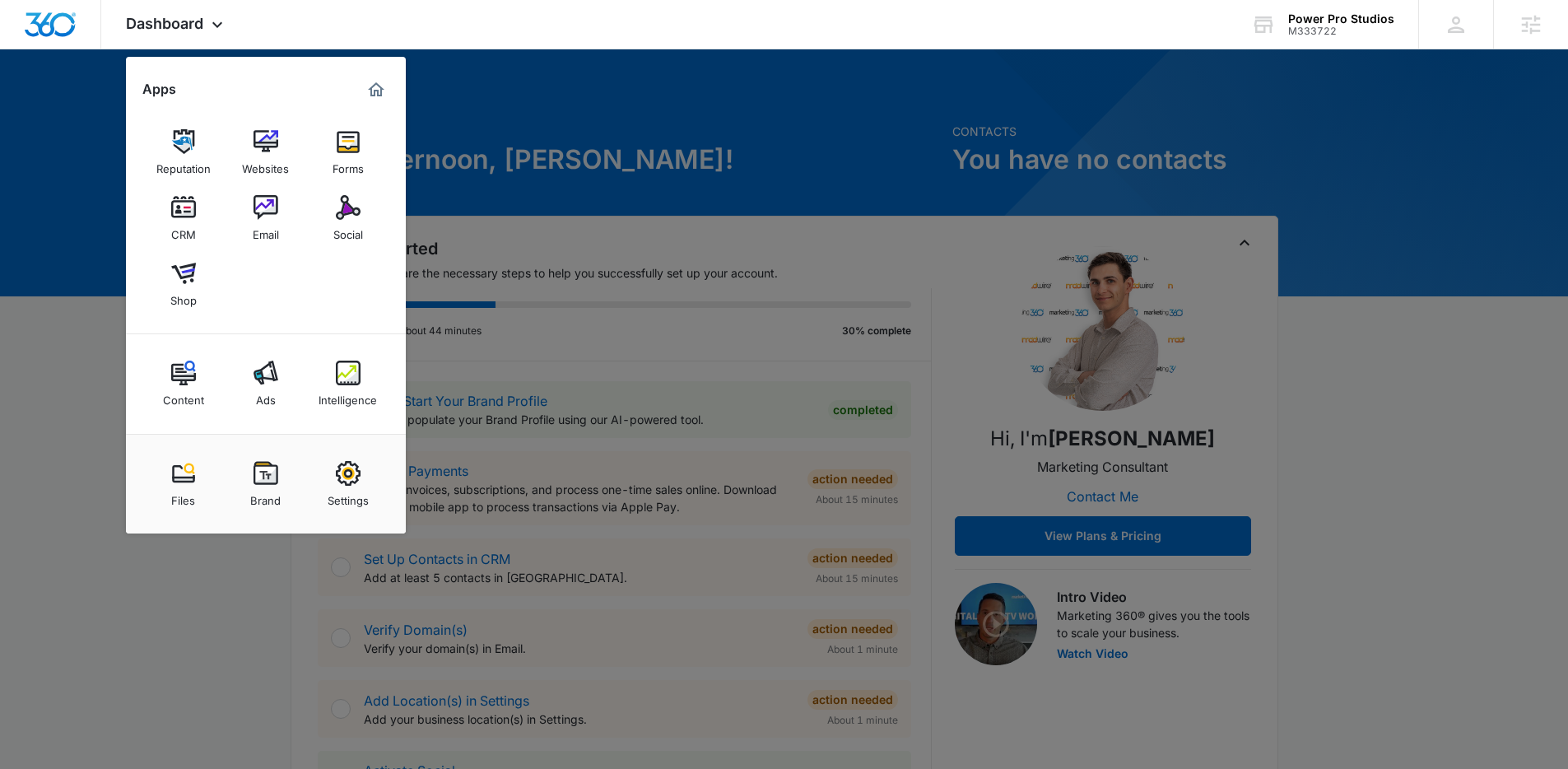 click at bounding box center [784, 384] 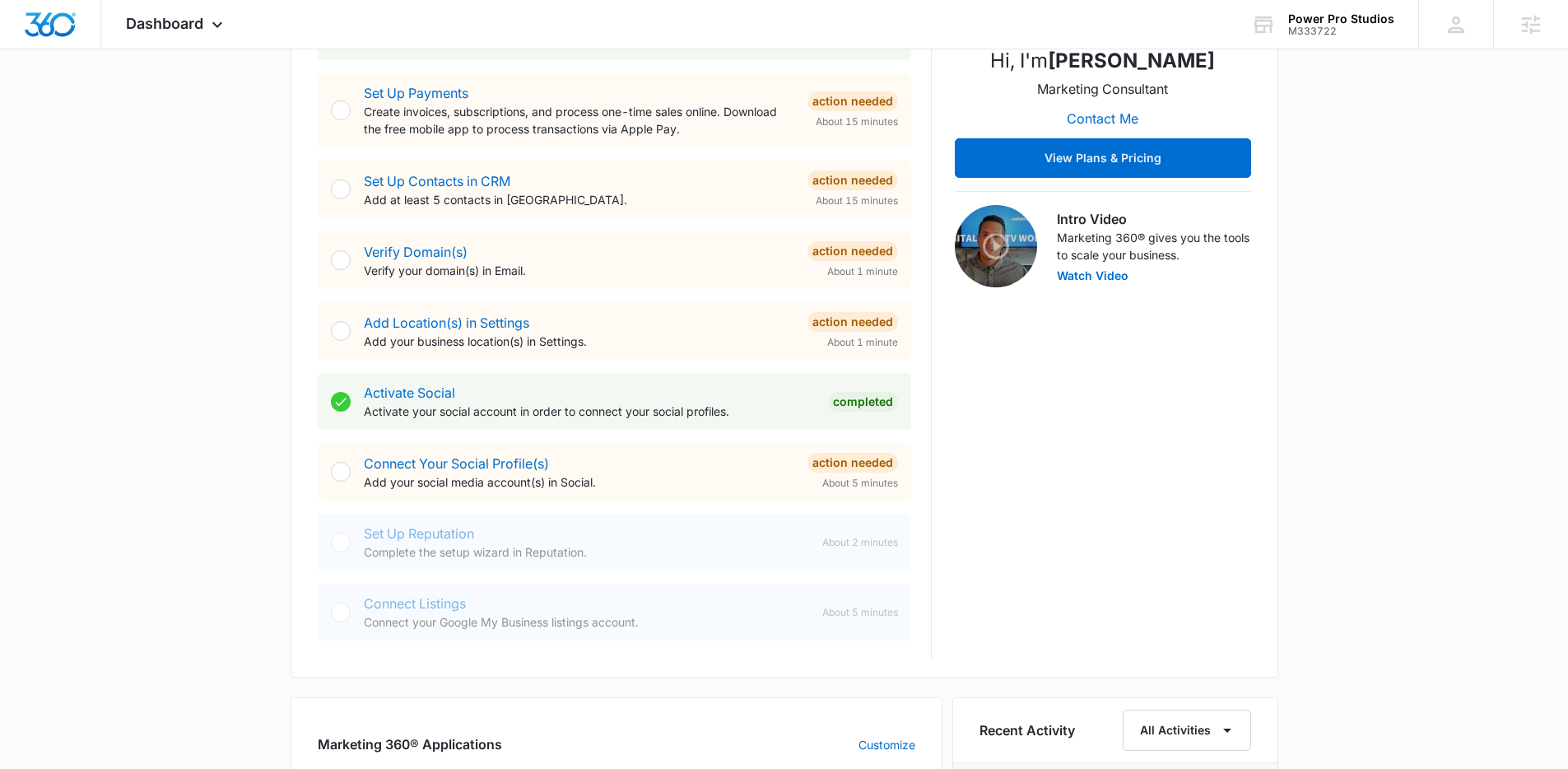 scroll, scrollTop: 243, scrollLeft: 0, axis: vertical 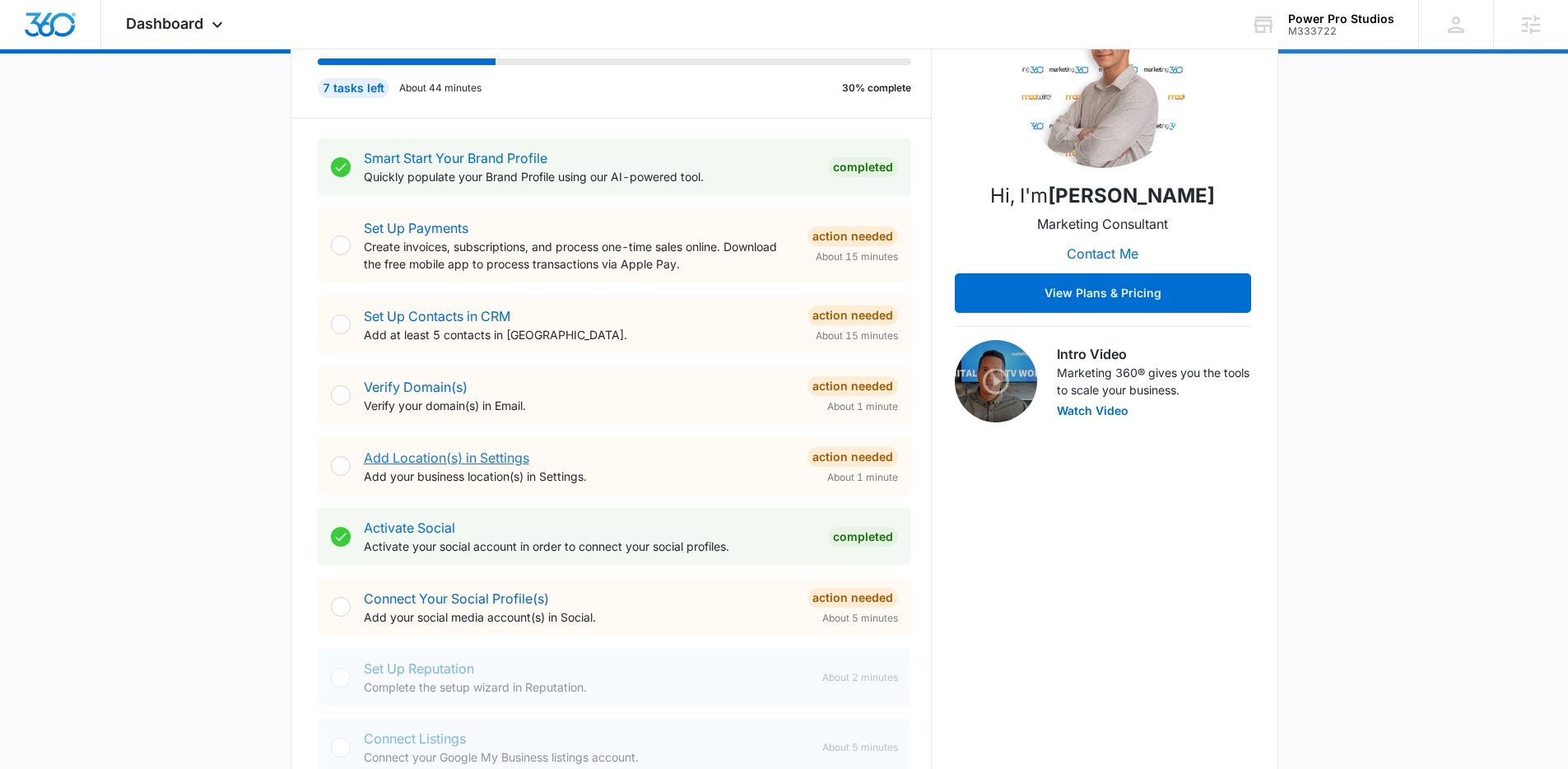click on "Add Location(s) in Settings" at bounding box center (446, 458) 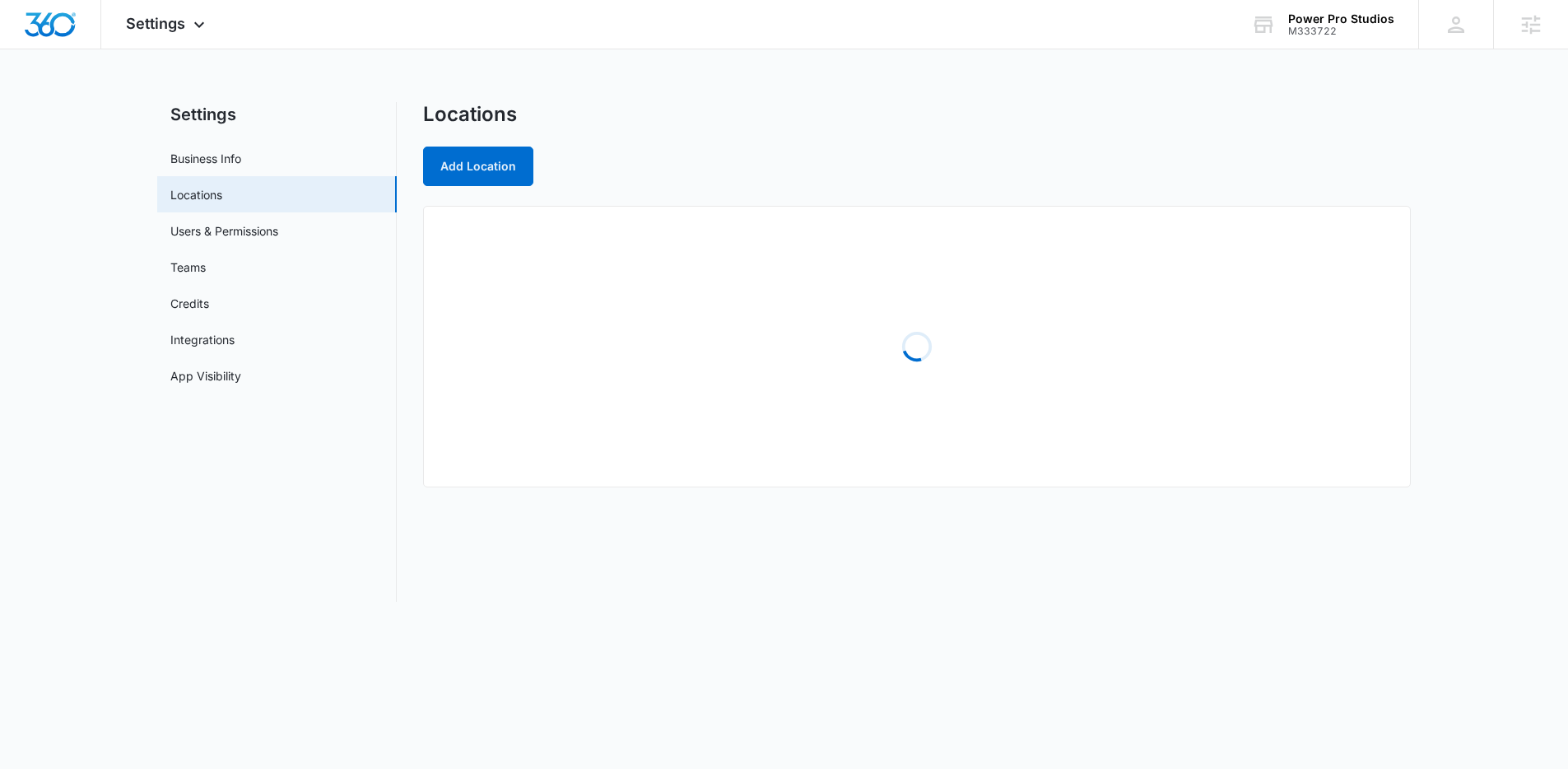 scroll, scrollTop: 0, scrollLeft: 0, axis: both 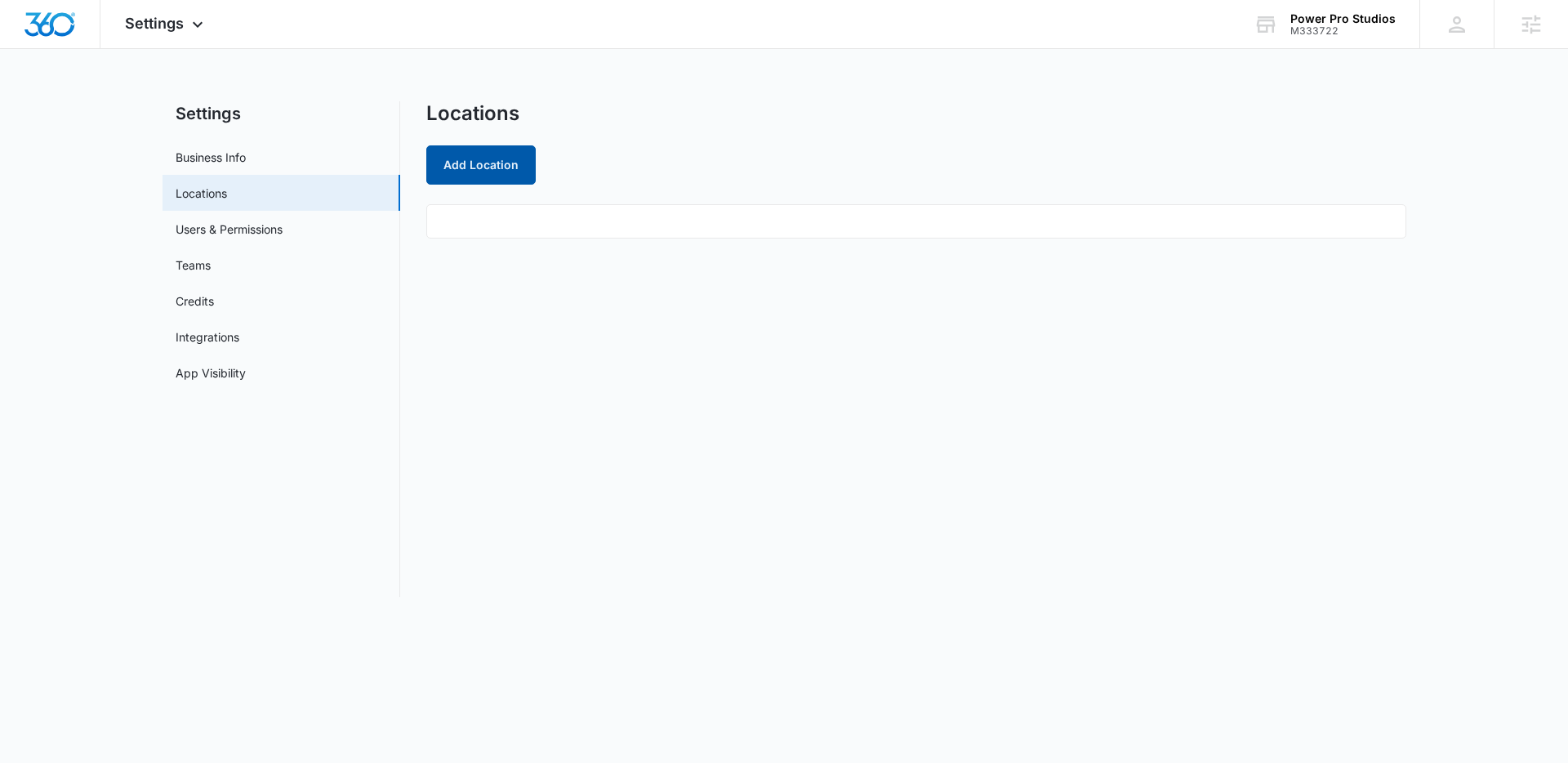 click on "Add Location" at bounding box center (481, 165) 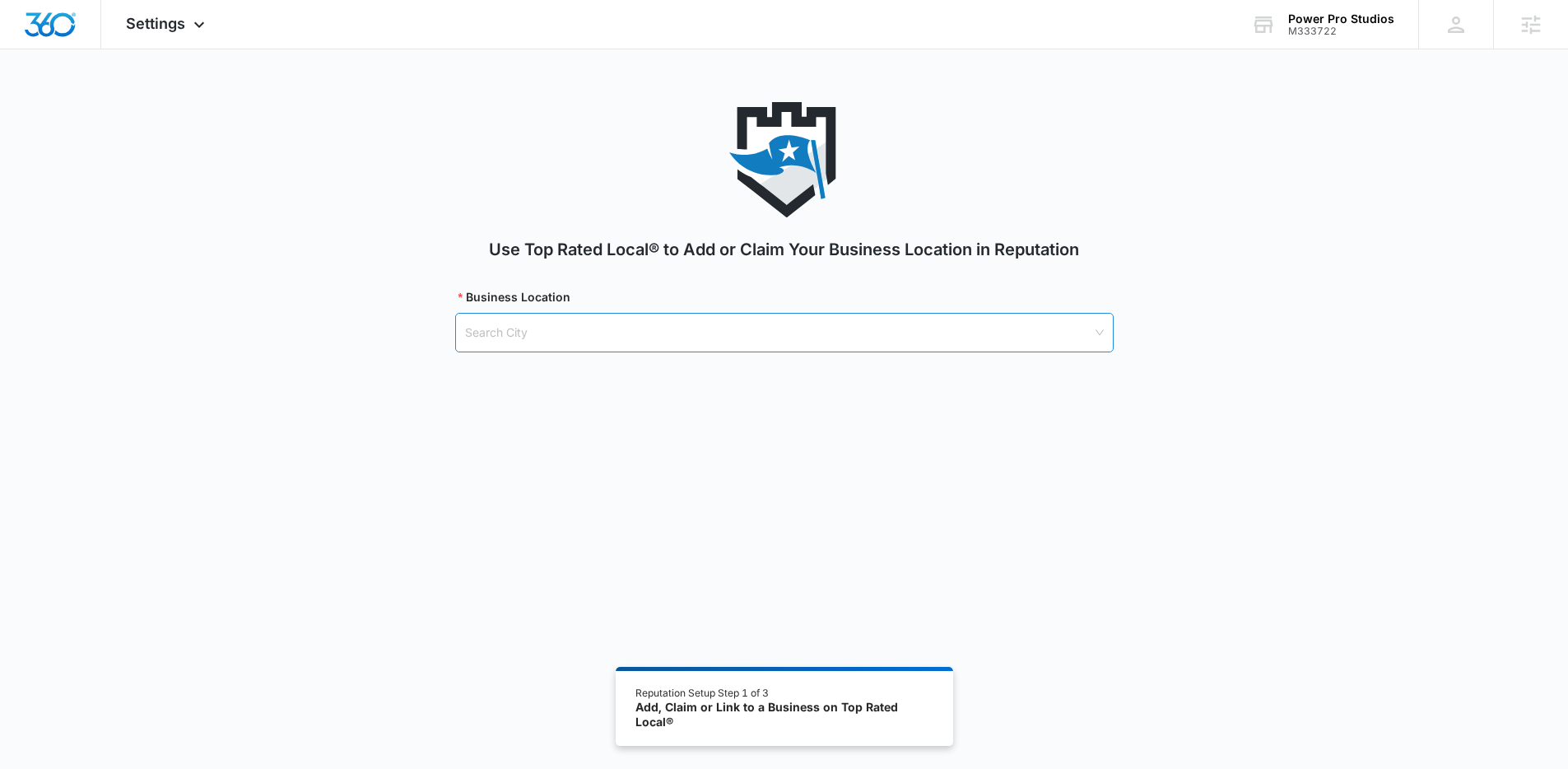click at bounding box center (779, 333) 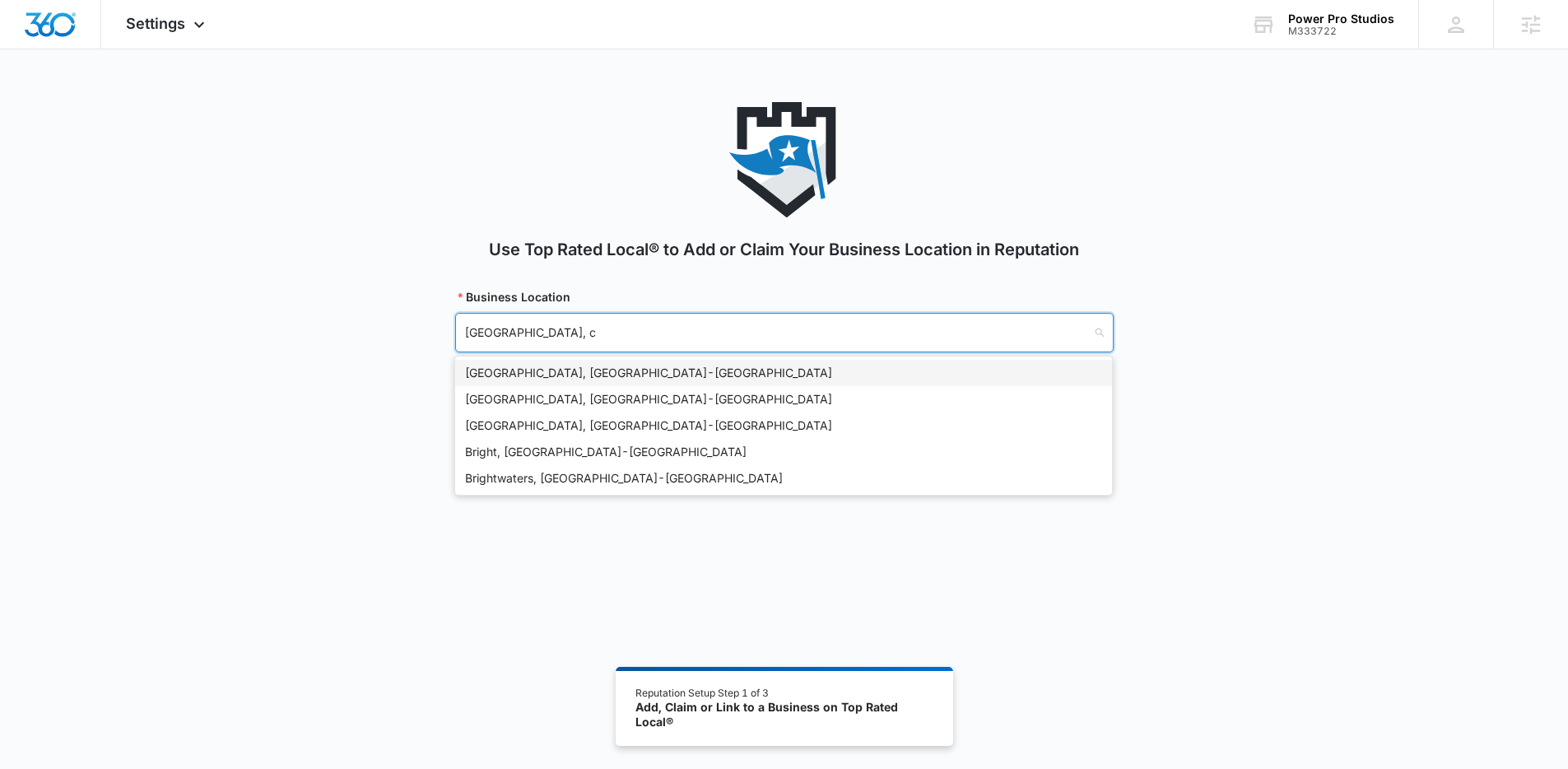 type on "brighton, co" 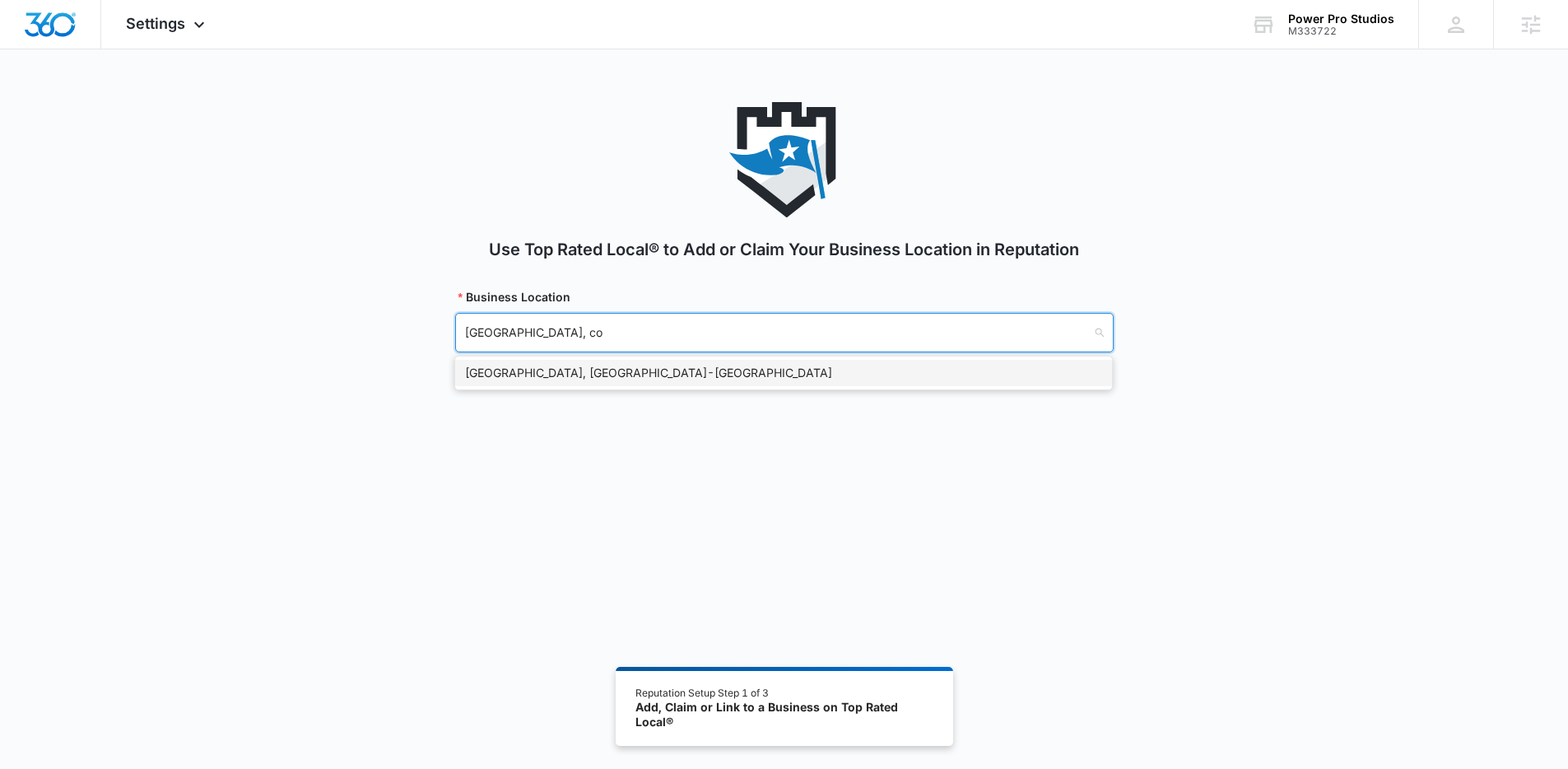click on "Brighton, CO  -  USA" at bounding box center (784, 373) 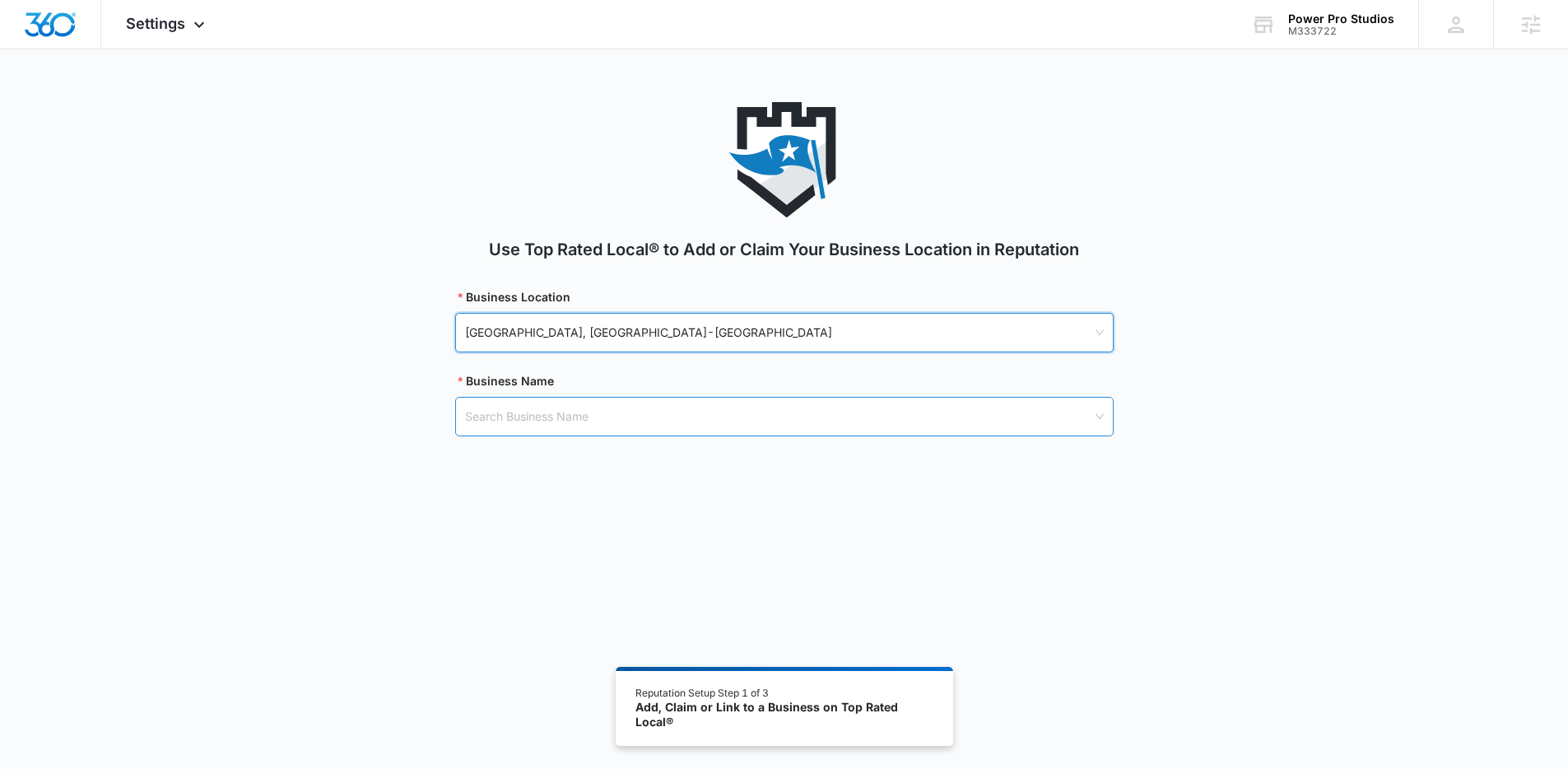 click at bounding box center [779, 417] 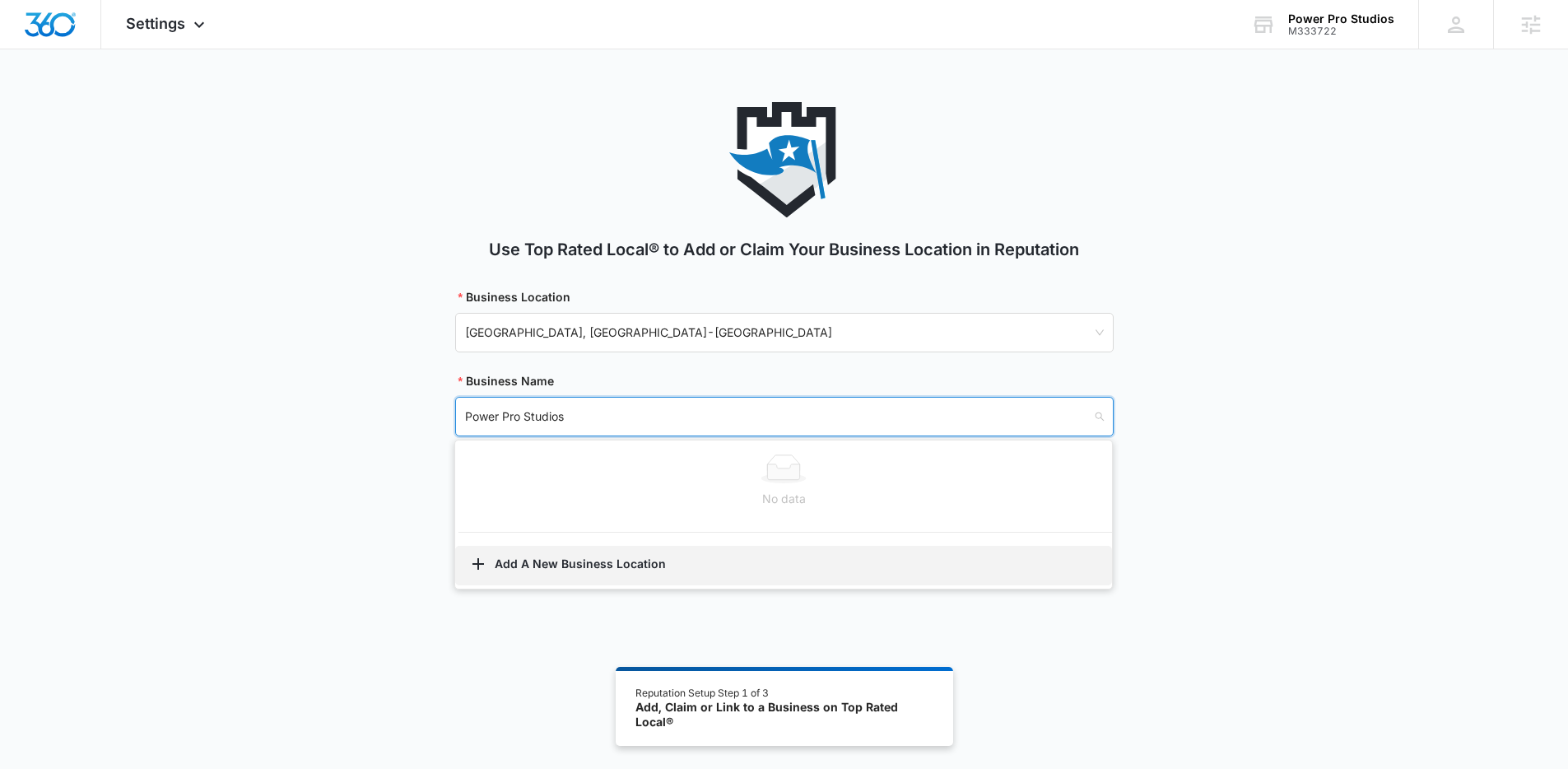 type on "Power Pro Studios" 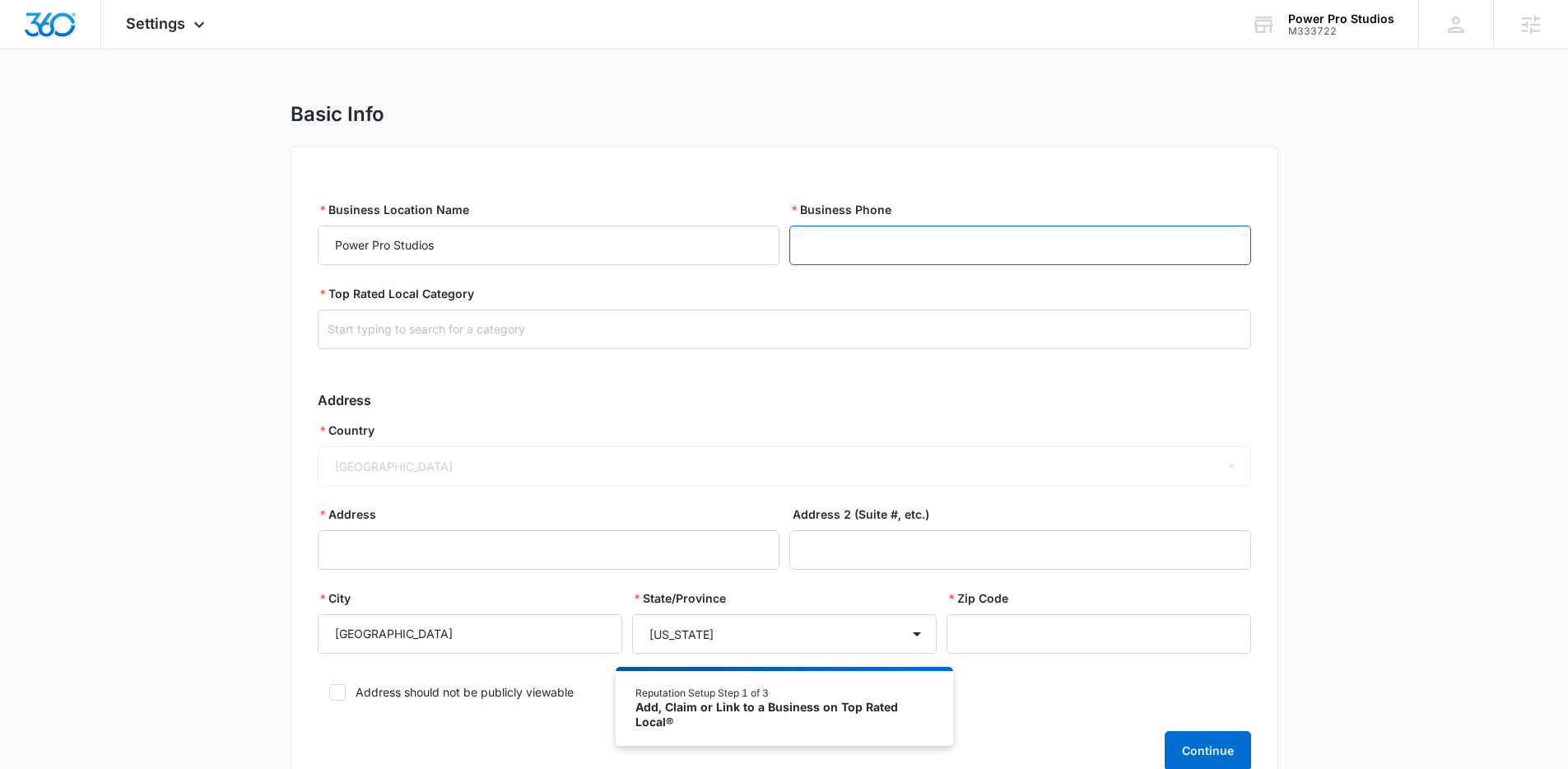 click on "Business Phone" at bounding box center [1020, 245] 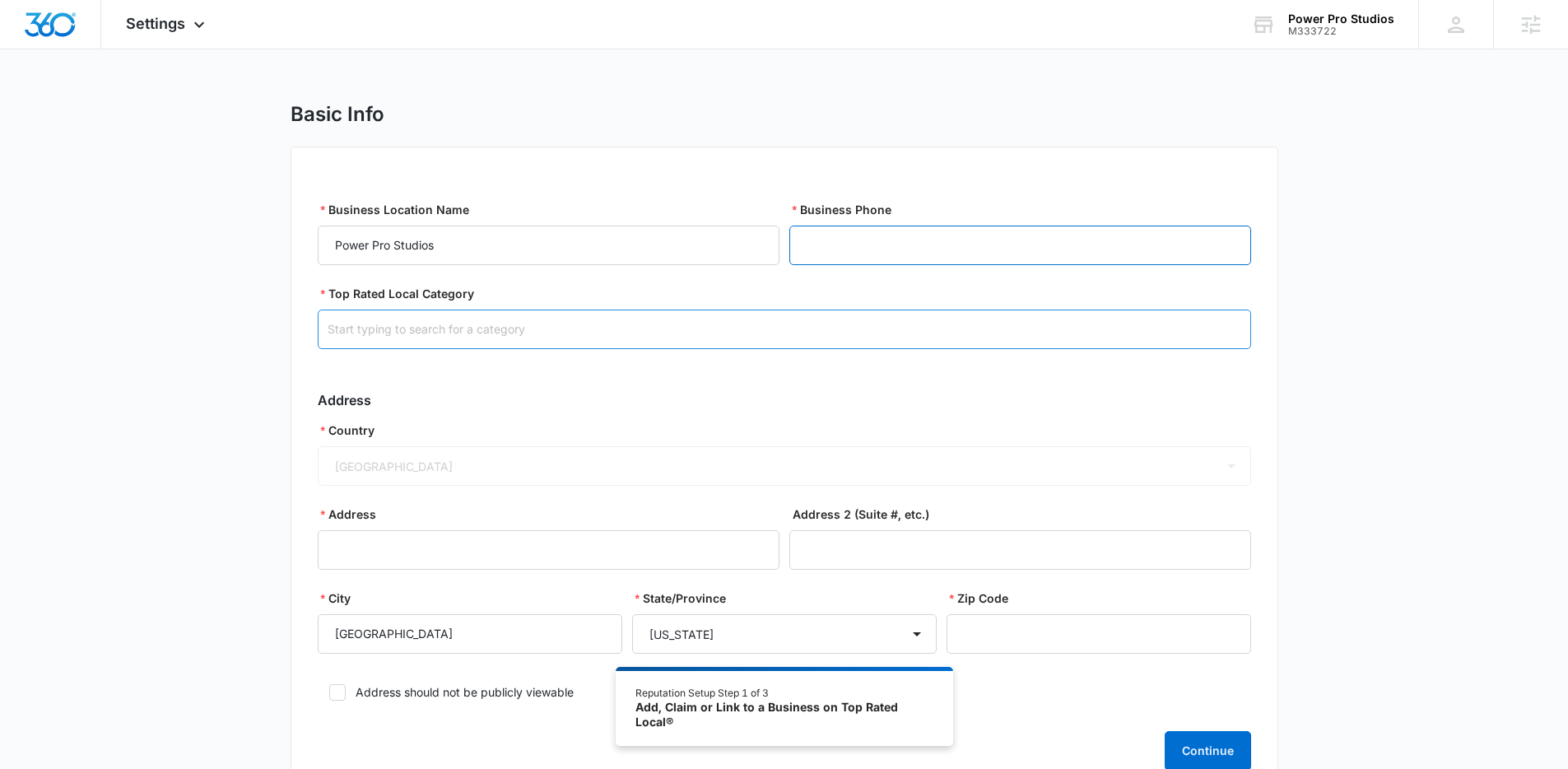 paste on "(720) 605-4910" 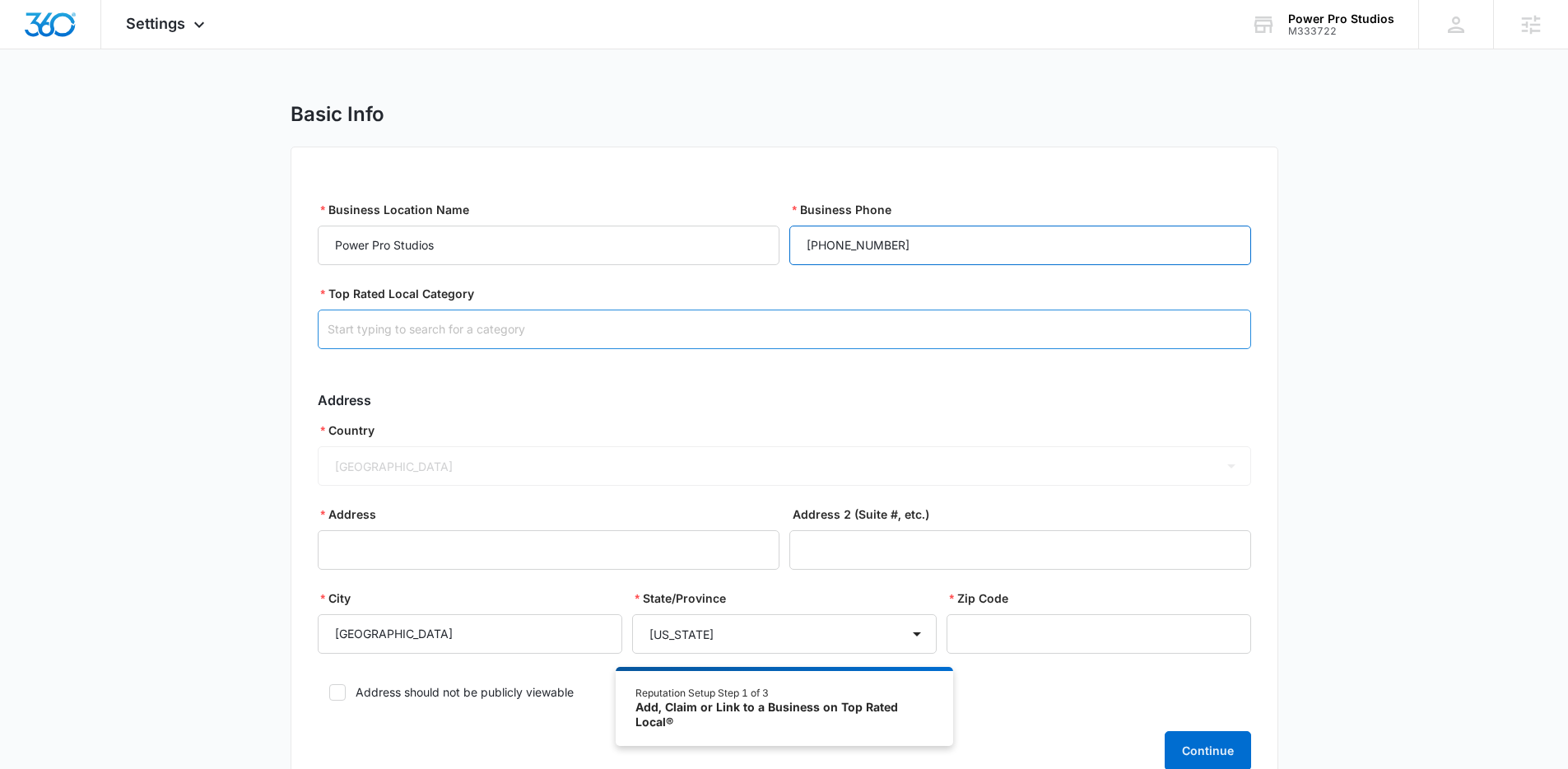 click at bounding box center (784, 329) 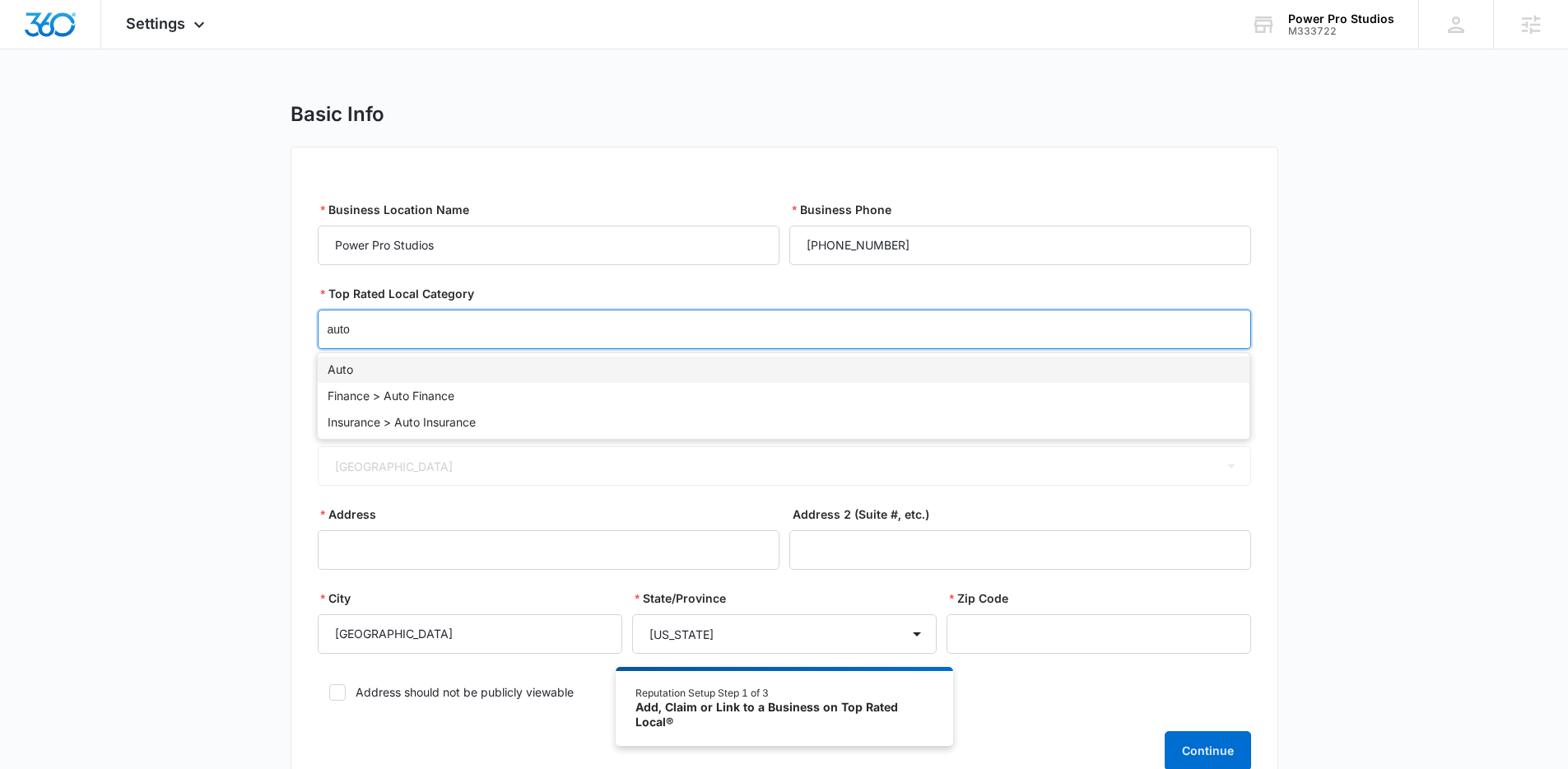 click on "Auto" at bounding box center (784, 370) 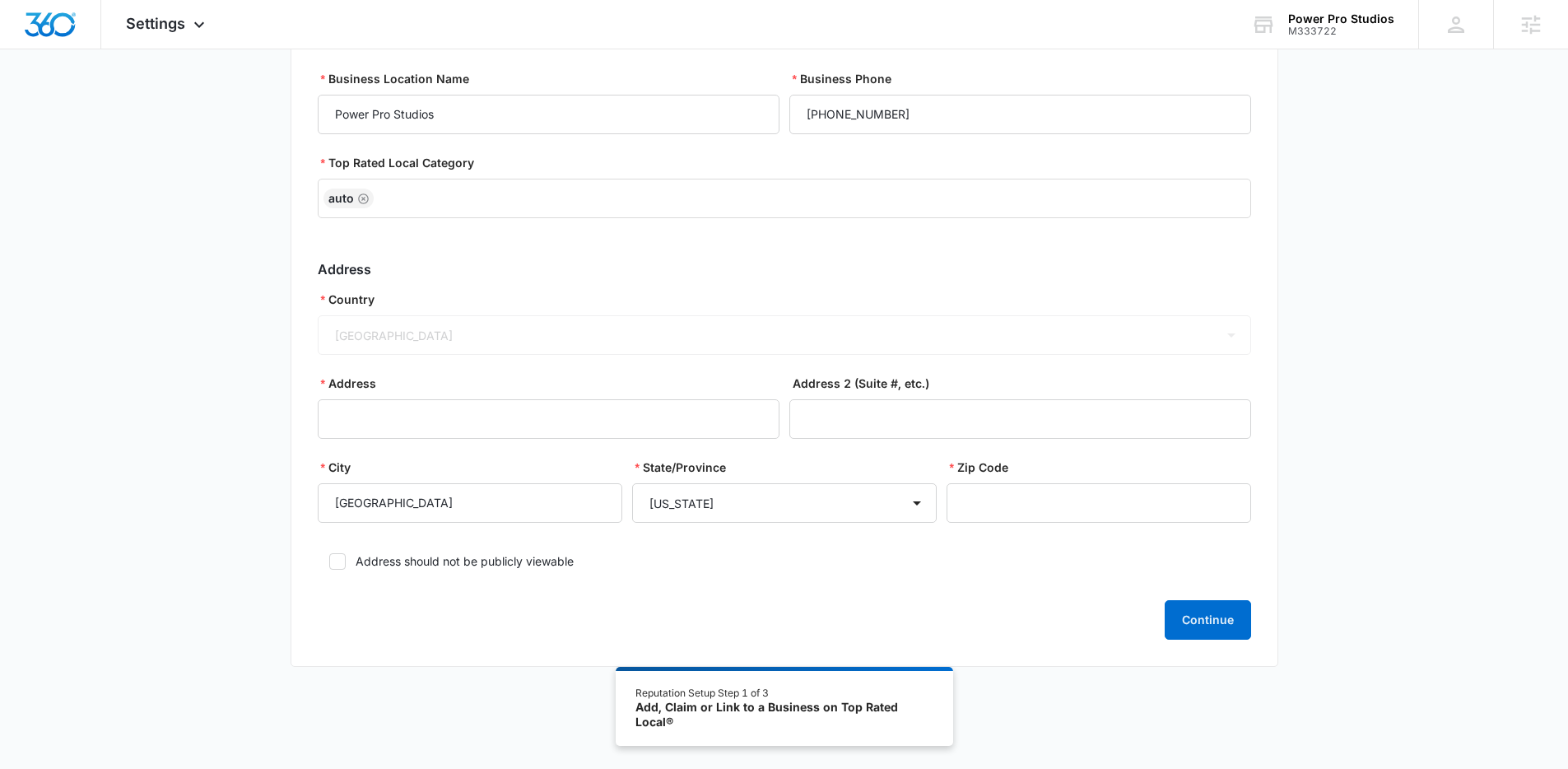 scroll, scrollTop: 133, scrollLeft: 0, axis: vertical 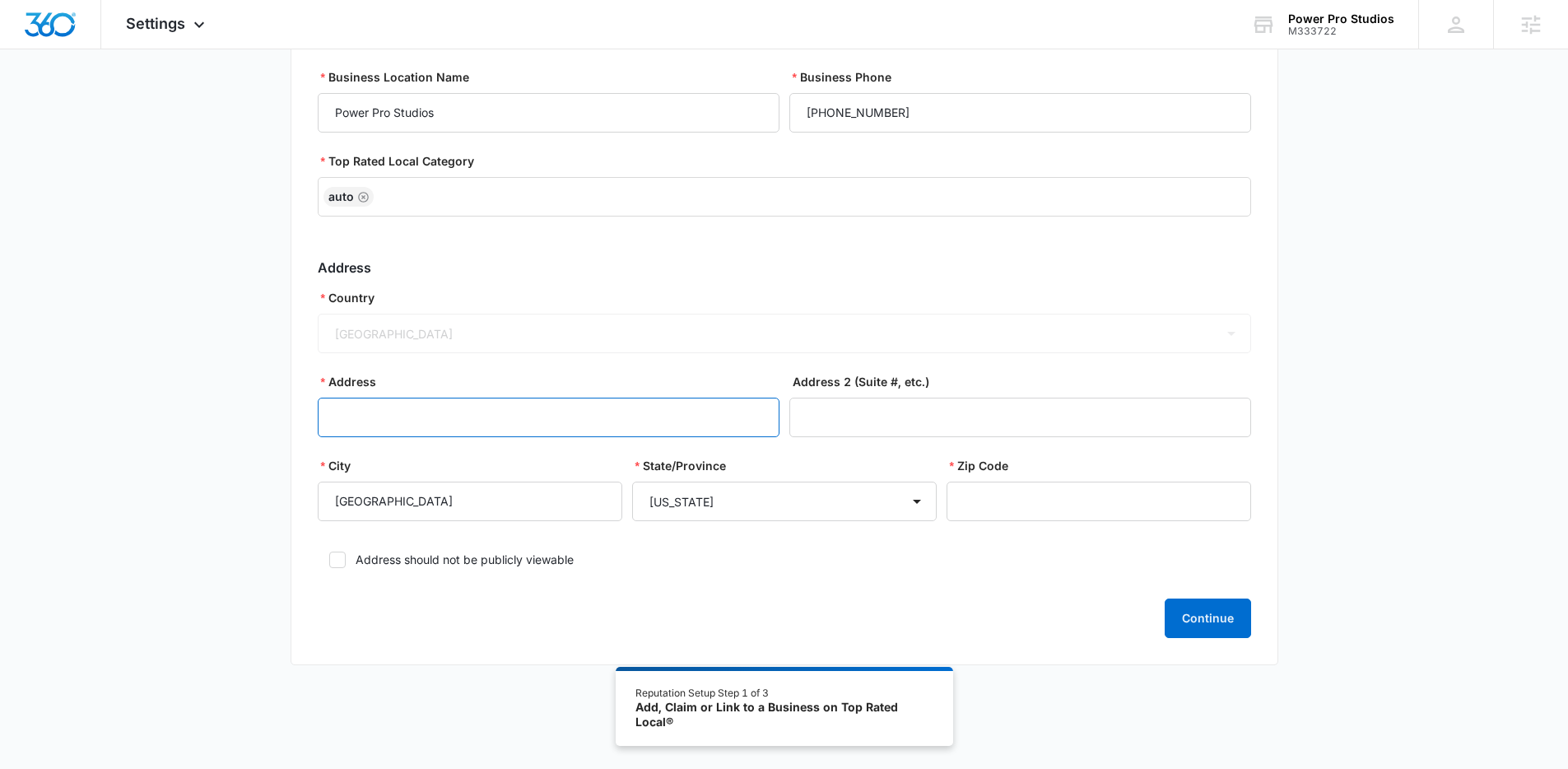 drag, startPoint x: 434, startPoint y: 417, endPoint x: 470, endPoint y: 419, distance: 36.055513 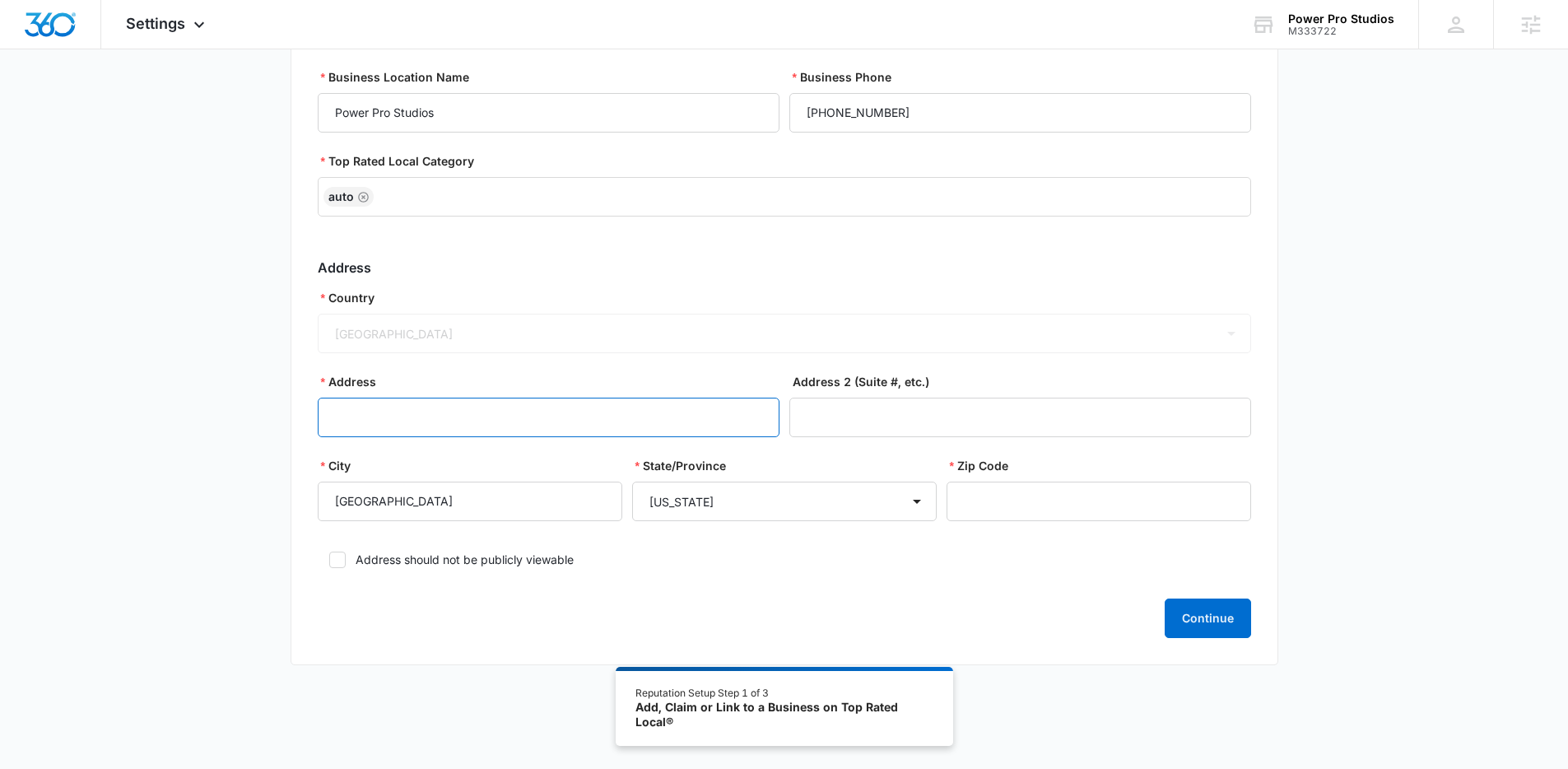 paste on "15210 Edna Dr" 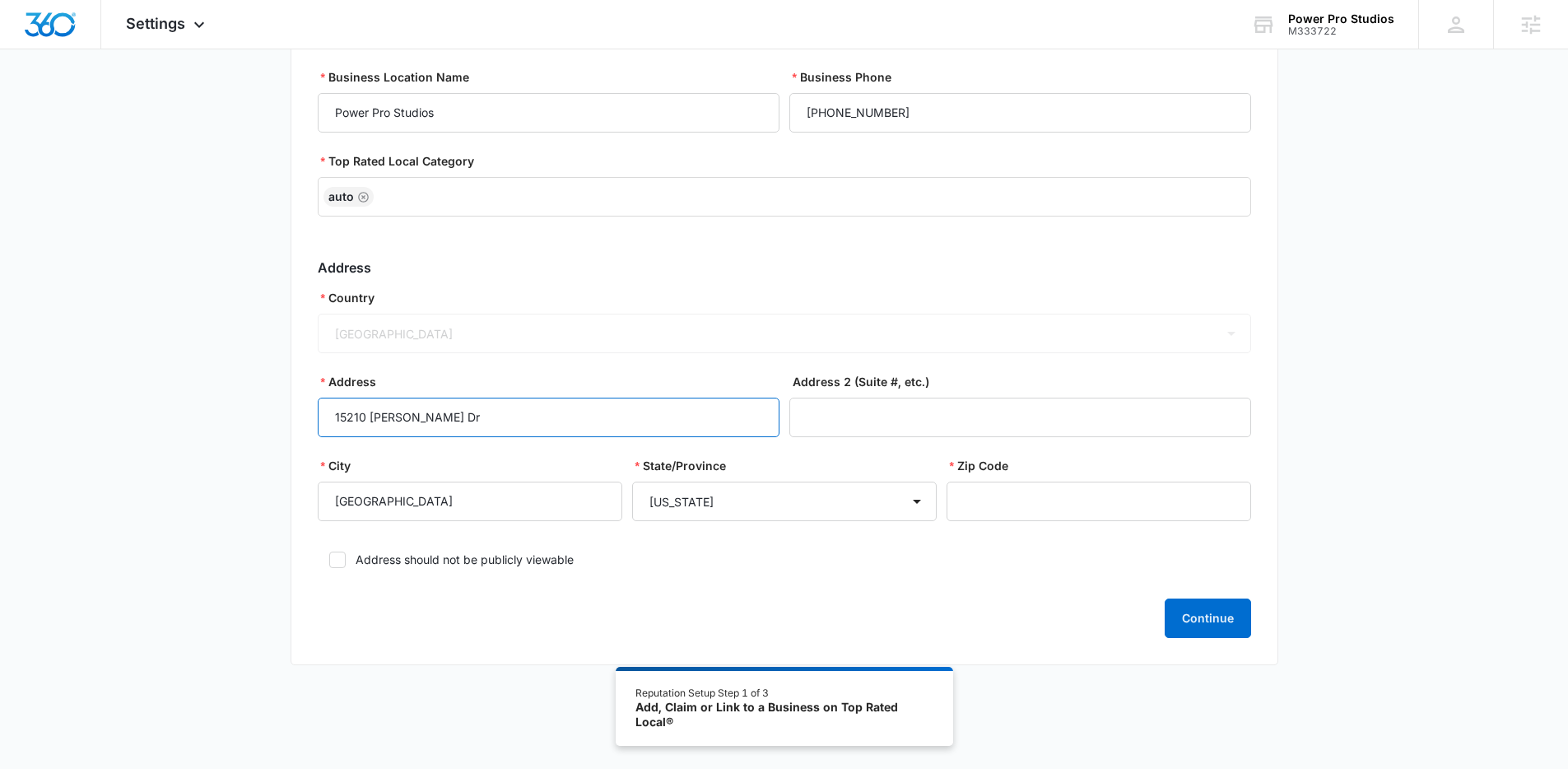 type on "15210 Edna Dr" 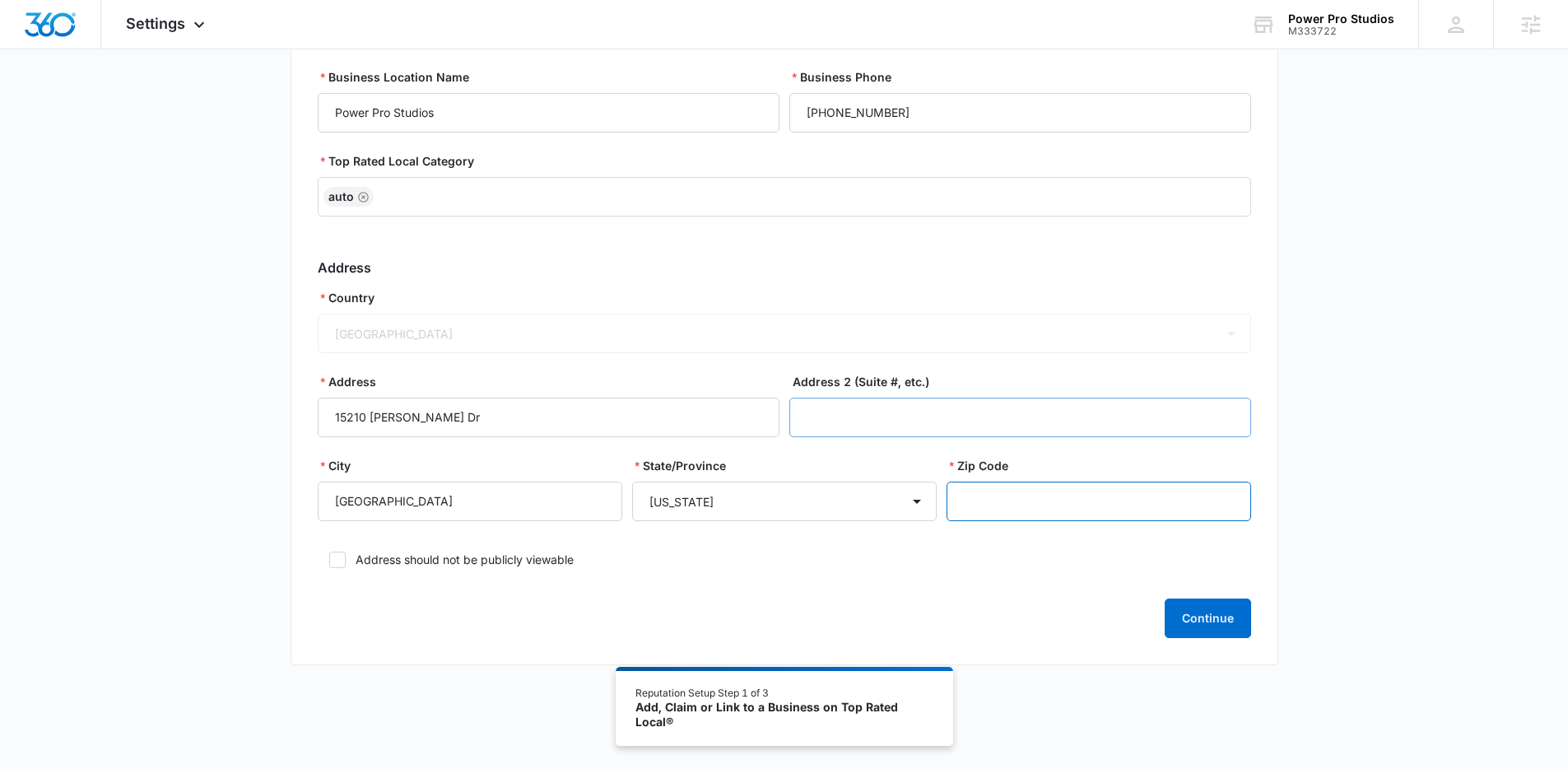 paste on "80603" 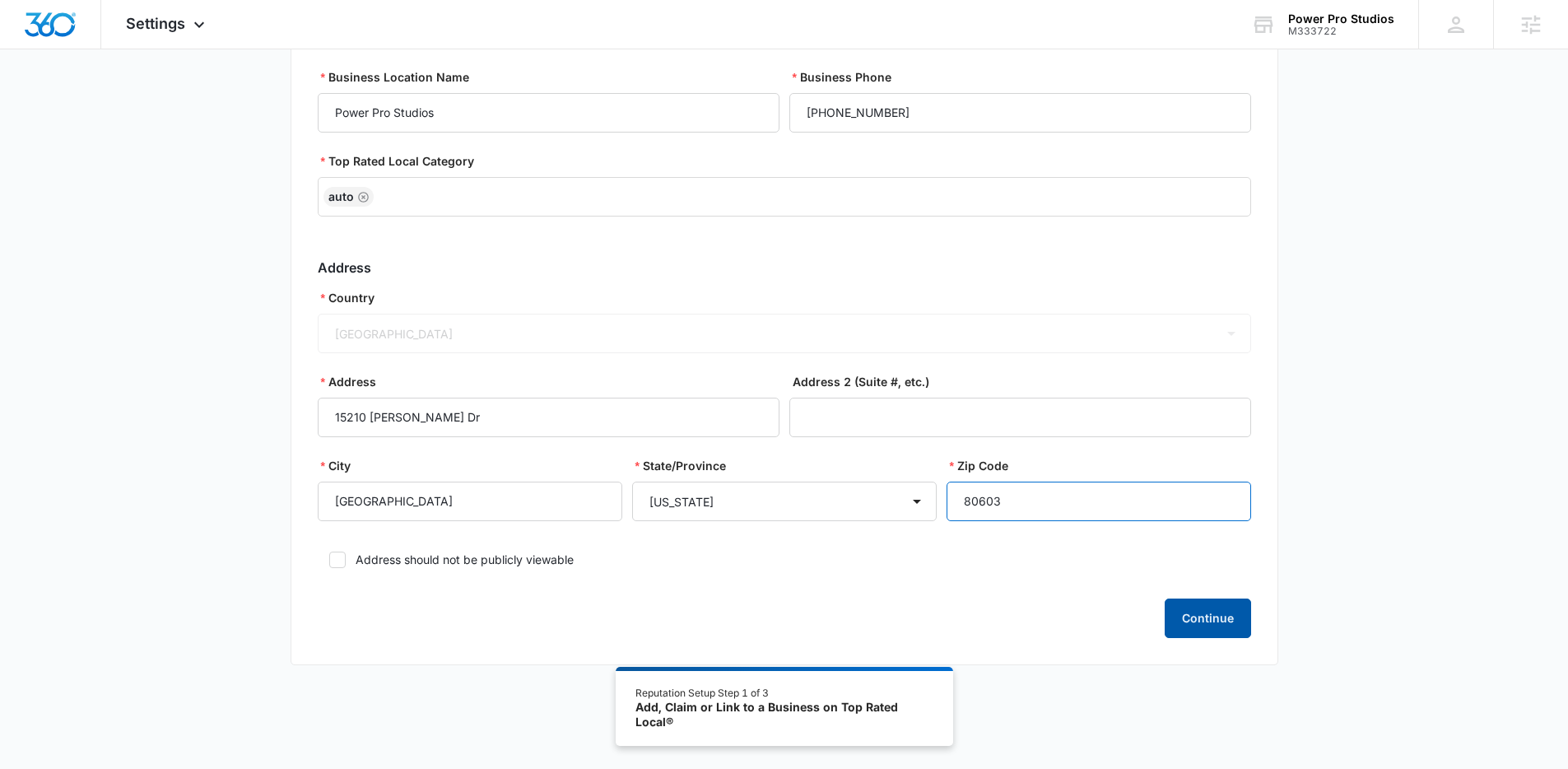 type on "80603" 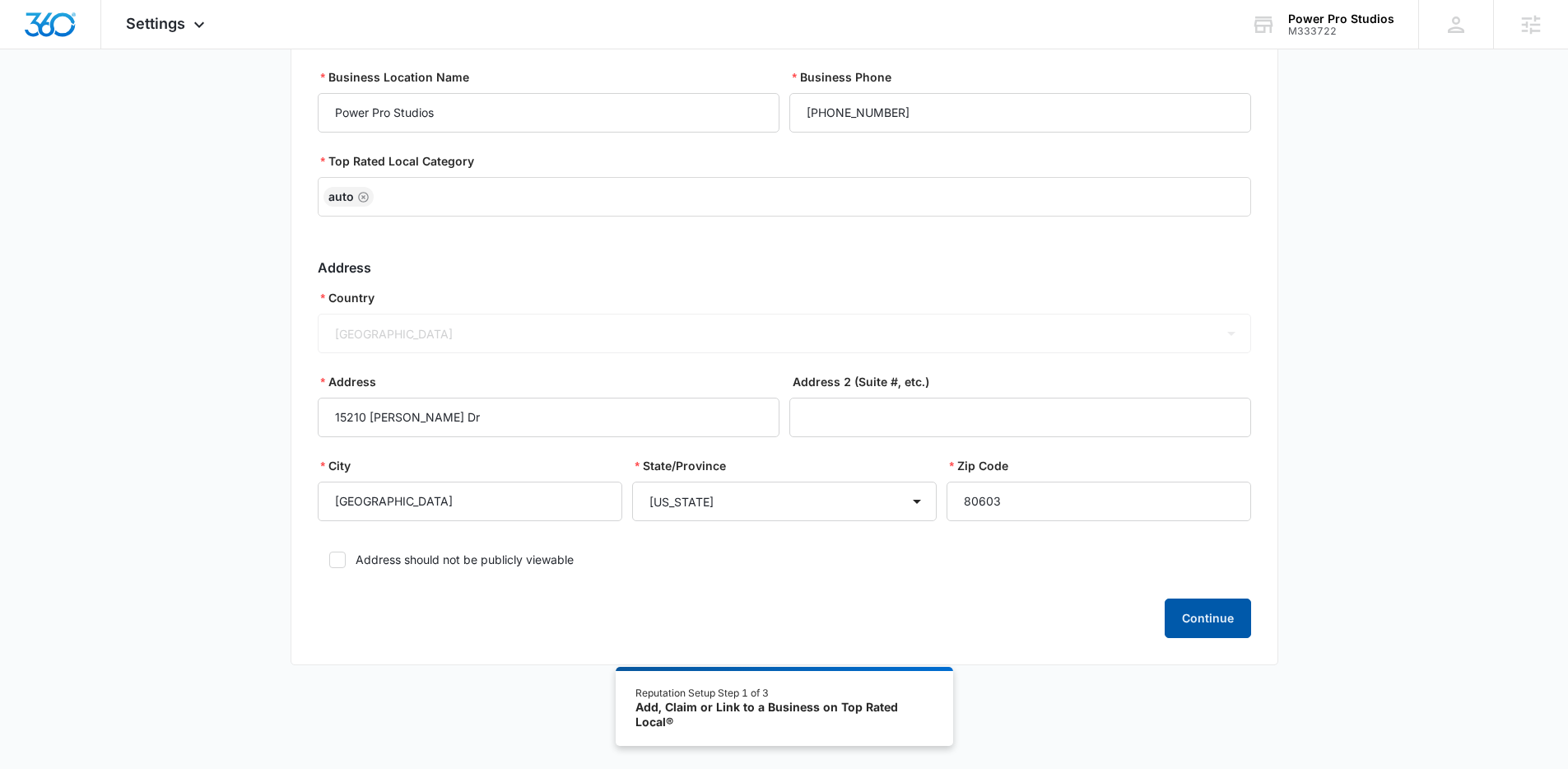 click on "Continue" at bounding box center (1207, 618) 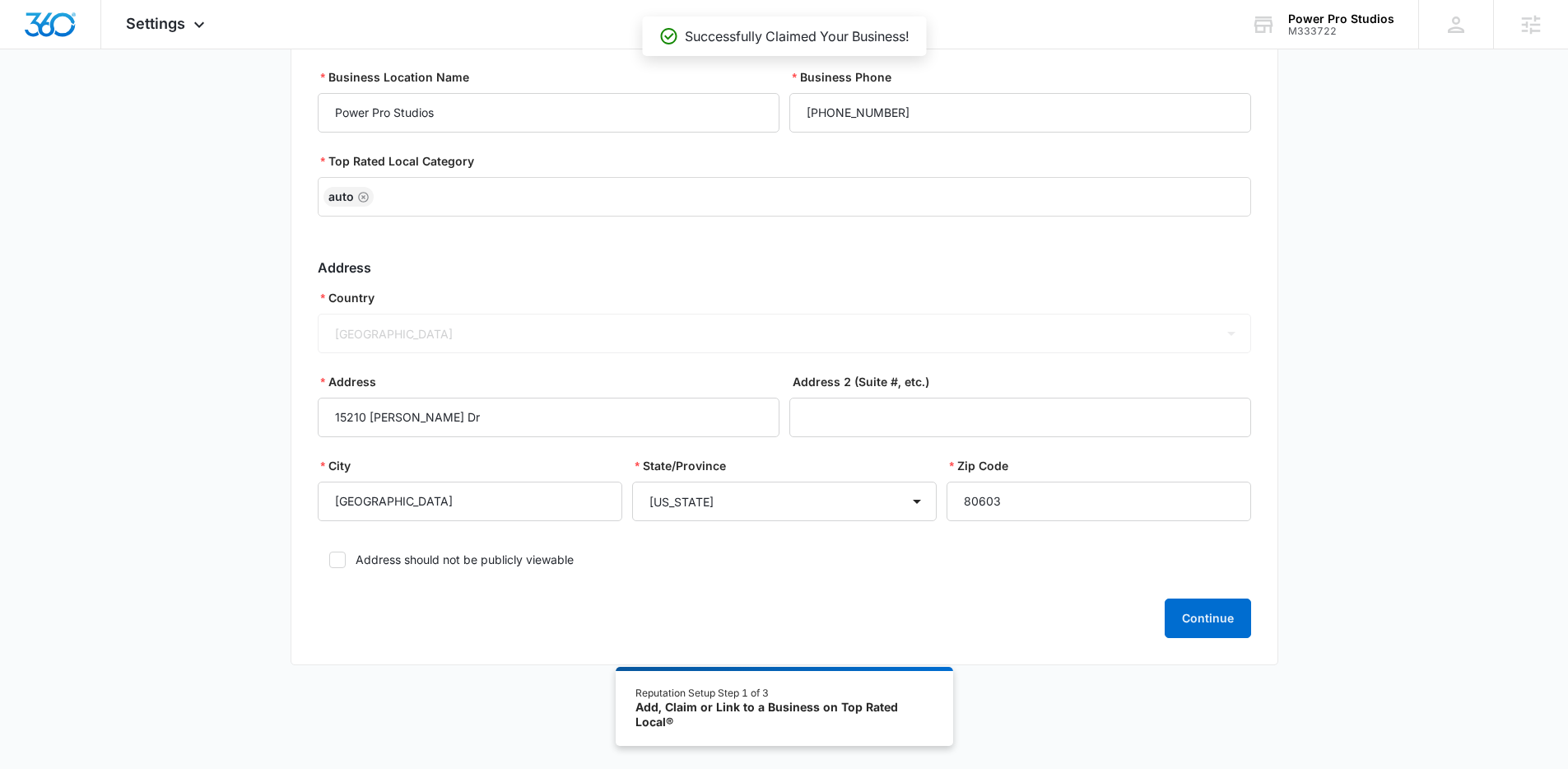 scroll, scrollTop: 0, scrollLeft: 0, axis: both 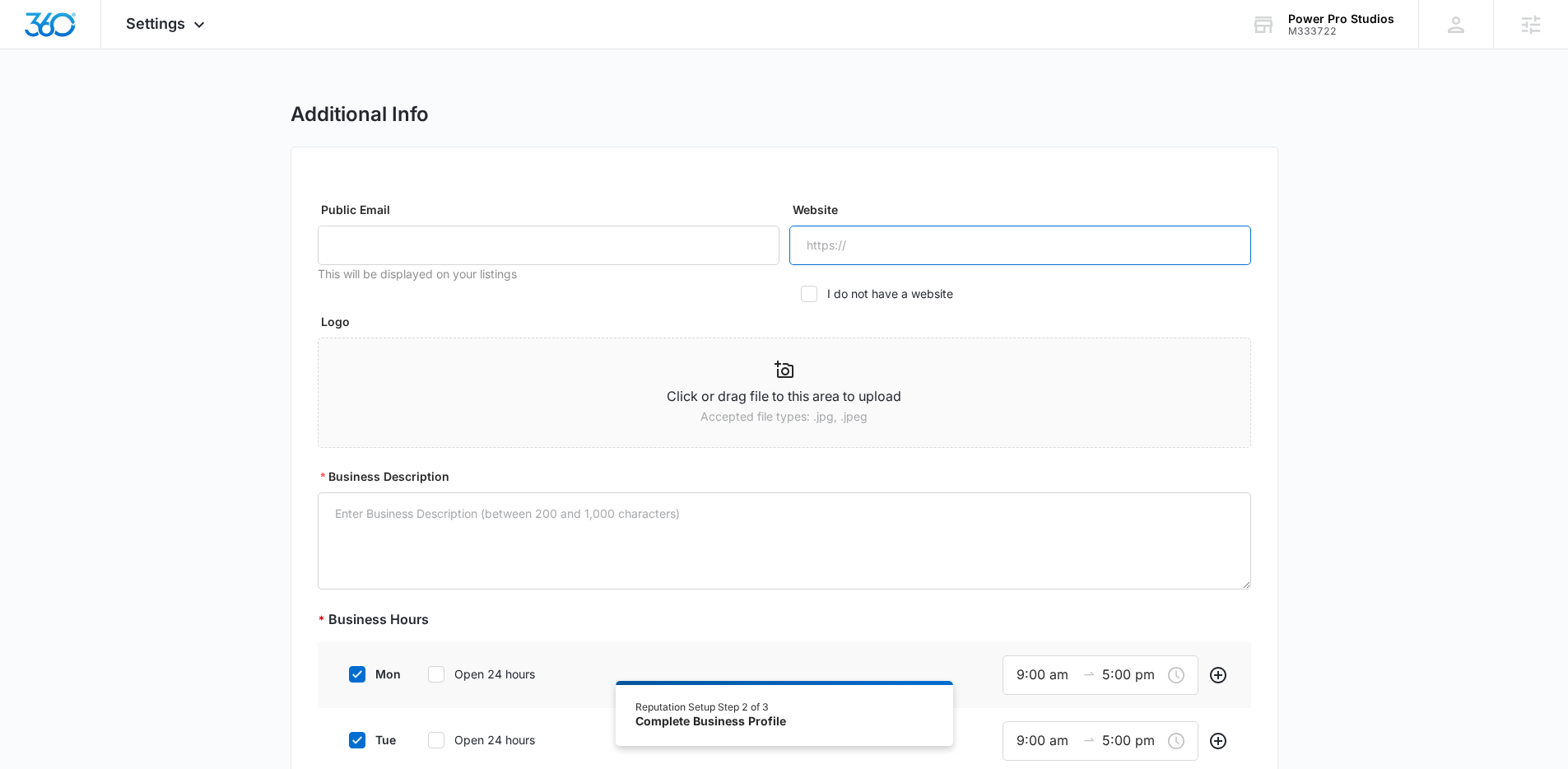 click on "Website" at bounding box center [1020, 245] 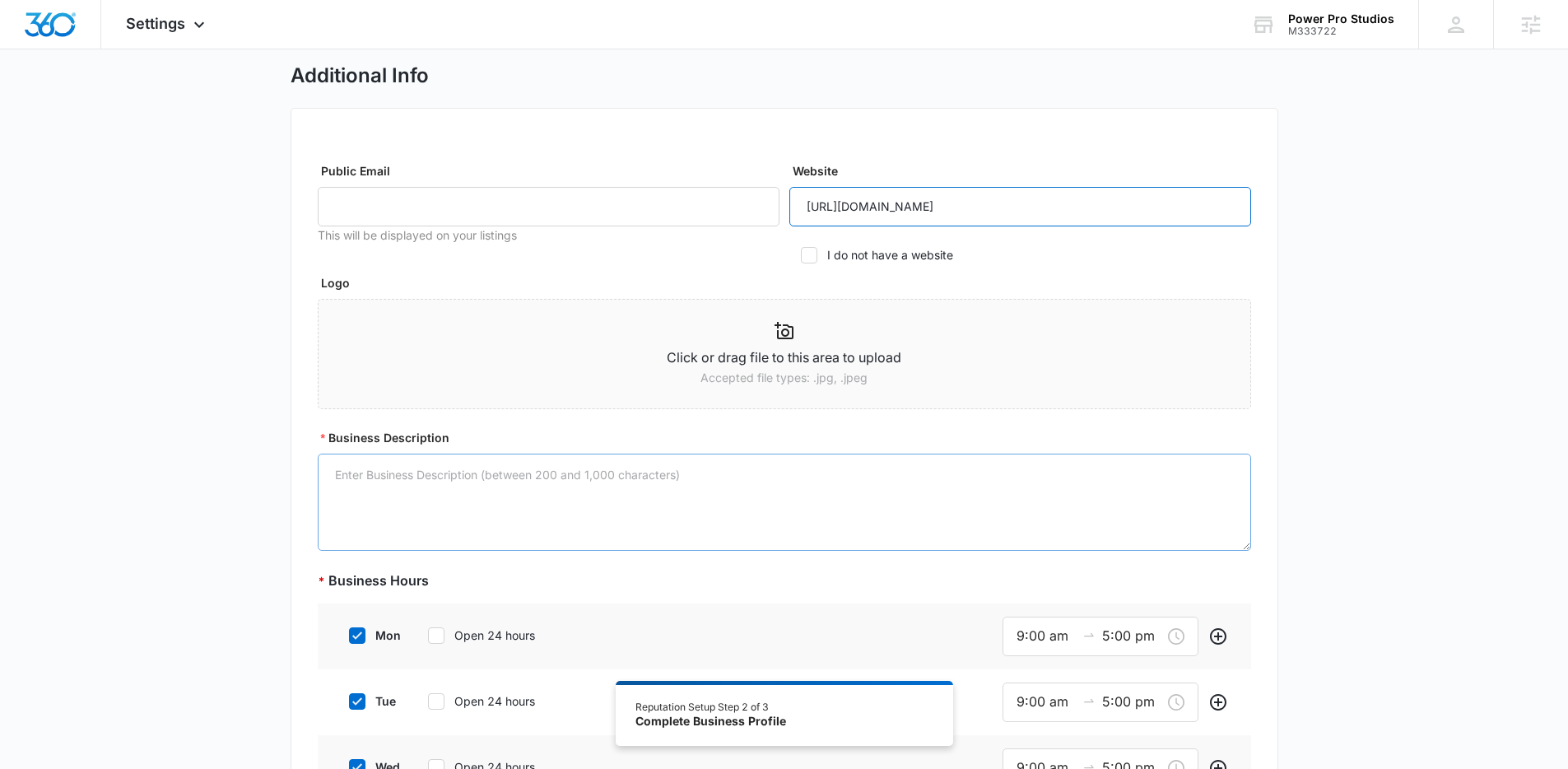 scroll, scrollTop: 70, scrollLeft: 0, axis: vertical 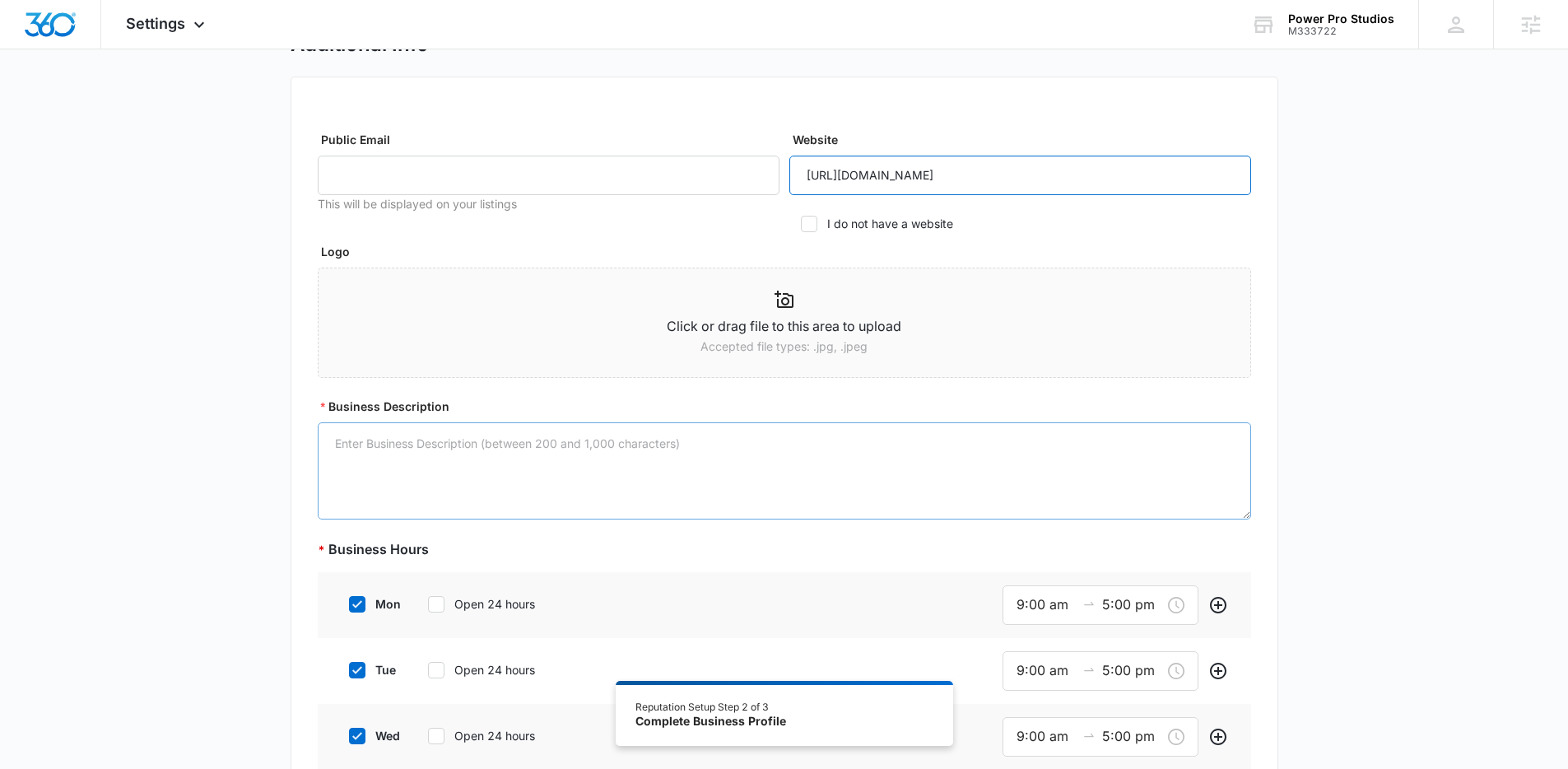 type on "https://www.powerprostudios.com/" 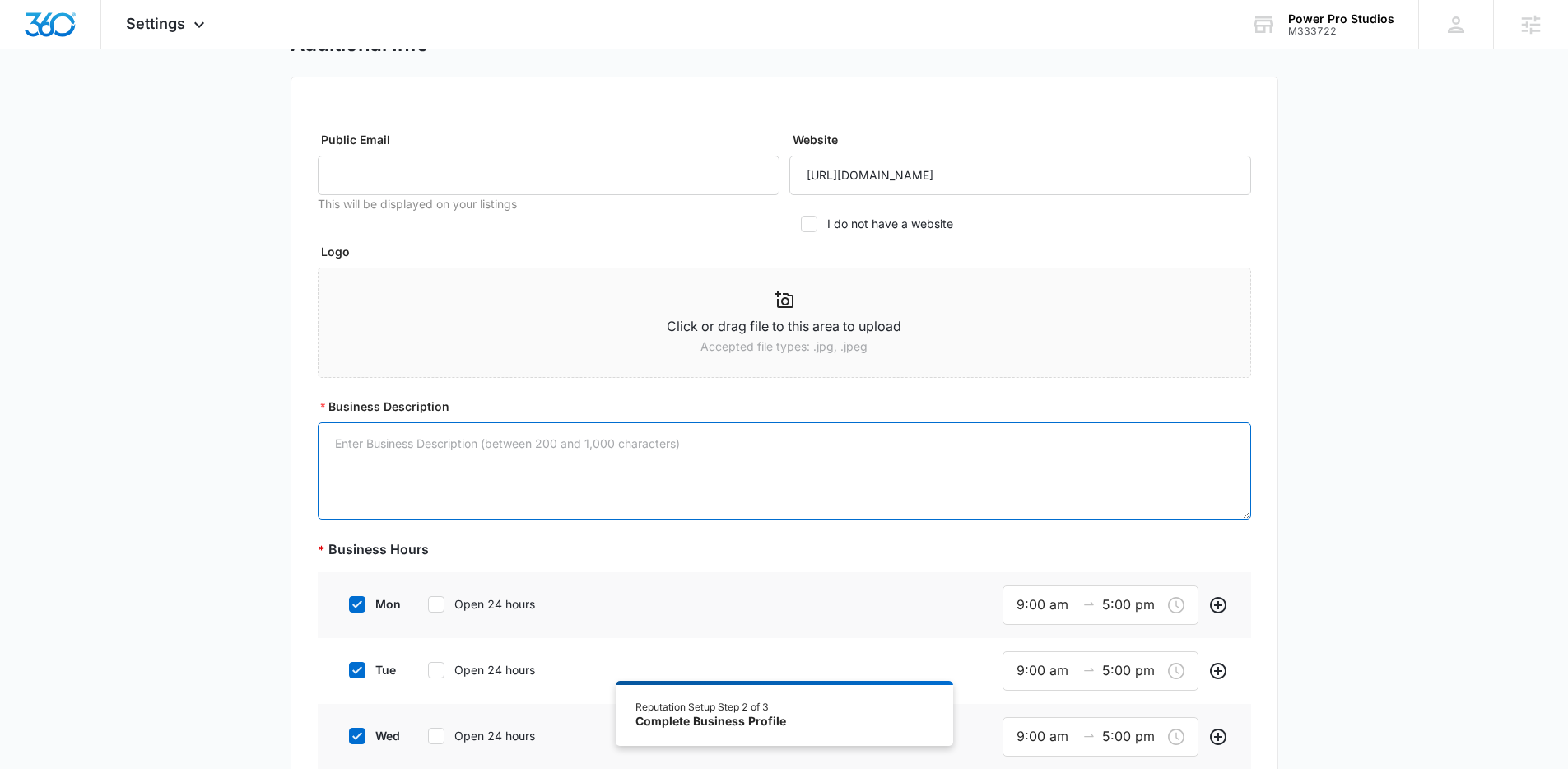 drag, startPoint x: 485, startPoint y: 490, endPoint x: 550, endPoint y: 291, distance: 209.3466 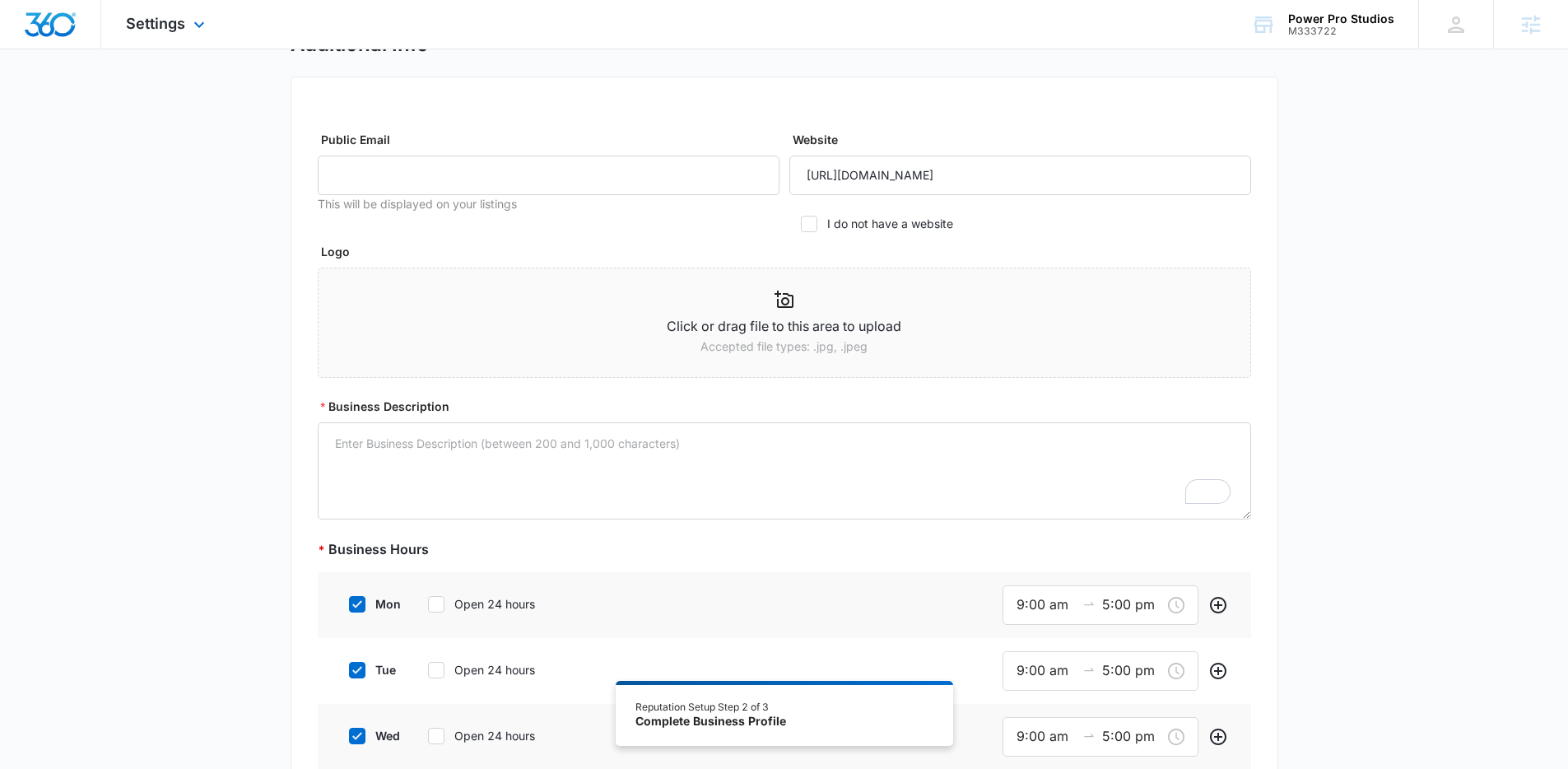 click on "Settings Apps Reputation Websites Forms CRM Email Social Shop Content Ads Intelligence Files Brand Settings" at bounding box center (167, 24) 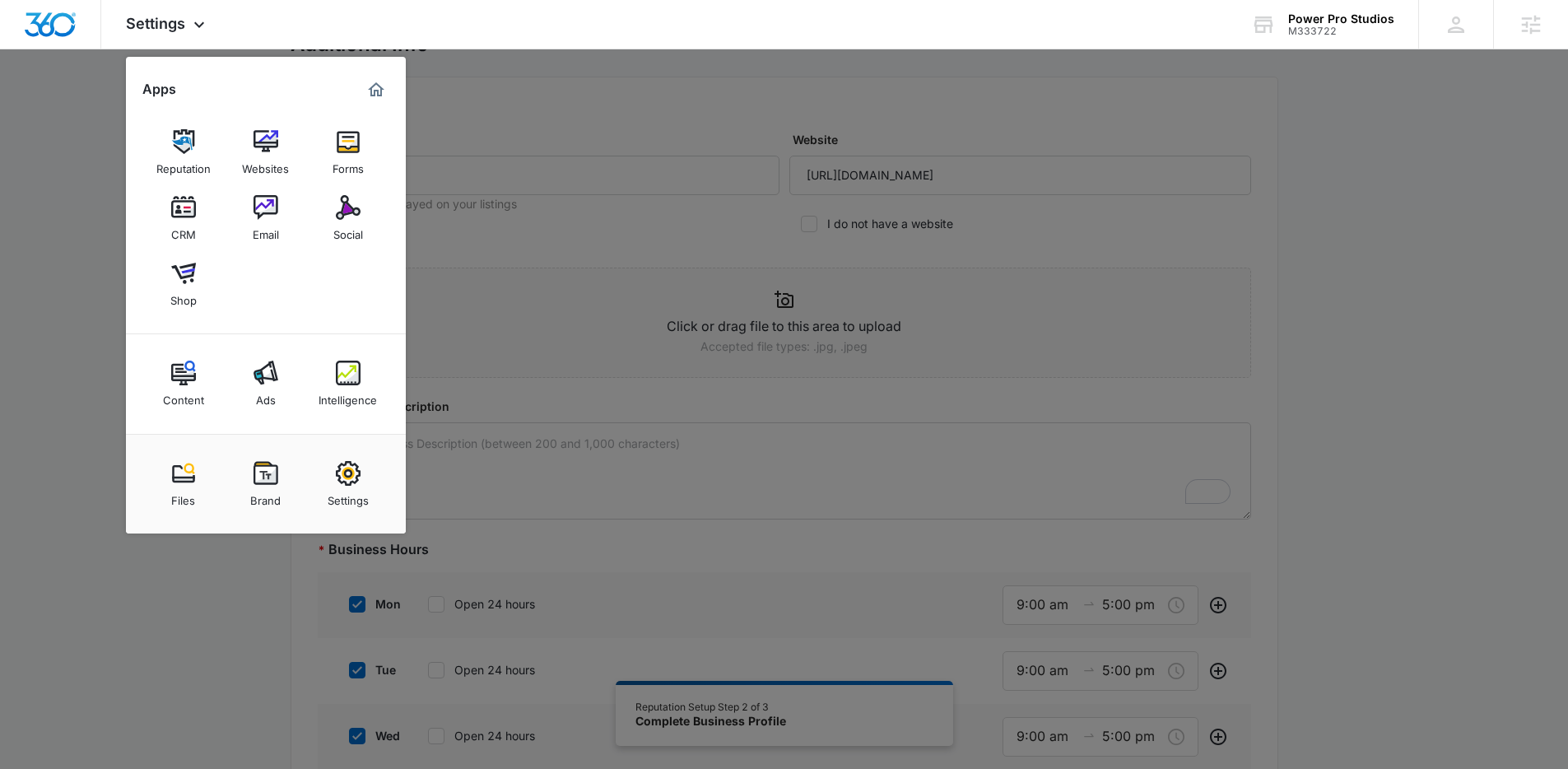 click at bounding box center (784, 384) 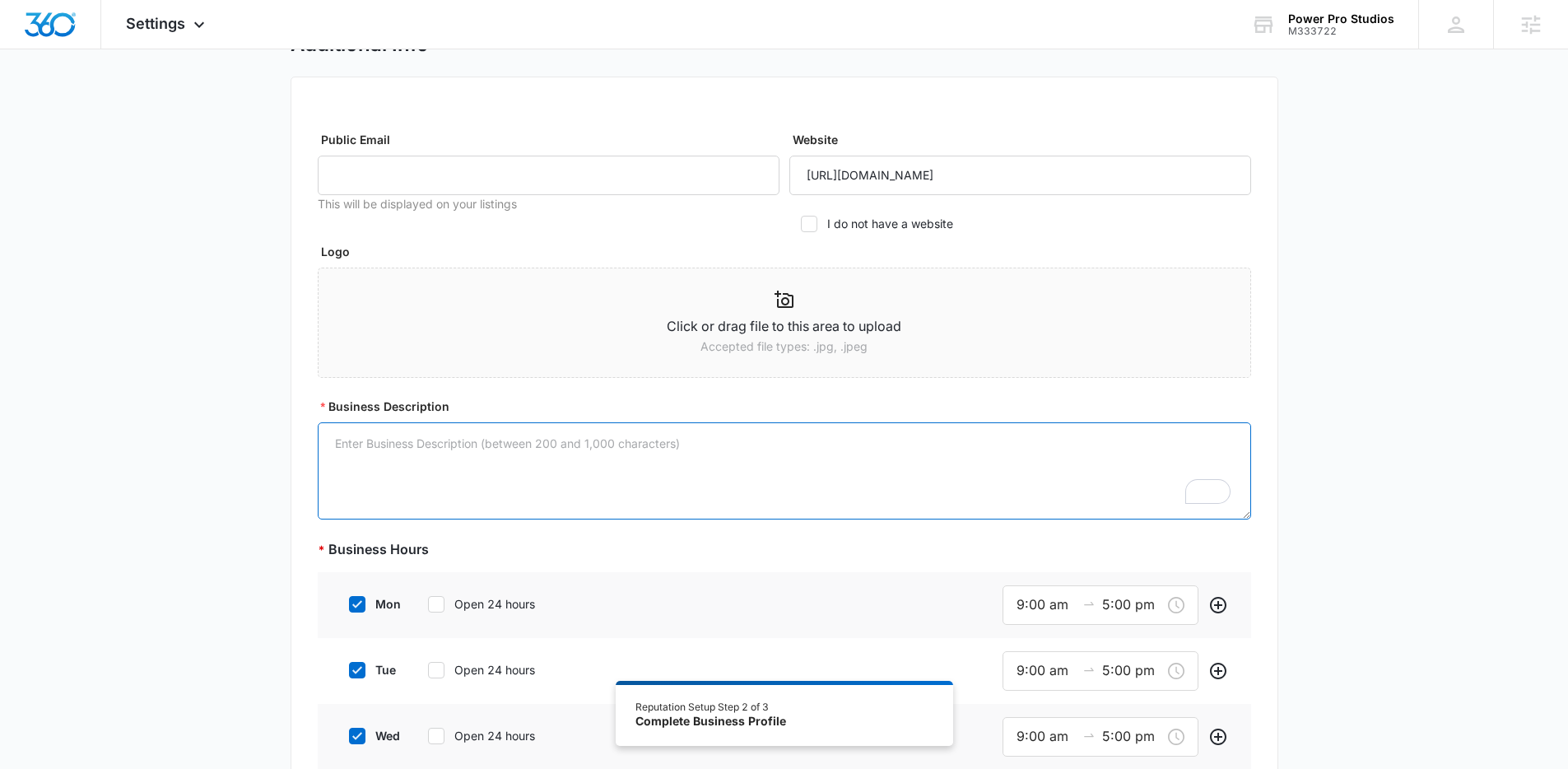 click on "Business Description" at bounding box center [784, 471] 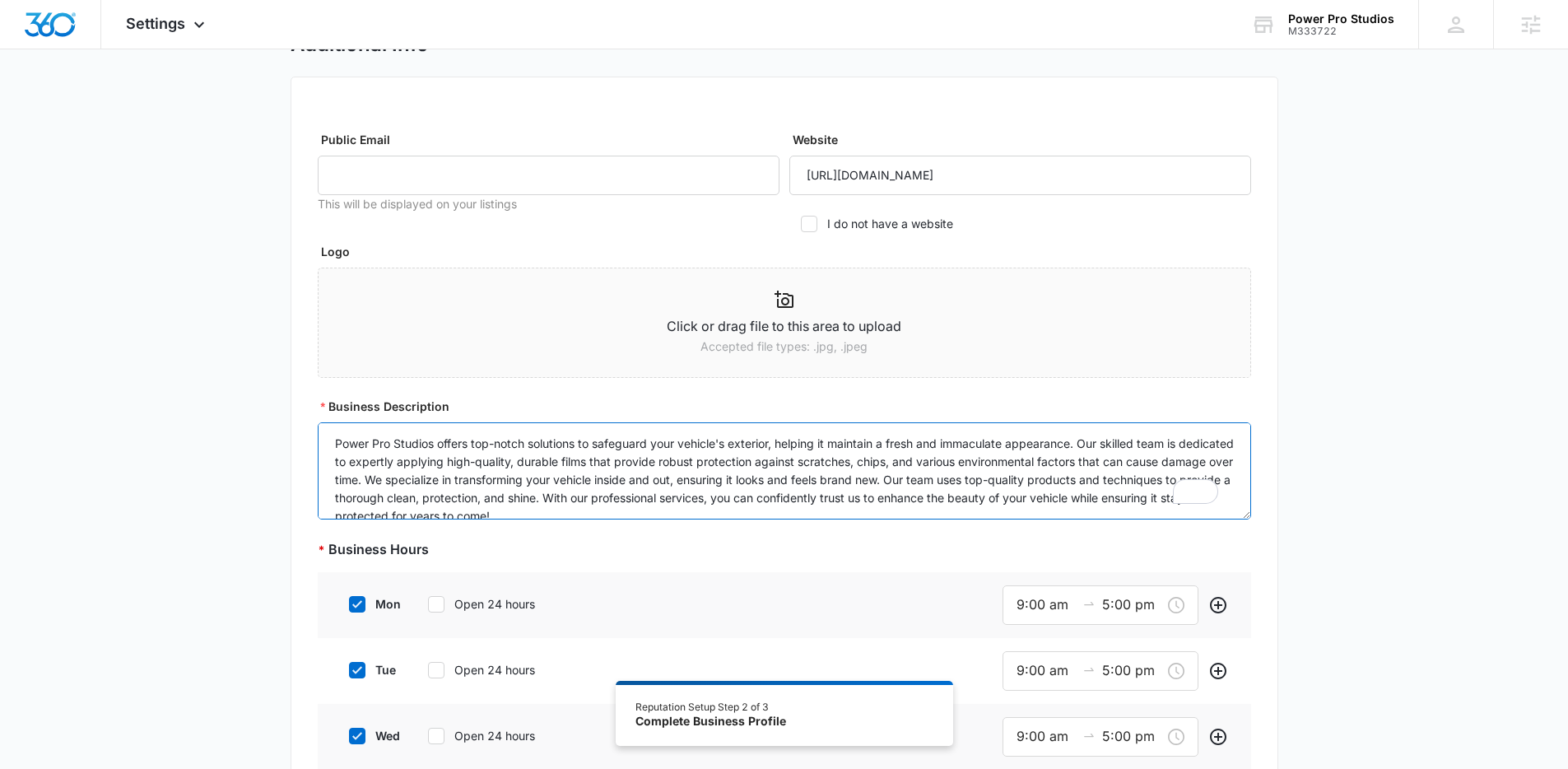 scroll, scrollTop: 4, scrollLeft: 0, axis: vertical 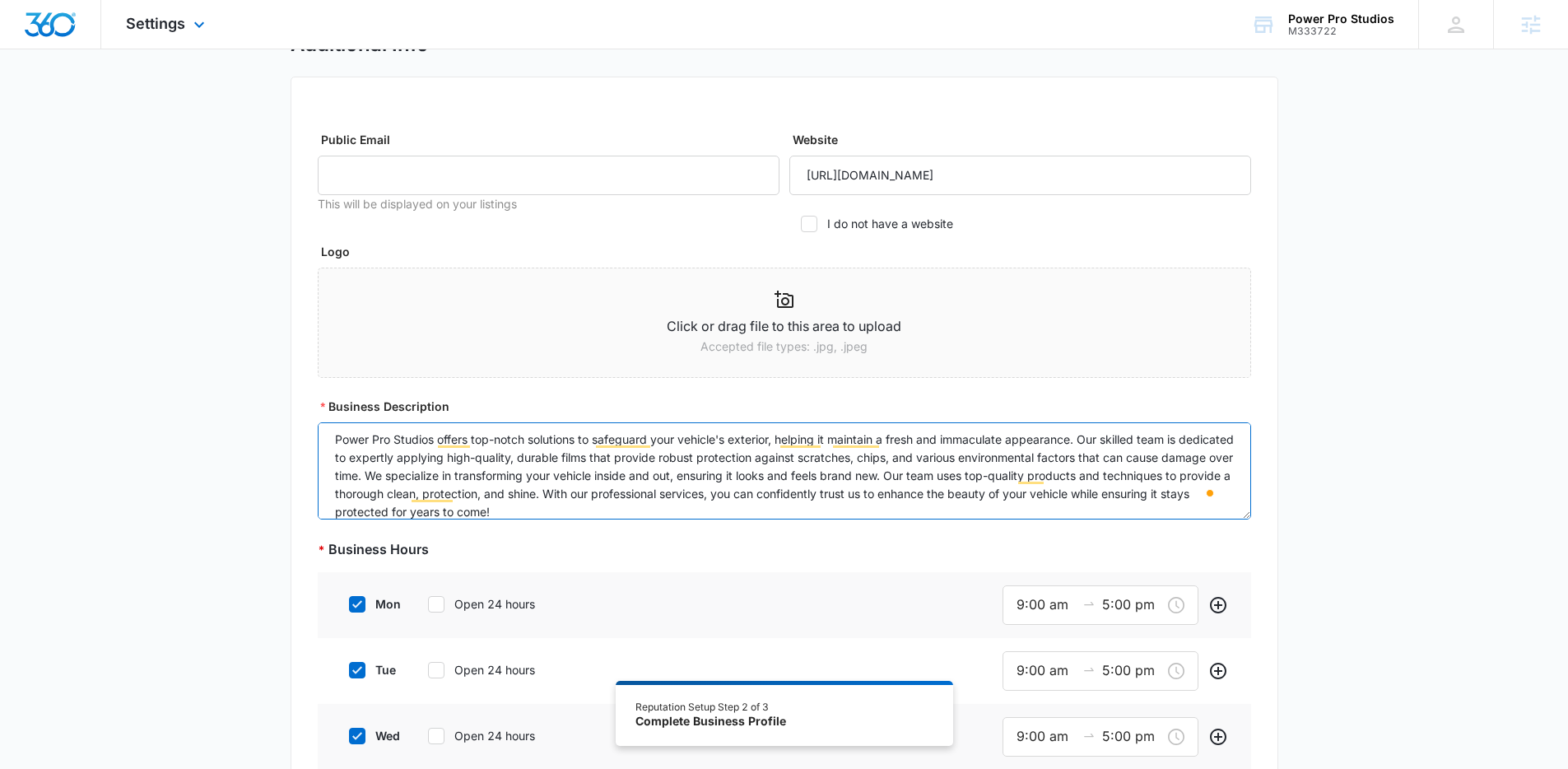 type on "Power Pro Studios offers top-notch solutions to safeguard your vehicle's exterior, helping it maintain a fresh and immaculate appearance. Our skilled team is dedicated to expertly applying high-quality, durable films that provide robust protection against scratches, chips, and various environmental factors that can cause damage over time. We specialize in transforming your vehicle inside and out, ensuring it looks and feels brand new. Our team uses top-quality products and techniques to provide a thorough clean, protection, and shine. With our professional services, you can confidently trust us to enhance the beauty of your vehicle while ensuring it stays protected for years to come!" 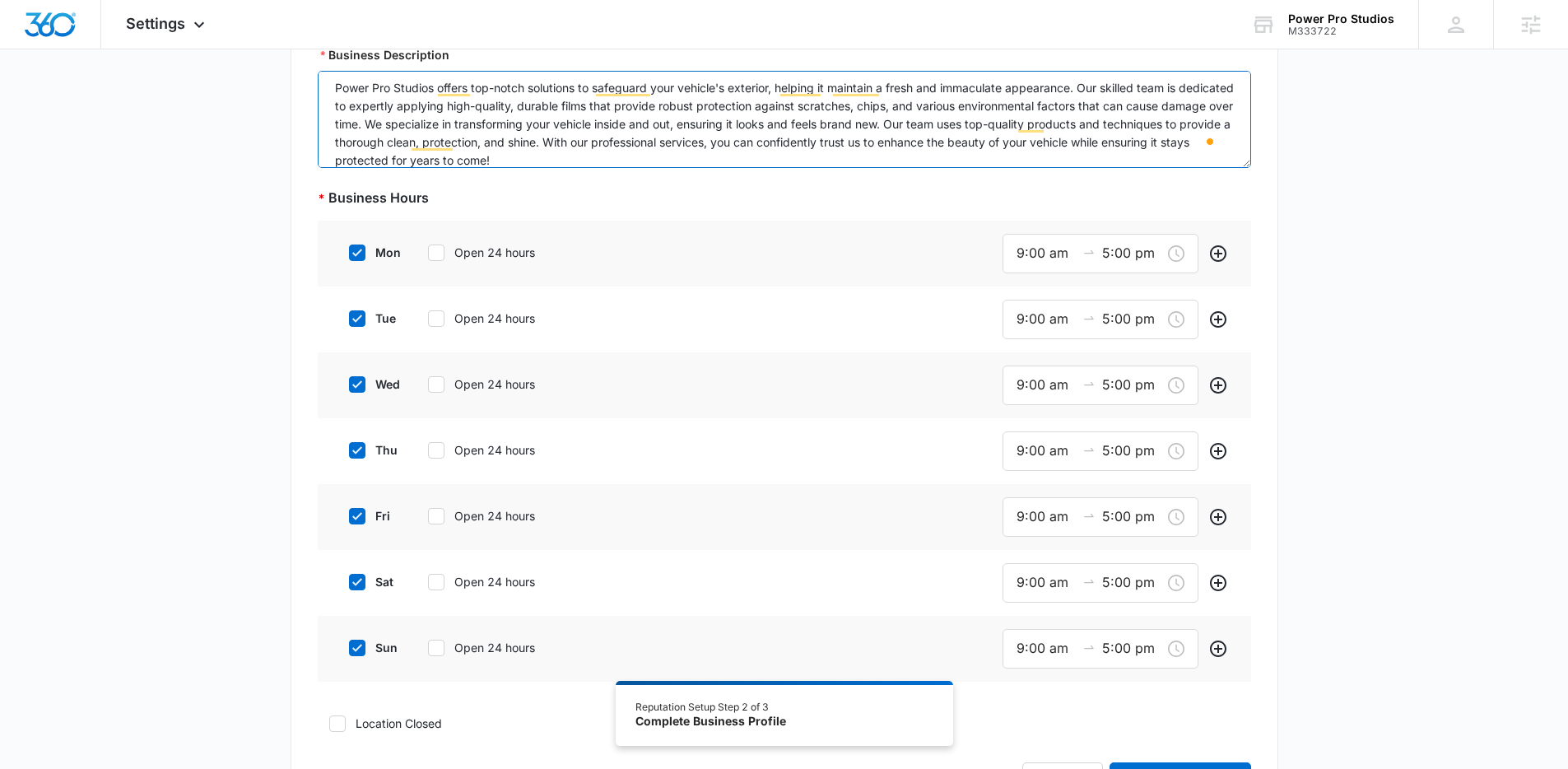 scroll, scrollTop: 437, scrollLeft: 0, axis: vertical 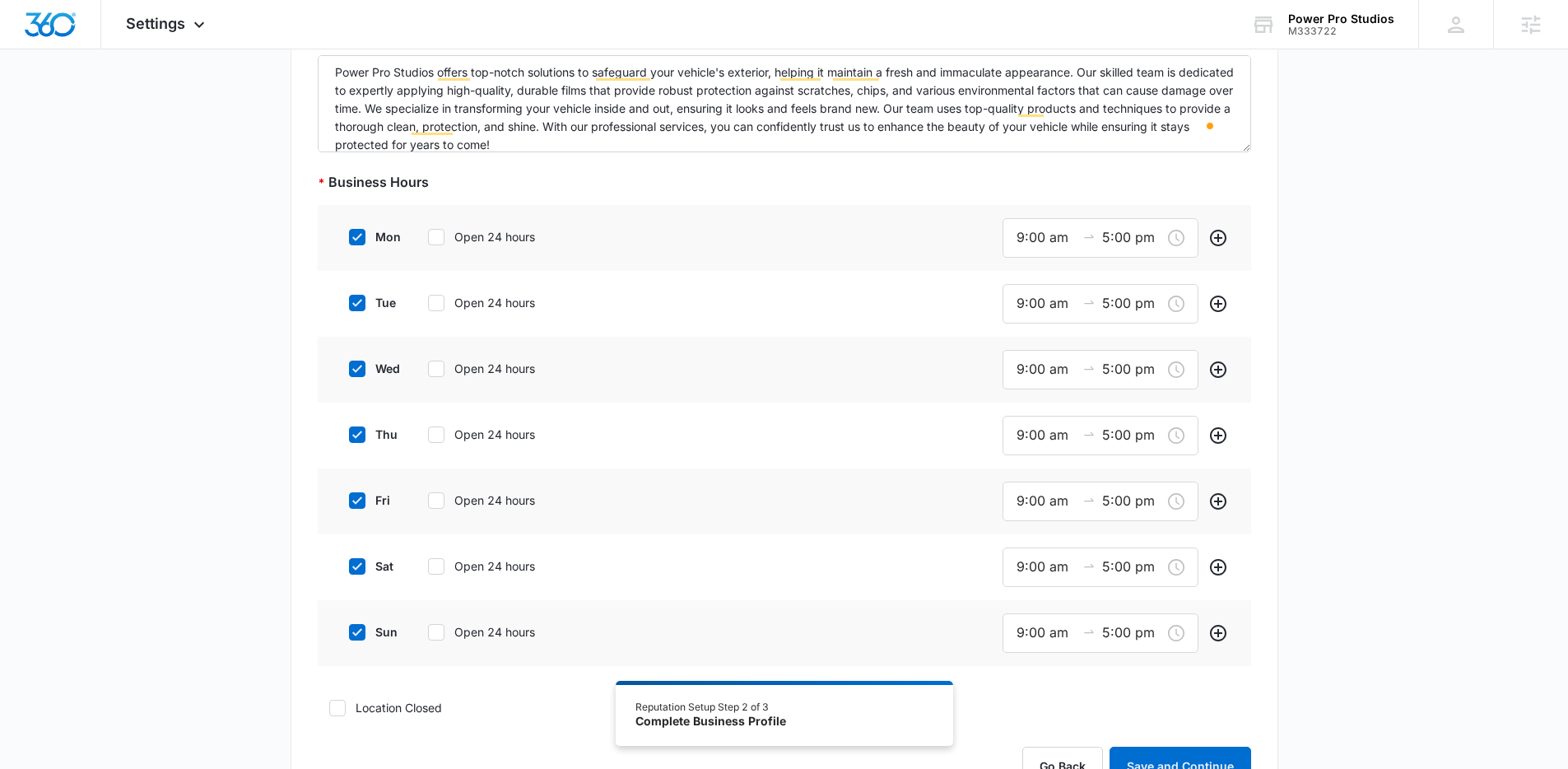 click 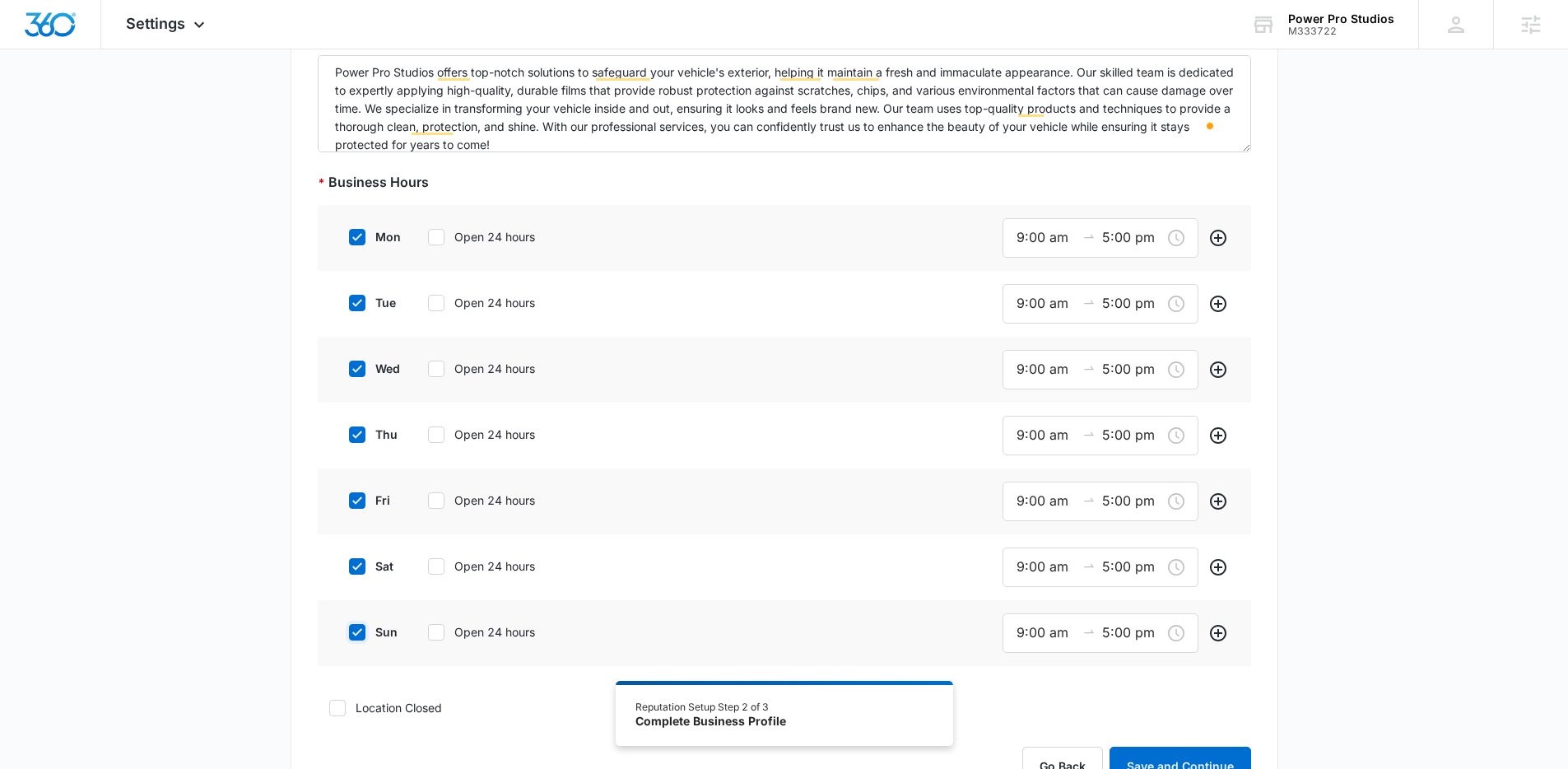 click on "sun" at bounding box center [343, 632] 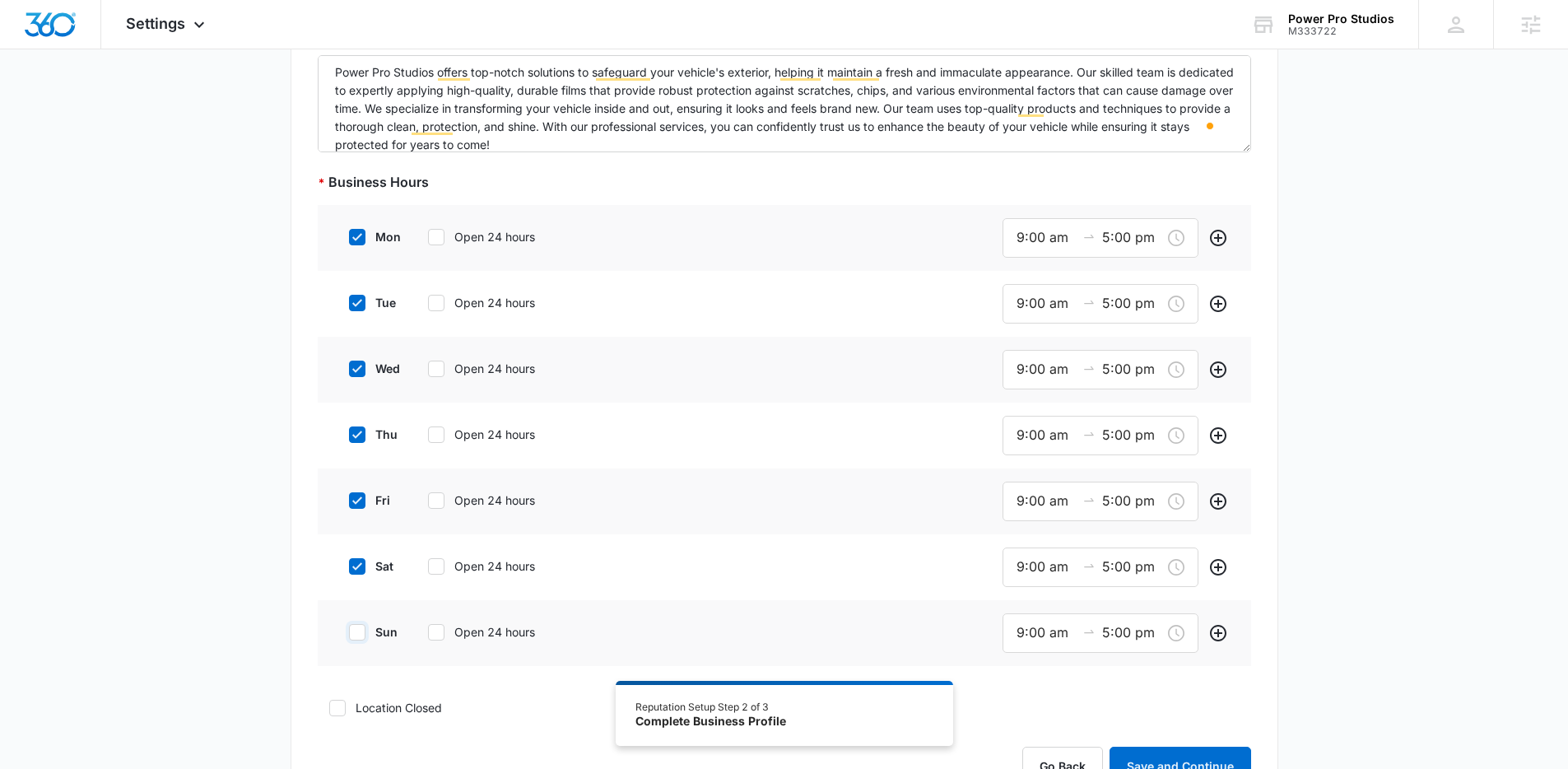 checkbox on "false" 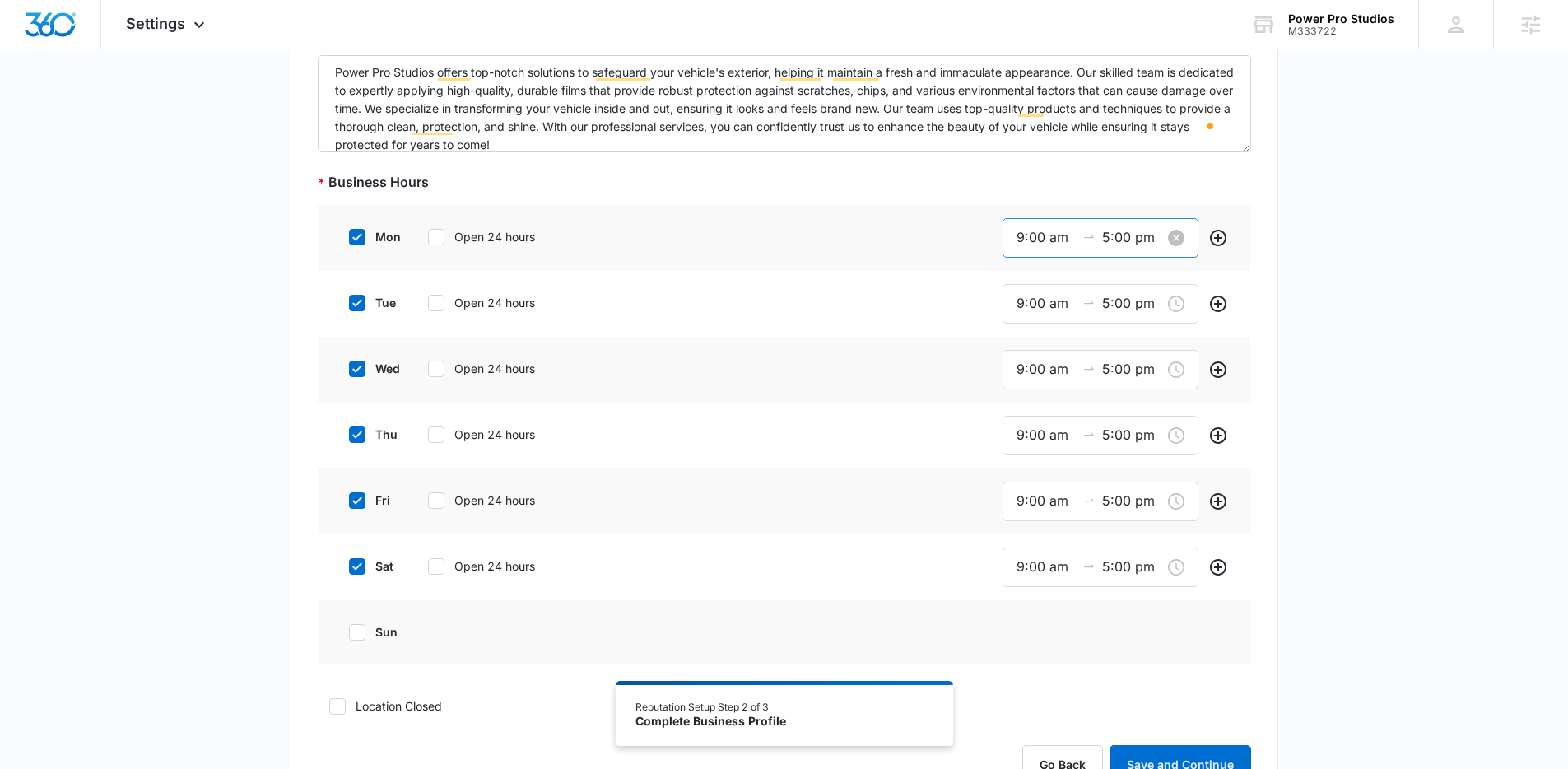 click on "9:00 am" at bounding box center [1046, 237] 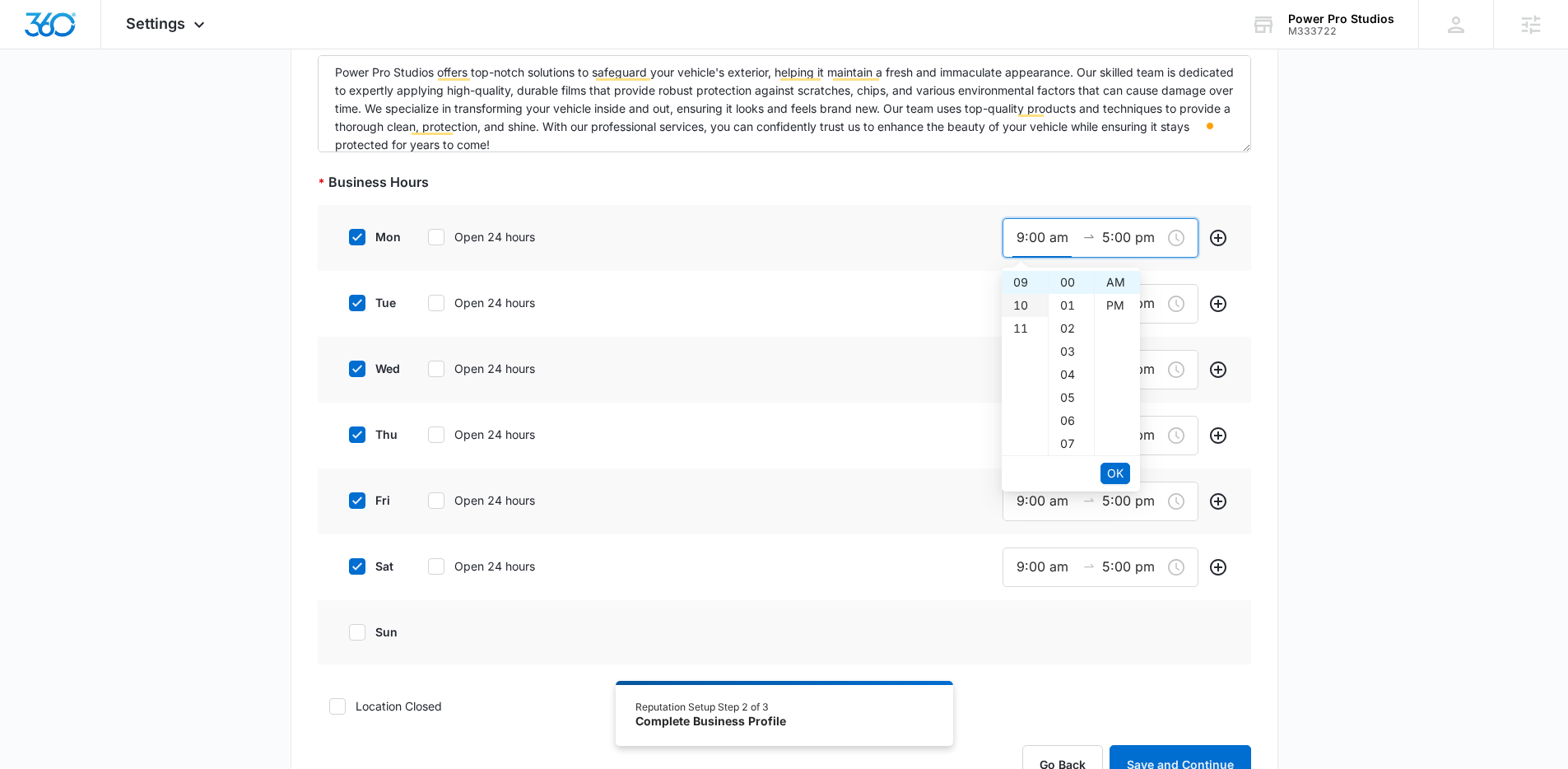 click on "10" at bounding box center [1025, 305] 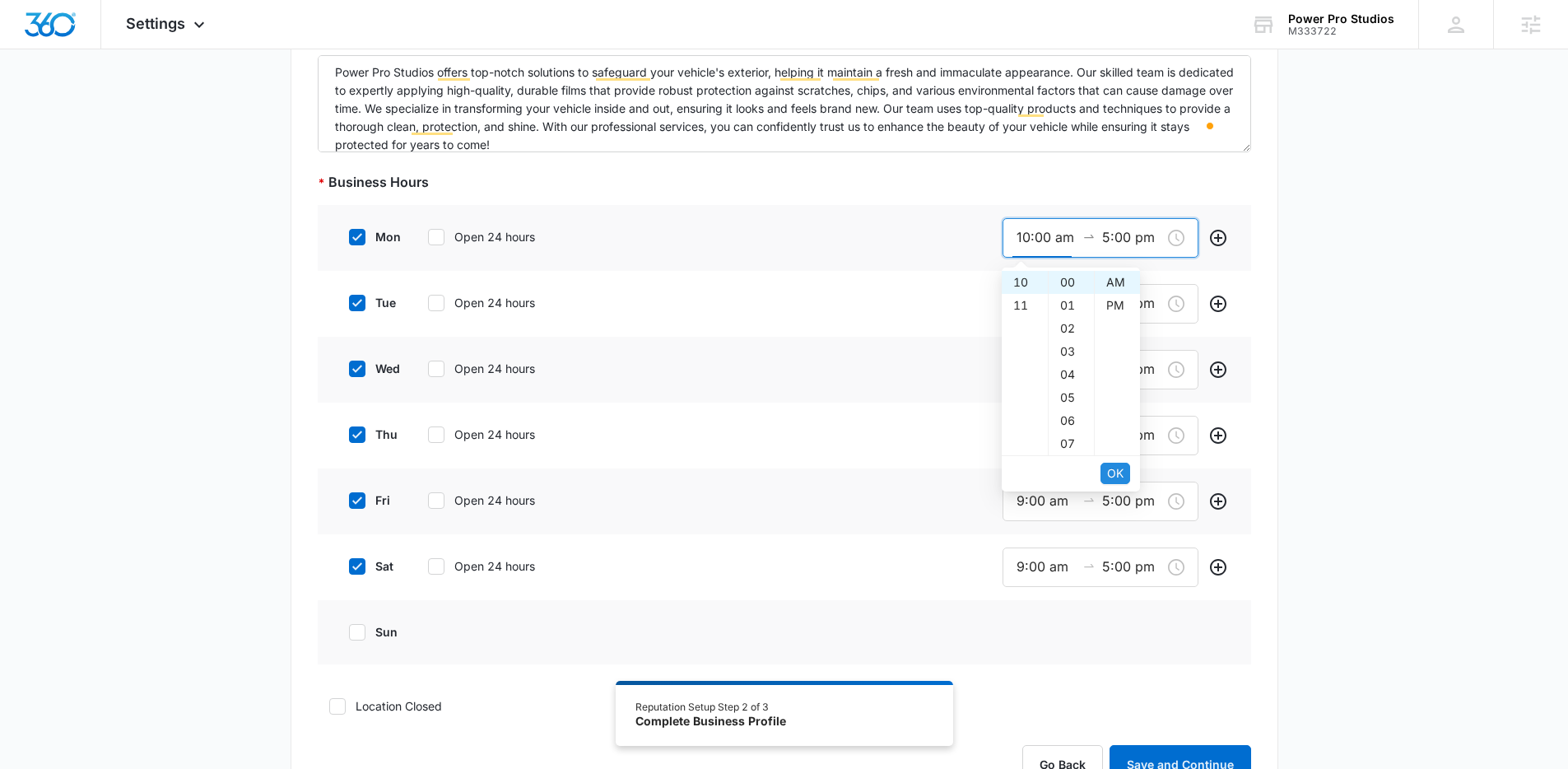 click on "OK" at bounding box center (1115, 473) 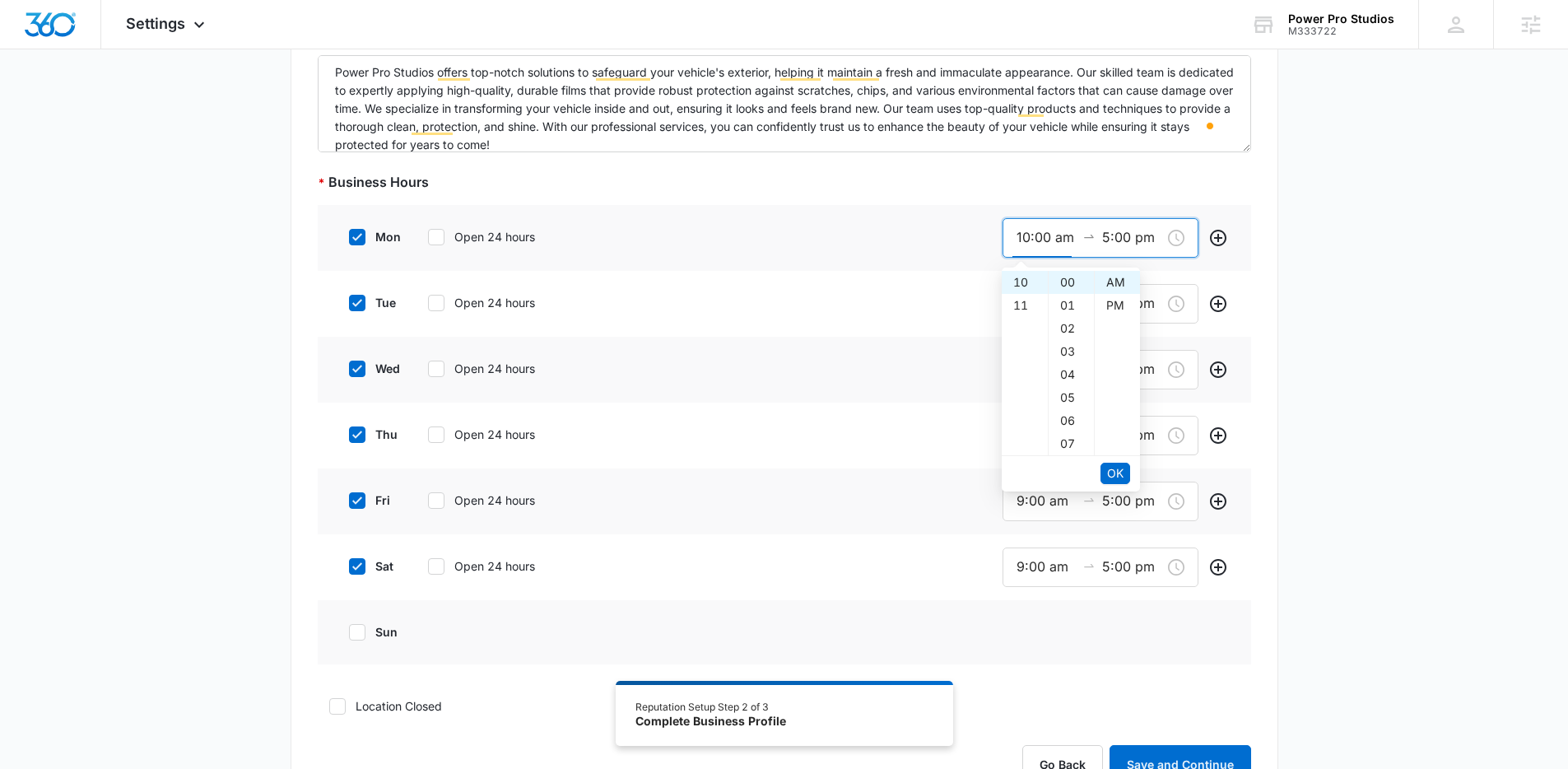 scroll, scrollTop: 153, scrollLeft: 0, axis: vertical 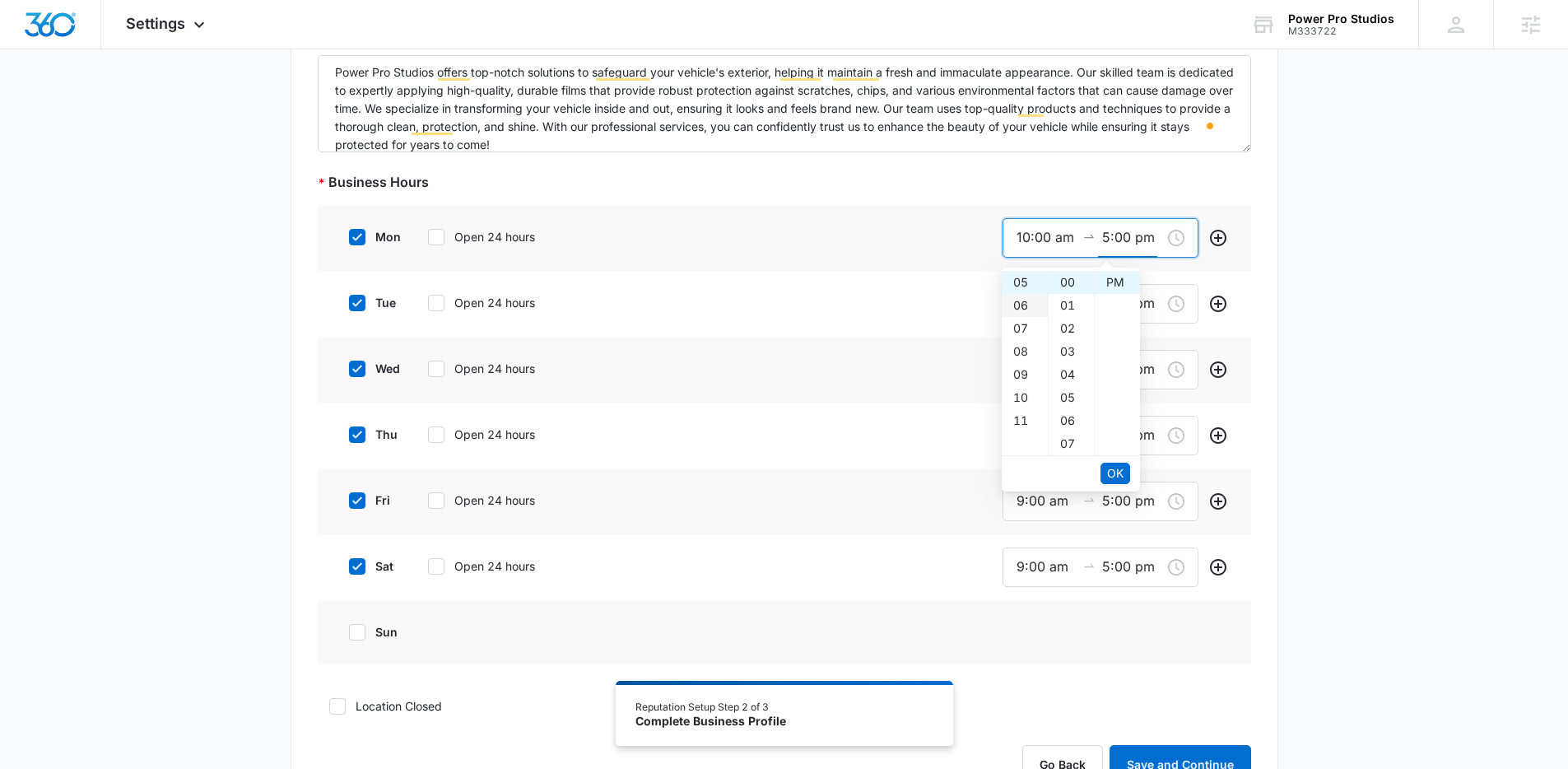 click on "06" at bounding box center [1025, 305] 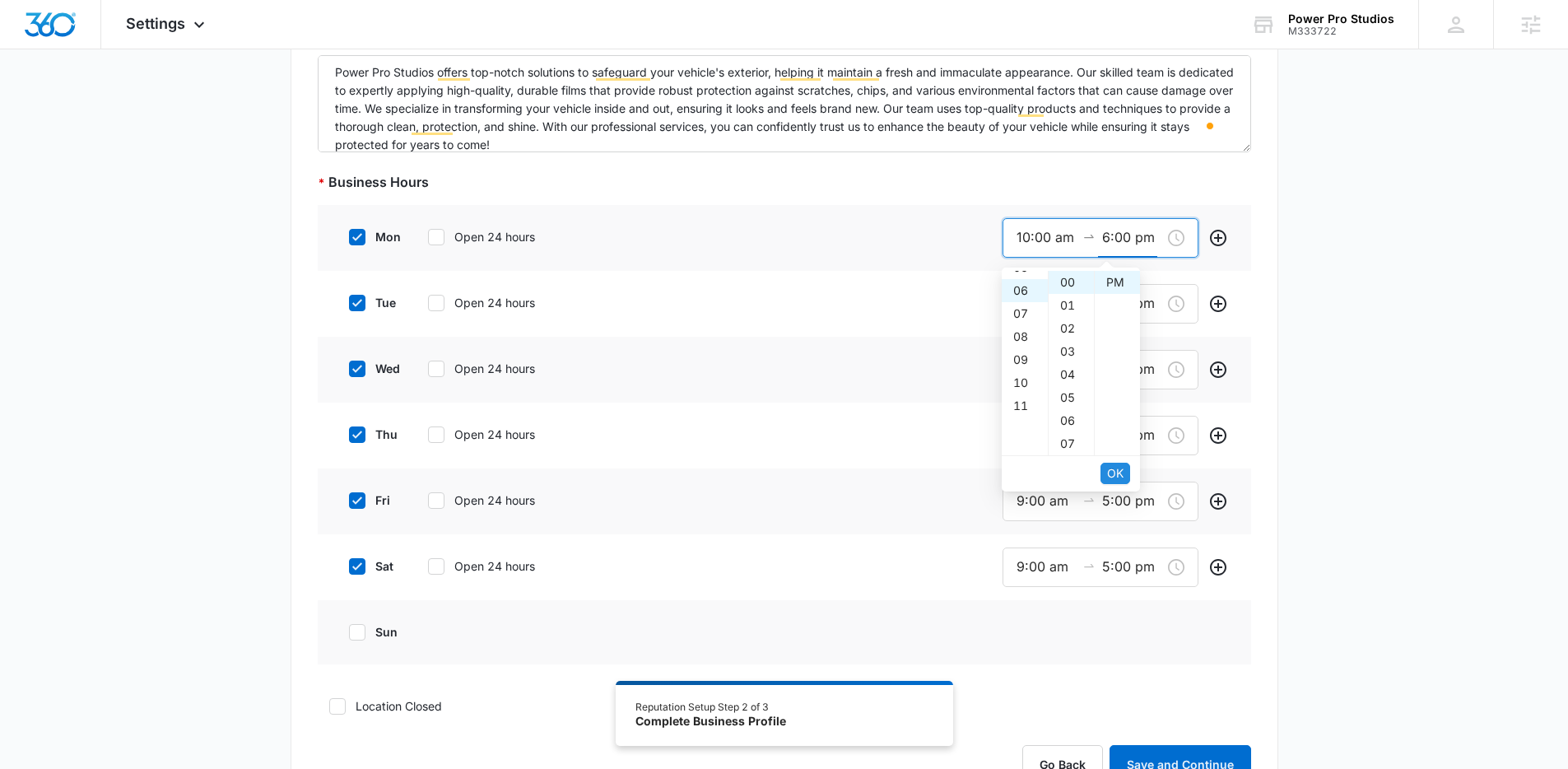 scroll, scrollTop: 138, scrollLeft: 0, axis: vertical 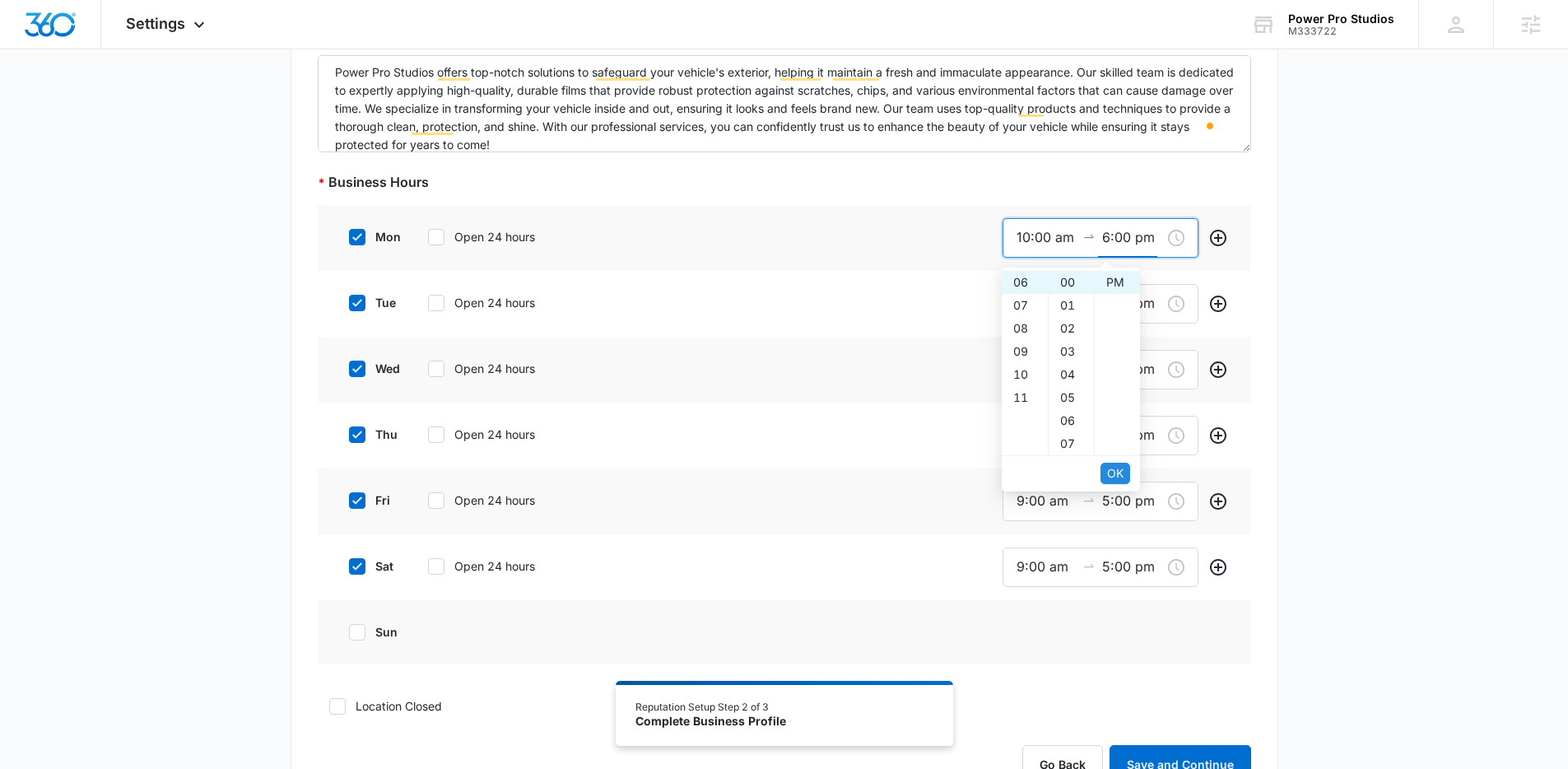 click on "OK" at bounding box center [1115, 473] 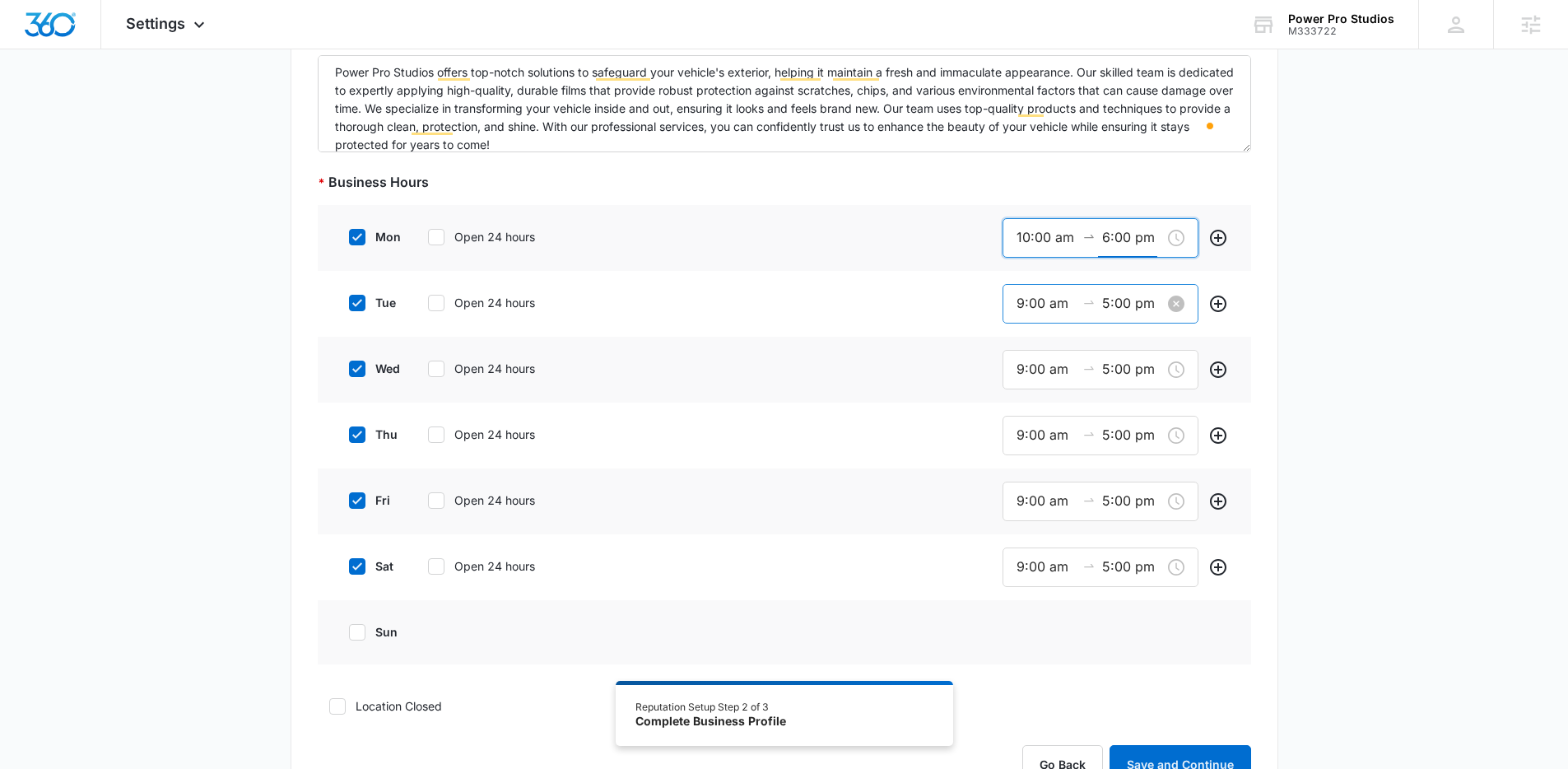 click on "9:00 am" at bounding box center [1046, 303] 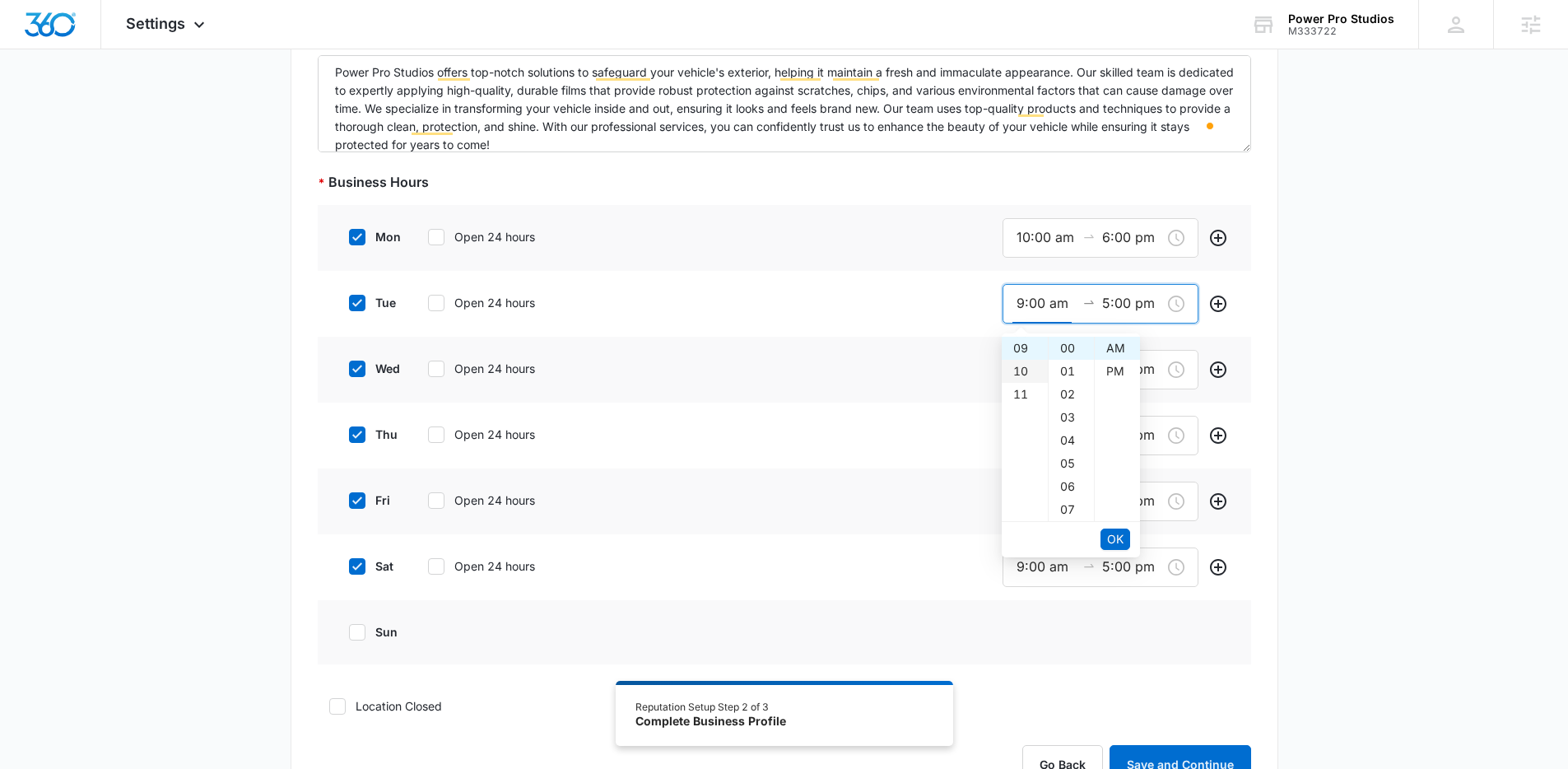 click on "10" at bounding box center [1025, 371] 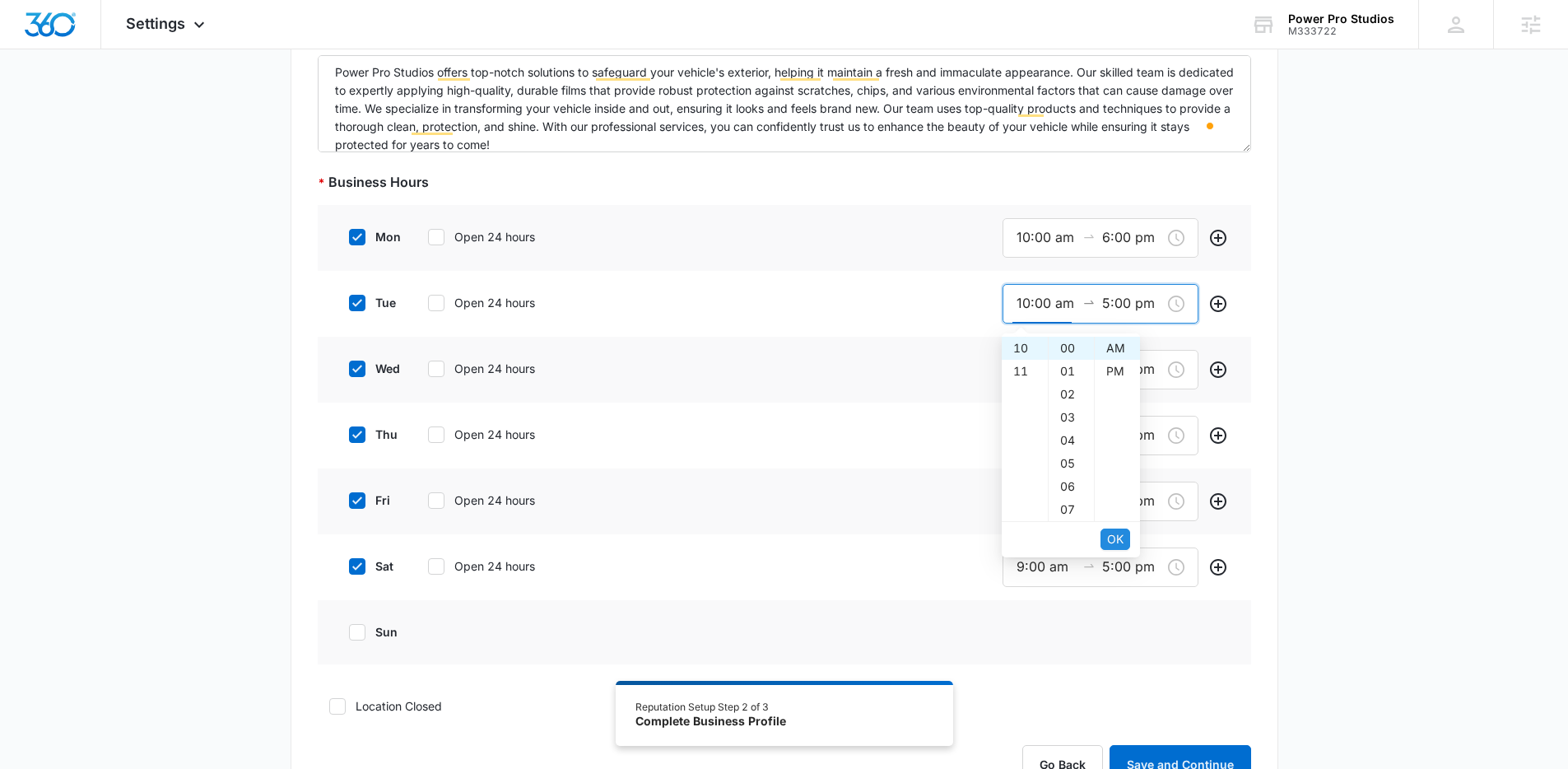 click on "OK" at bounding box center (1115, 539) 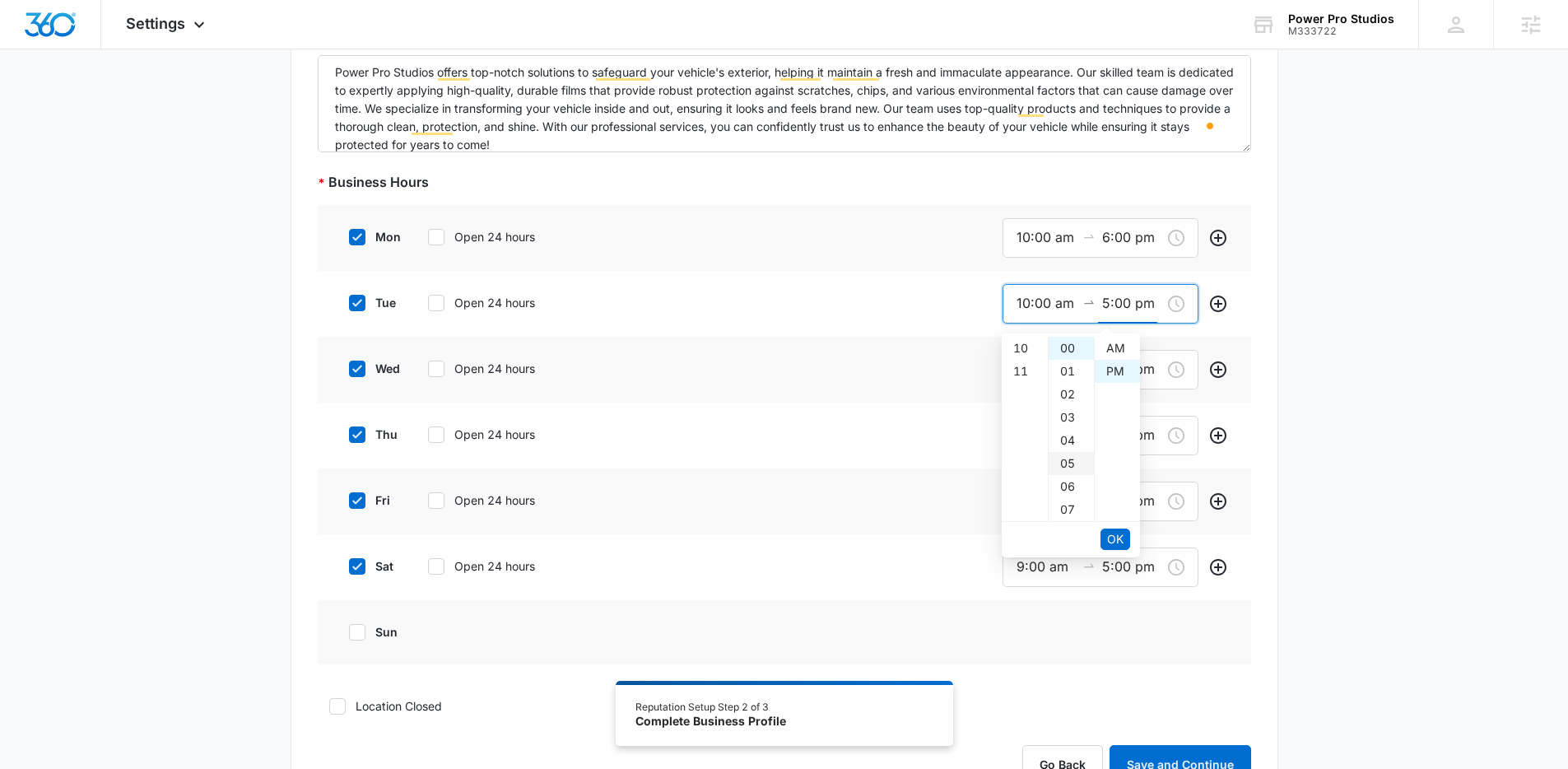 scroll, scrollTop: 115, scrollLeft: 0, axis: vertical 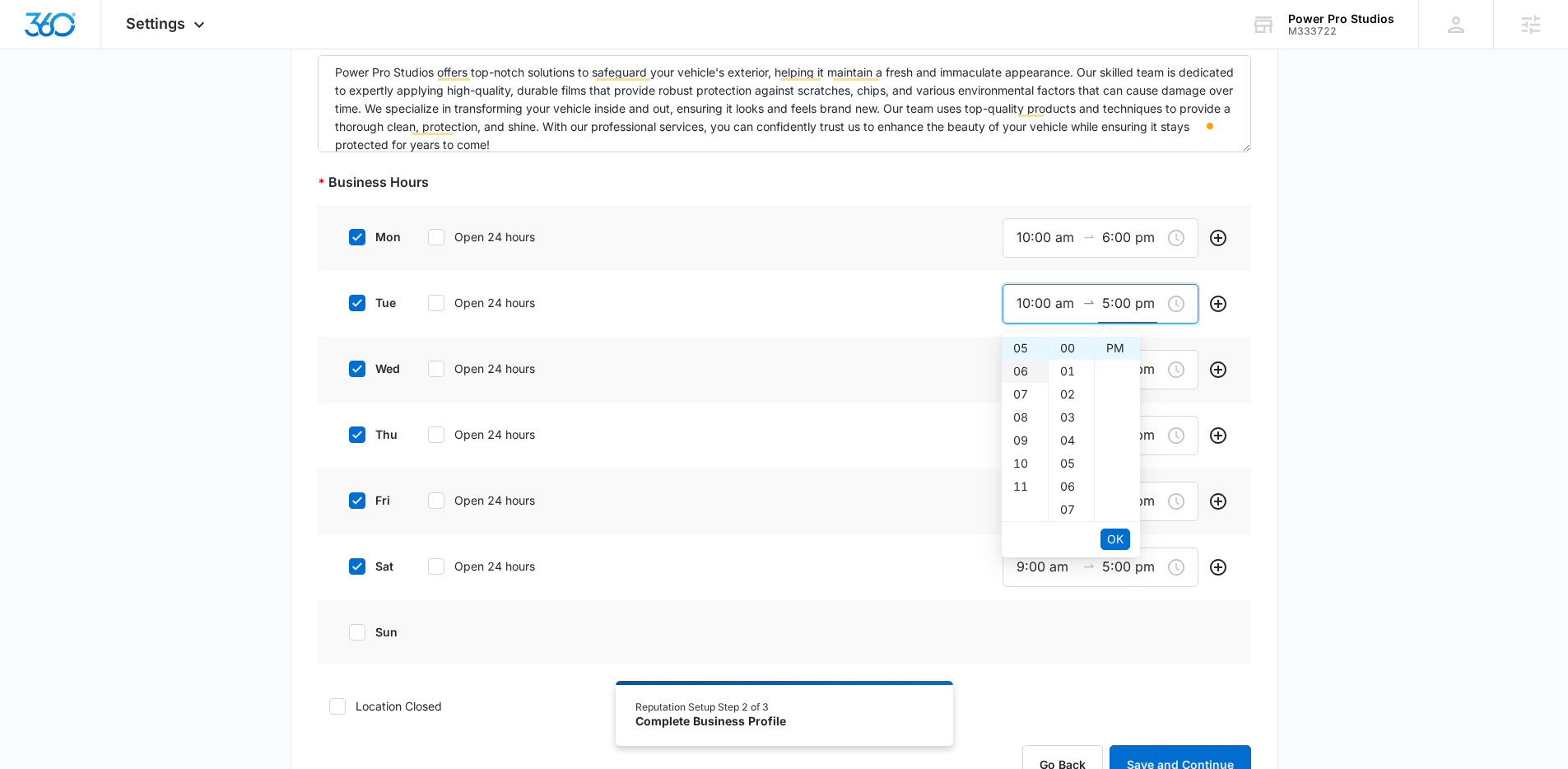 click on "06" at bounding box center [1025, 371] 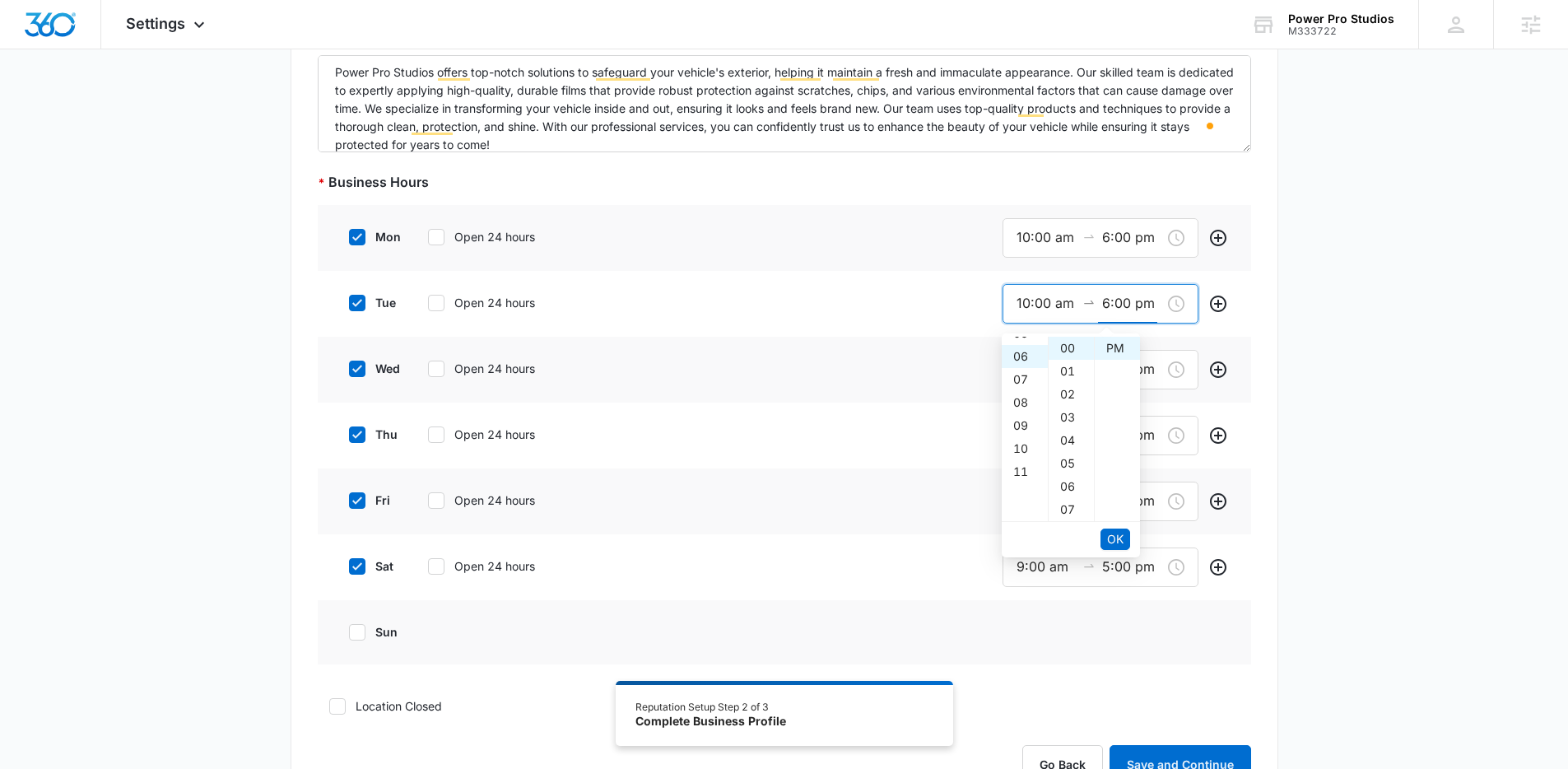 scroll, scrollTop: 138, scrollLeft: 0, axis: vertical 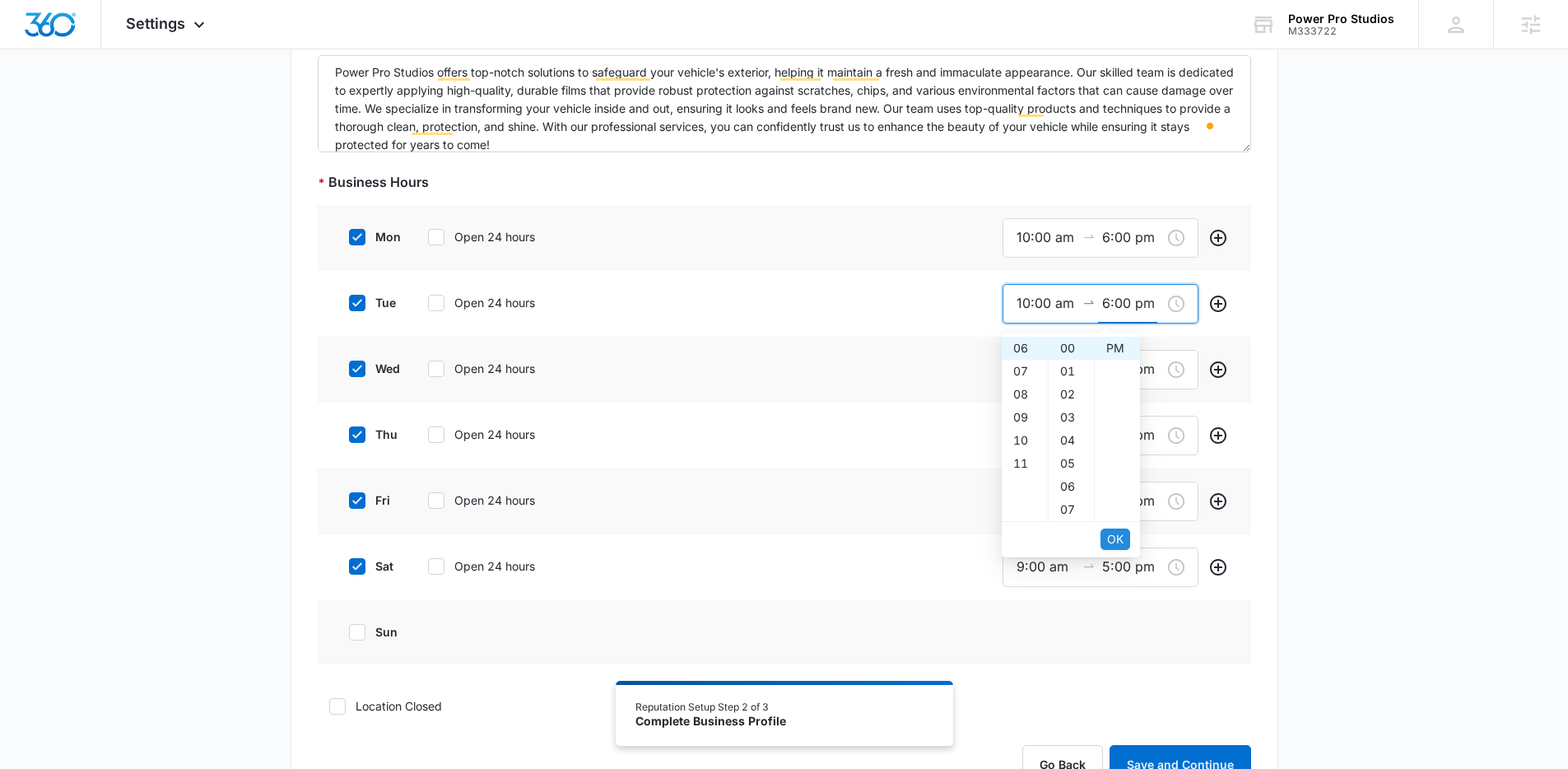 click on "OK" at bounding box center [1115, 539] 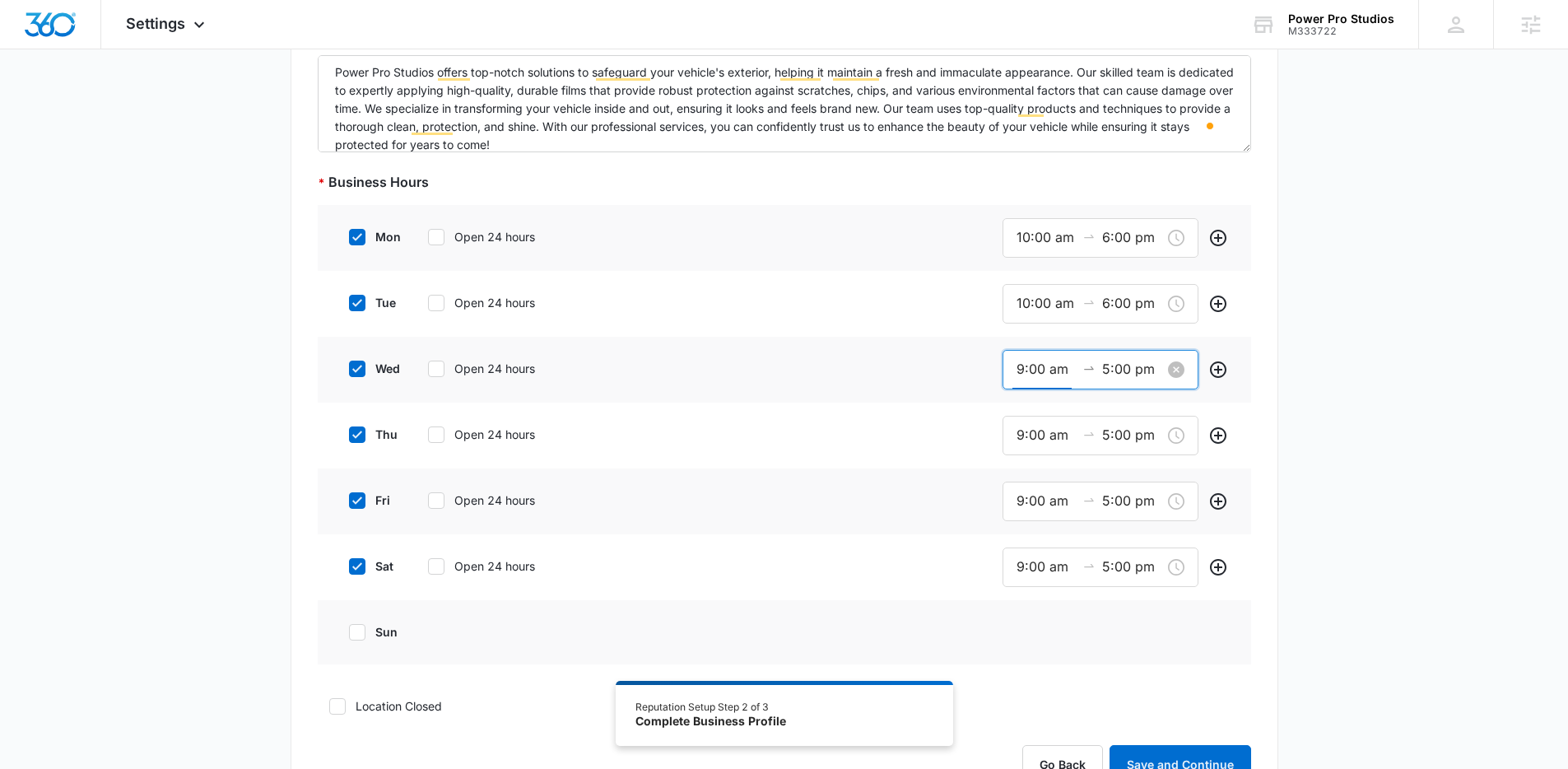 click on "9:00 am" at bounding box center [1046, 369] 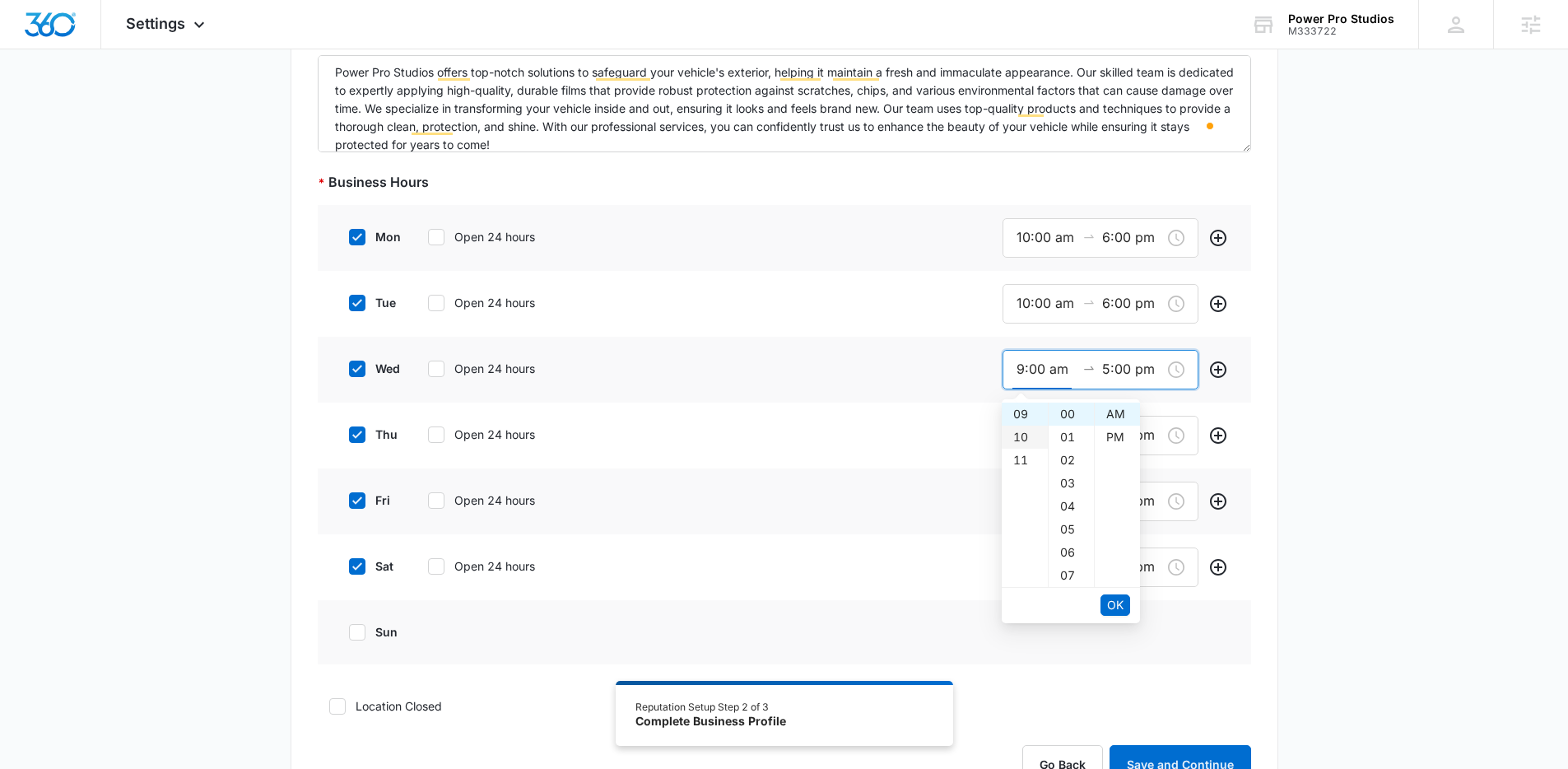click on "10" at bounding box center (1025, 437) 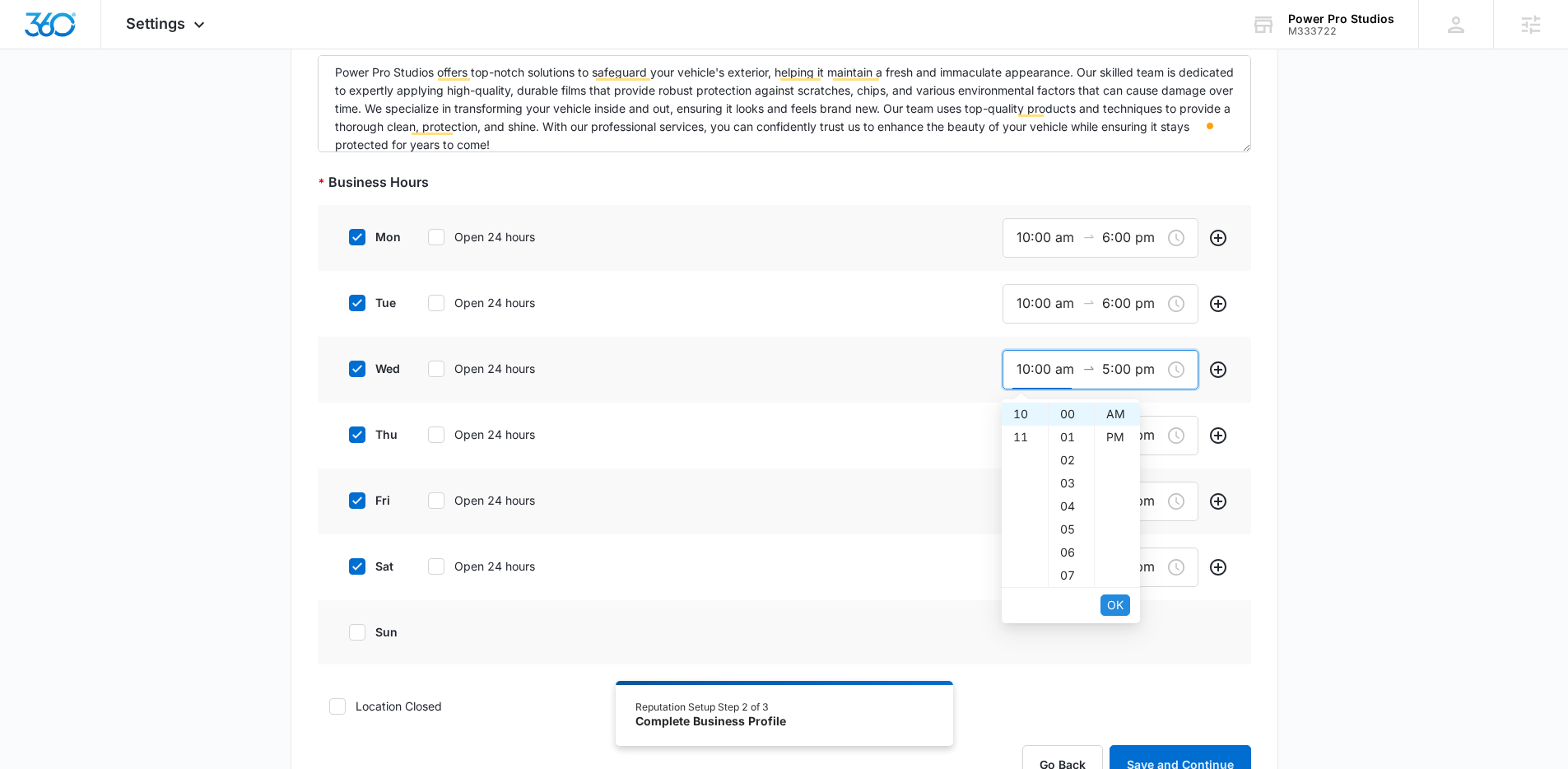click on "OK" at bounding box center (1115, 605) 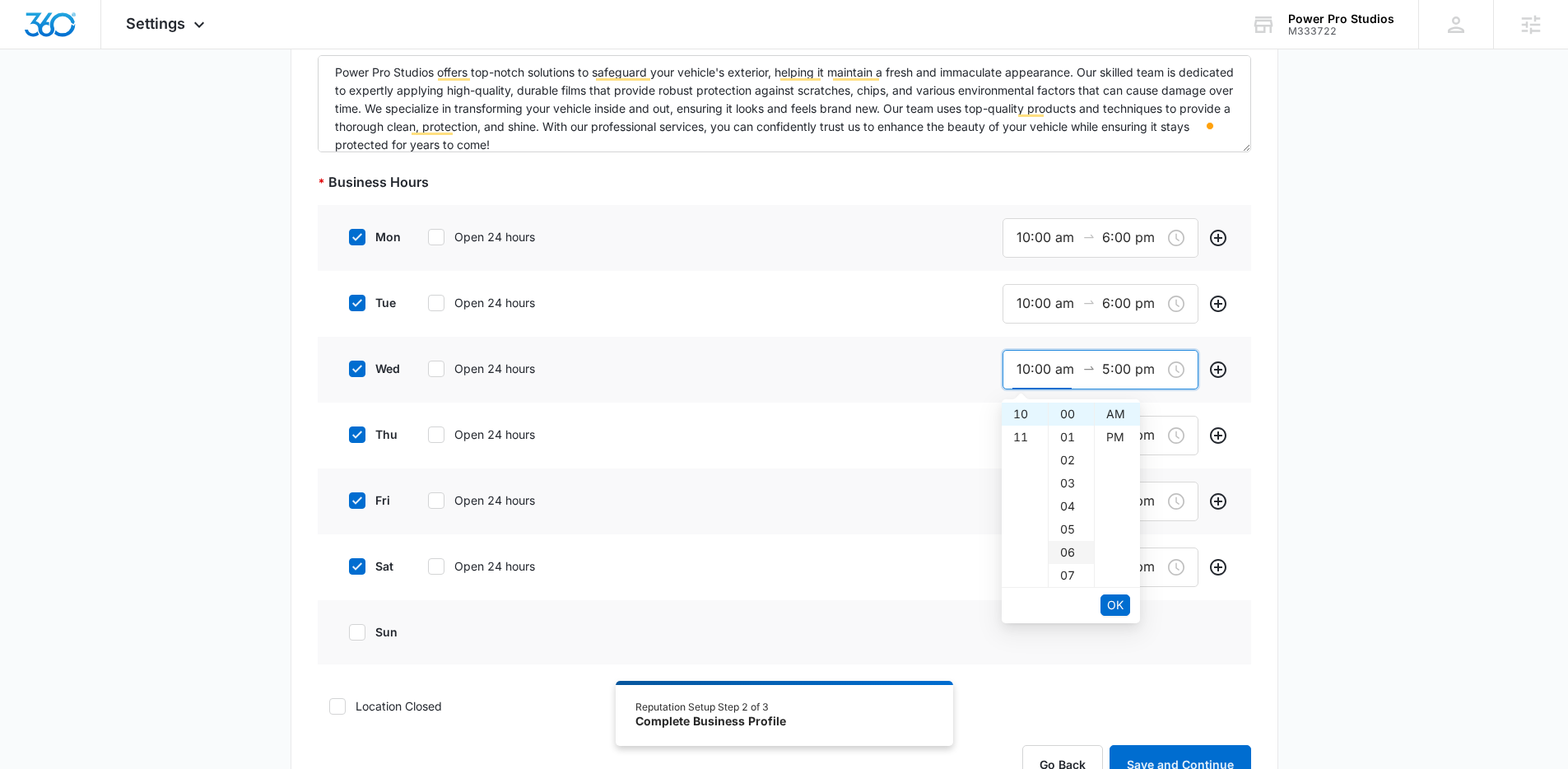 scroll, scrollTop: 153, scrollLeft: 0, axis: vertical 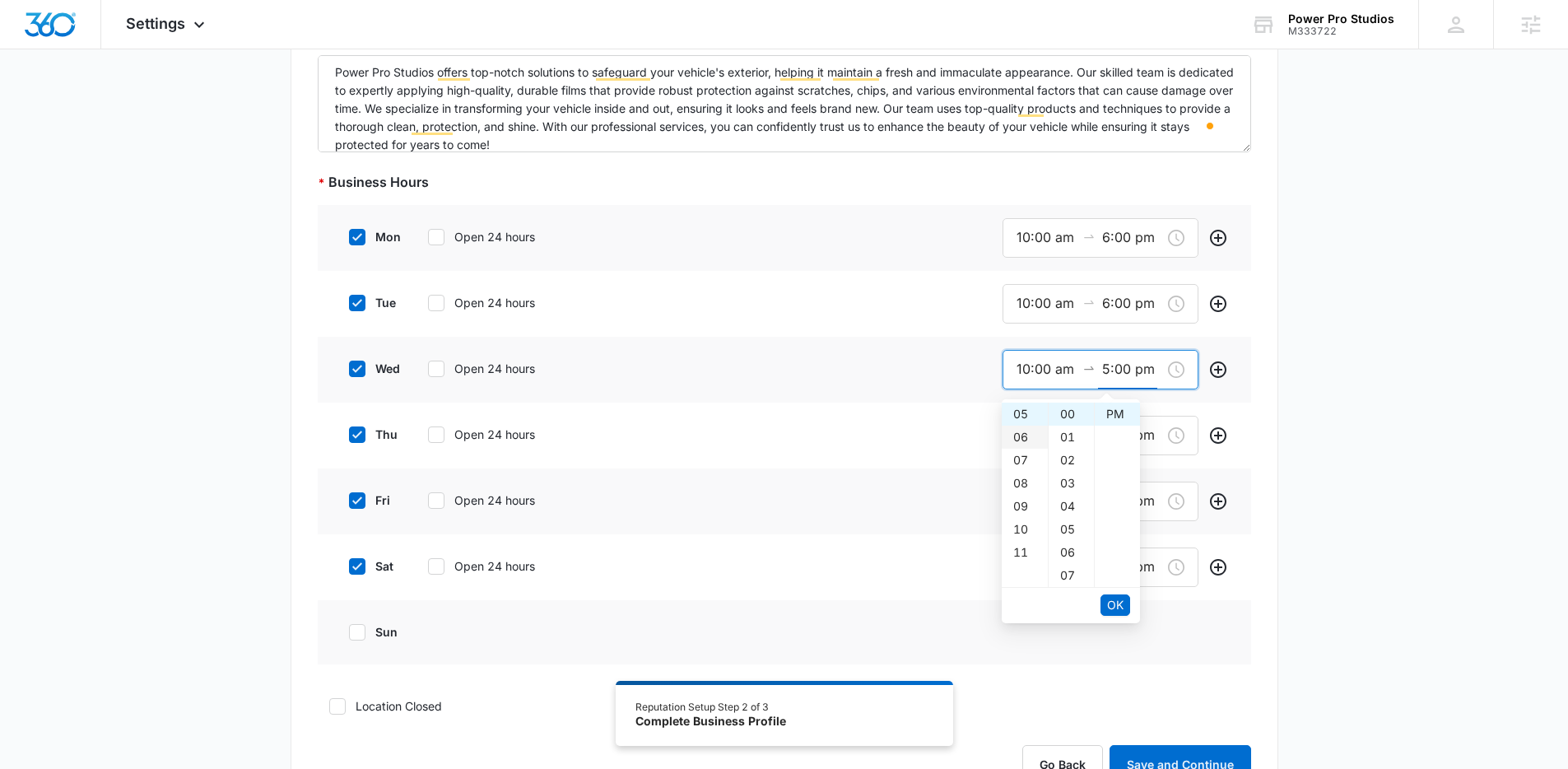 click on "06" at bounding box center (1025, 437) 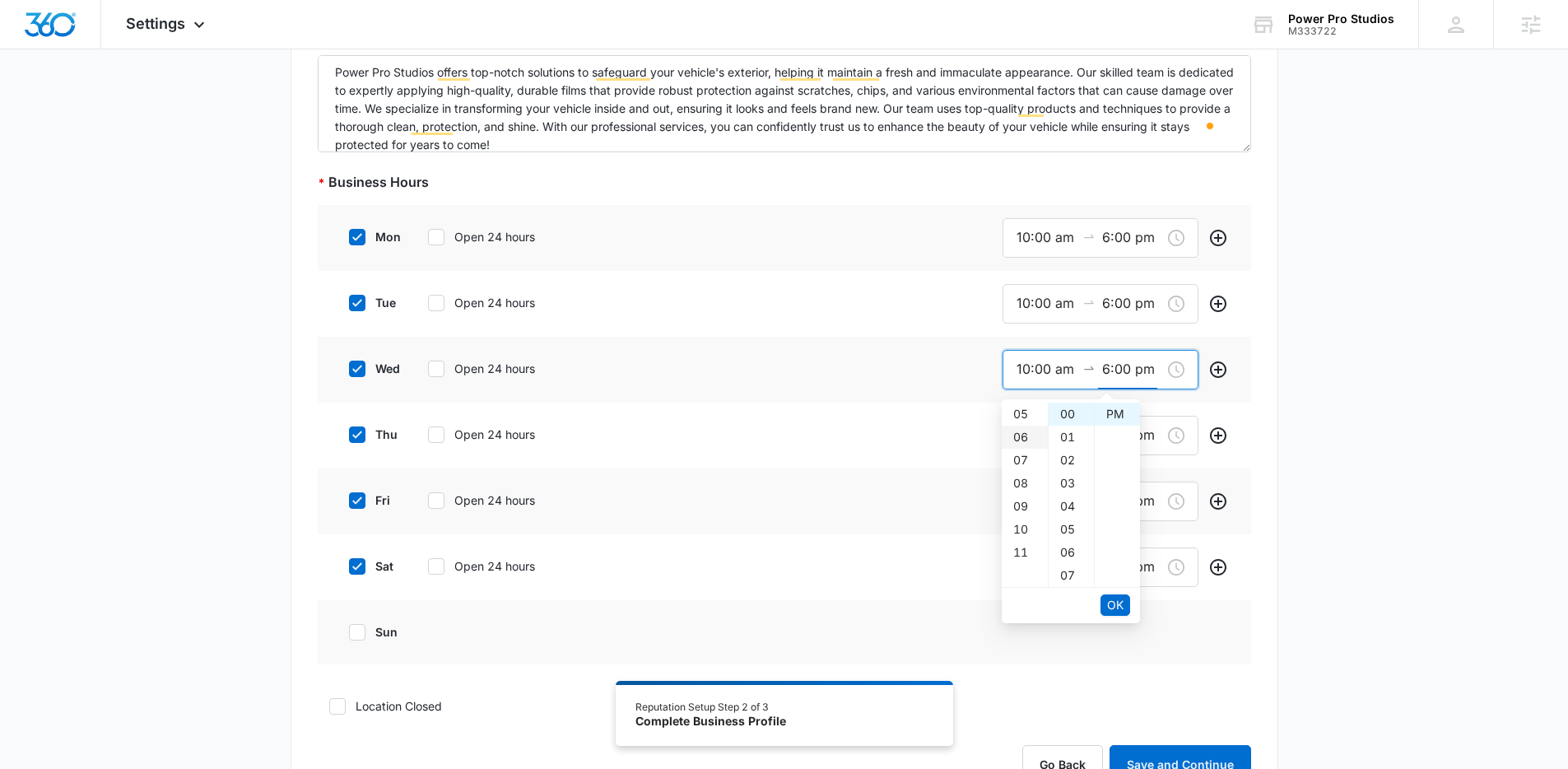 type on "6:00 pm" 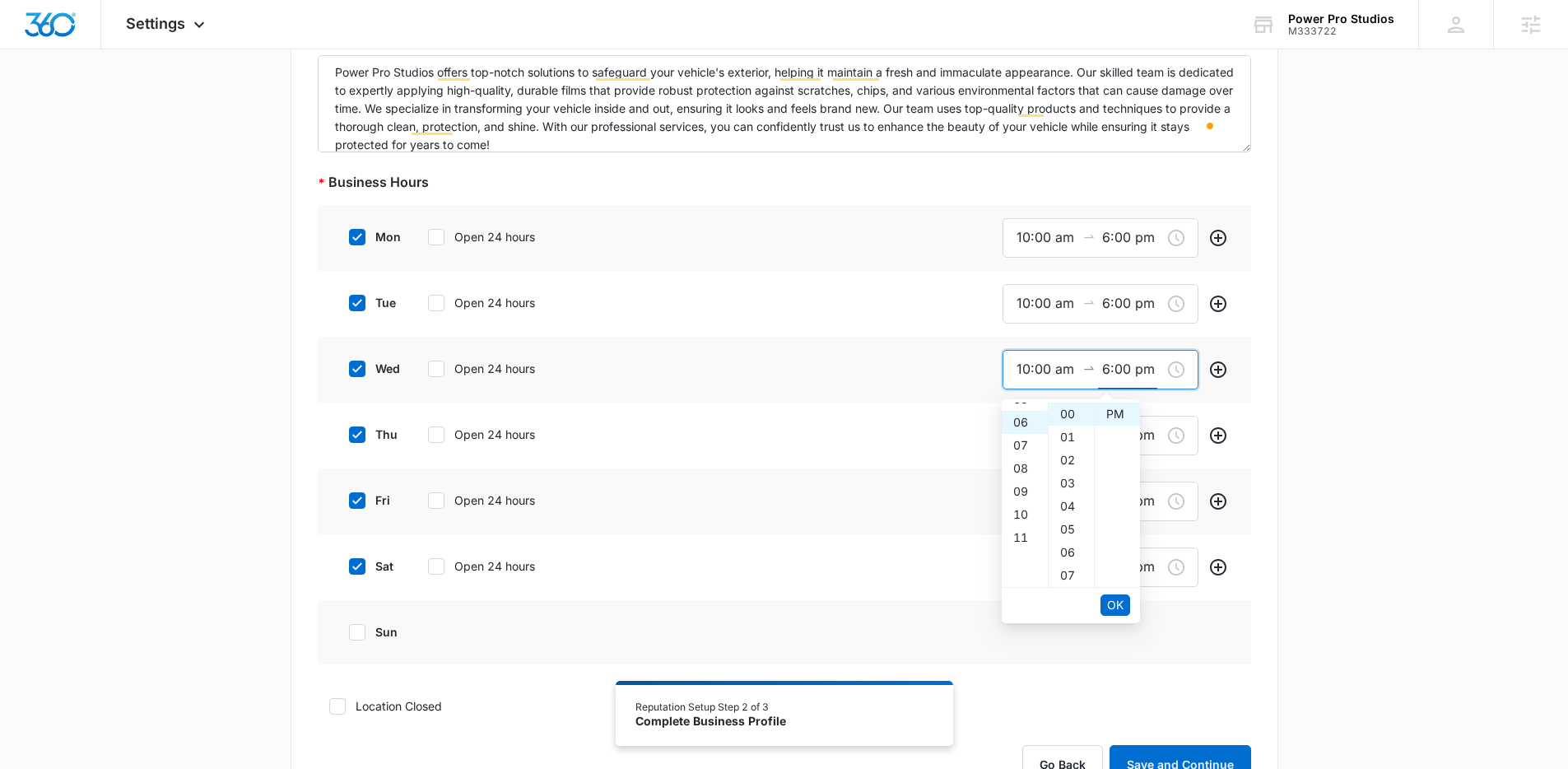 scroll, scrollTop: 138, scrollLeft: 0, axis: vertical 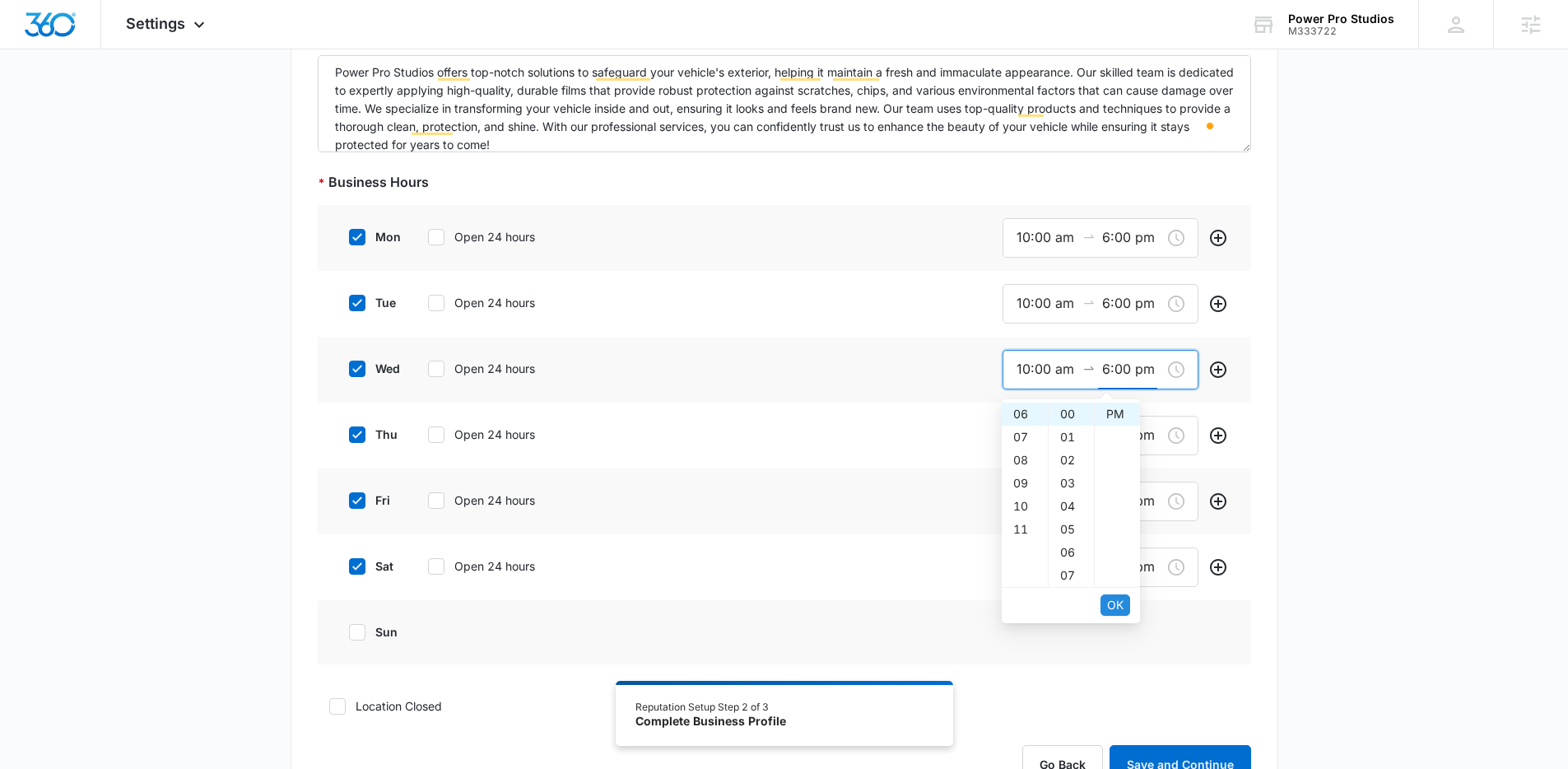 click on "OK" at bounding box center [1115, 605] 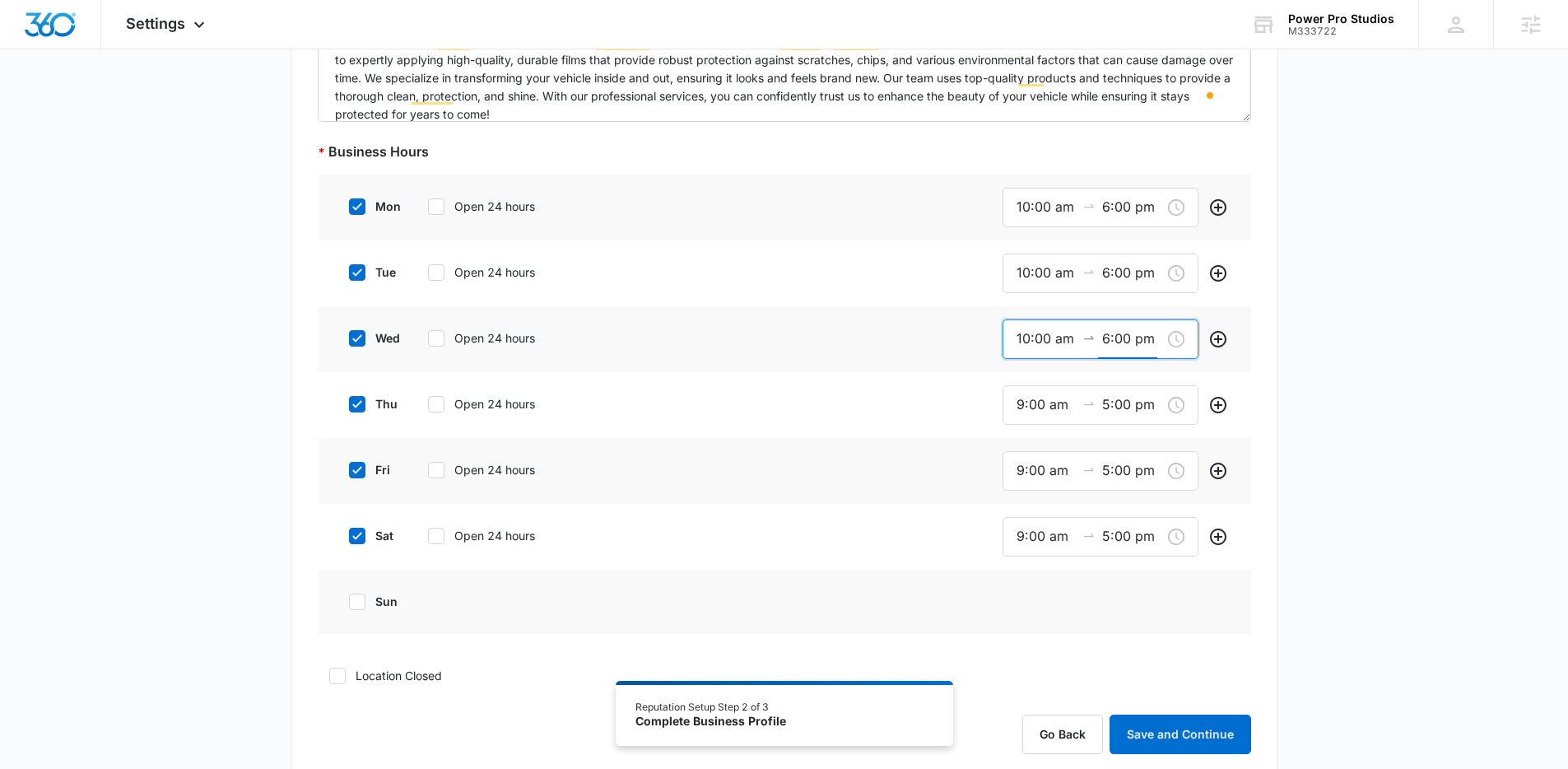 scroll, scrollTop: 489, scrollLeft: 0, axis: vertical 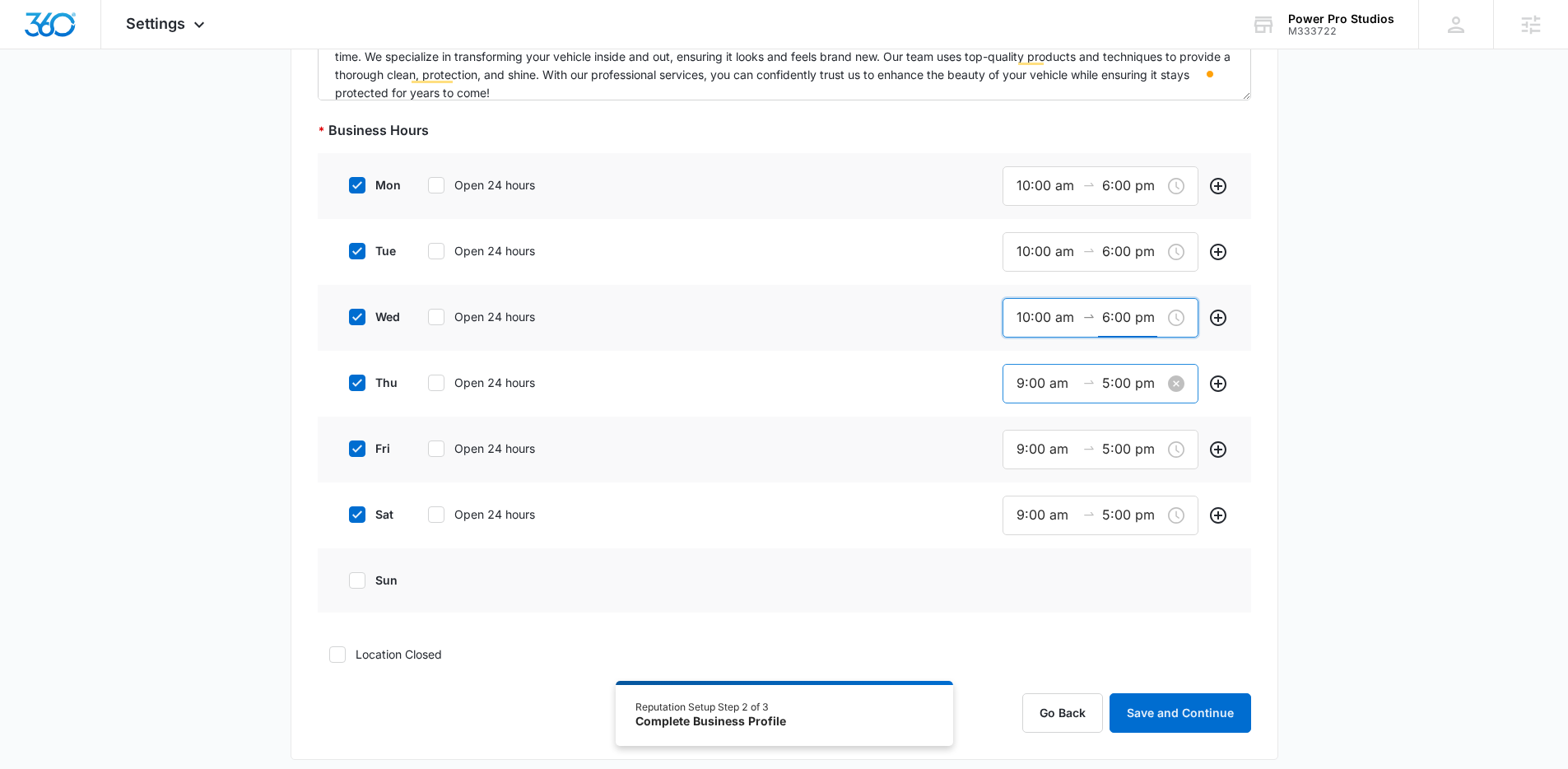 click on "9:00 am" at bounding box center (1046, 383) 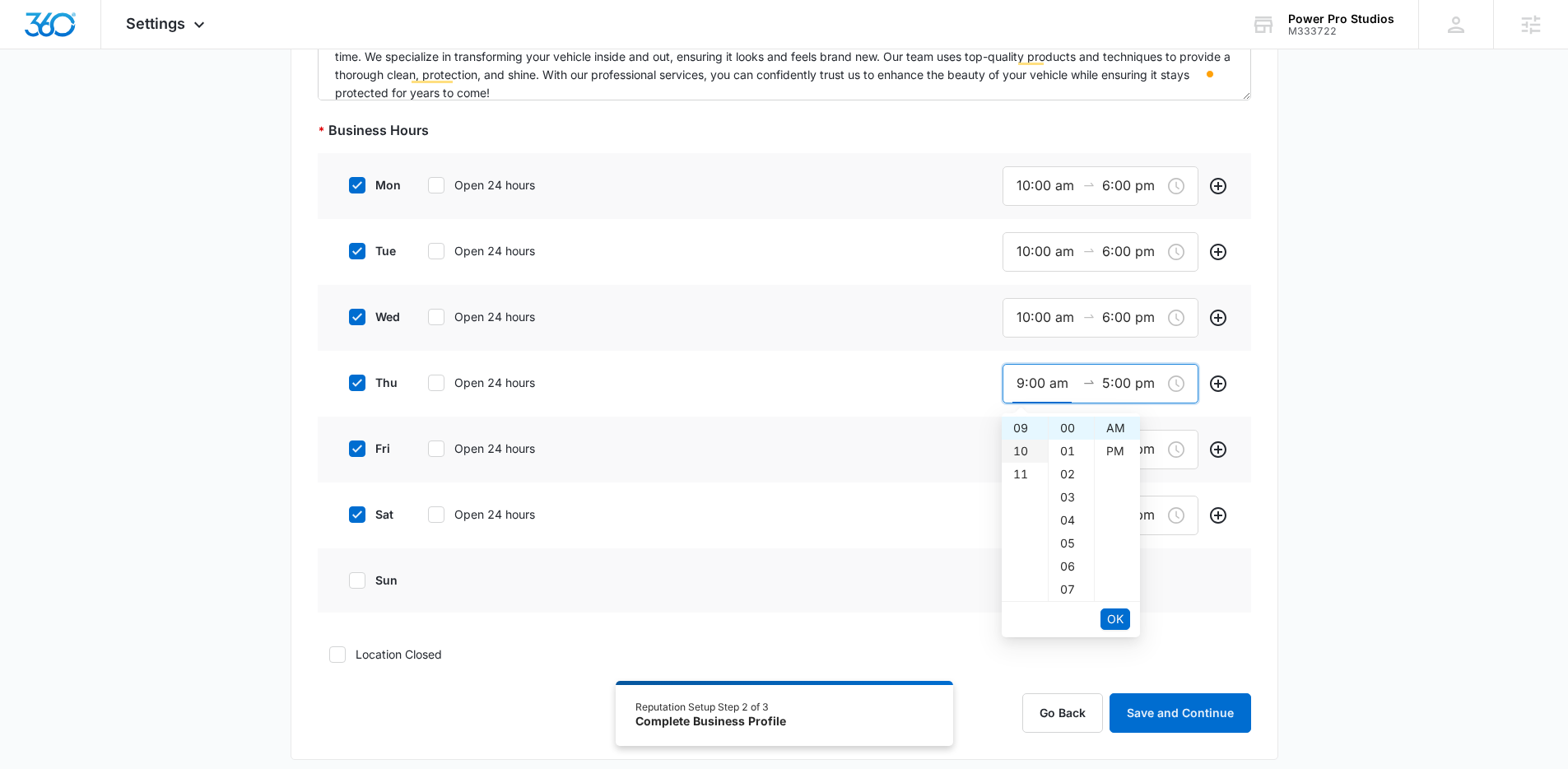 click on "10" at bounding box center [1025, 451] 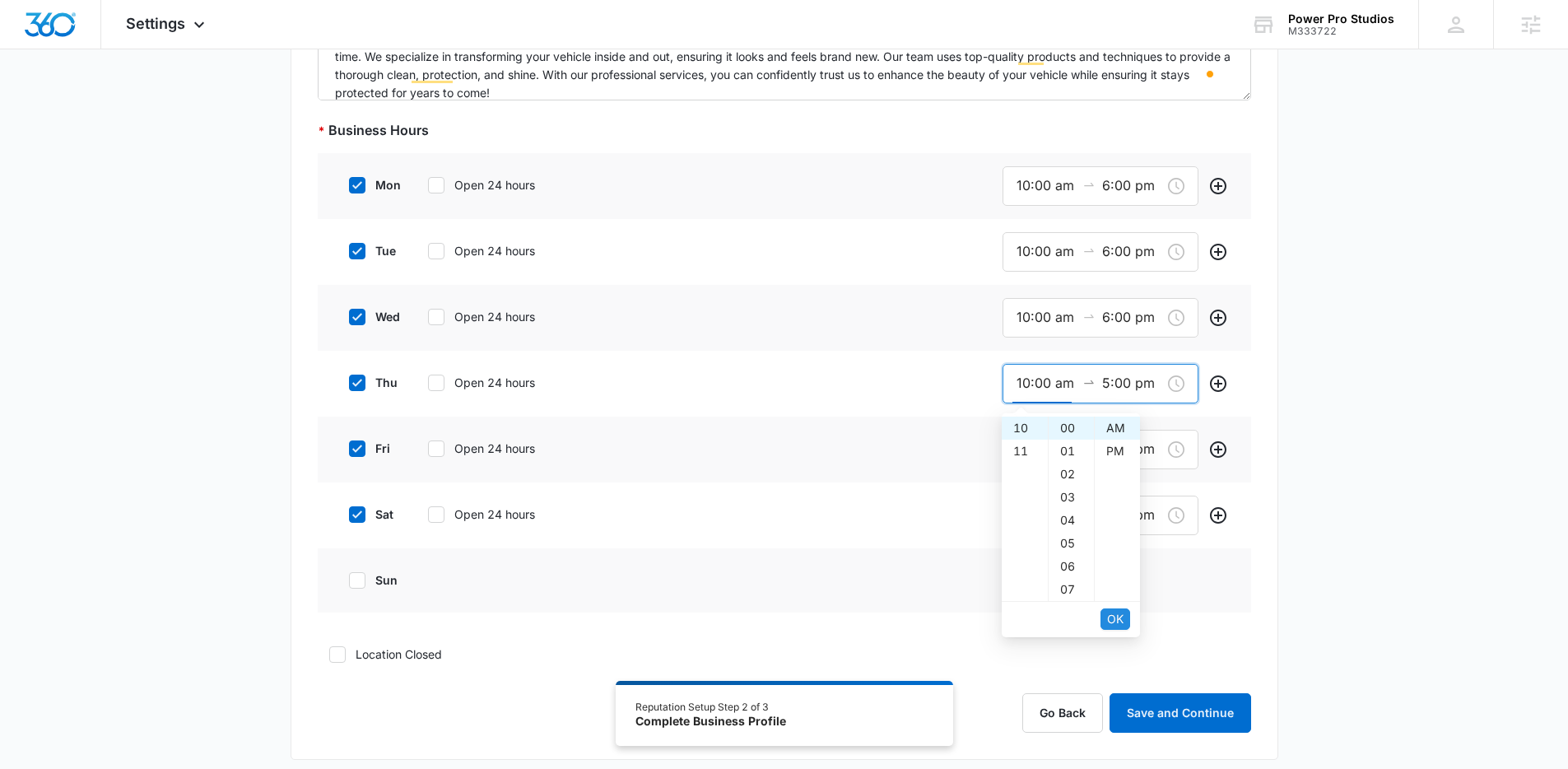 click on "OK" at bounding box center (1115, 619) 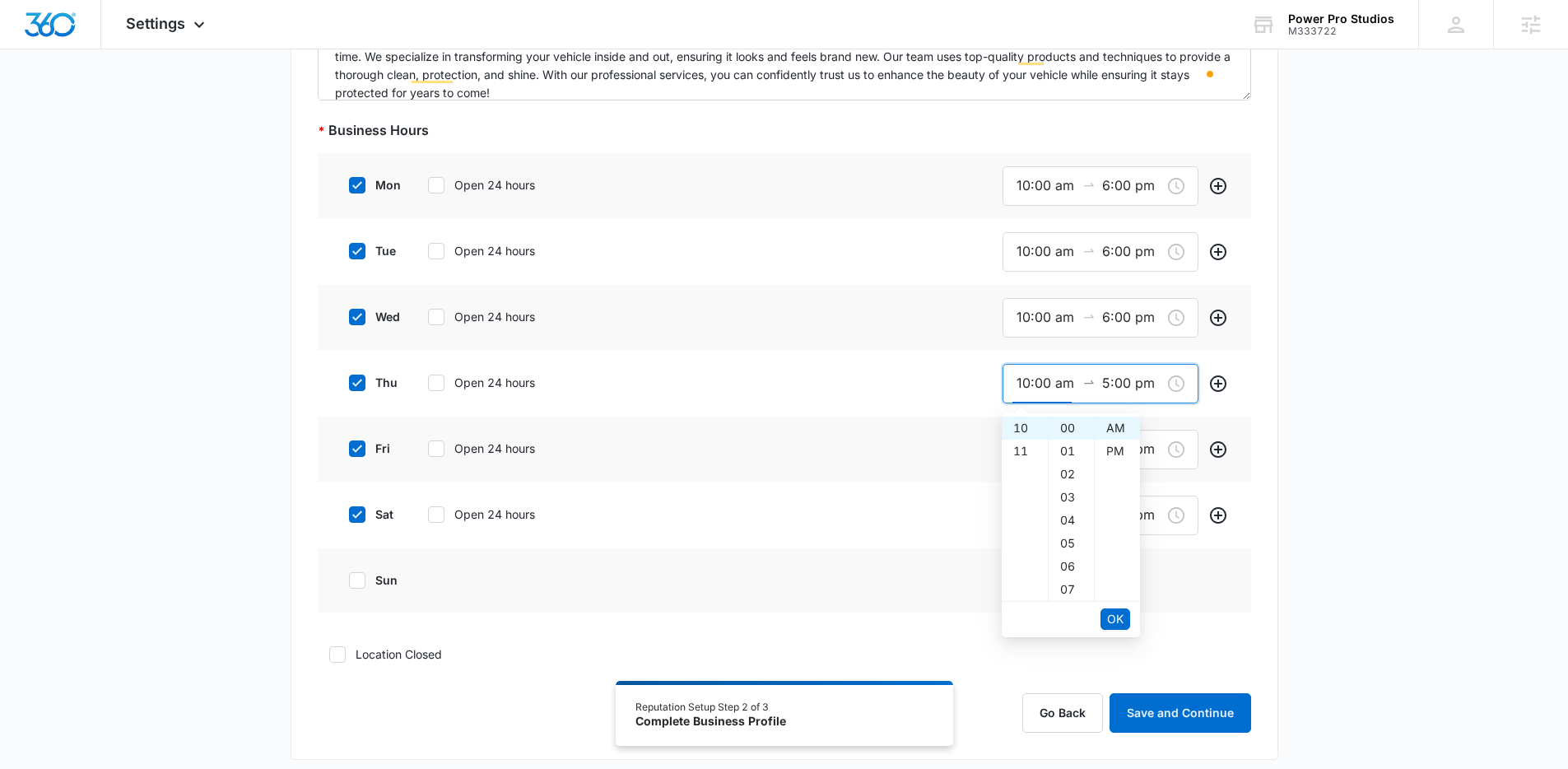 scroll, scrollTop: 153, scrollLeft: 0, axis: vertical 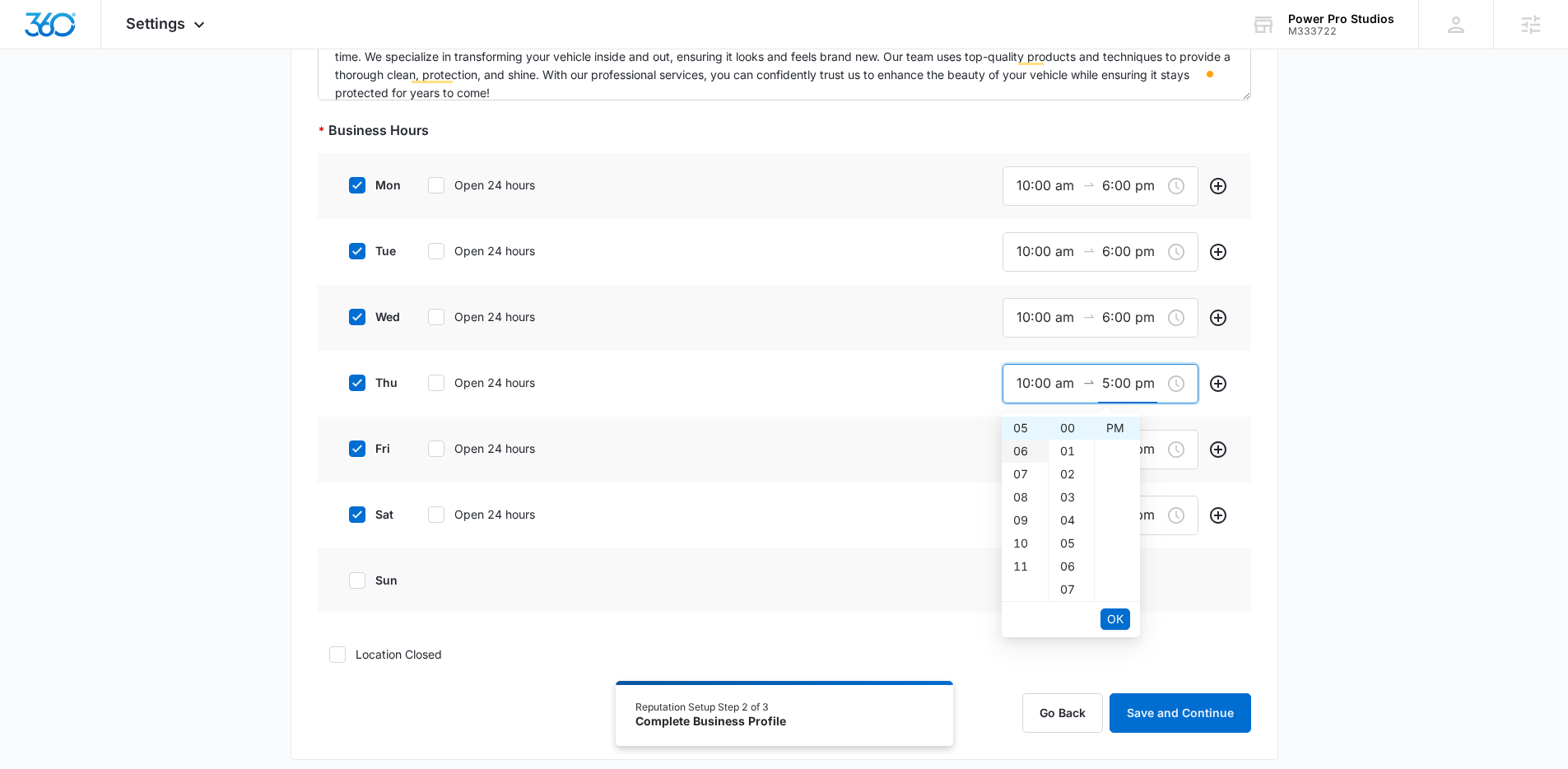 click on "06" at bounding box center (1025, 451) 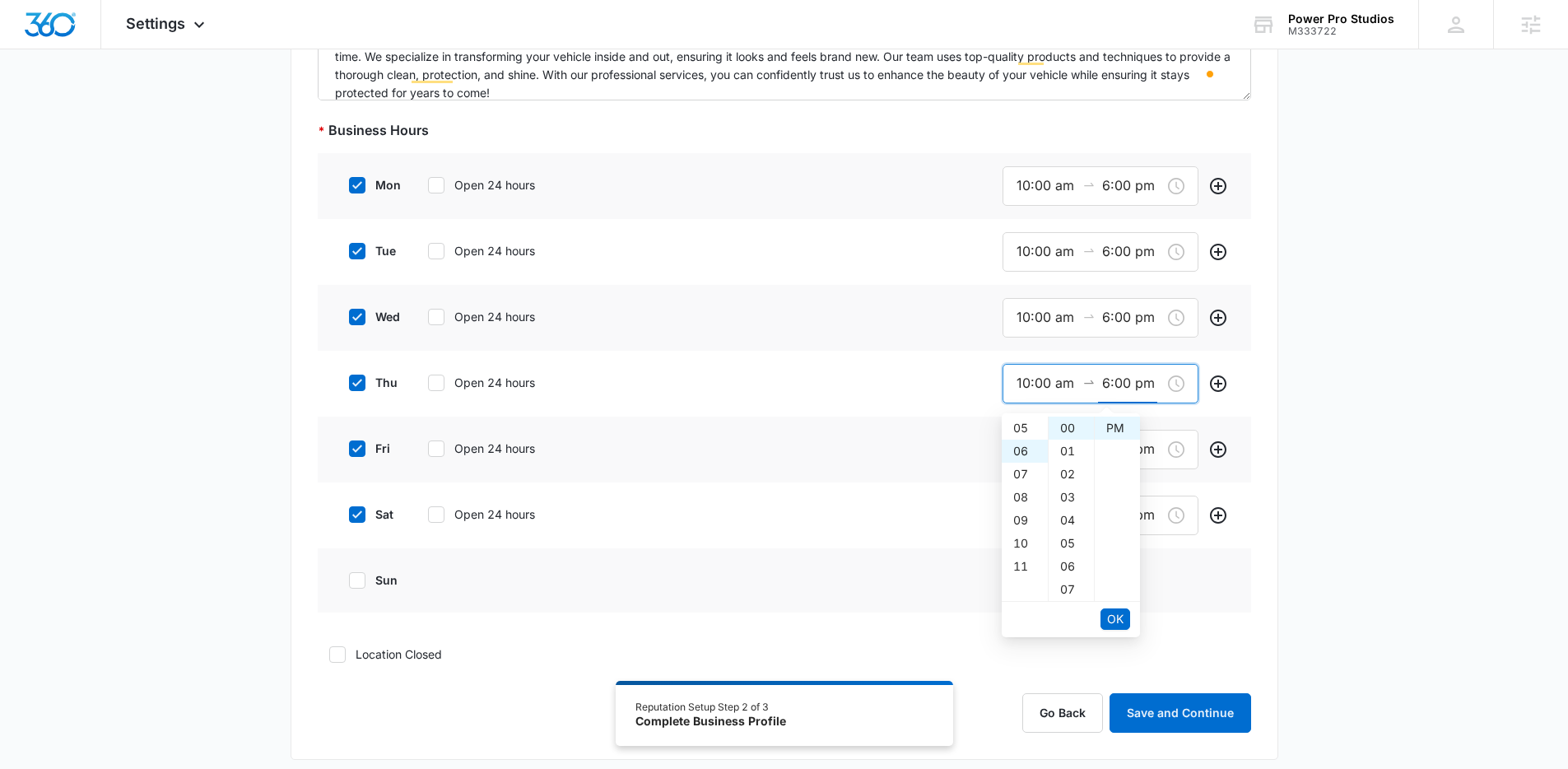 scroll, scrollTop: 138, scrollLeft: 0, axis: vertical 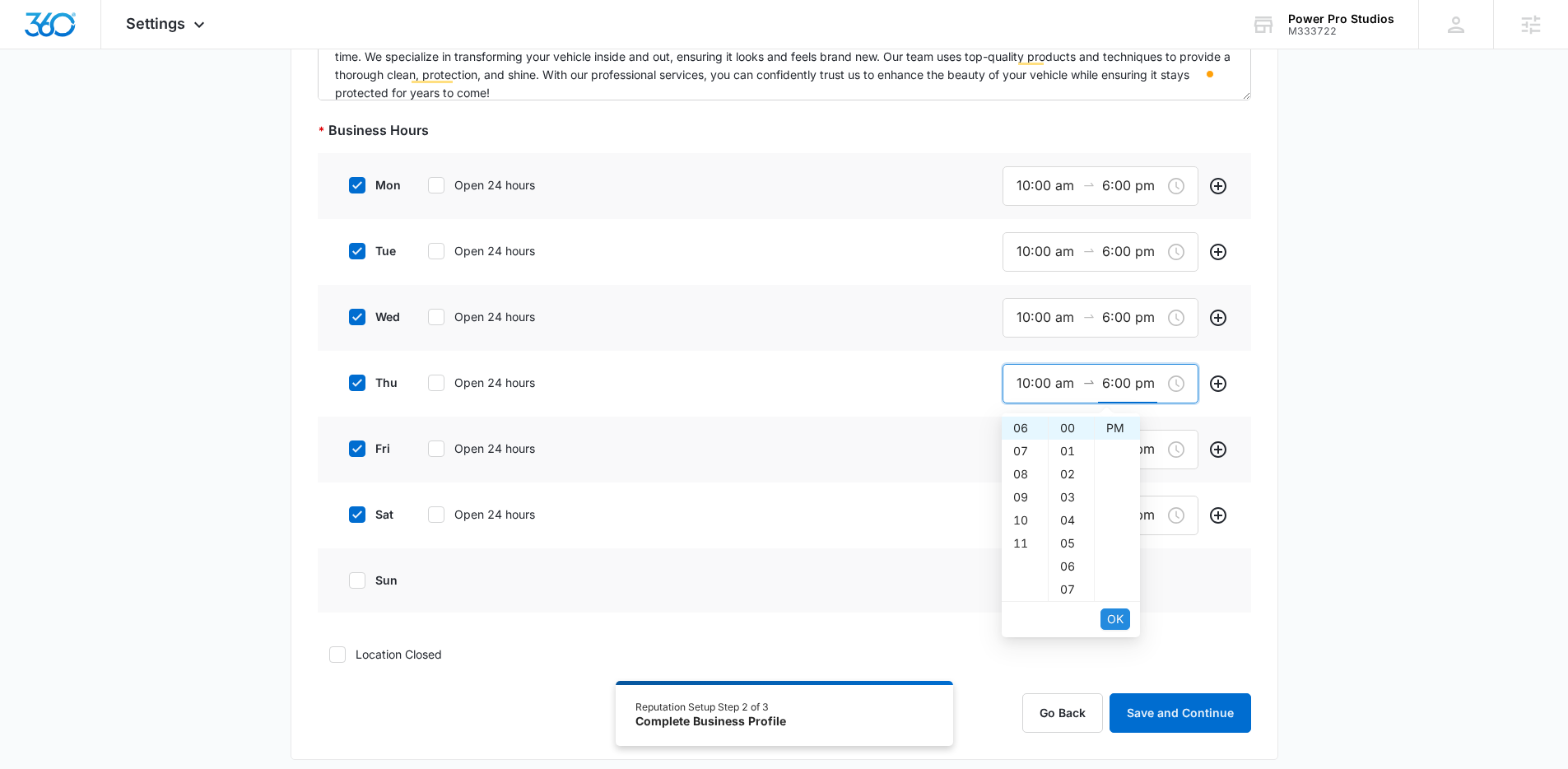 click on "OK" at bounding box center [1115, 619] 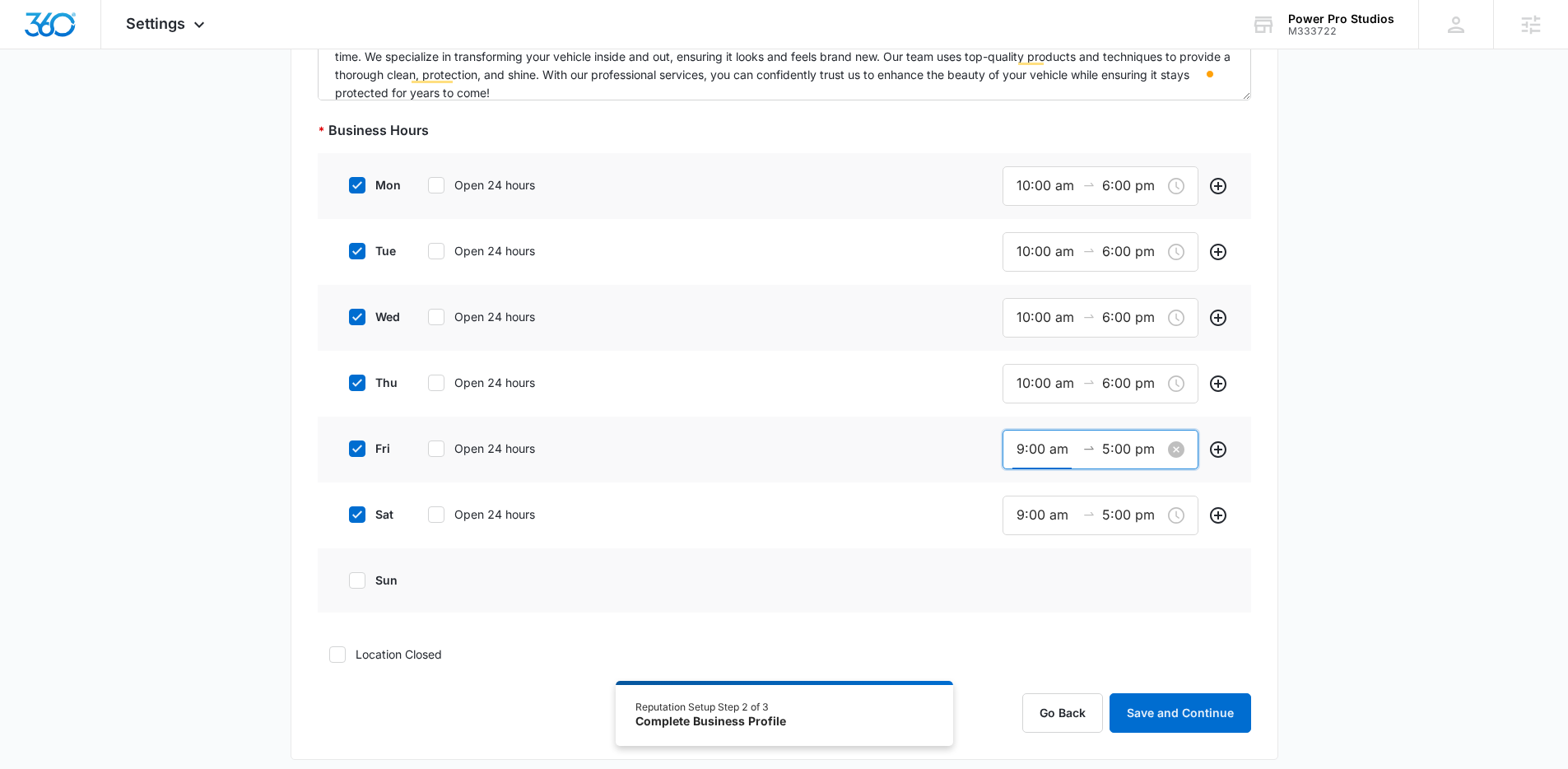 click on "9:00 am" at bounding box center [1046, 449] 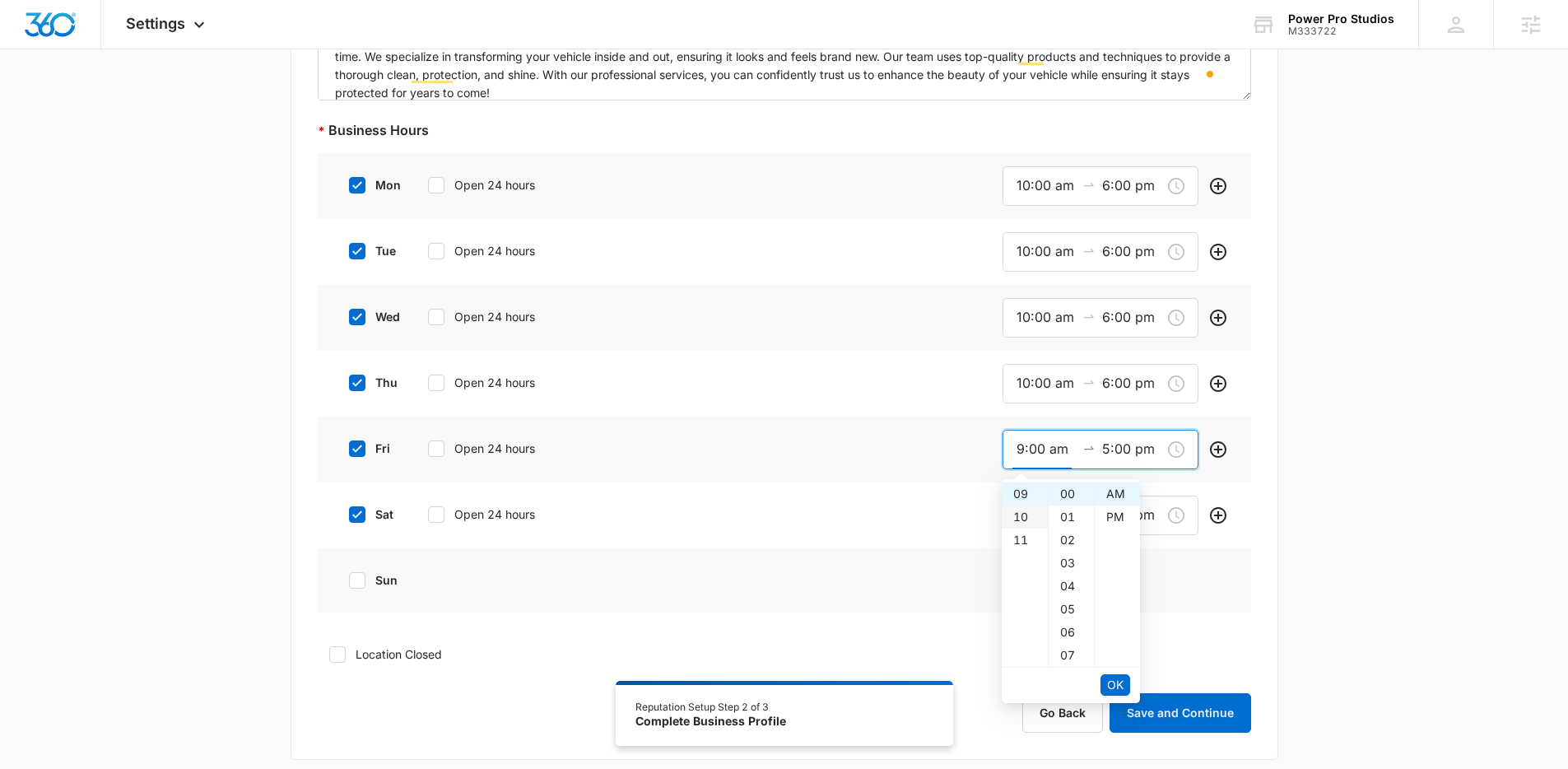 click on "10" at bounding box center (1025, 517) 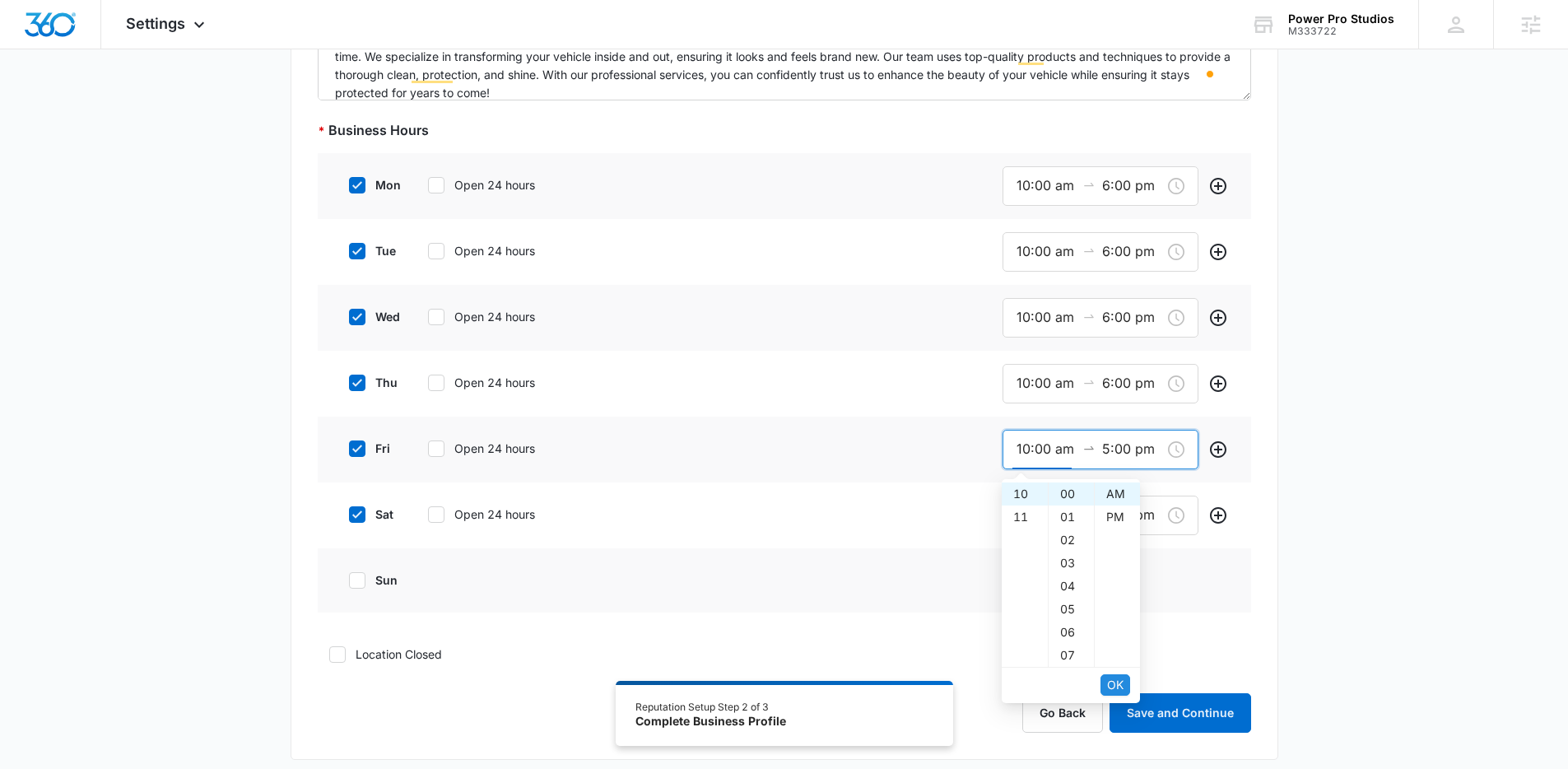 click on "OK" at bounding box center (1115, 685) 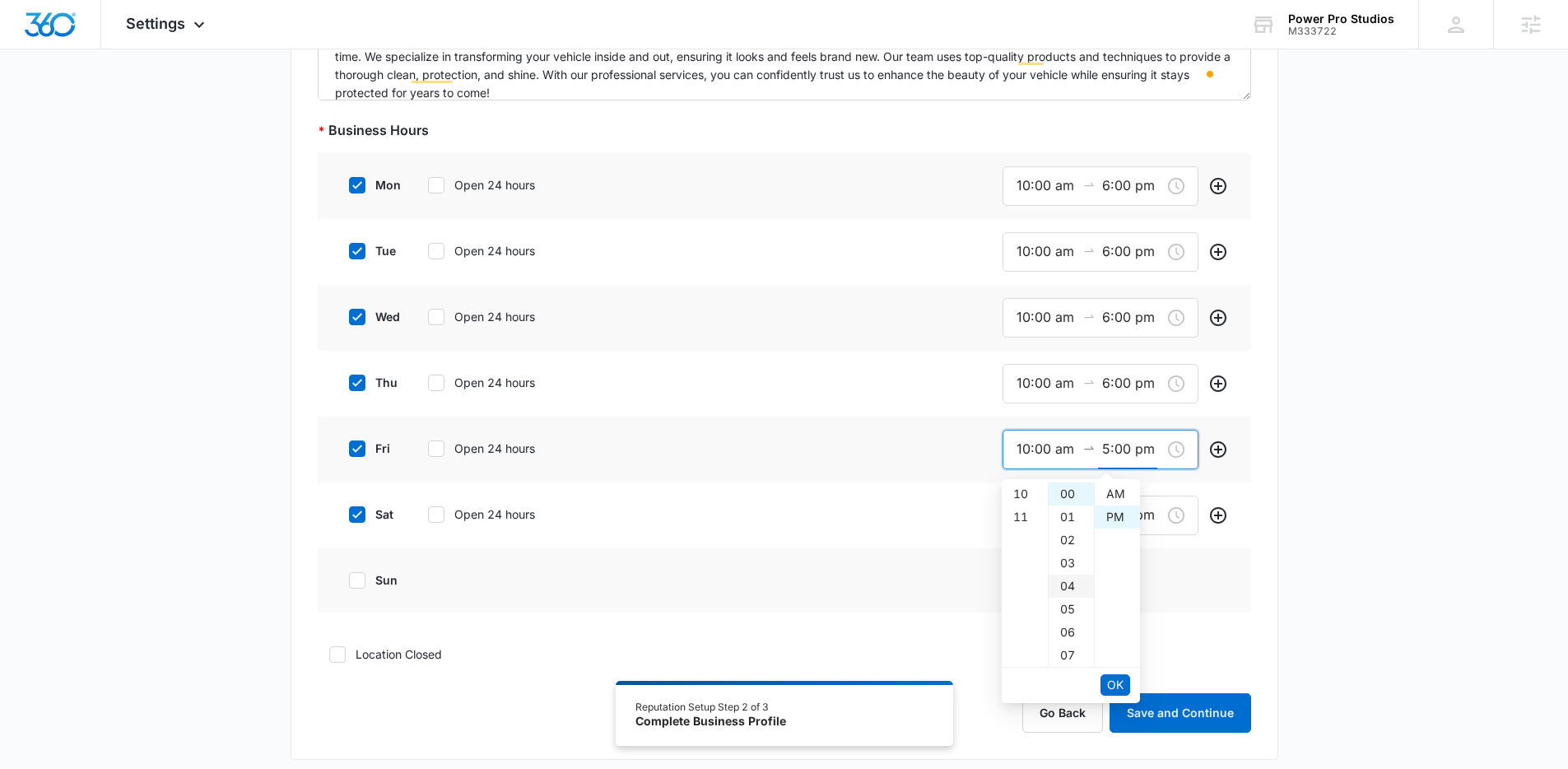 scroll, scrollTop: 153, scrollLeft: 0, axis: vertical 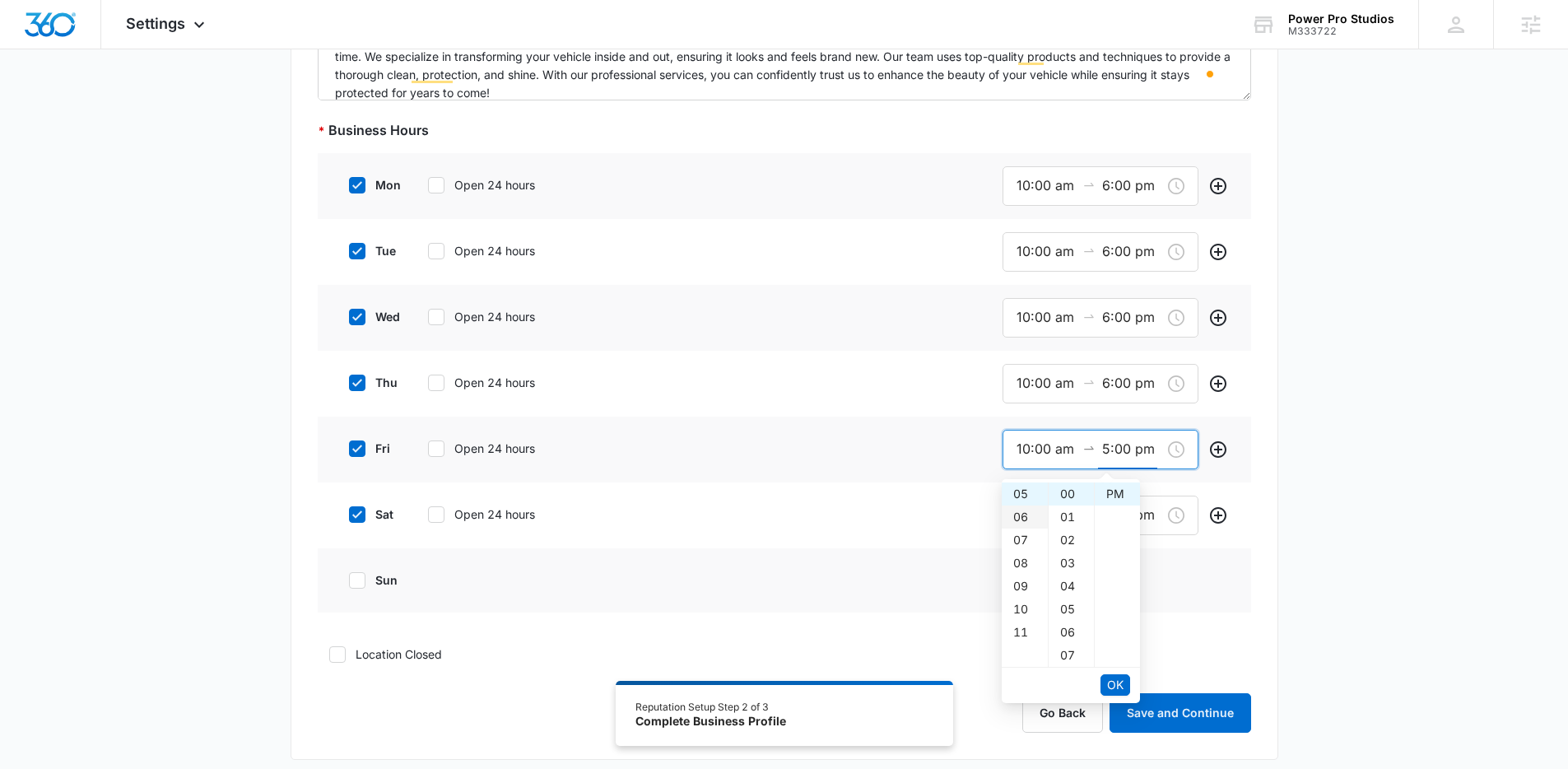 click on "06" at bounding box center (1025, 517) 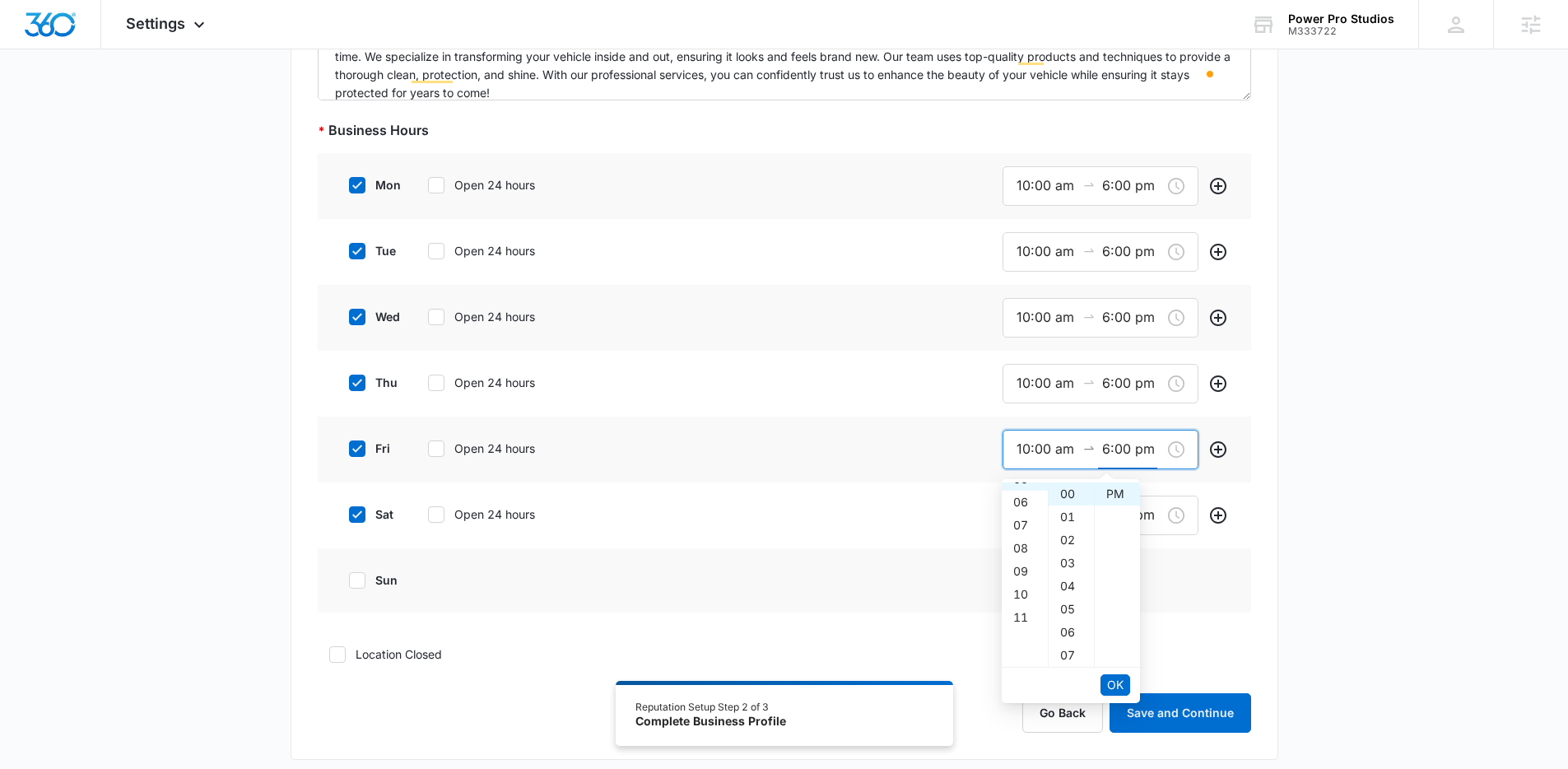 scroll, scrollTop: 138, scrollLeft: 0, axis: vertical 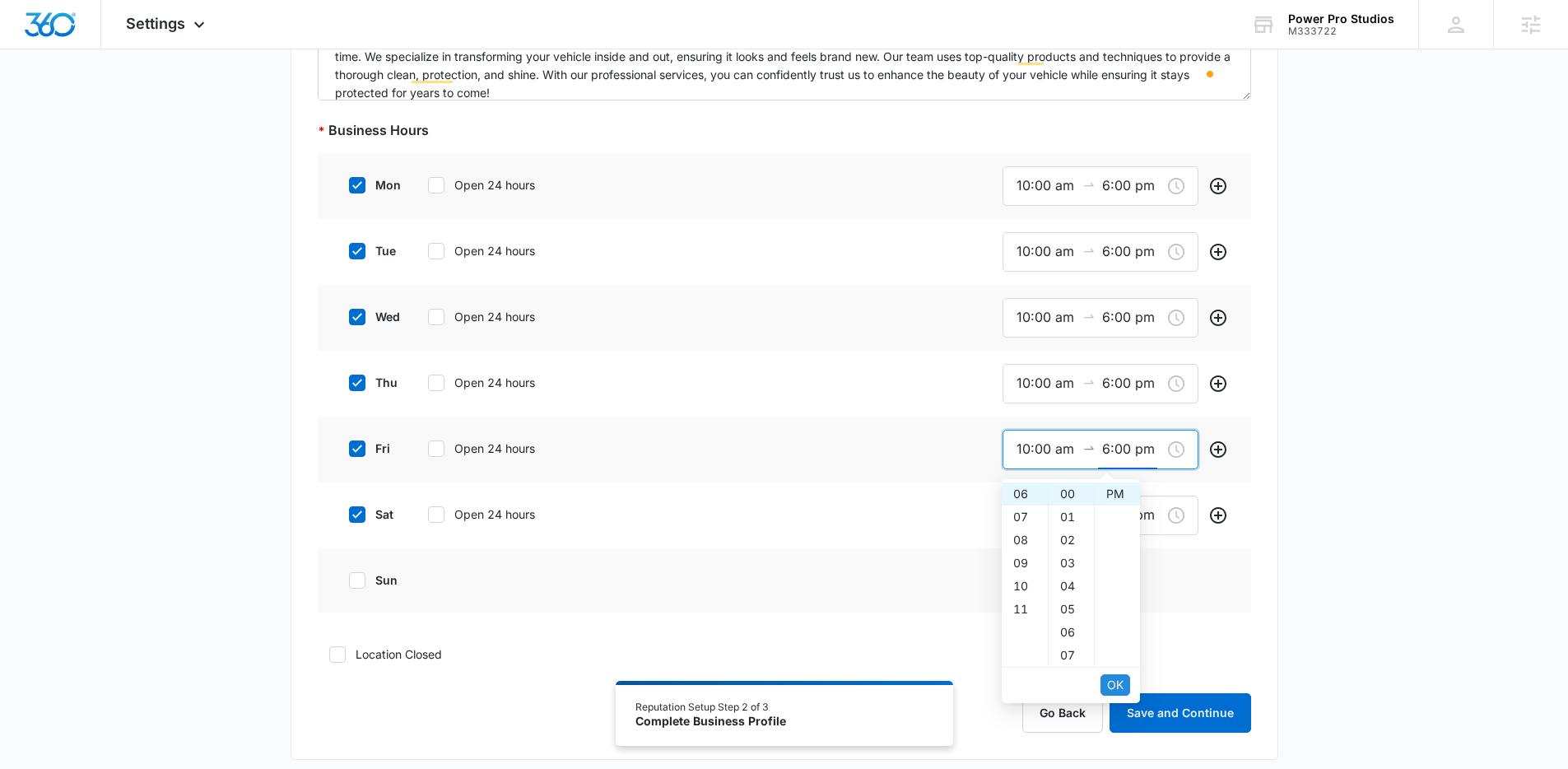 click on "OK" at bounding box center (1115, 685) 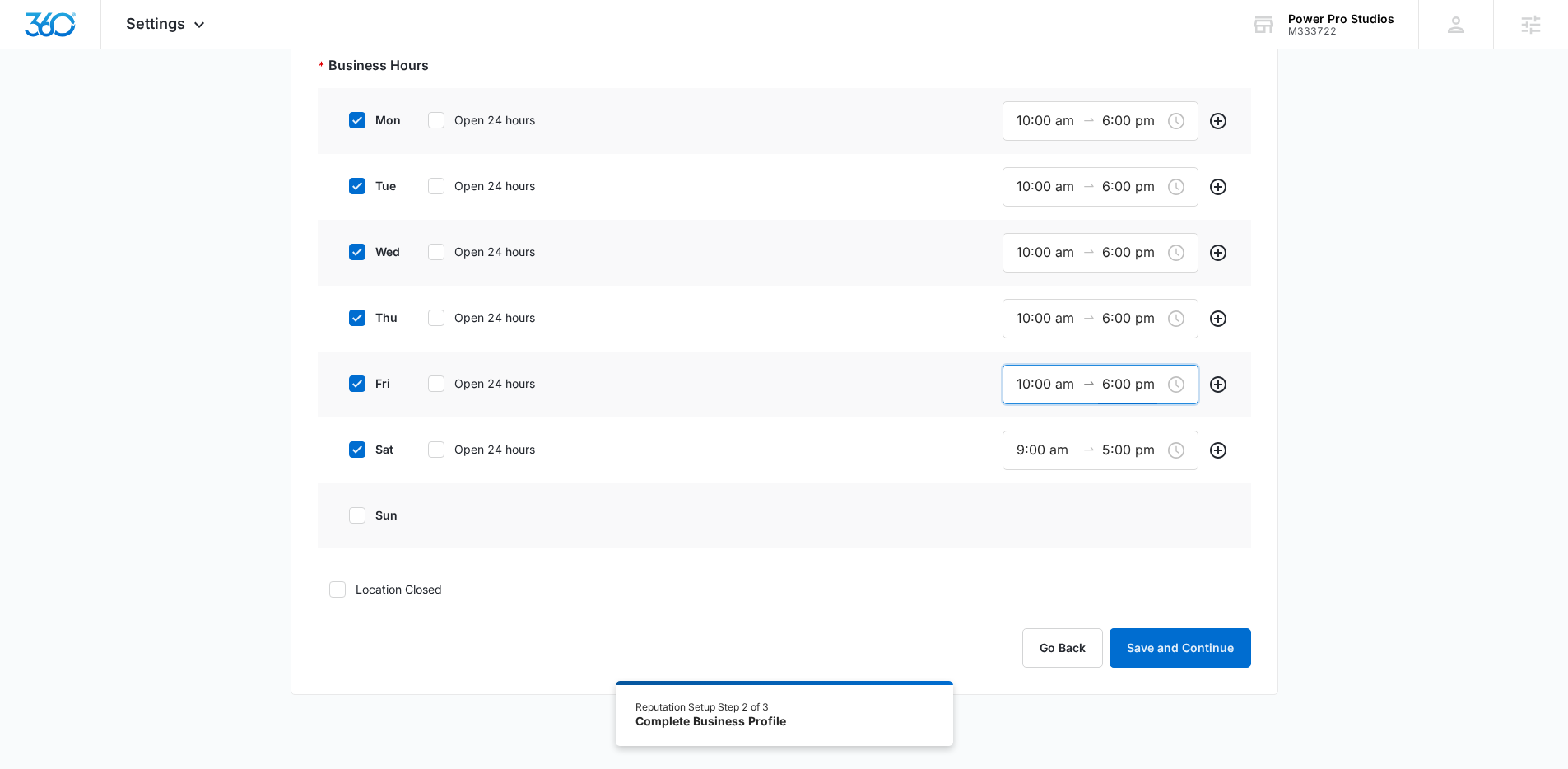 scroll, scrollTop: 571, scrollLeft: 0, axis: vertical 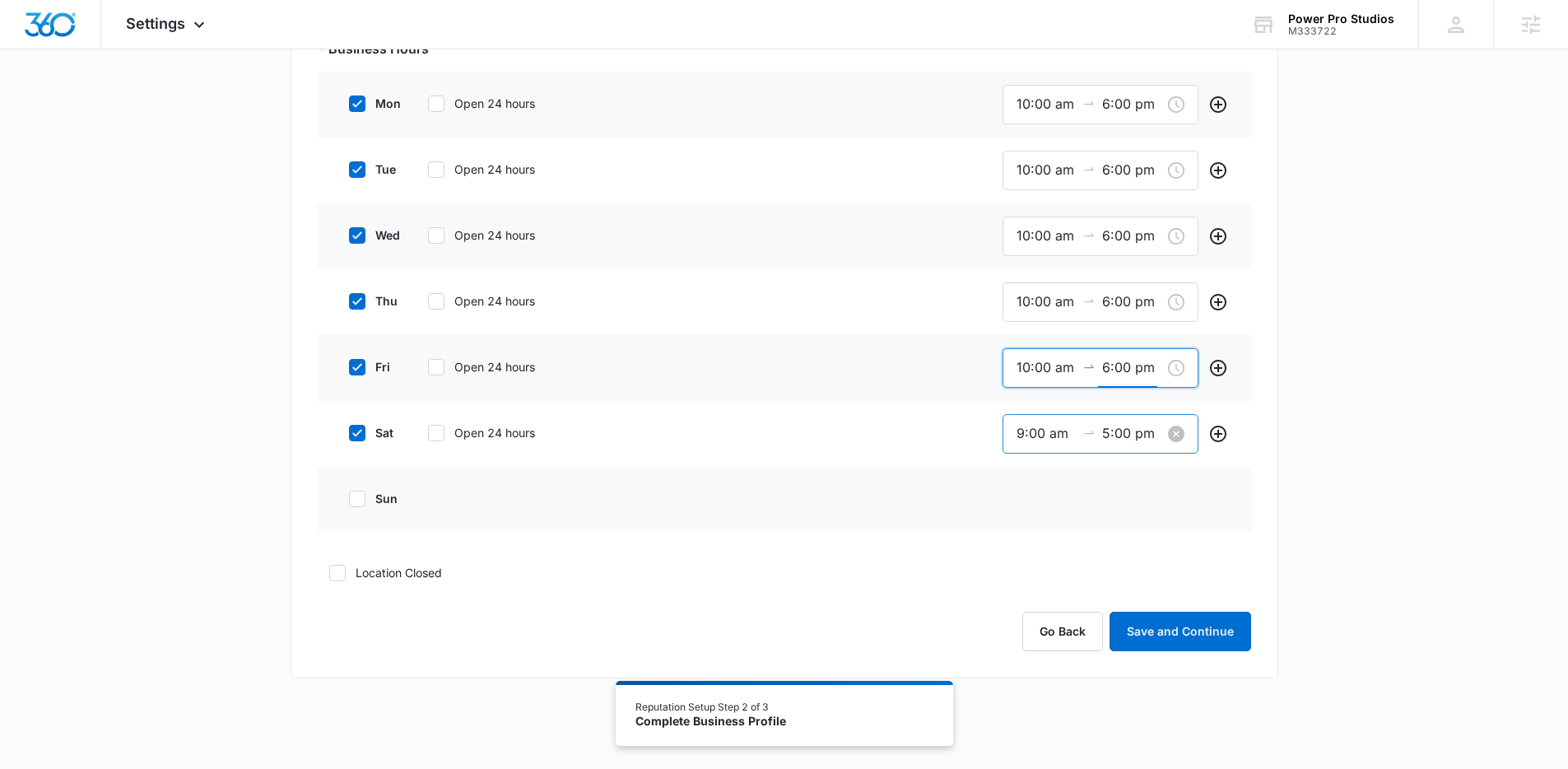 click on "9:00 am" at bounding box center [1046, 433] 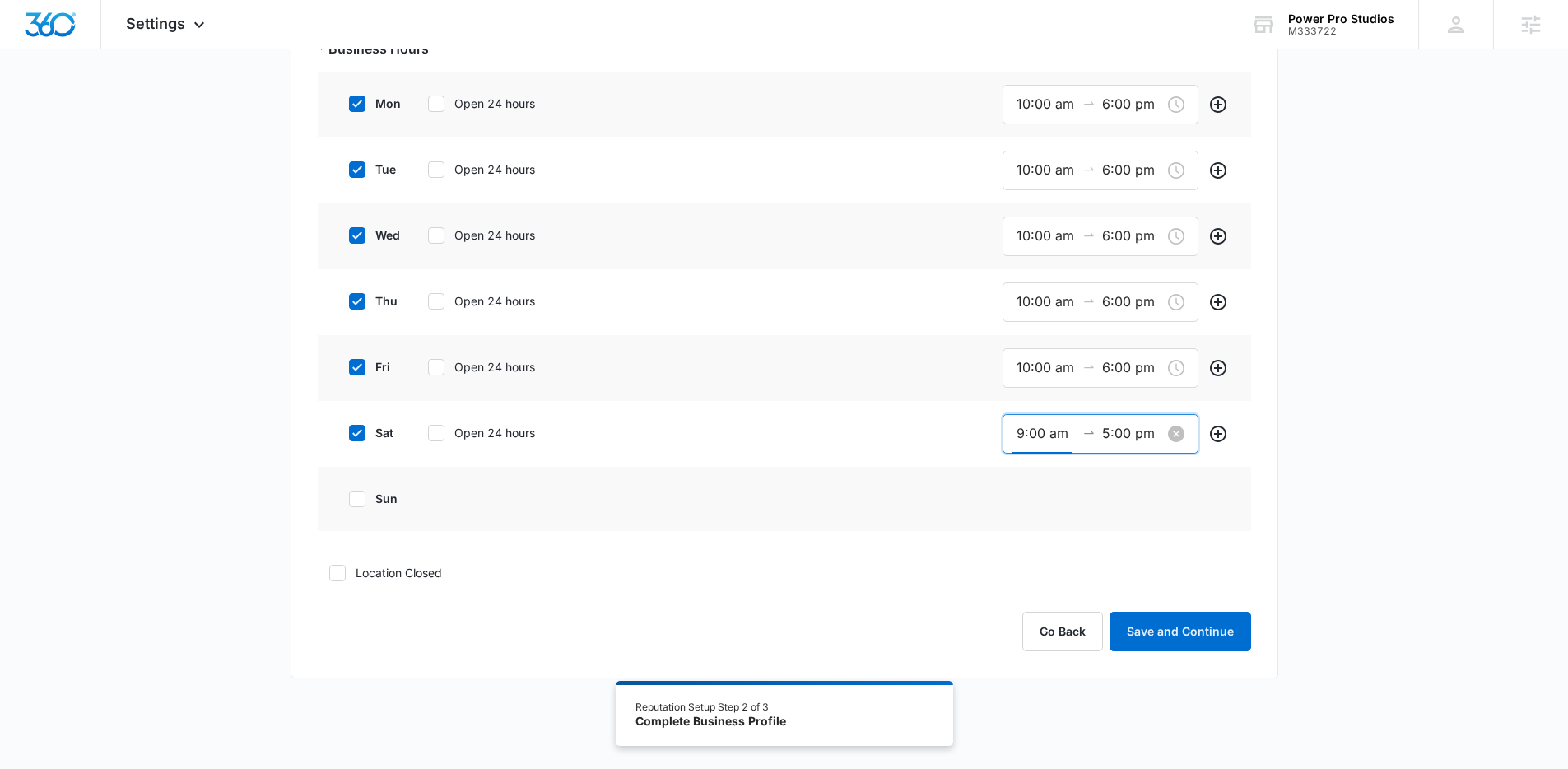 scroll 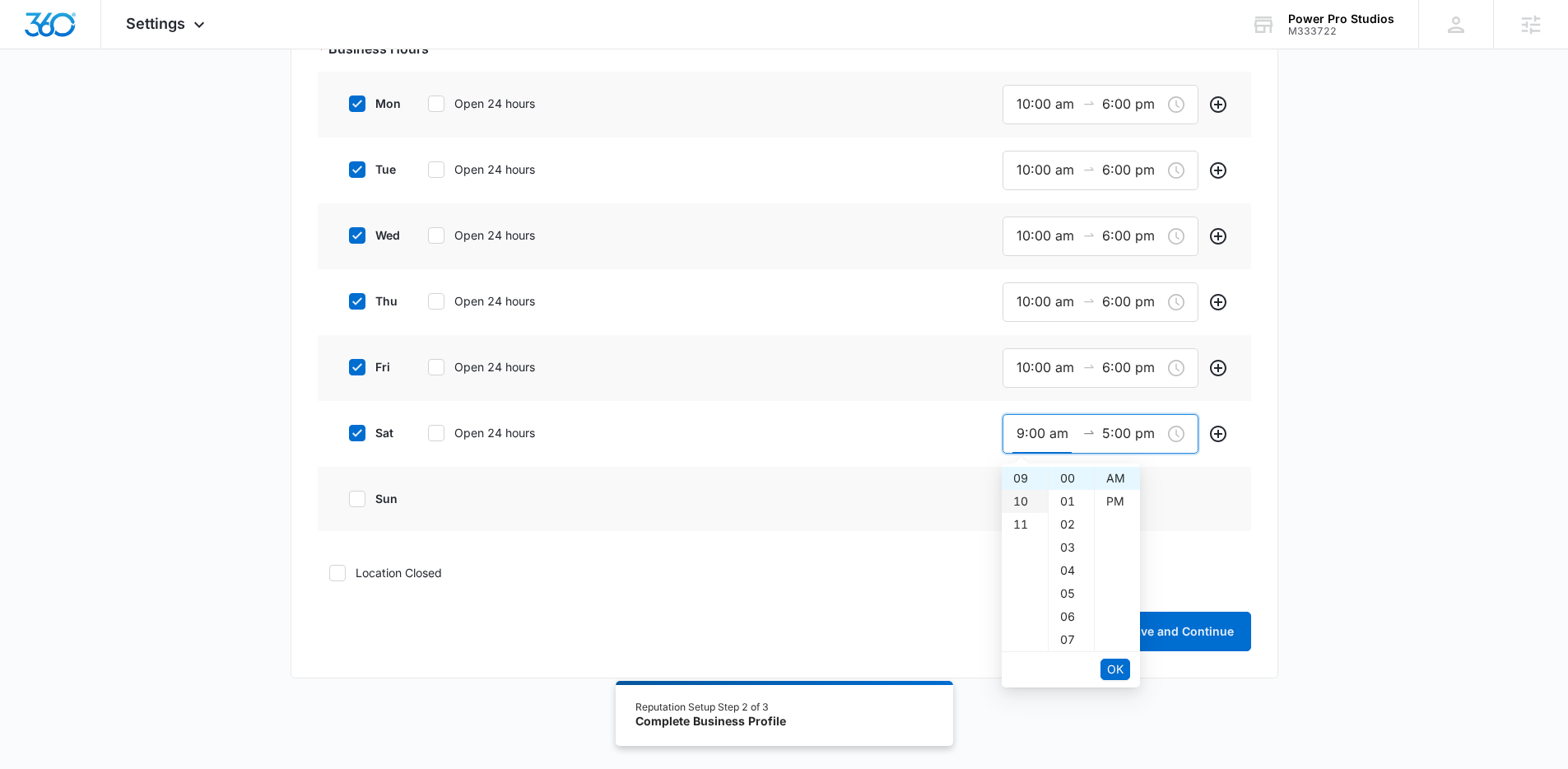 click on "10" at bounding box center [1025, 501] 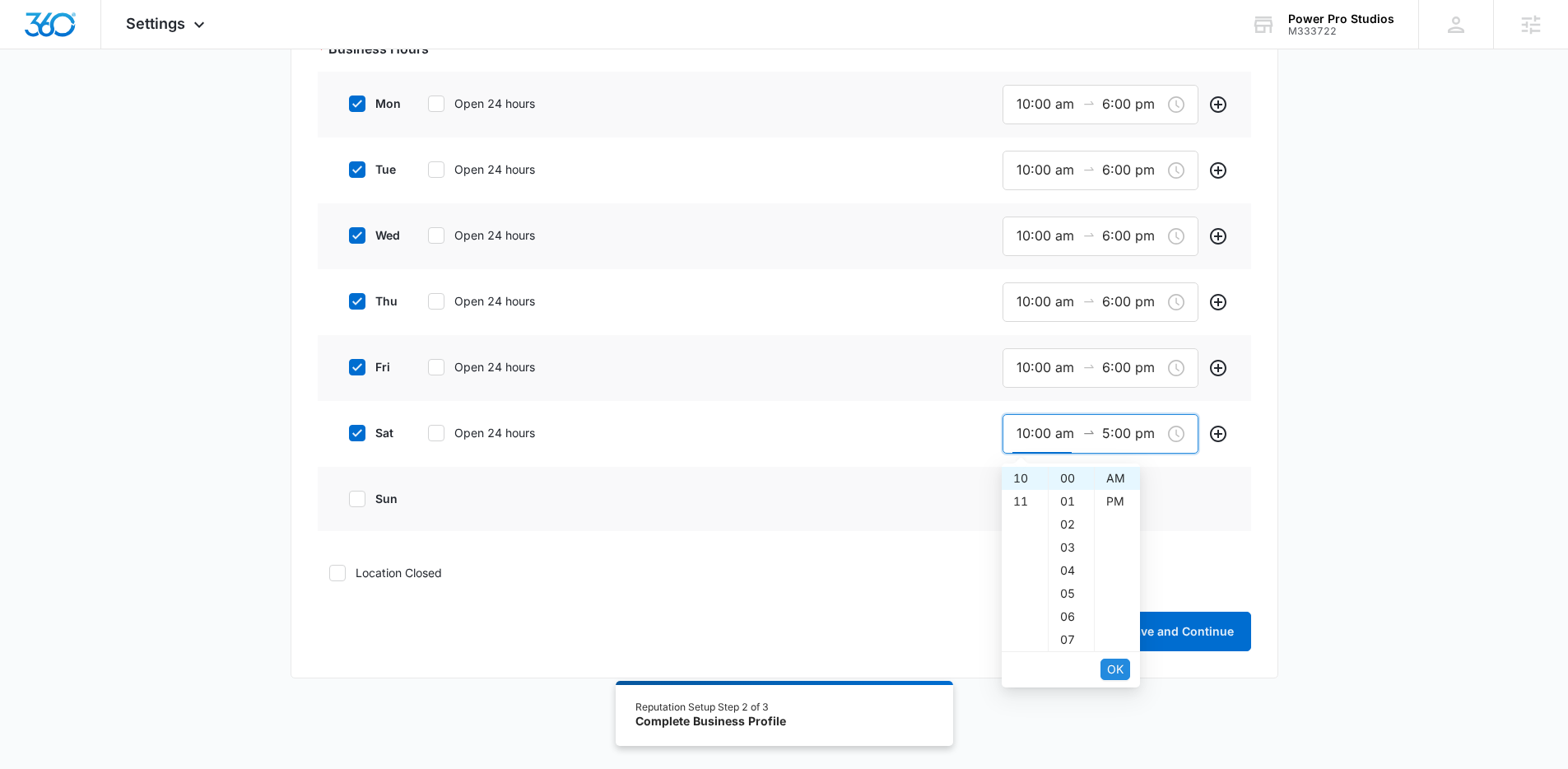 click on "OK" at bounding box center [1115, 669] 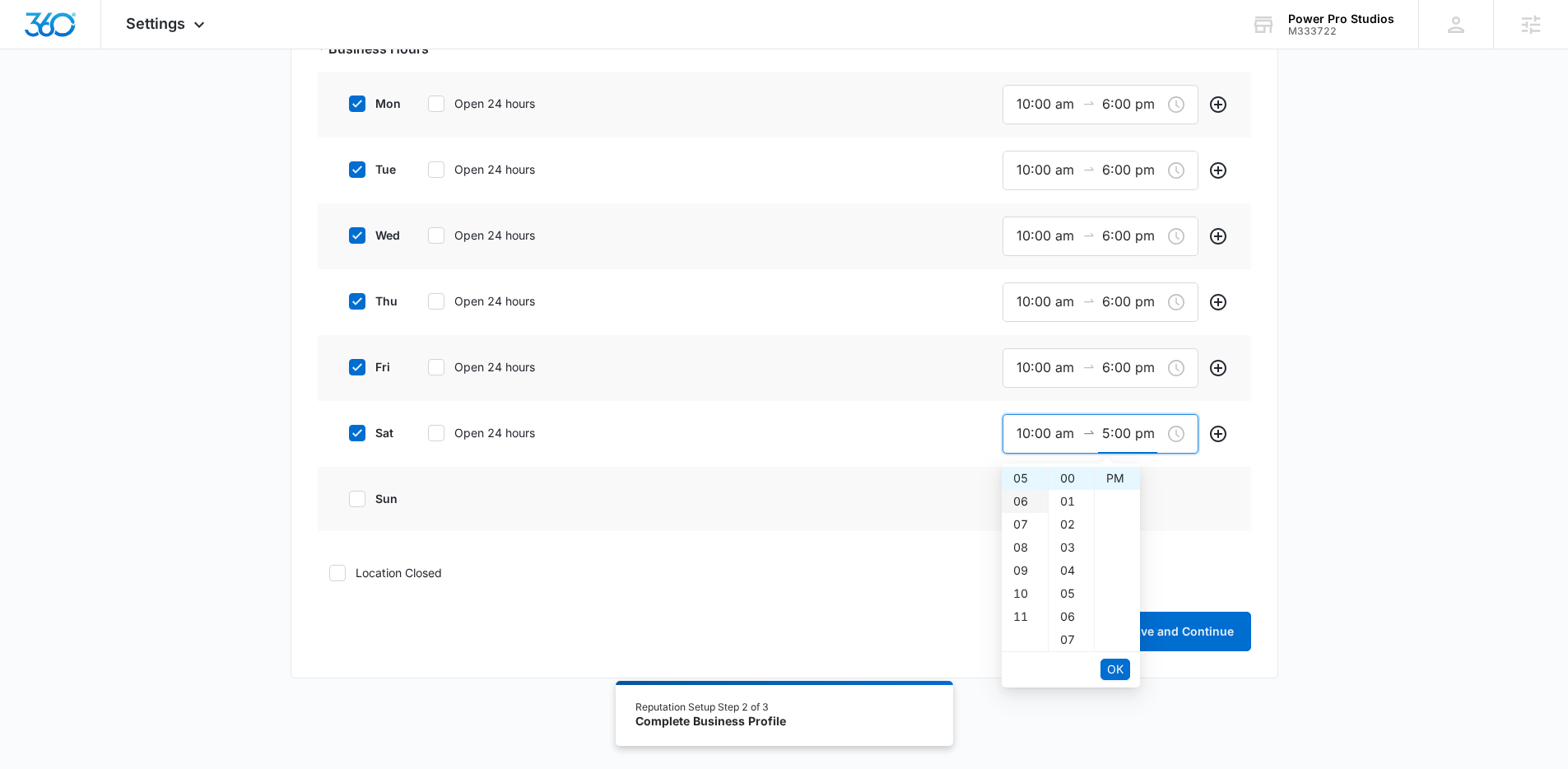 click on "06" at bounding box center (1025, 501) 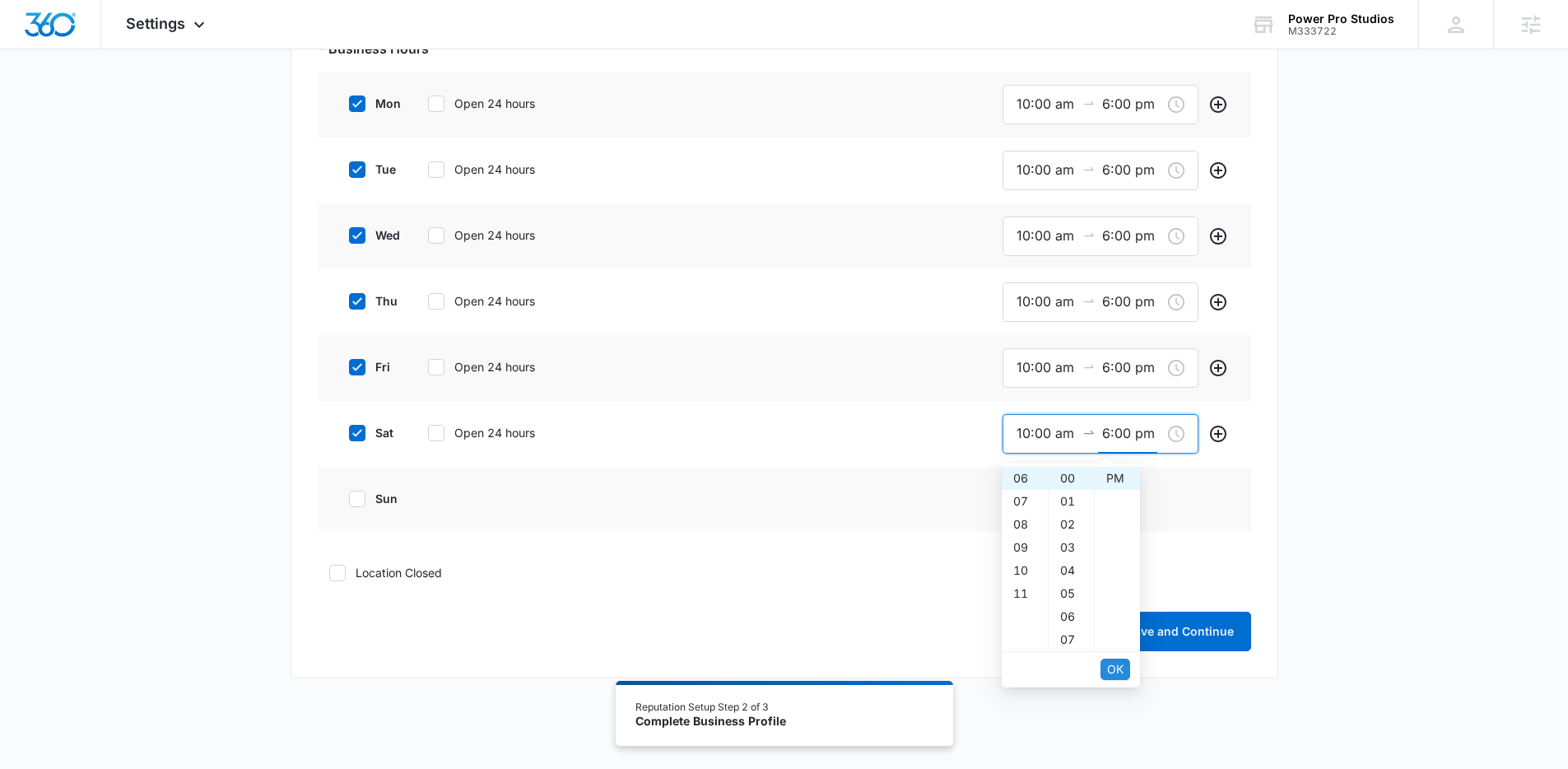 click on "OK" at bounding box center [1115, 669] 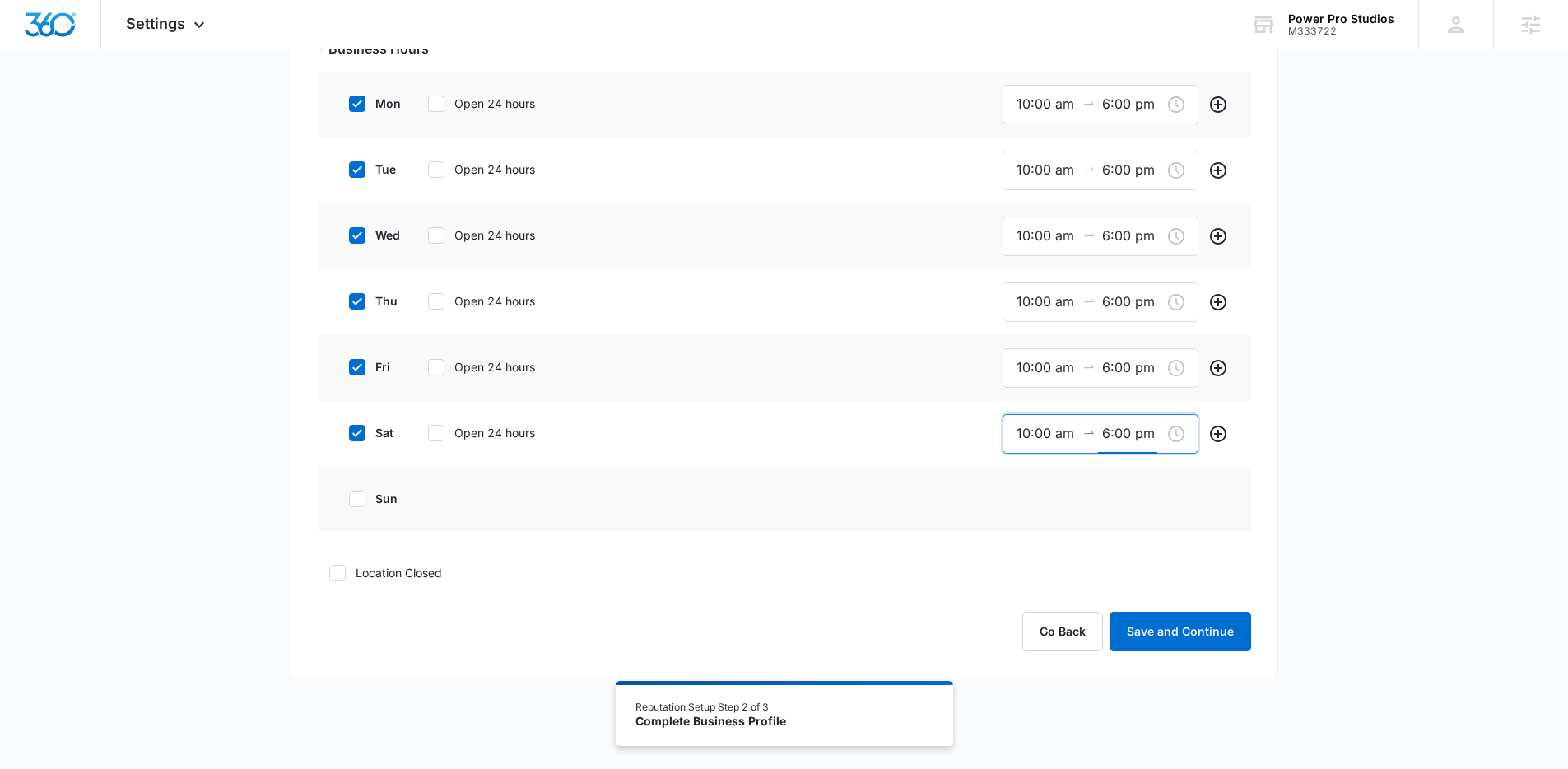 drag, startPoint x: 1315, startPoint y: 440, endPoint x: 1331, endPoint y: 442, distance: 16.124515 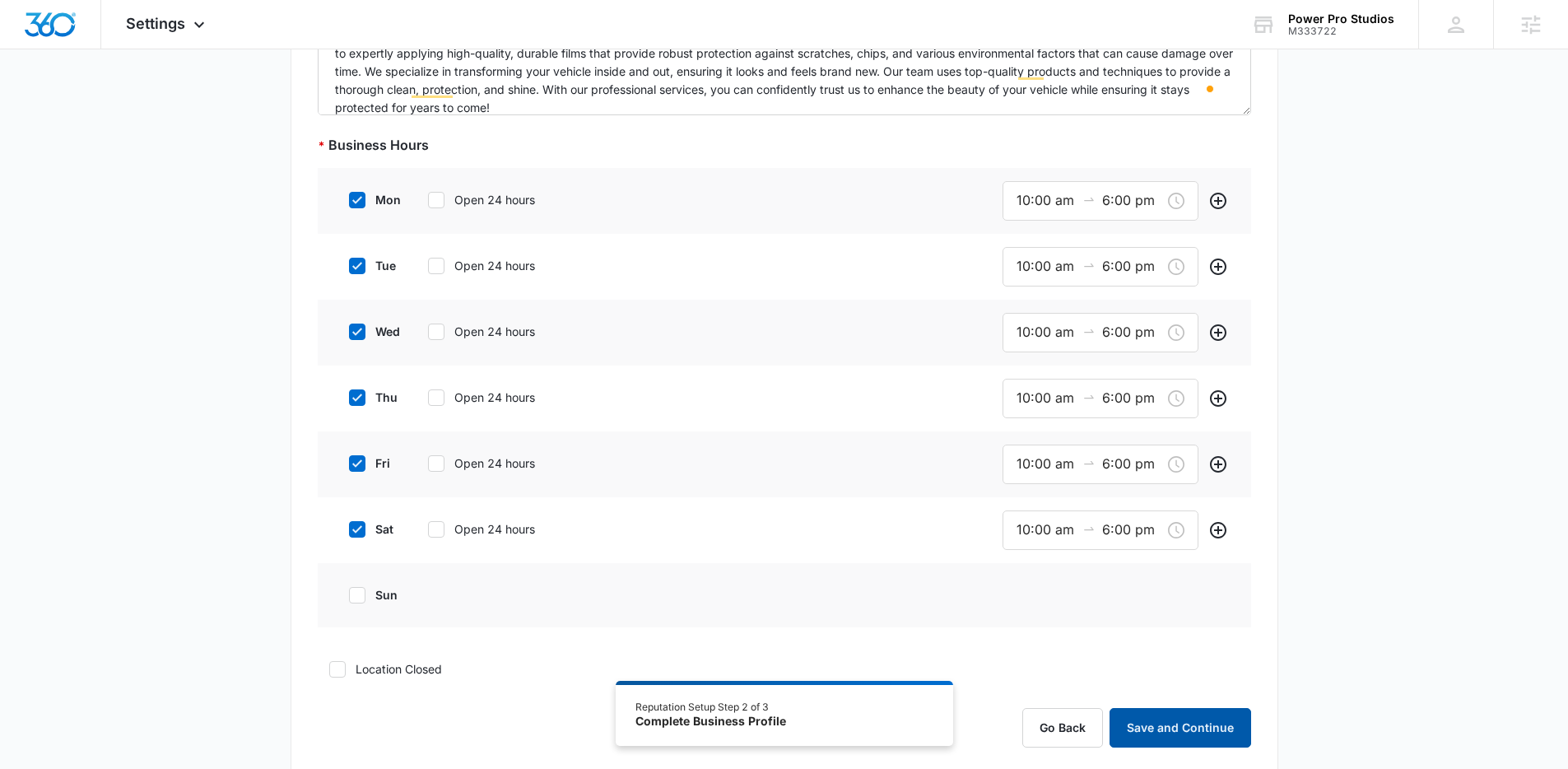 click on "Save and Continue" at bounding box center [1180, 728] 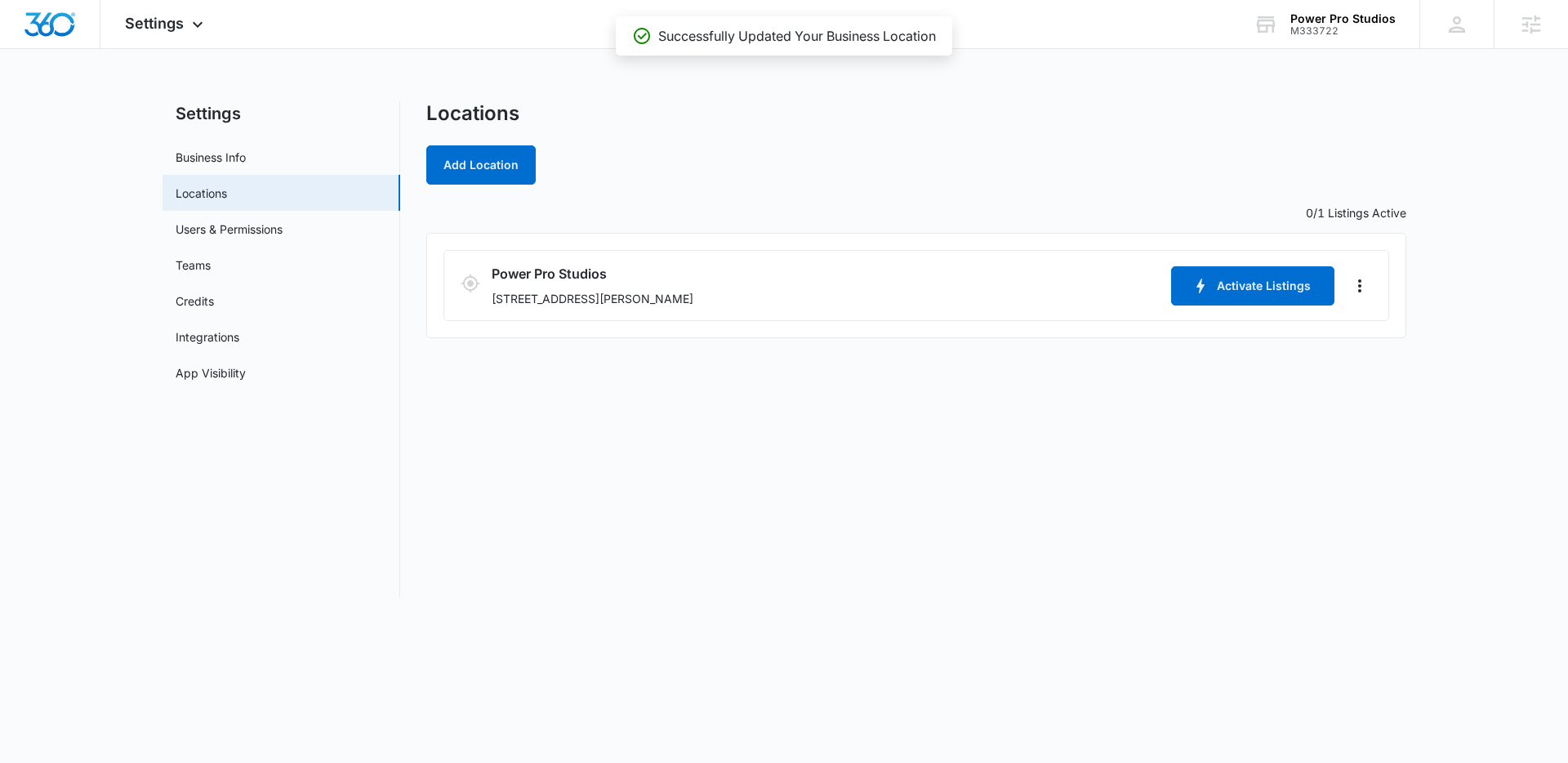 click on "Locations Add Location 0/1 Listings Active Power Pro Studios  15210 Edna Dr,   Brighton, CO 80603 Activate Listings" at bounding box center (916, 349) 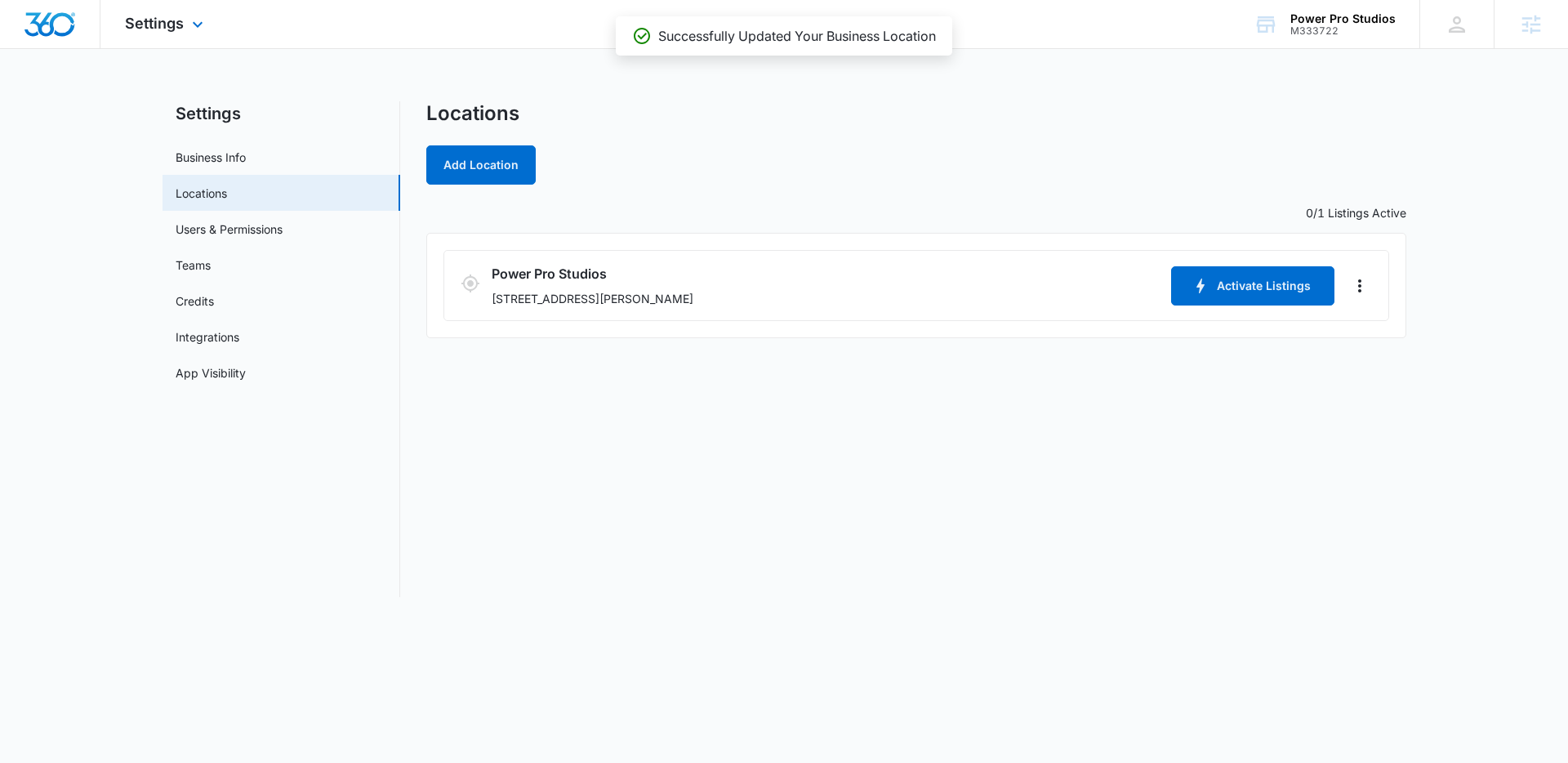 click at bounding box center [50, 25] 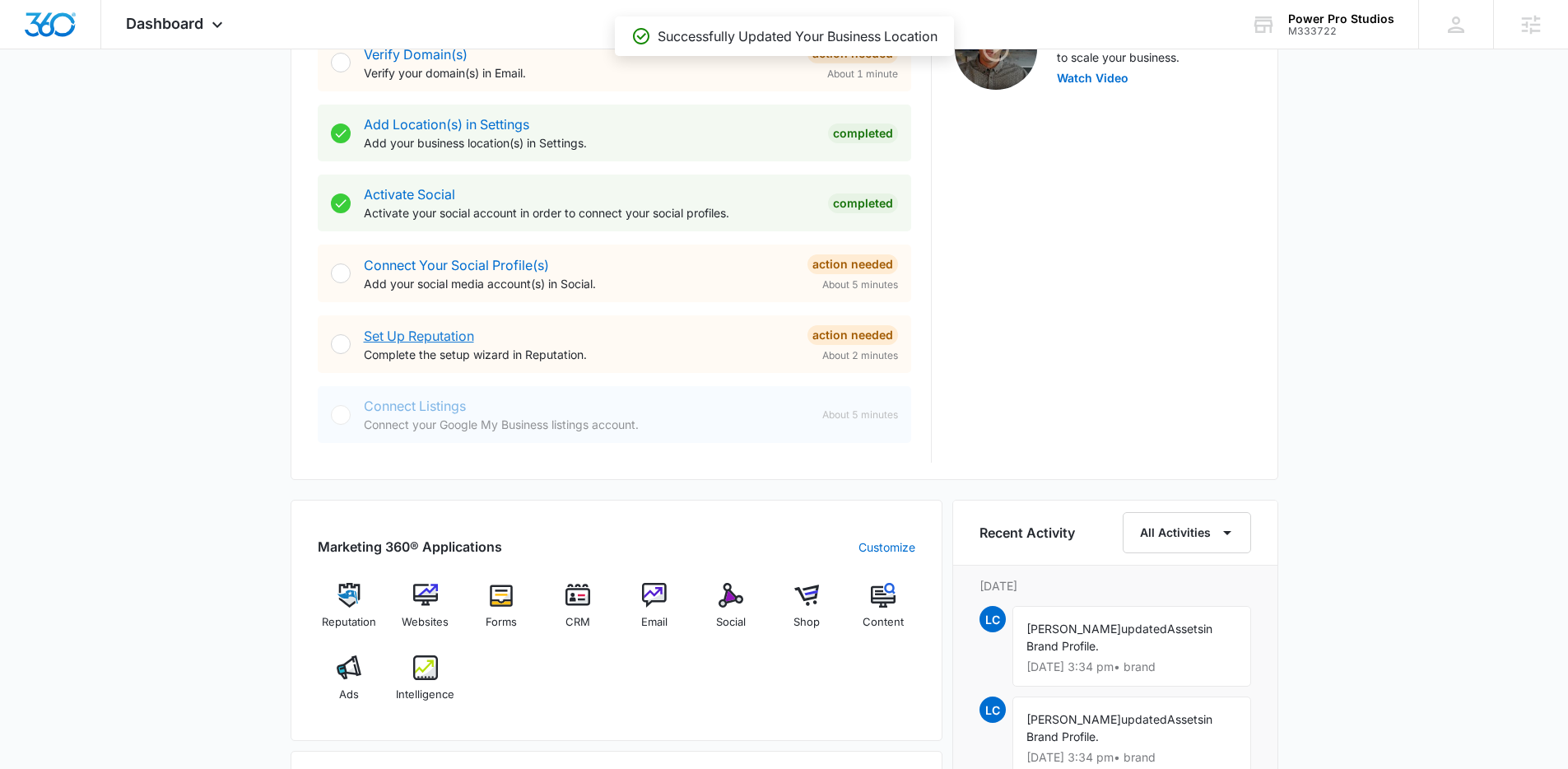click on "Set Up Reputation" at bounding box center (419, 336) 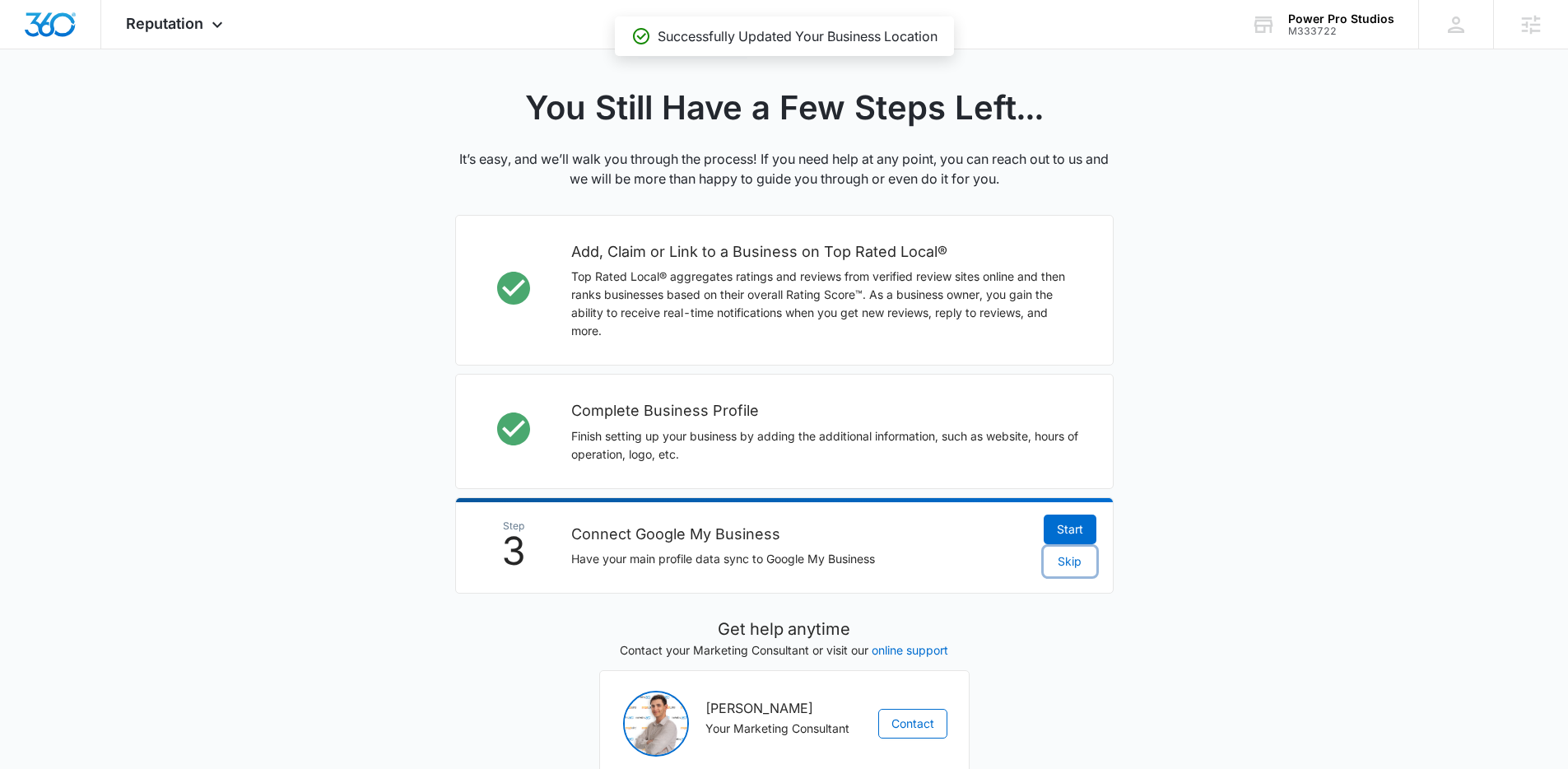 click on "Skip" at bounding box center (1069, 562) 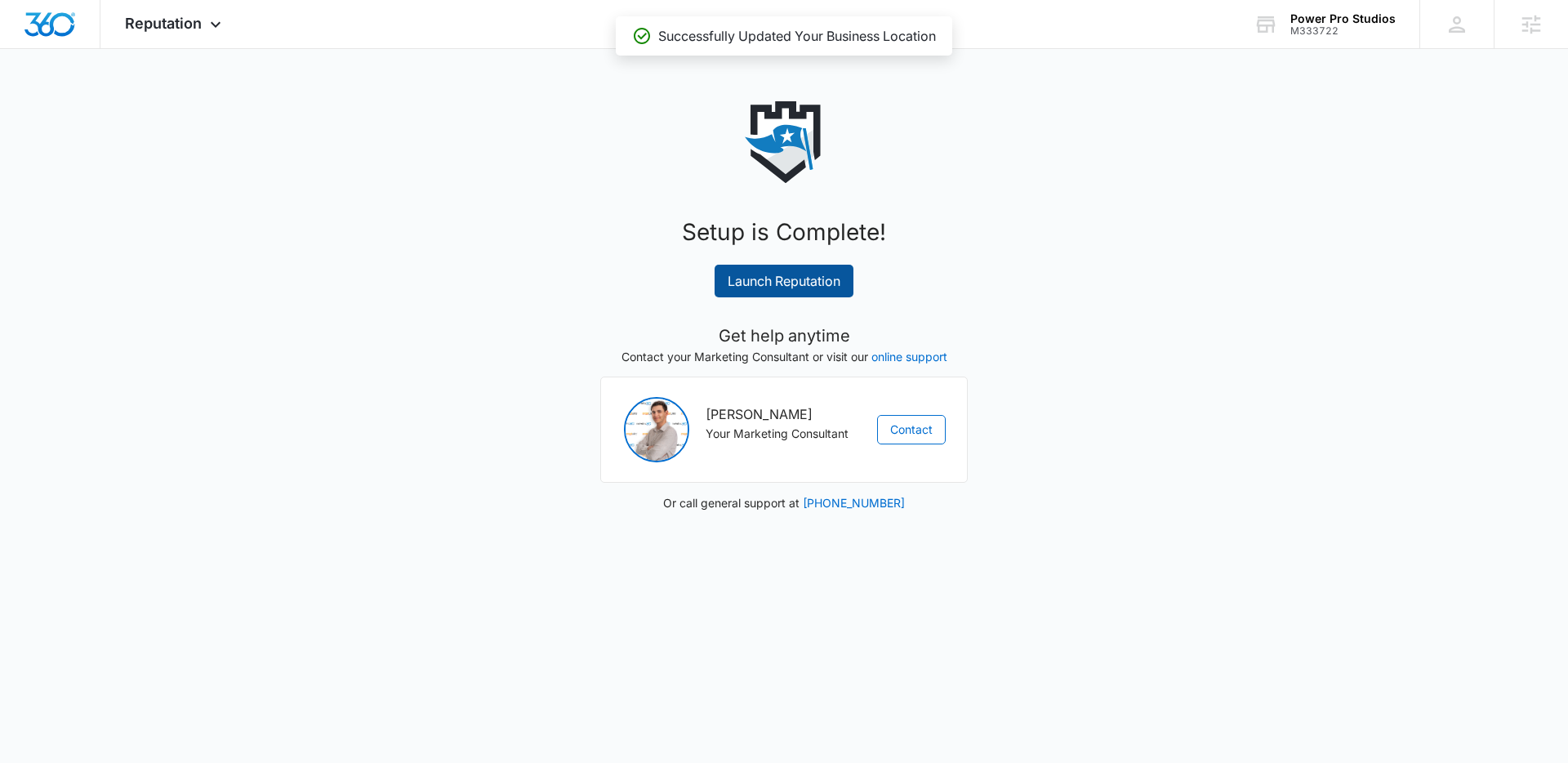 click on "Launch Reputation" at bounding box center [784, 281] 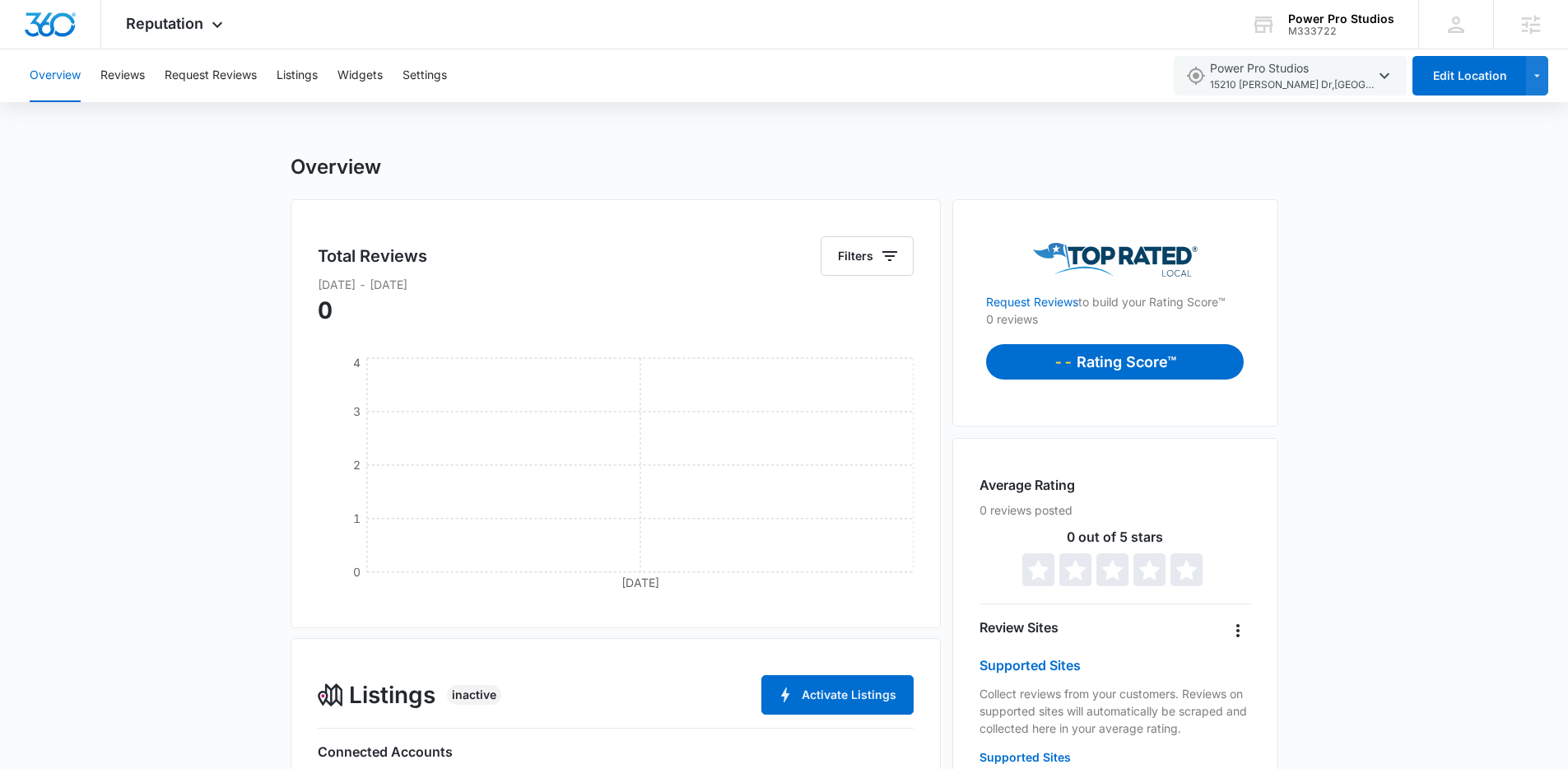 click on "Overview" at bounding box center (784, 167) 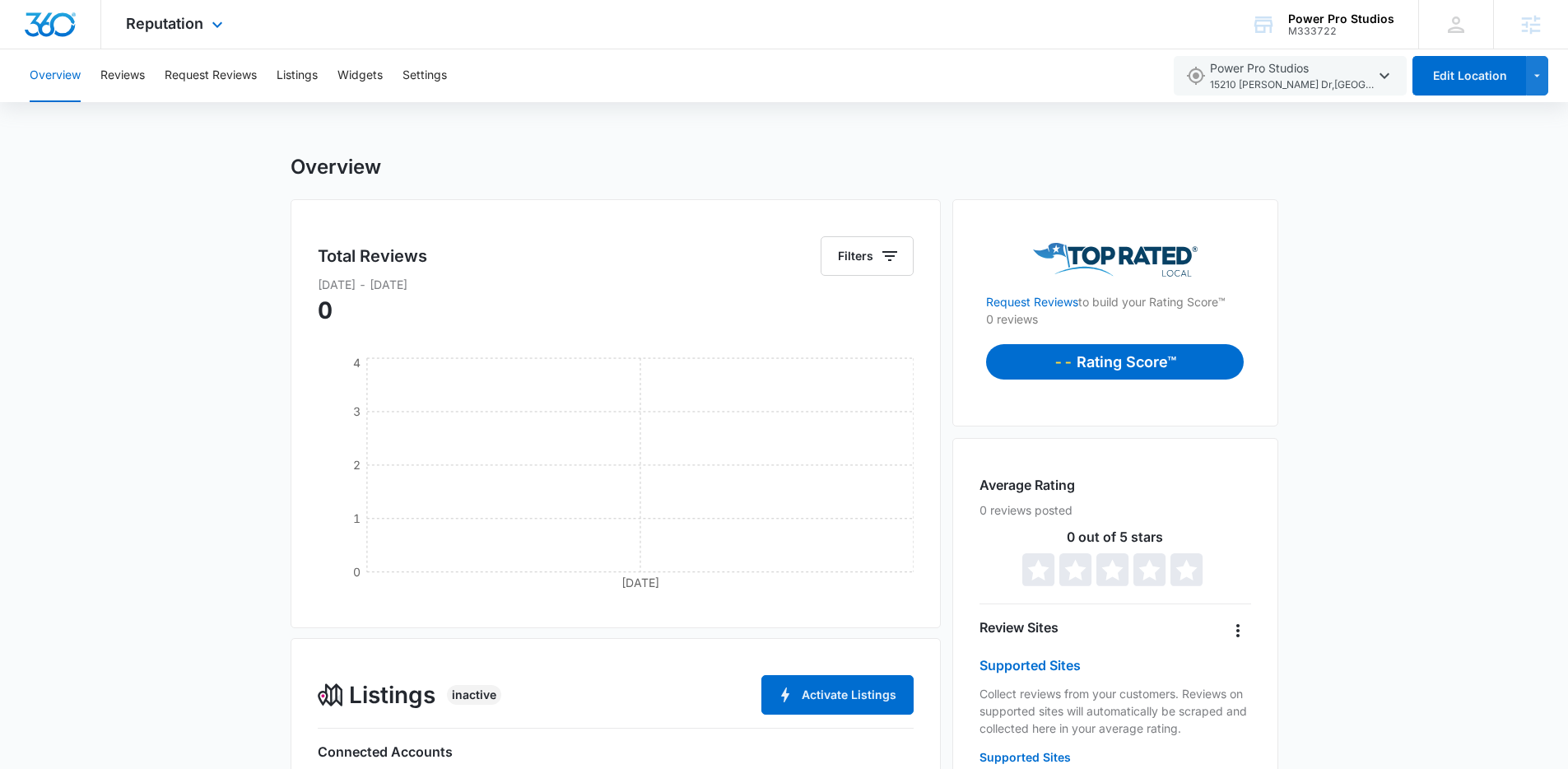 click at bounding box center (50, 25) 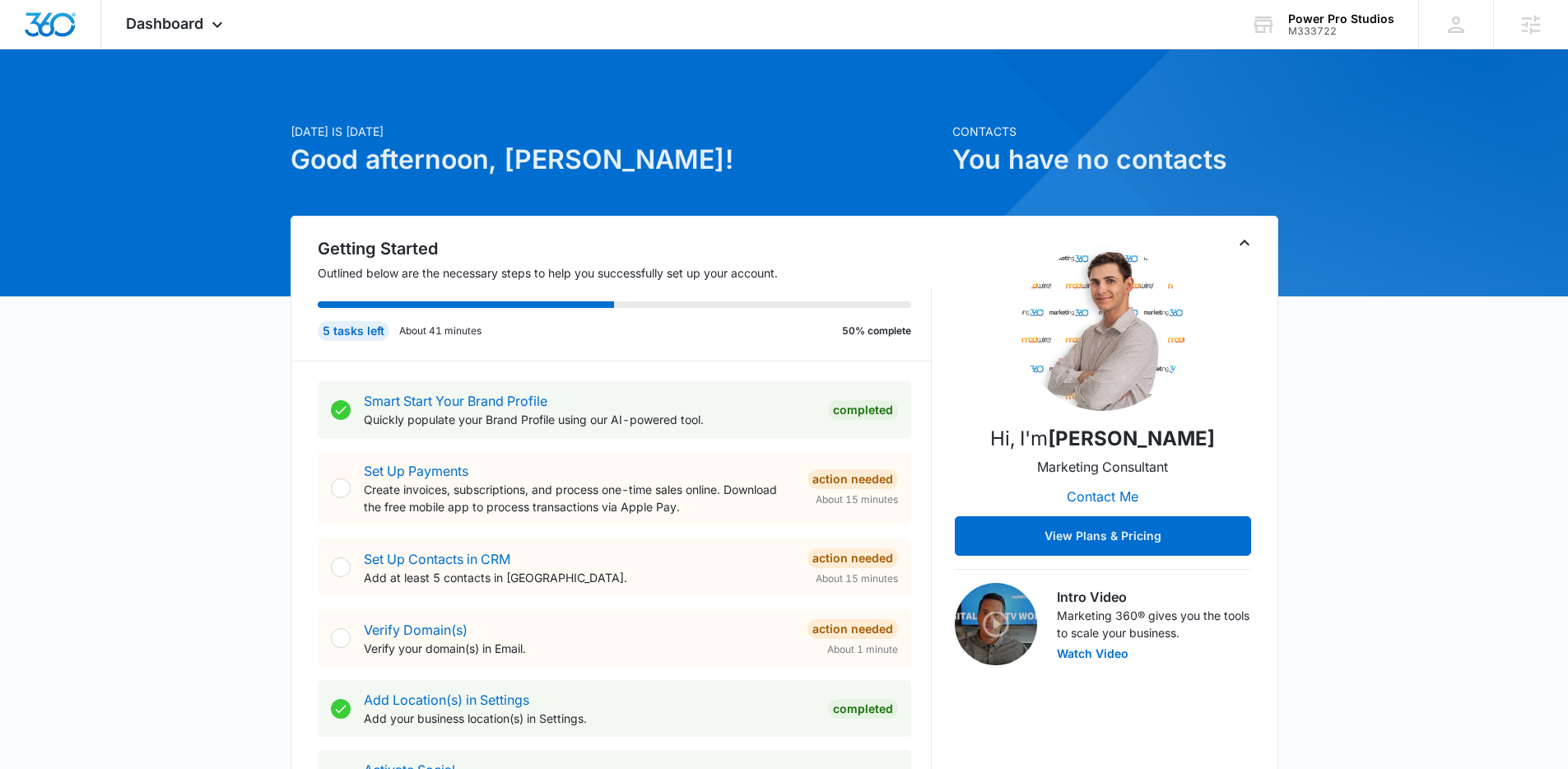 click on "Today is Thursday, July 3rd Good afternoon, Lindsey! Contacts You have no contacts Getting Started Outlined below are the necessary steps to help you successfully set up your account. 5 tasks left About 41 minutes 50% complete Smart Start Your Brand Profile Quickly populate your Brand Profile using our AI-powered tool. Completed Set Up Payments Create invoices, subscriptions, and process one-time sales online. Download the free mobile app to process transactions via Apple Pay. Action Needed About 15 minutes Set Up Contacts in CRM Add at least 5 contacts in CRM. Action Needed About 15 minutes Verify Domain(s) Verify your domain(s) in Email. Action Needed About 1 minute Add Location(s) in Settings Add your business location(s) in Settings. Completed Activate Social Activate your social account in order to connect your social profiles. Completed Connect Your Social Profile(s) Add your social media account(s) in Social. Action Needed About 5 minutes Set Up Reputation Complete the setup wizard in Reputation. Forms" at bounding box center [784, 997] 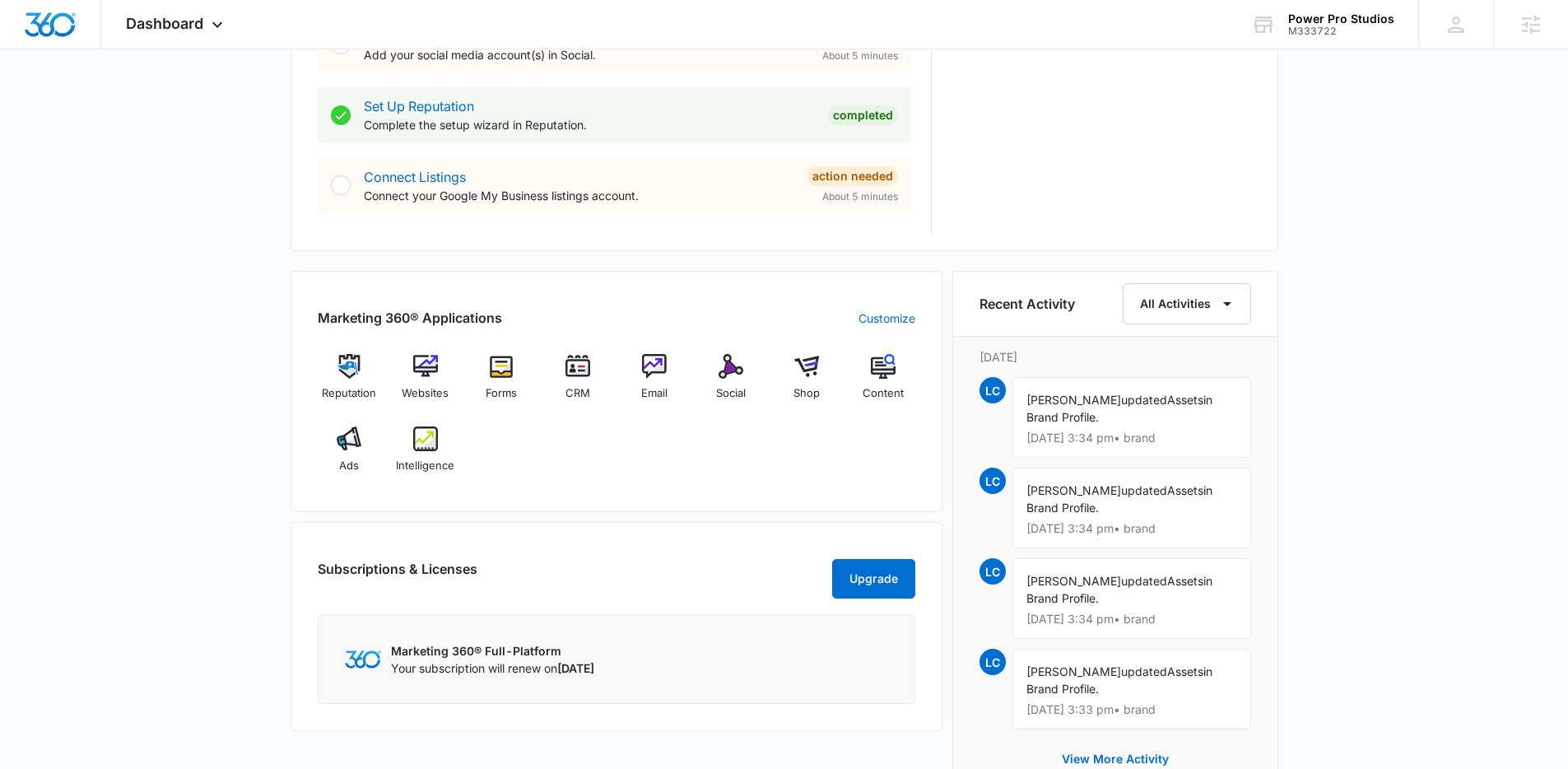 scroll, scrollTop: 868, scrollLeft: 0, axis: vertical 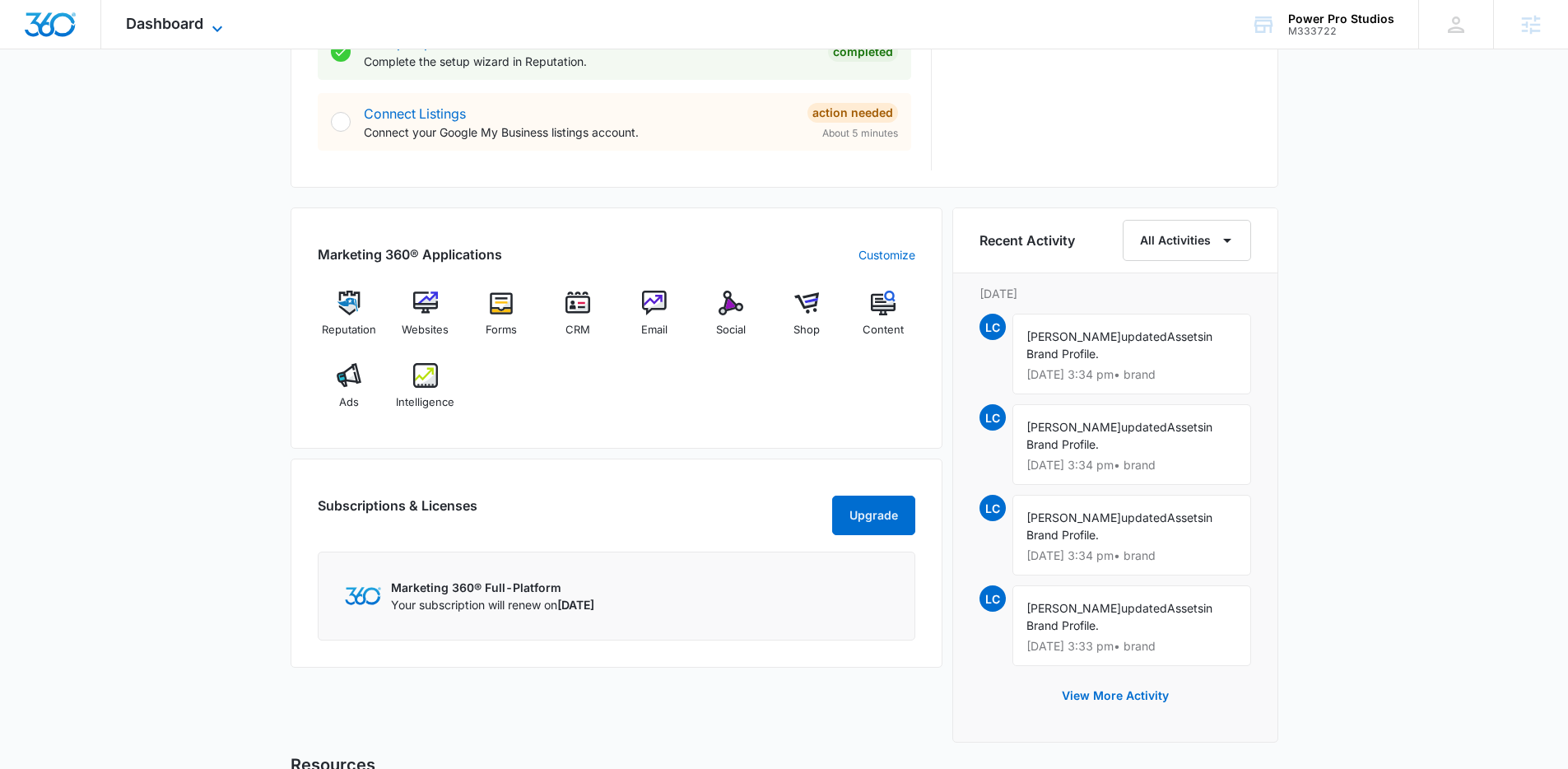 click 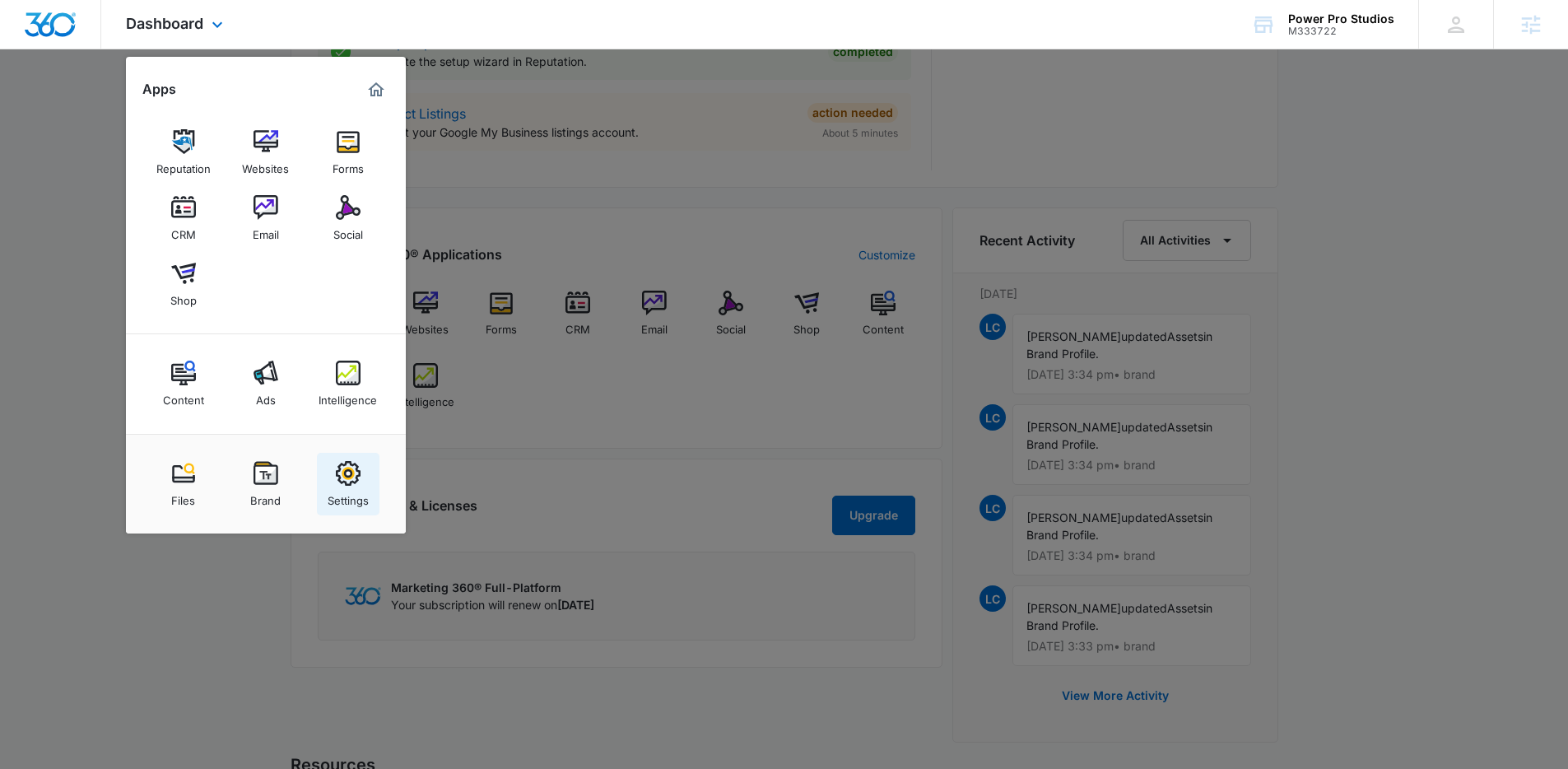 click on "Settings" at bounding box center (348, 496) 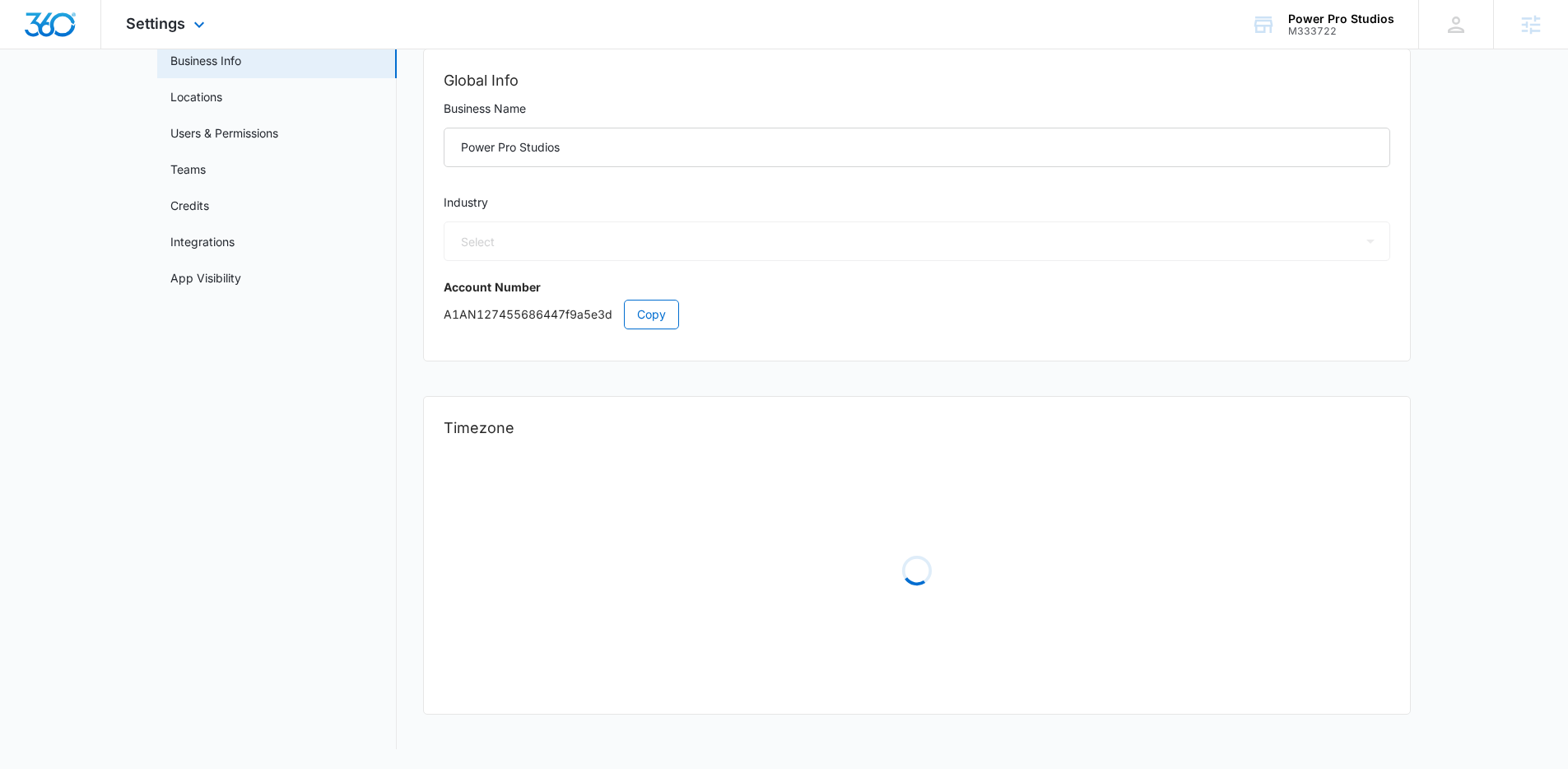 scroll, scrollTop: 0, scrollLeft: 0, axis: both 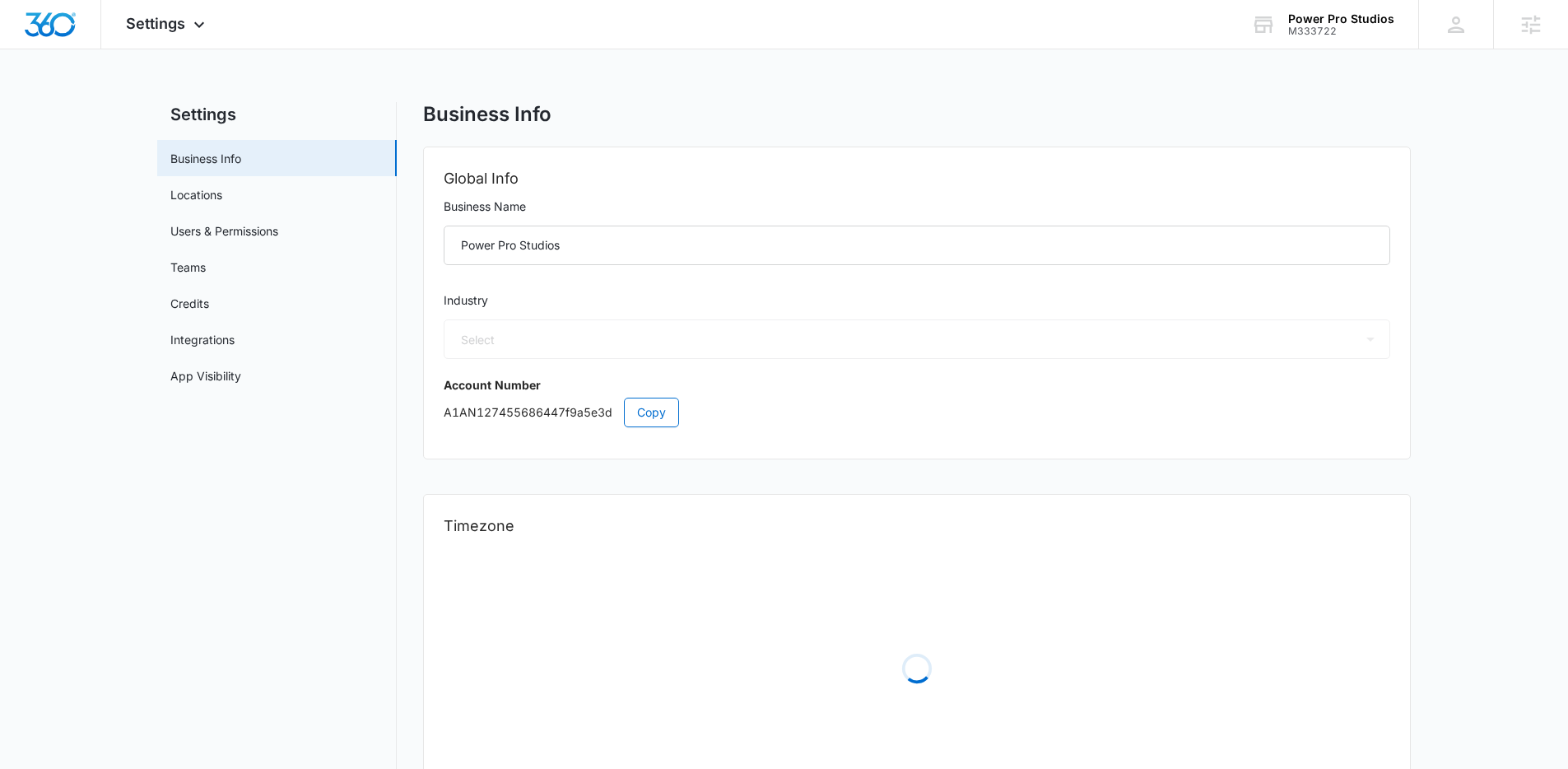 select on "US" 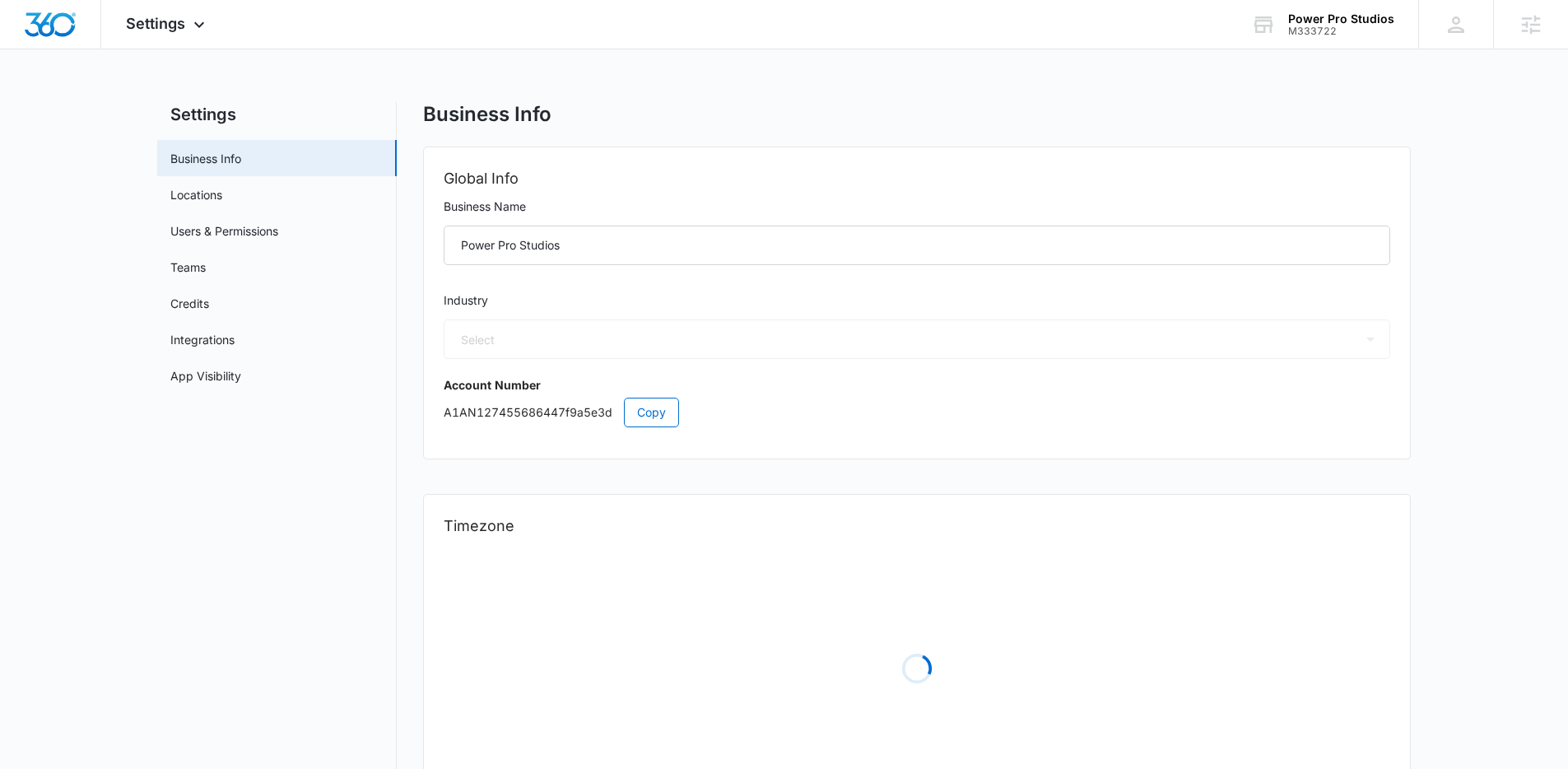select on "America/Denver" 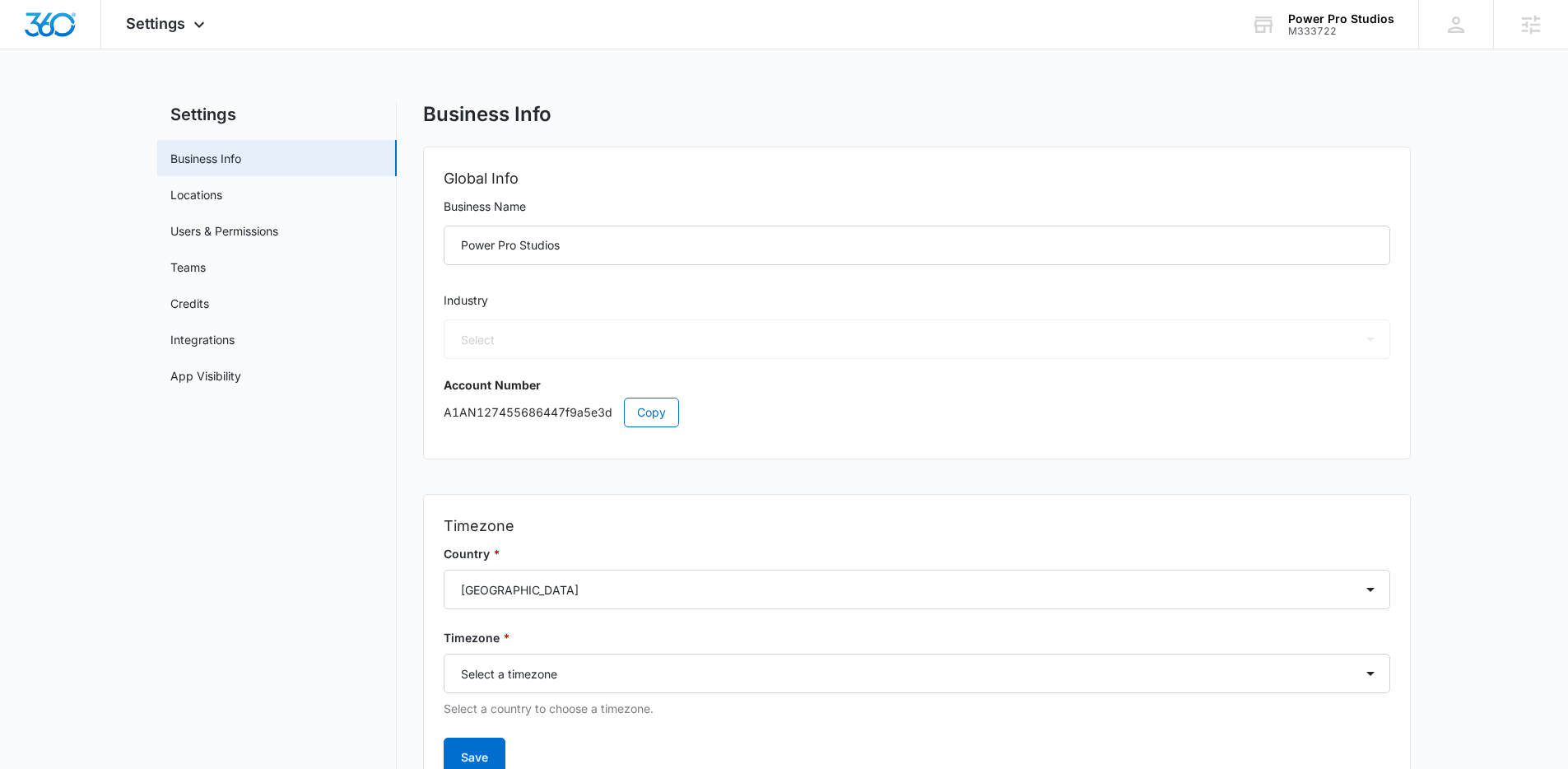 select on "52" 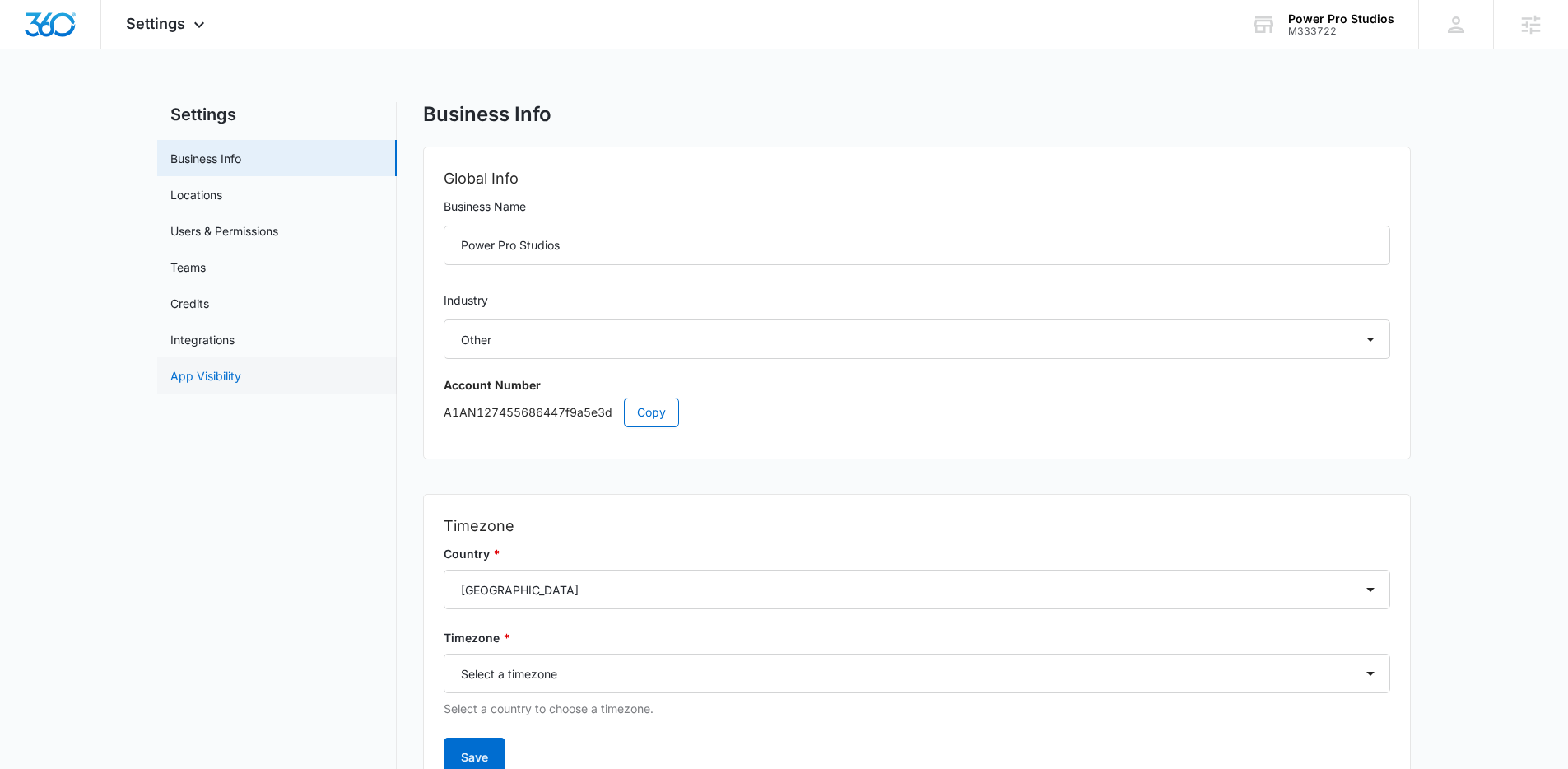 click on "App Visibility" at bounding box center (206, 375) 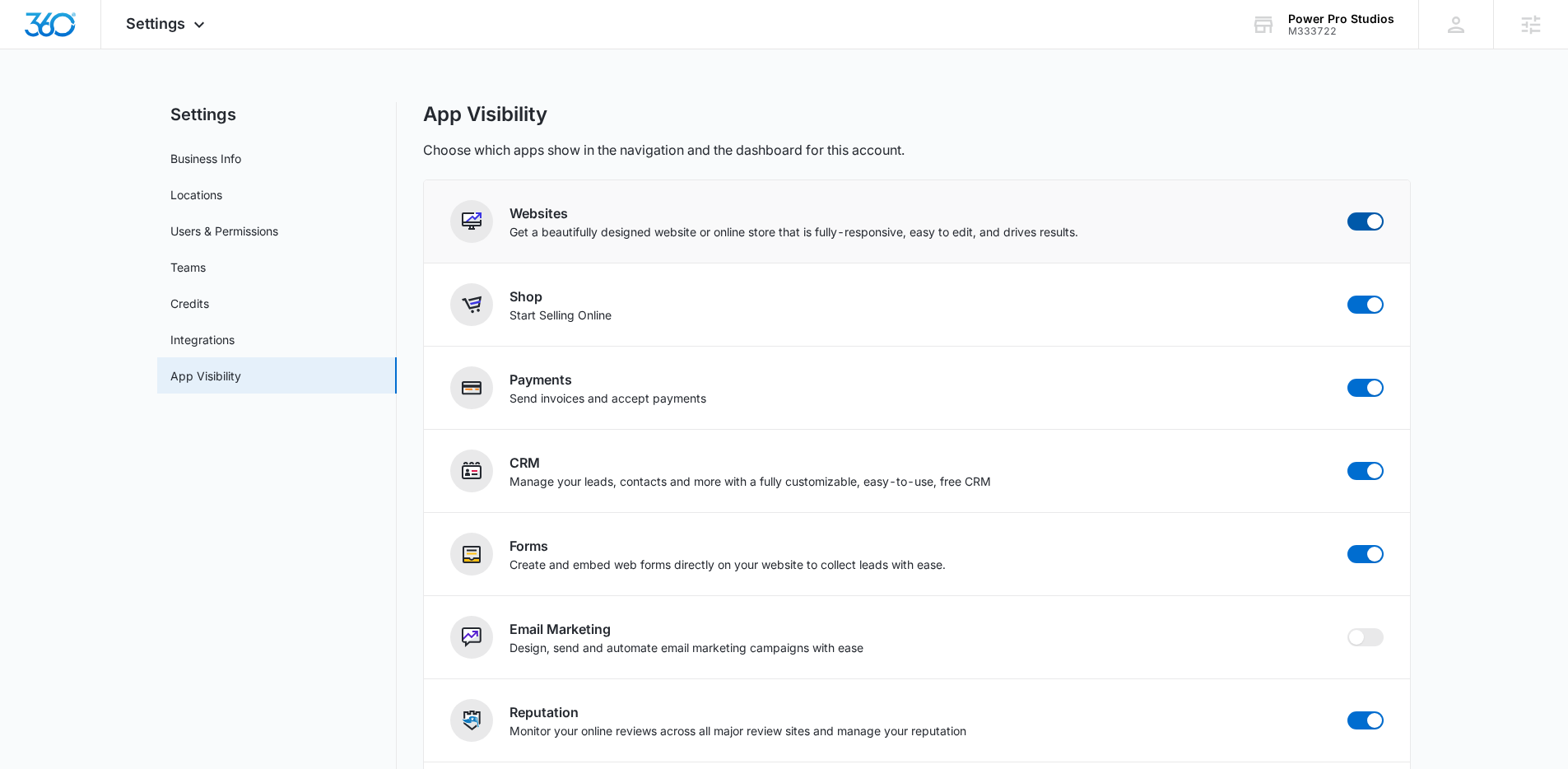 click at bounding box center [1366, 221] 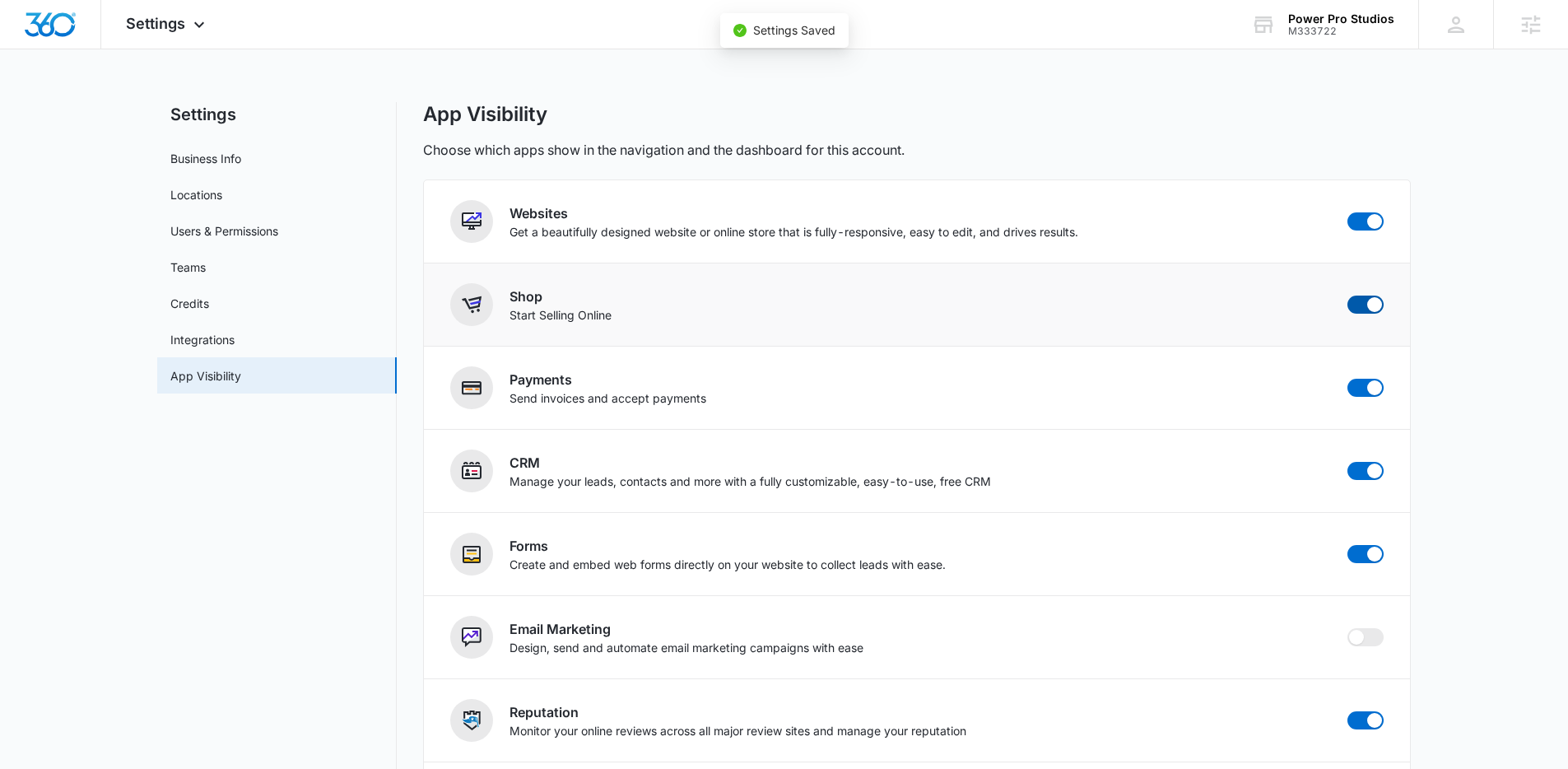 checkbox on "false" 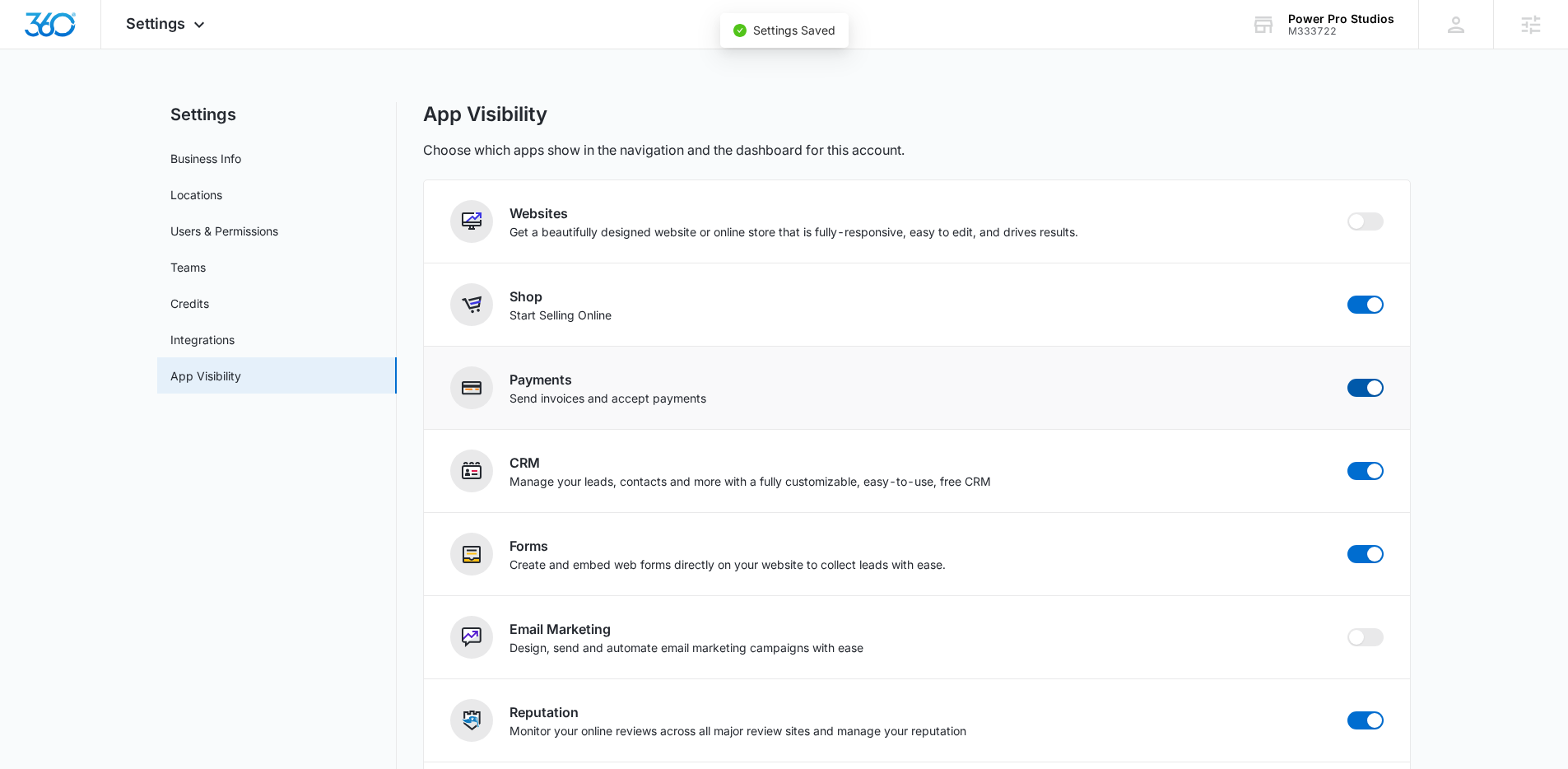 checkbox on "false" 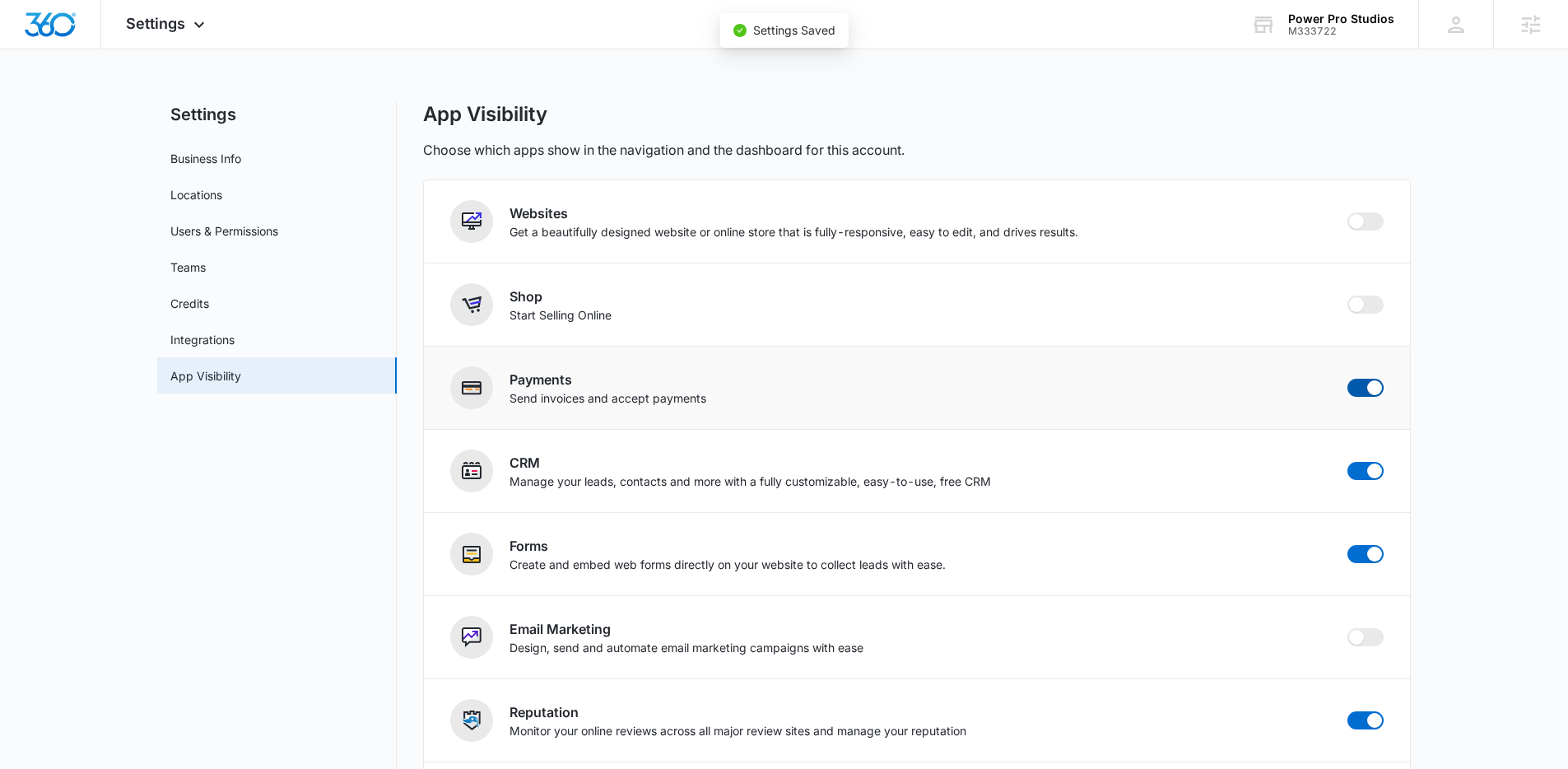 click at bounding box center [1375, 388] 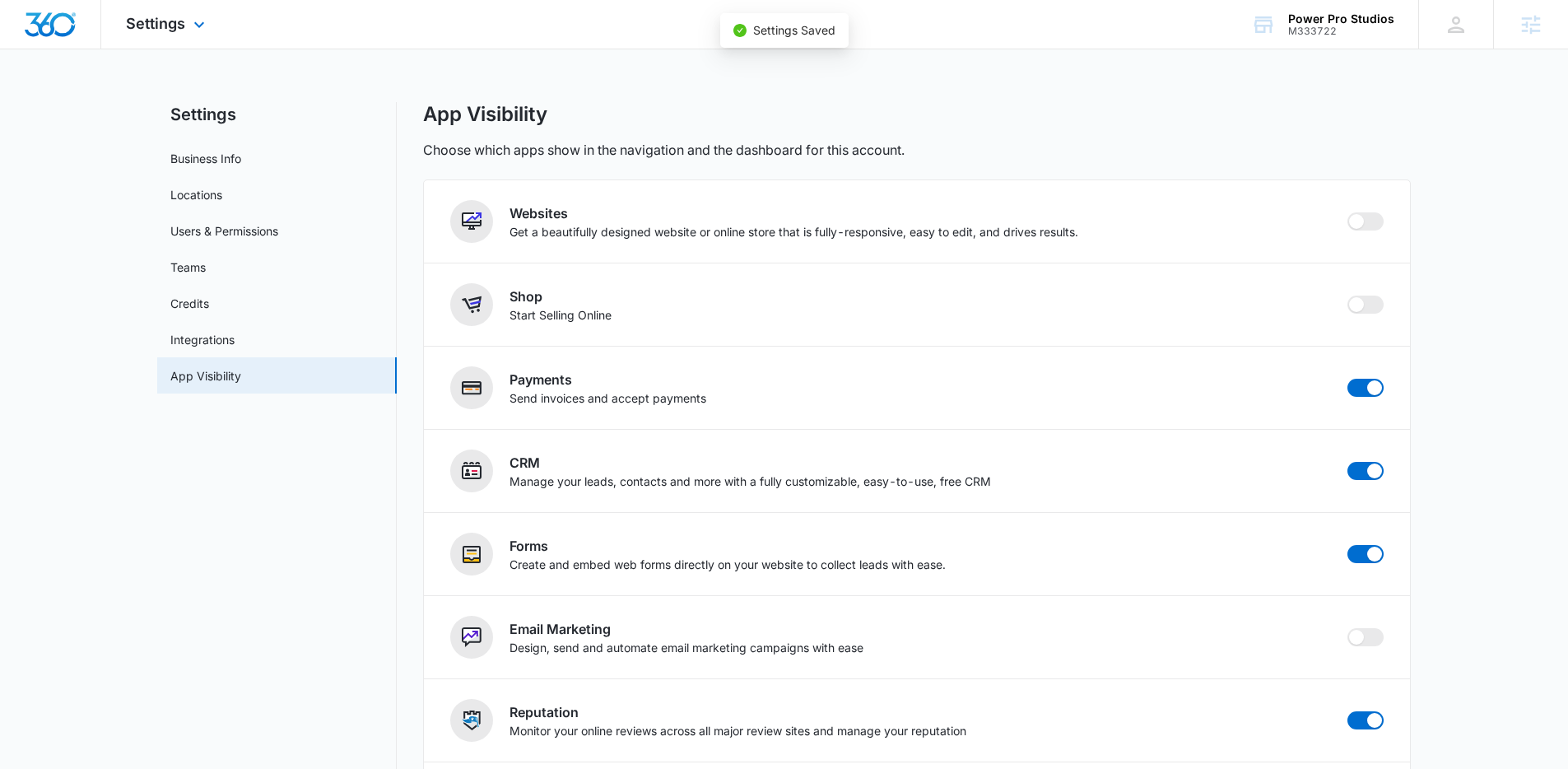 checkbox on "false" 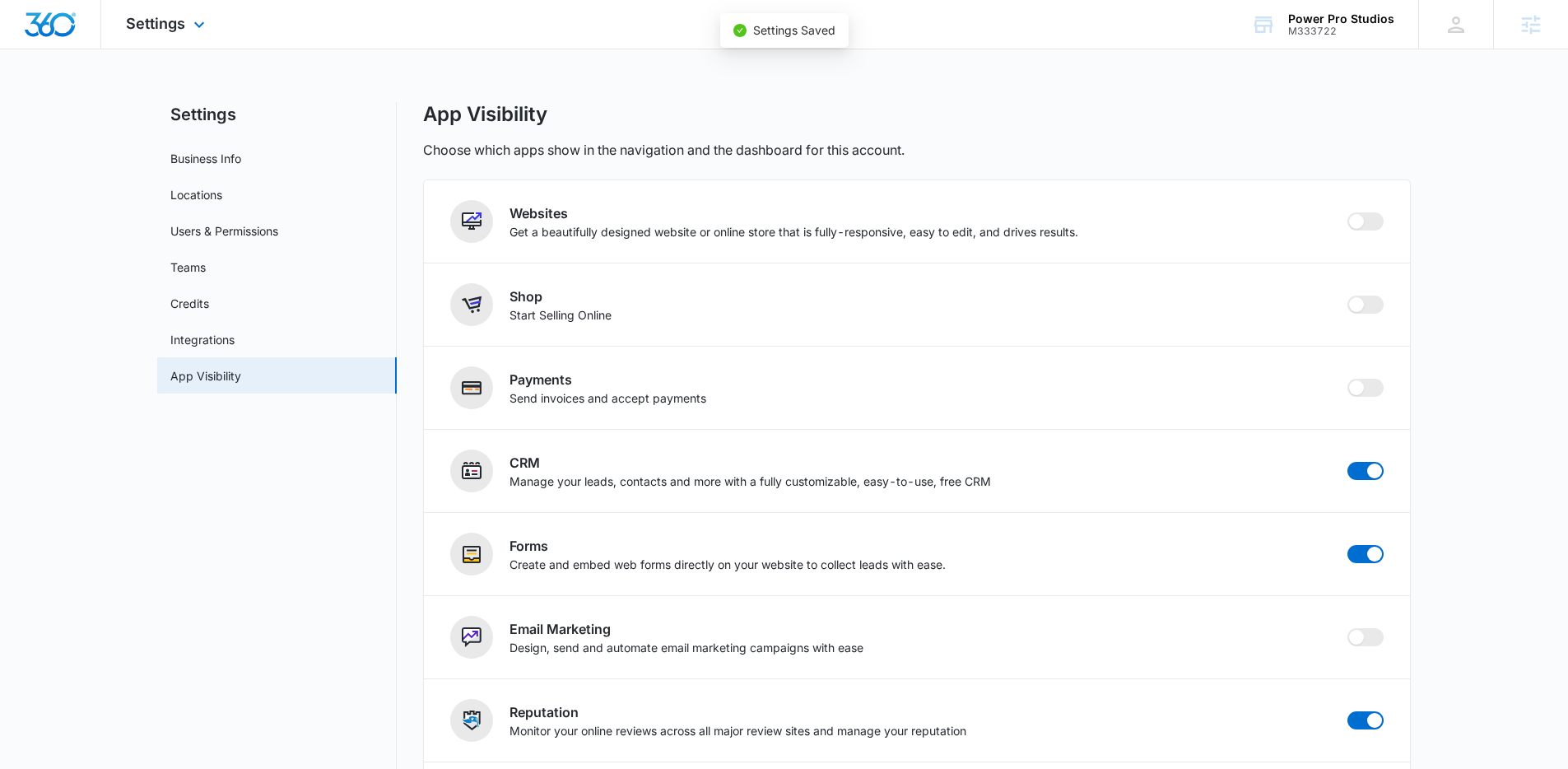 click at bounding box center [50, 25] 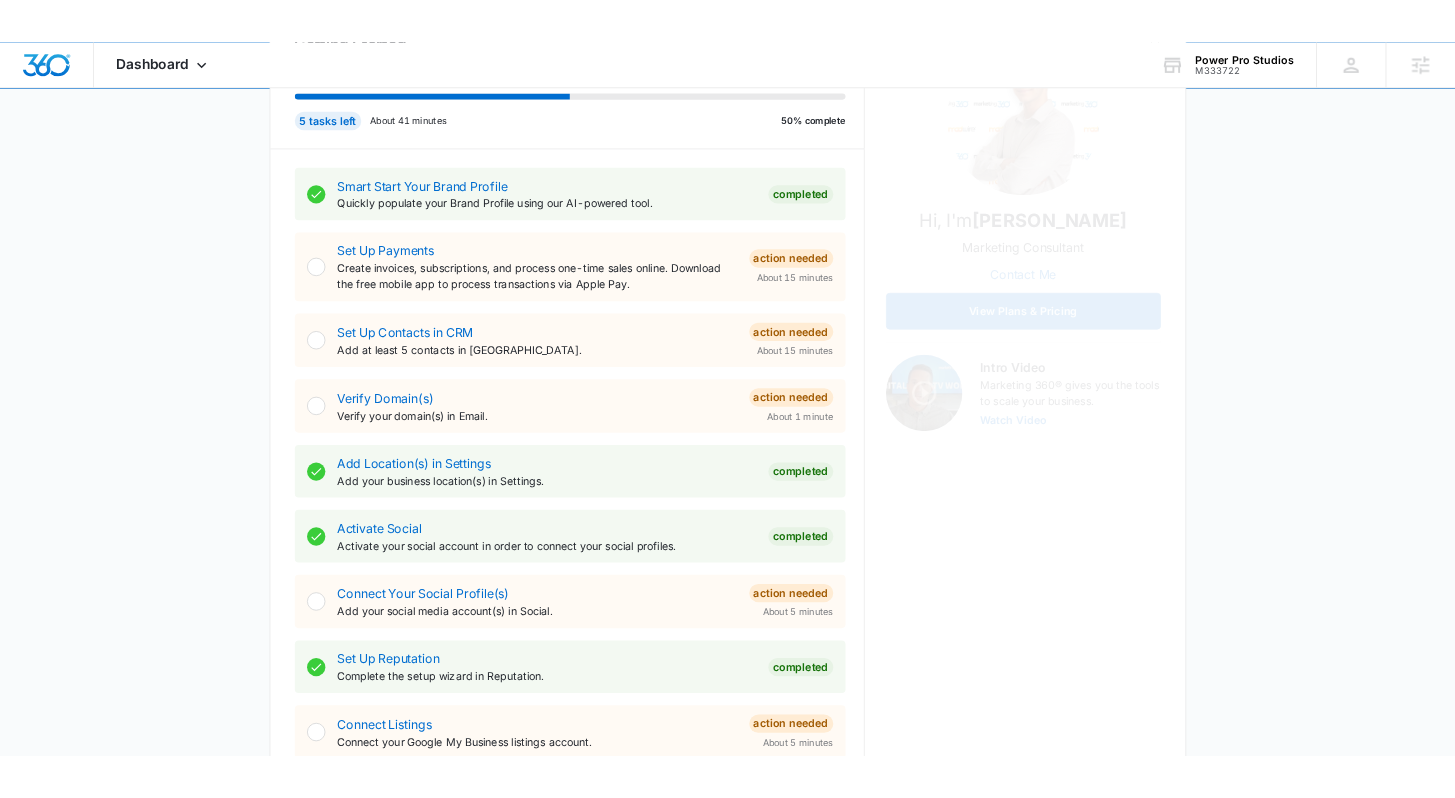 scroll, scrollTop: 0, scrollLeft: 0, axis: both 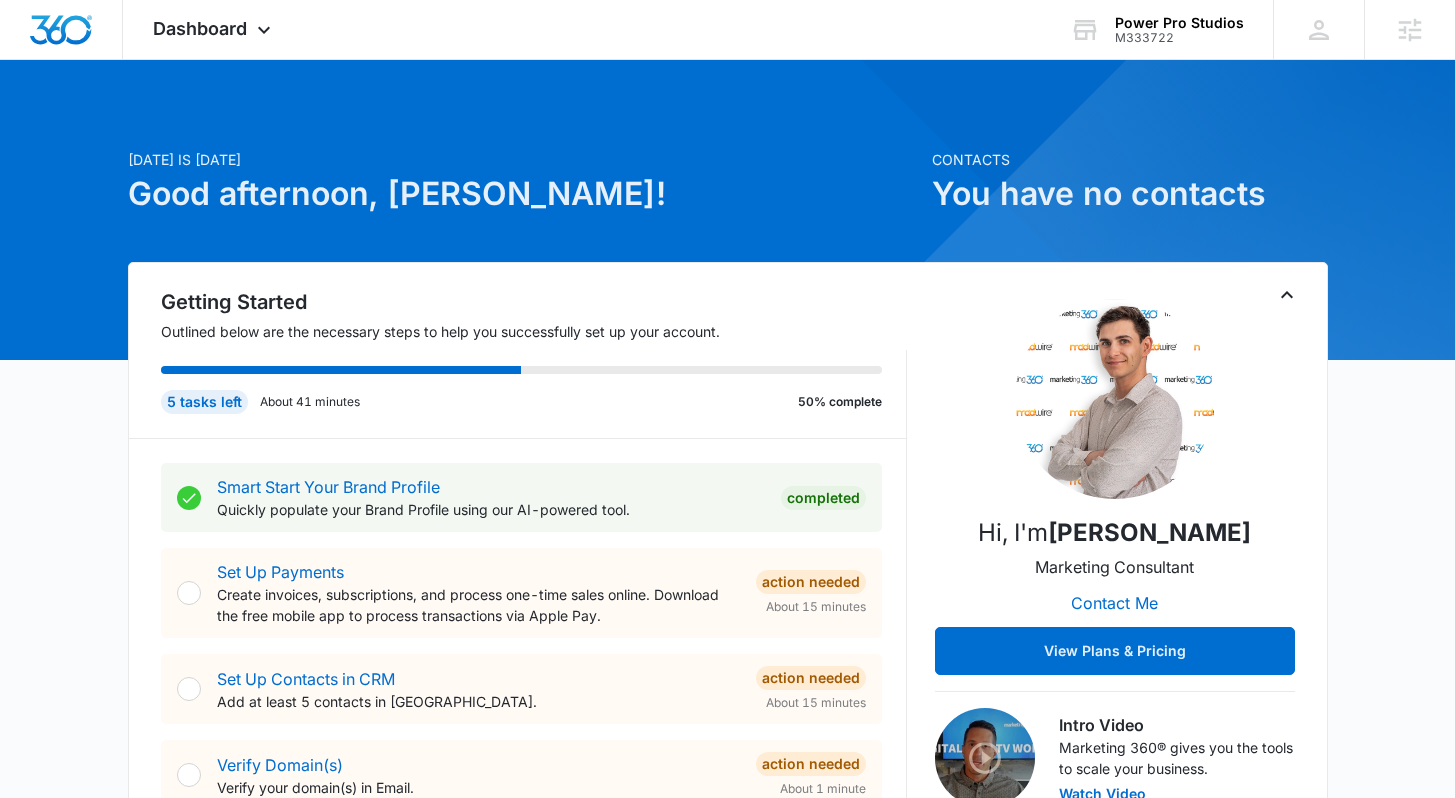 click on "Today is Thursday, July 3rd Good afternoon, Lindsey! Contacts You have no contacts Getting Started Outlined below are the necessary steps to help you successfully set up your account. 5 tasks left About 41 minutes 50% complete Smart Start Your Brand Profile Quickly populate your Brand Profile using our AI-powered tool. Completed Set Up Payments Create invoices, subscriptions, and process one-time sales online. Download the free mobile app to process transactions via Apple Pay. Action Needed About 15 minutes Set Up Contacts in CRM Add at least 5 contacts in CRM. Action Needed About 15 minutes Verify Domain(s) Verify your domain(s) in Email. Action Needed About 1 minute Add Location(s) in Settings Add your business location(s) in Settings. Completed Activate Social Activate your social account in order to connect your social profiles. Completed Connect Your Social Profile(s) Add your social media account(s) in Social. Action Needed About 5 minutes Set Up Reputation Complete the setup wizard in Reputation. Forms" at bounding box center [727, 1211] 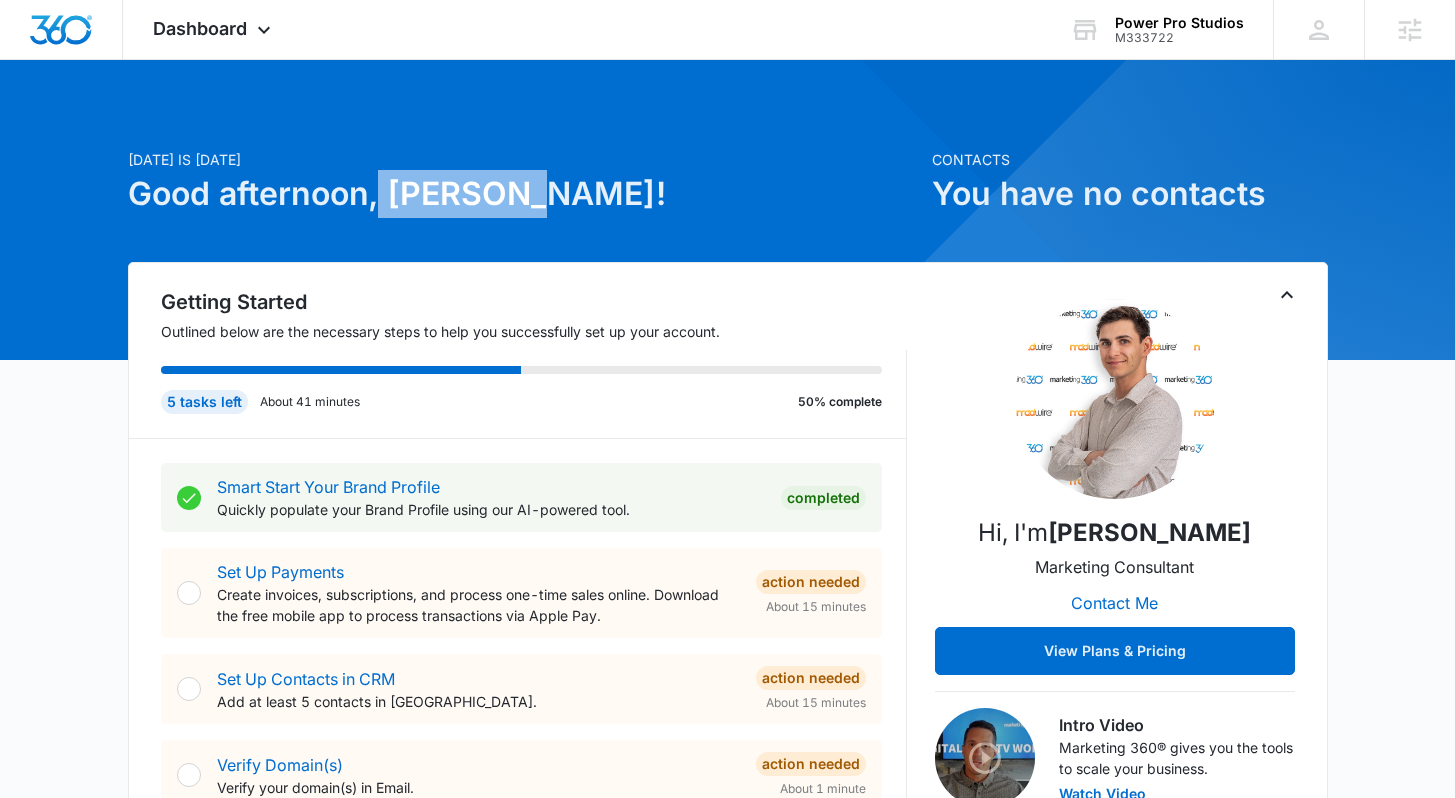 drag, startPoint x: 379, startPoint y: 195, endPoint x: 521, endPoint y: 191, distance: 142.05632 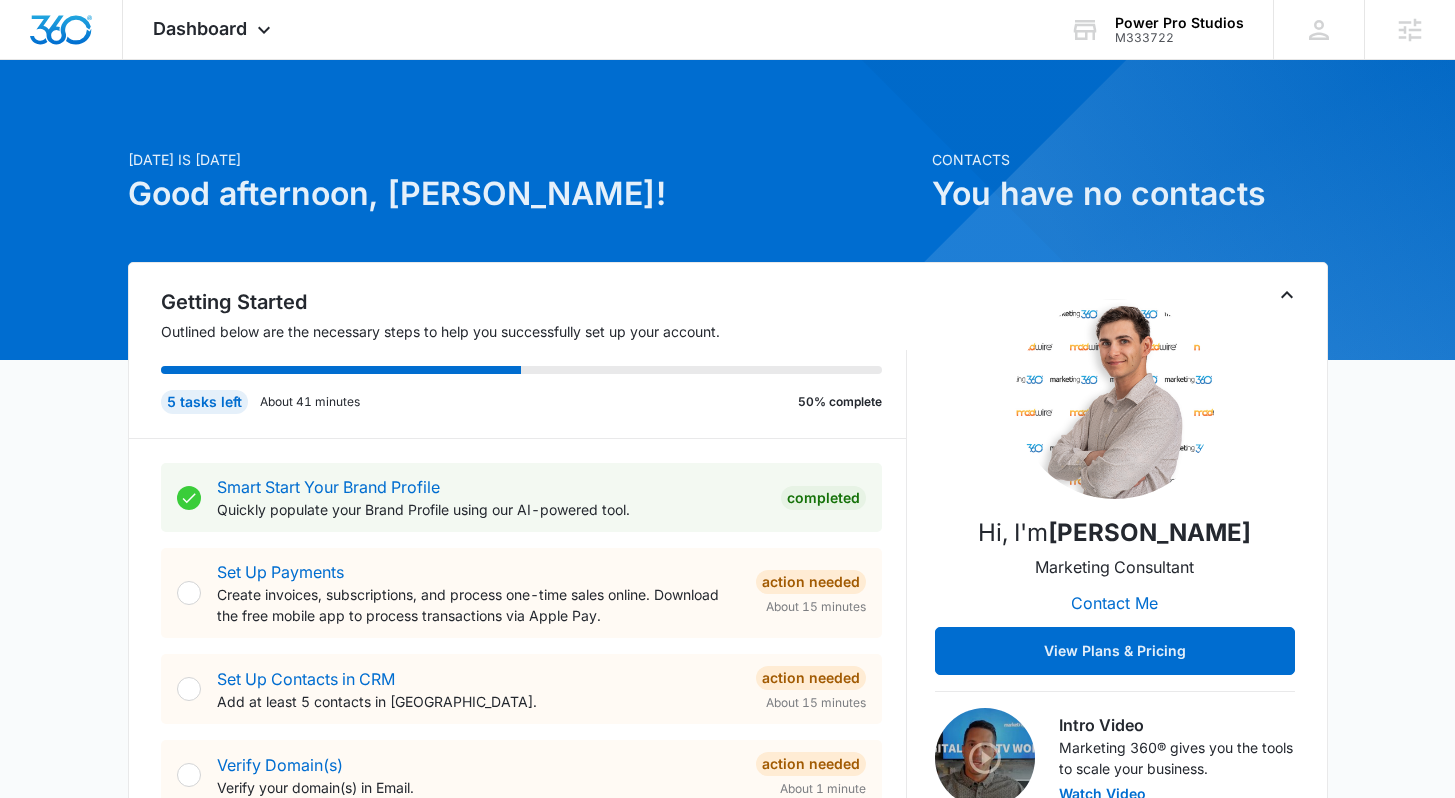 click on "Good afternoon, Lindsey!" at bounding box center [524, 194] 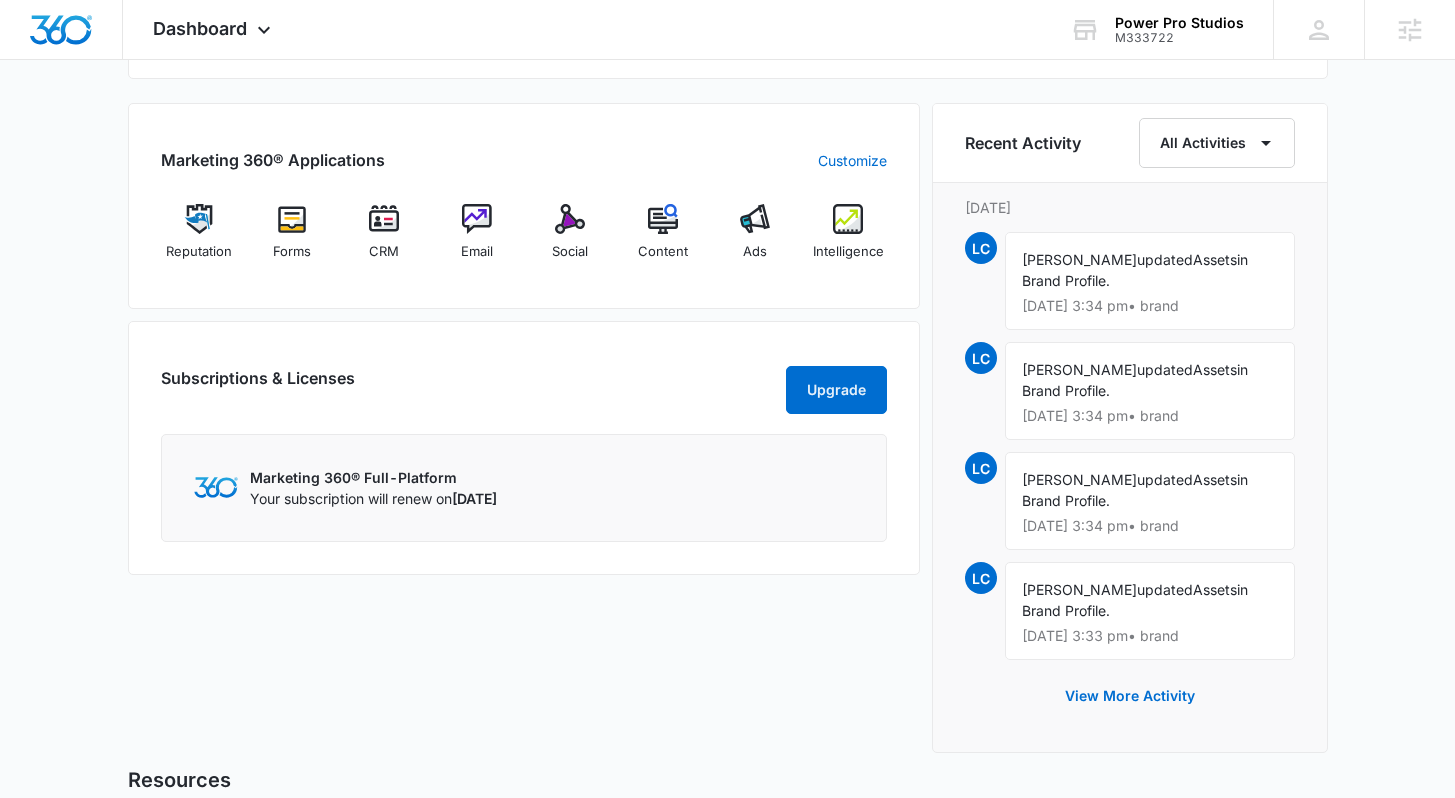 scroll, scrollTop: 1243, scrollLeft: 0, axis: vertical 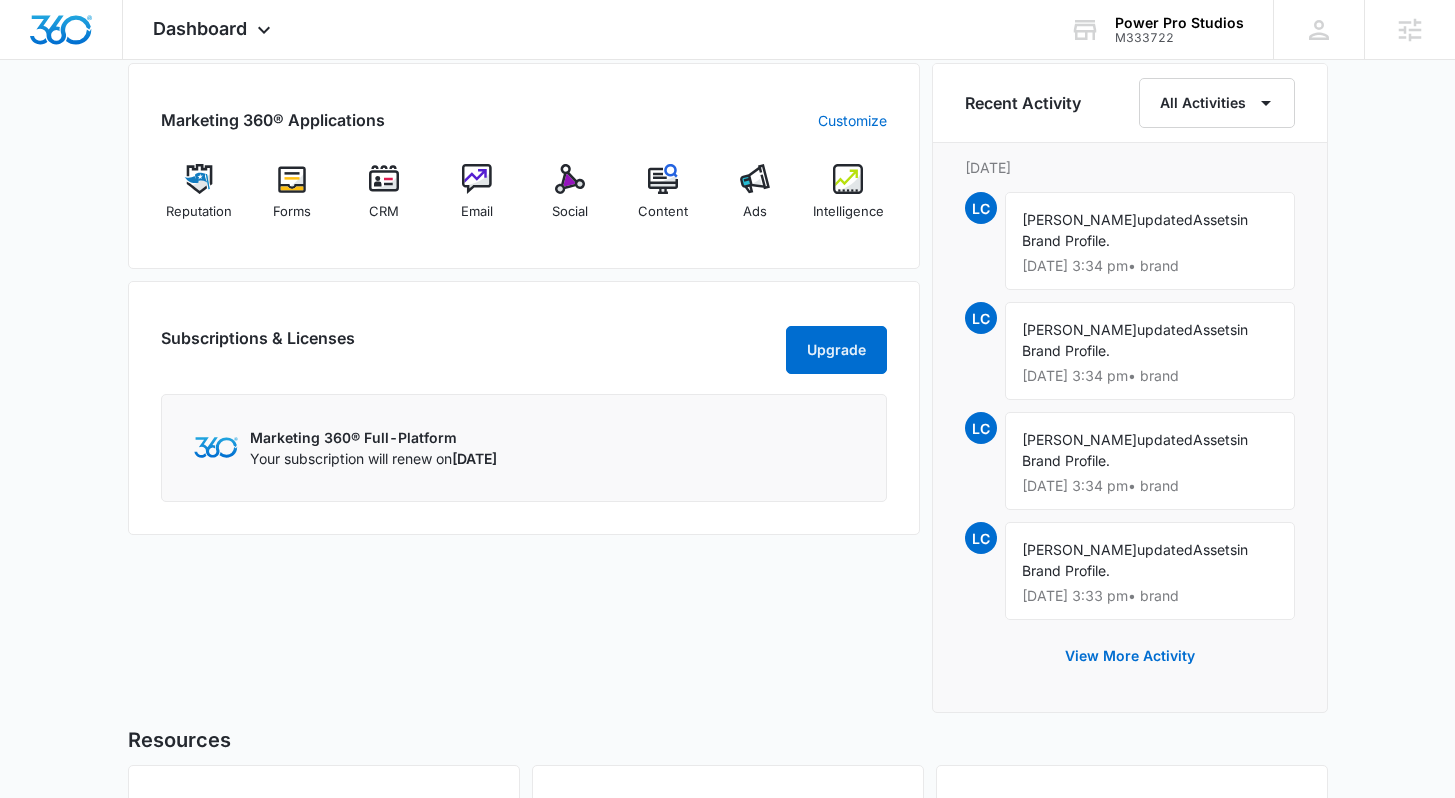 drag, startPoint x: 582, startPoint y: 460, endPoint x: 458, endPoint y: 461, distance: 124.004036 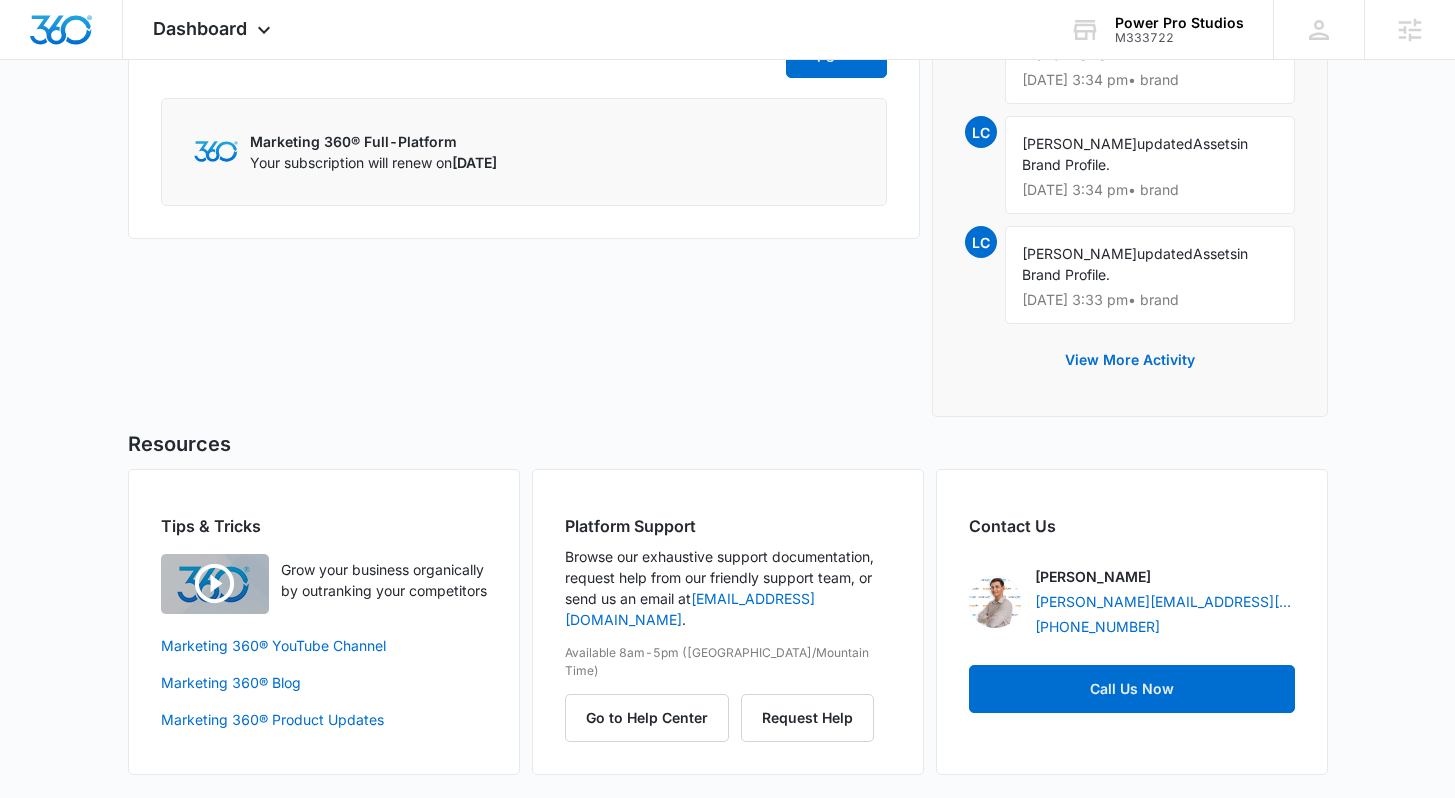 scroll, scrollTop: 1540, scrollLeft: 0, axis: vertical 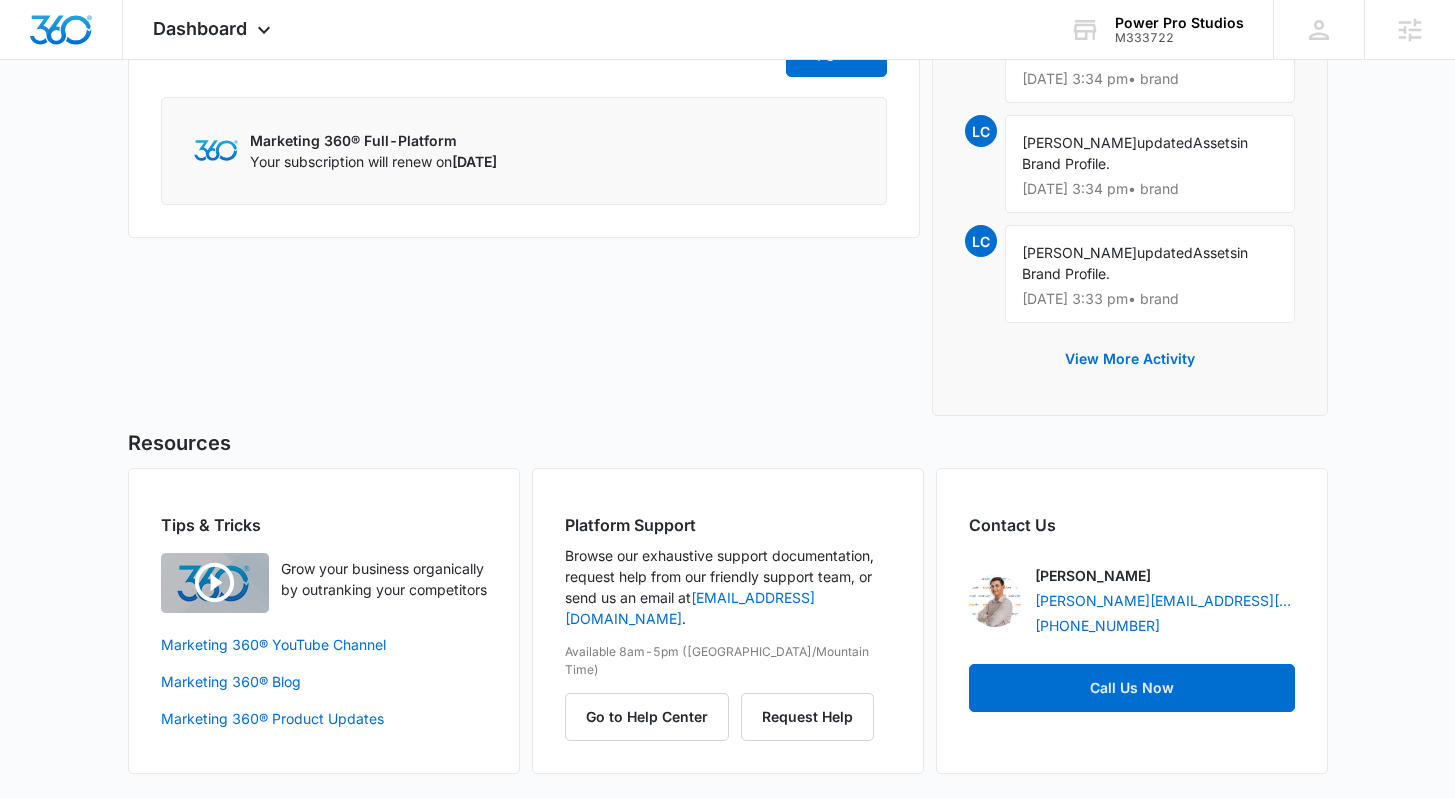click on "Tips & Tricks Grow your business organically by outranking your competitors Marketing 360® YouTube Channel Marketing 360® Blog Marketing 360® Product Updates" at bounding box center [324, 621] 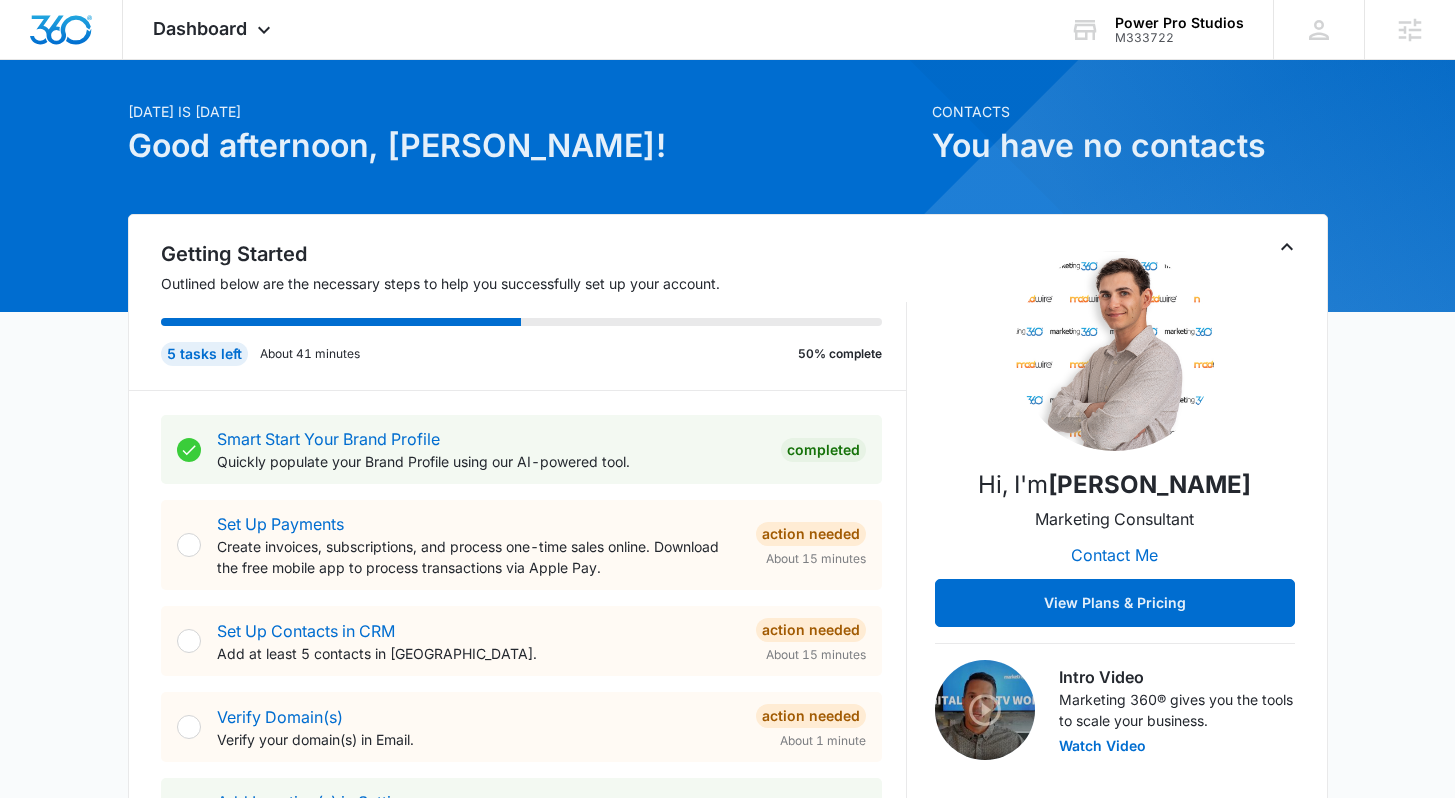 scroll, scrollTop: 0, scrollLeft: 0, axis: both 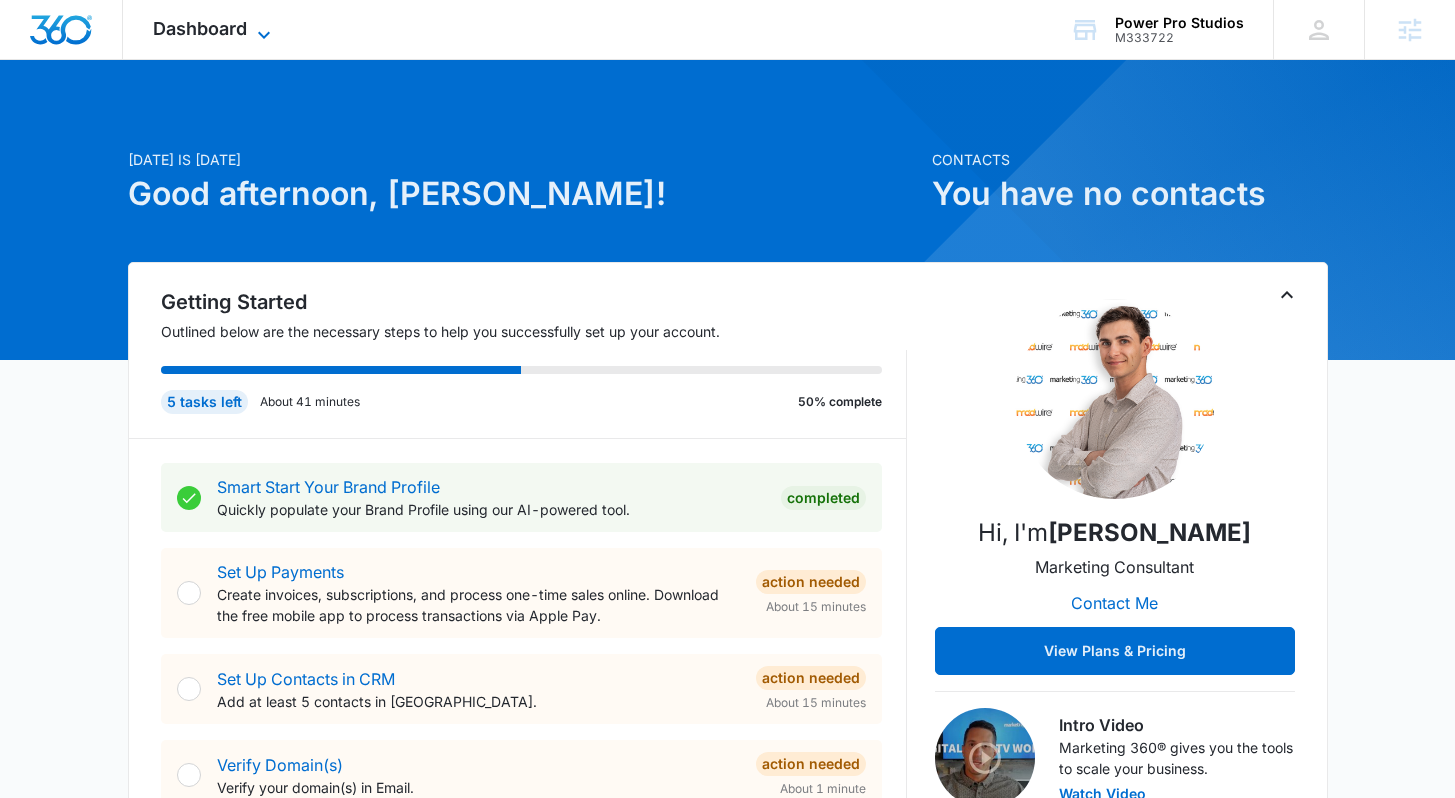 click 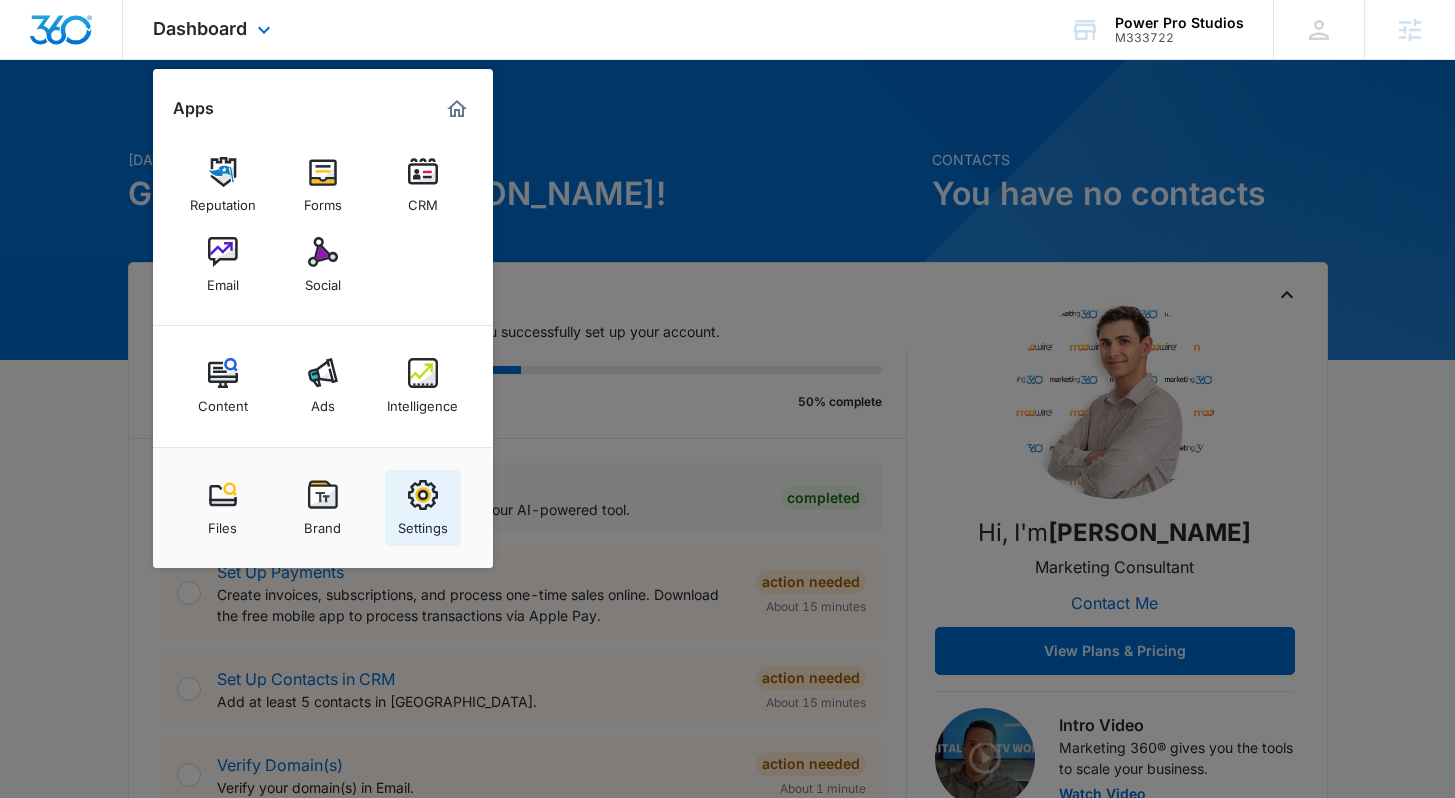 click on "Settings" at bounding box center [423, 523] 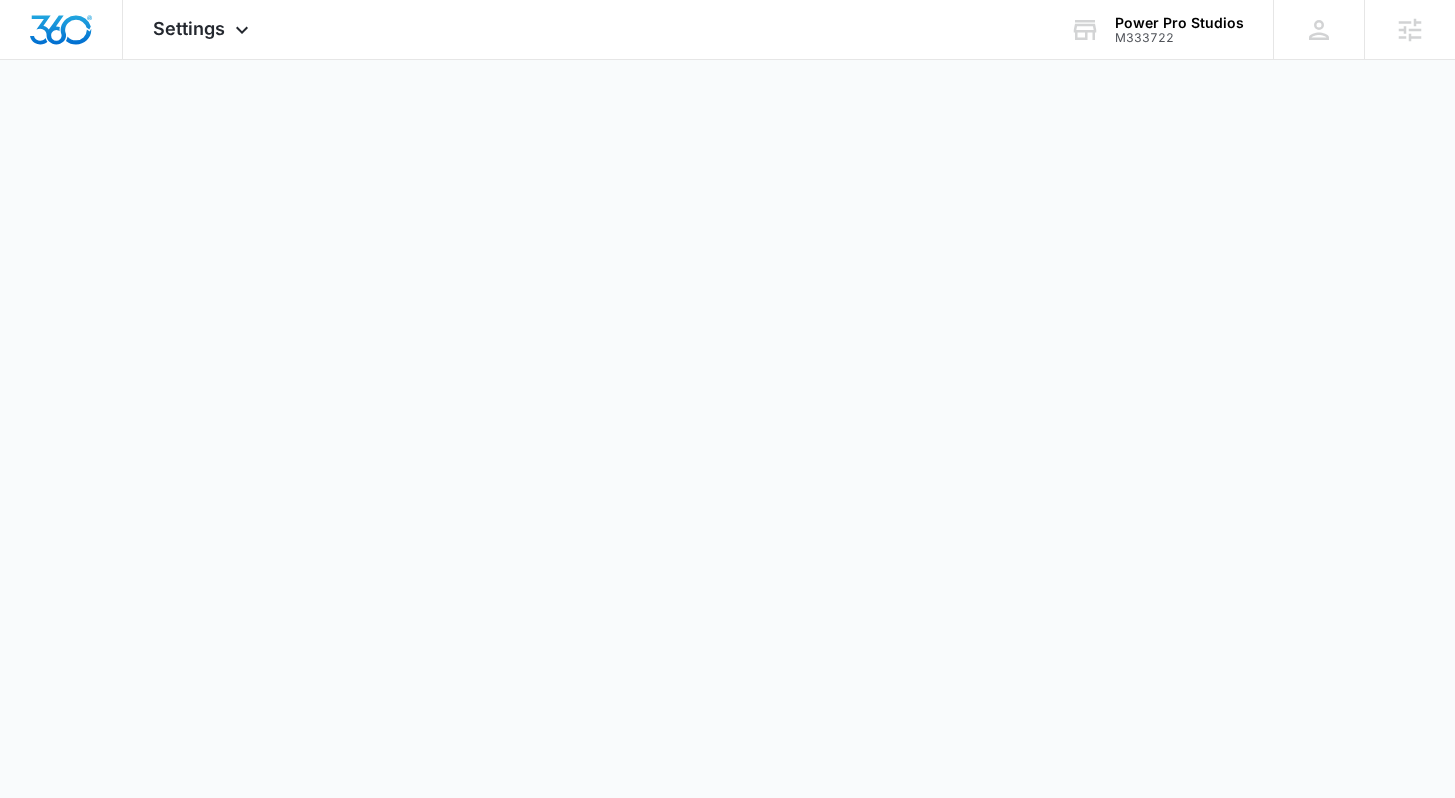 select on "52" 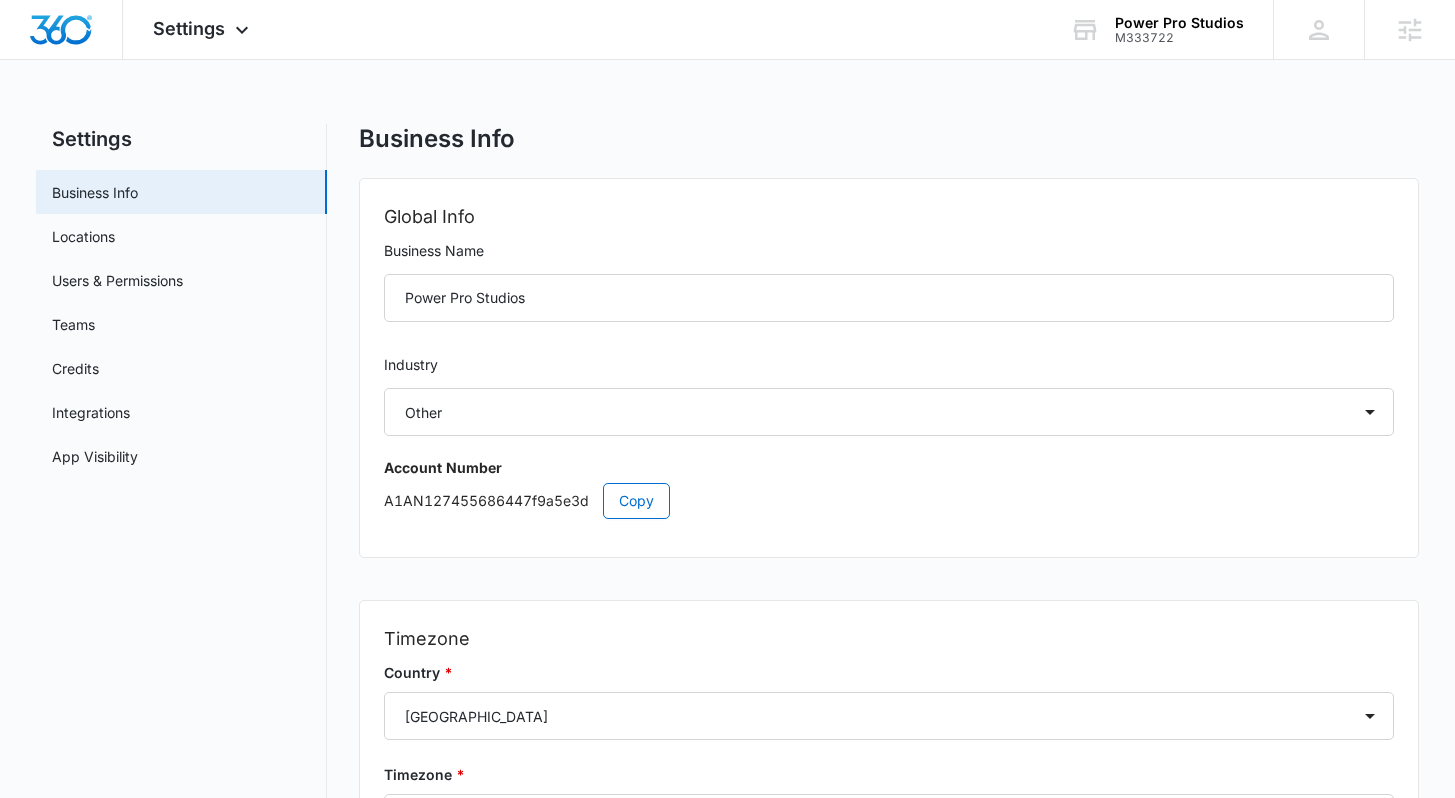 click on "Settings Apps Reputation Forms CRM Email Social Content Ads Intelligence Files Brand Settings Power Pro Studios M333722 Your Accounts View All Lindsey Collett lindsey.calderon@madwire.com My Profile Notifications Support Logout Terms & Conditions   •   Privacy Policy Agencies Settings Business Info Locations Users & Permissions Teams Credits Integrations App Visibility Business Info Global Info Business Name Power Pro Studios Industry   Select Accounting / CPA Assisted Living Attorney / Law Firm Auto Repair Carpet Cleaning Child Care Child Care With Education Chiropractor Consultant Contractor Creative Dance Studio Dentist eCommerce Store Electrician Event Planner Financial Fitness / Trainer / Gym Flooring Contractor / Store Franchise Garage Door Contractor Higher Education House Cleaning HVAC Contractor Insurance Landscaping Lawn Care Marketing Agency Med Spa Medical Moving Company Optometrist / Eye Doctor Other Painting Contractor Personal Brand Pest Control Plumbing Contractor Preschools Real Estate" at bounding box center (727, 517) 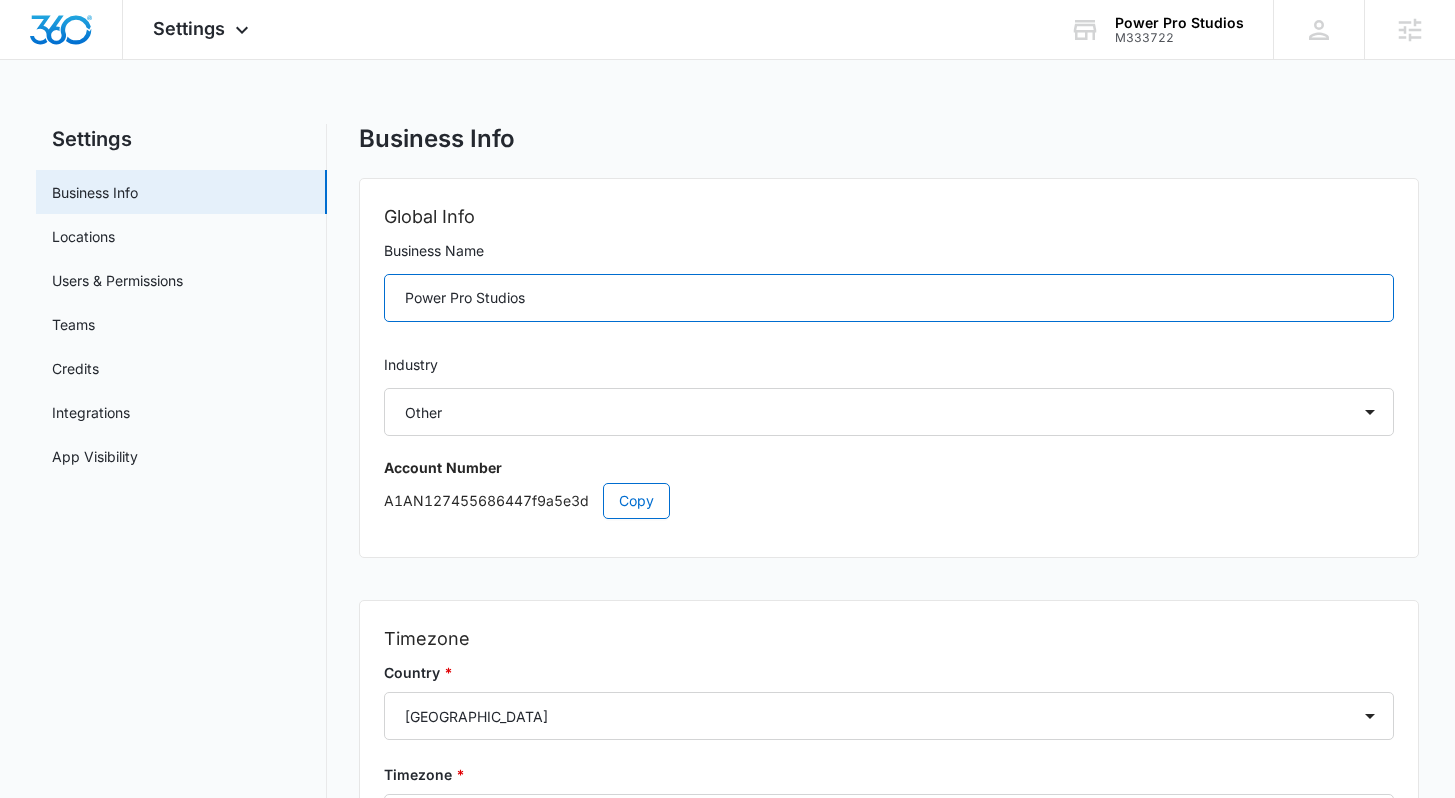 click on "Power Pro Studios" at bounding box center (888, 298) 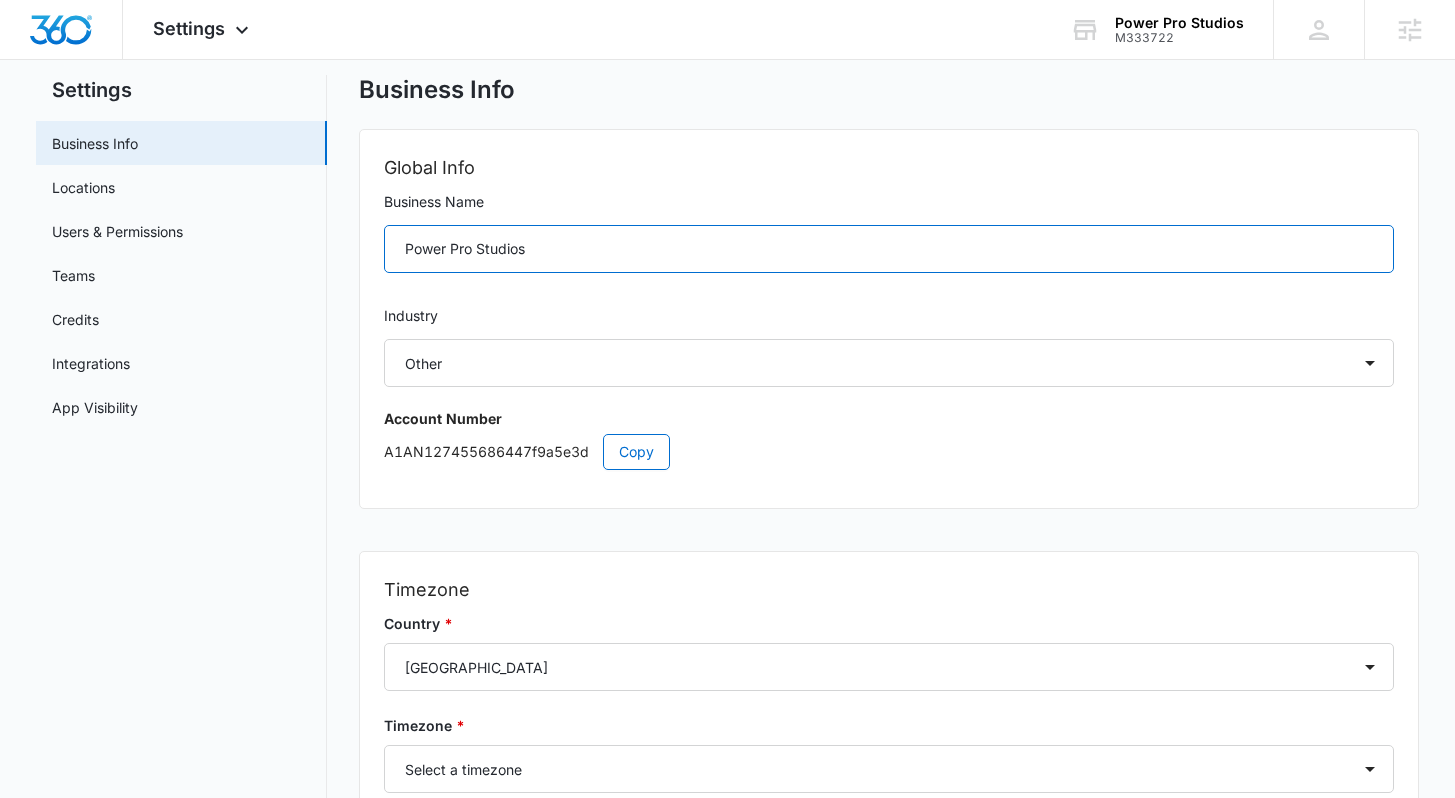 scroll, scrollTop: 0, scrollLeft: 0, axis: both 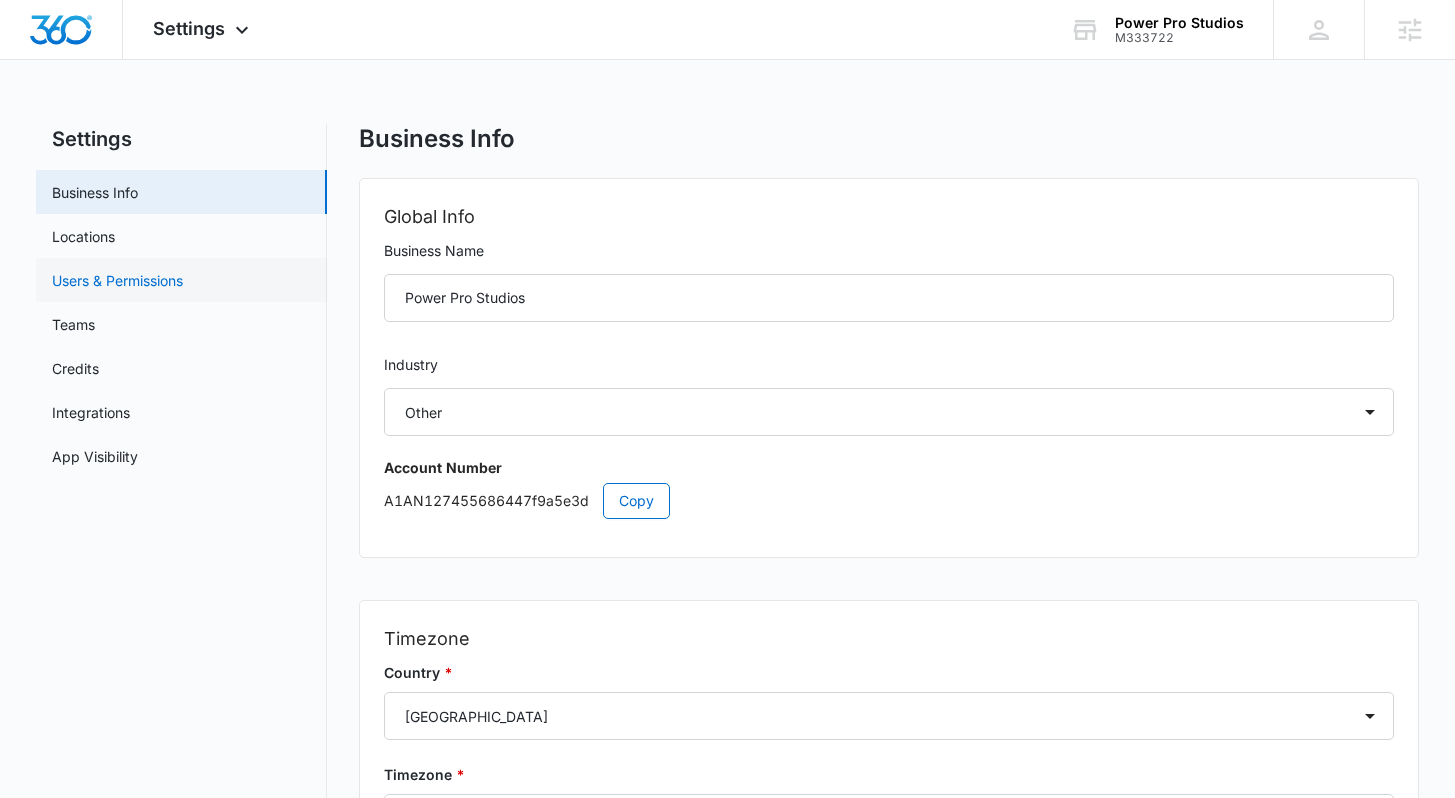 click on "Users & Permissions" at bounding box center (117, 280) 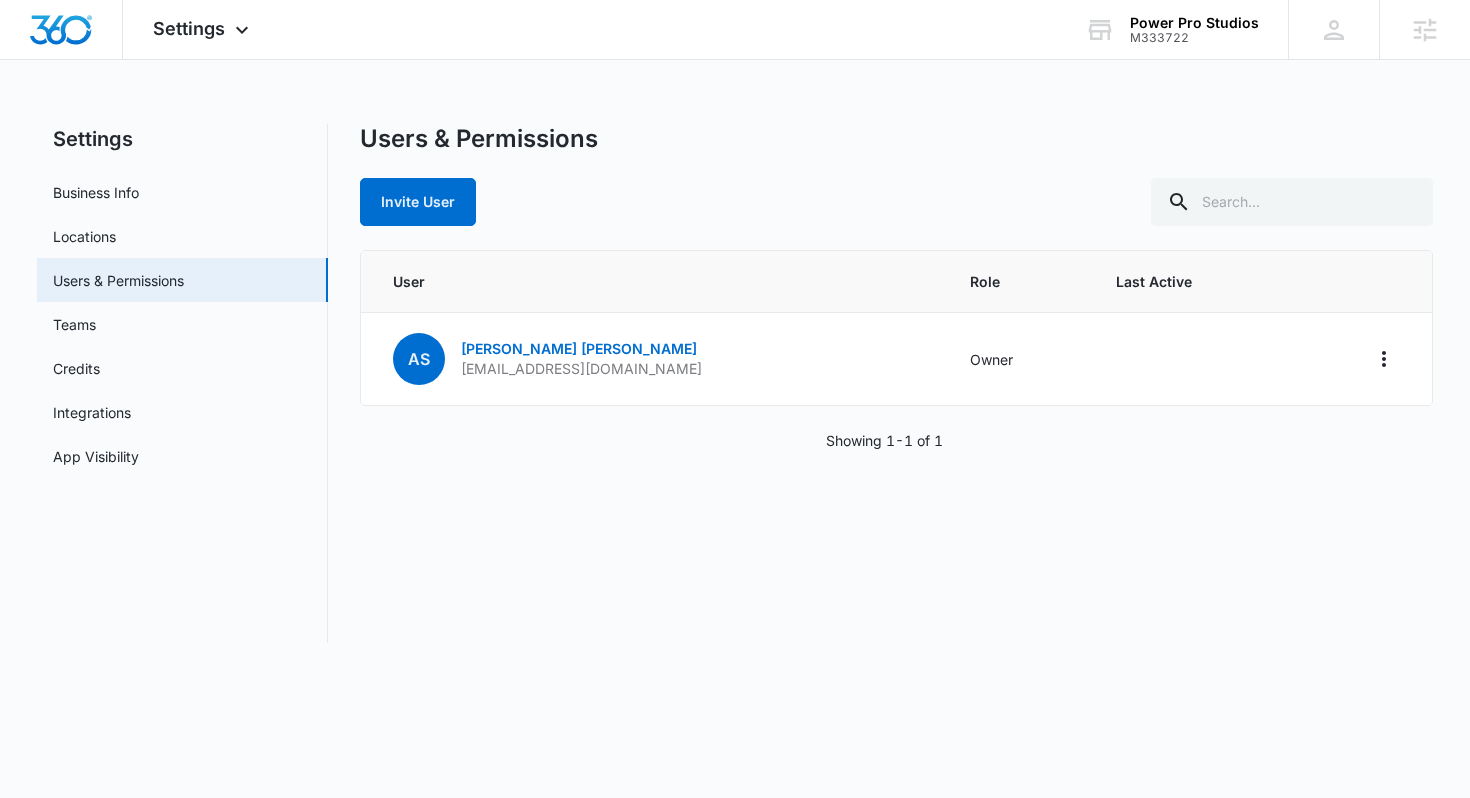 click on "Users & Permissions Invite User" at bounding box center [897, 175] 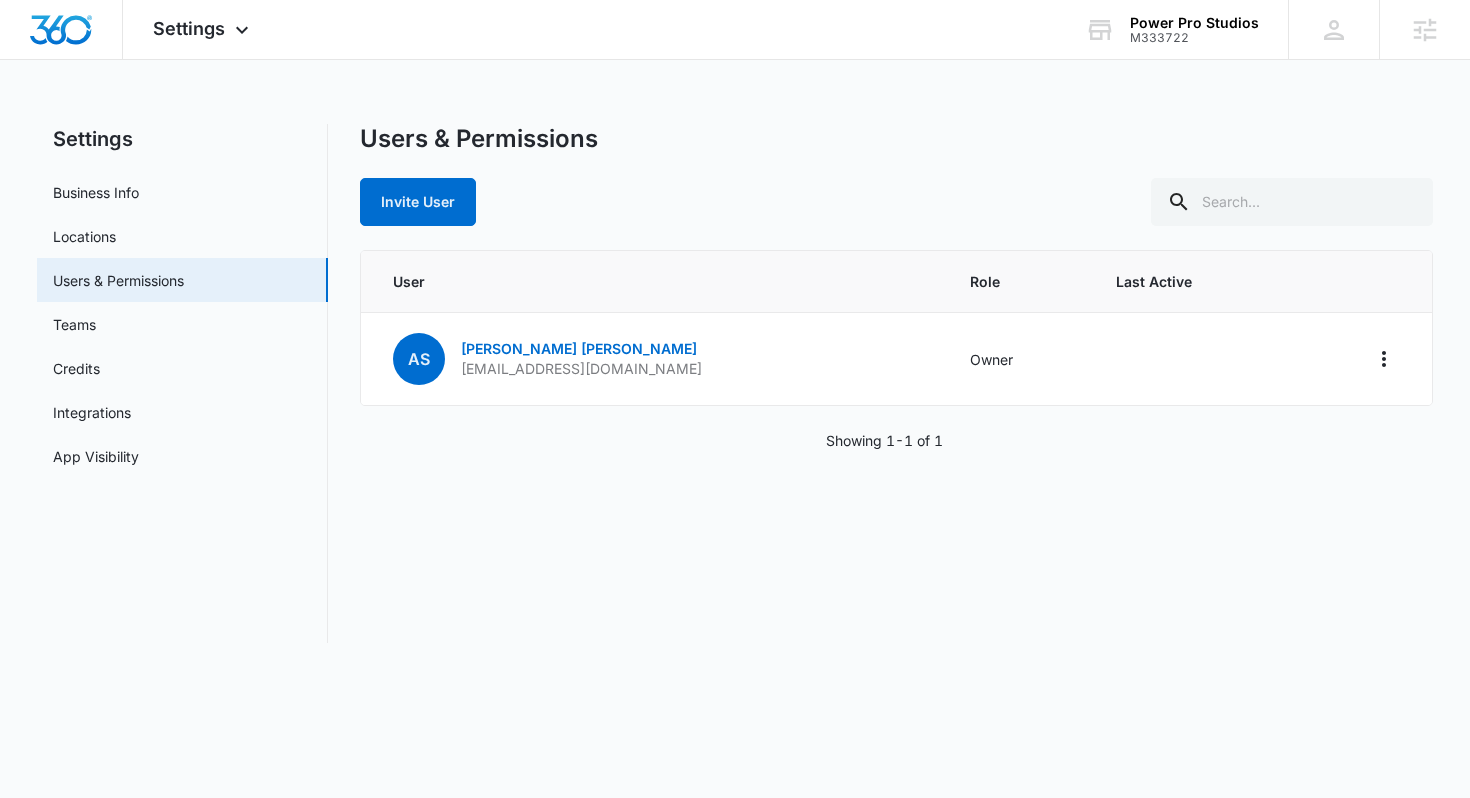 click on "Showing   1-1   of   1" at bounding box center [897, 440] 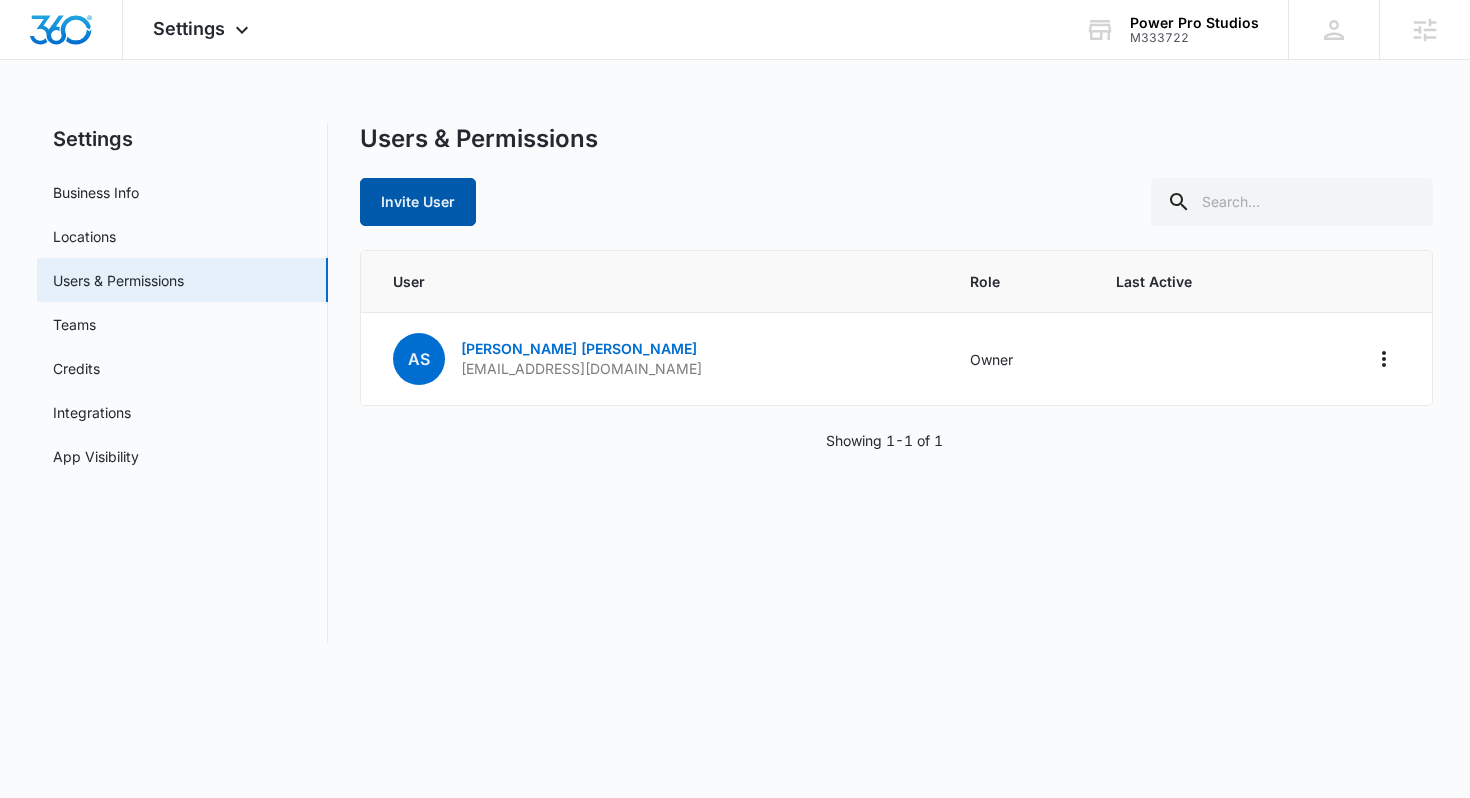 click on "Invite User" at bounding box center (418, 202) 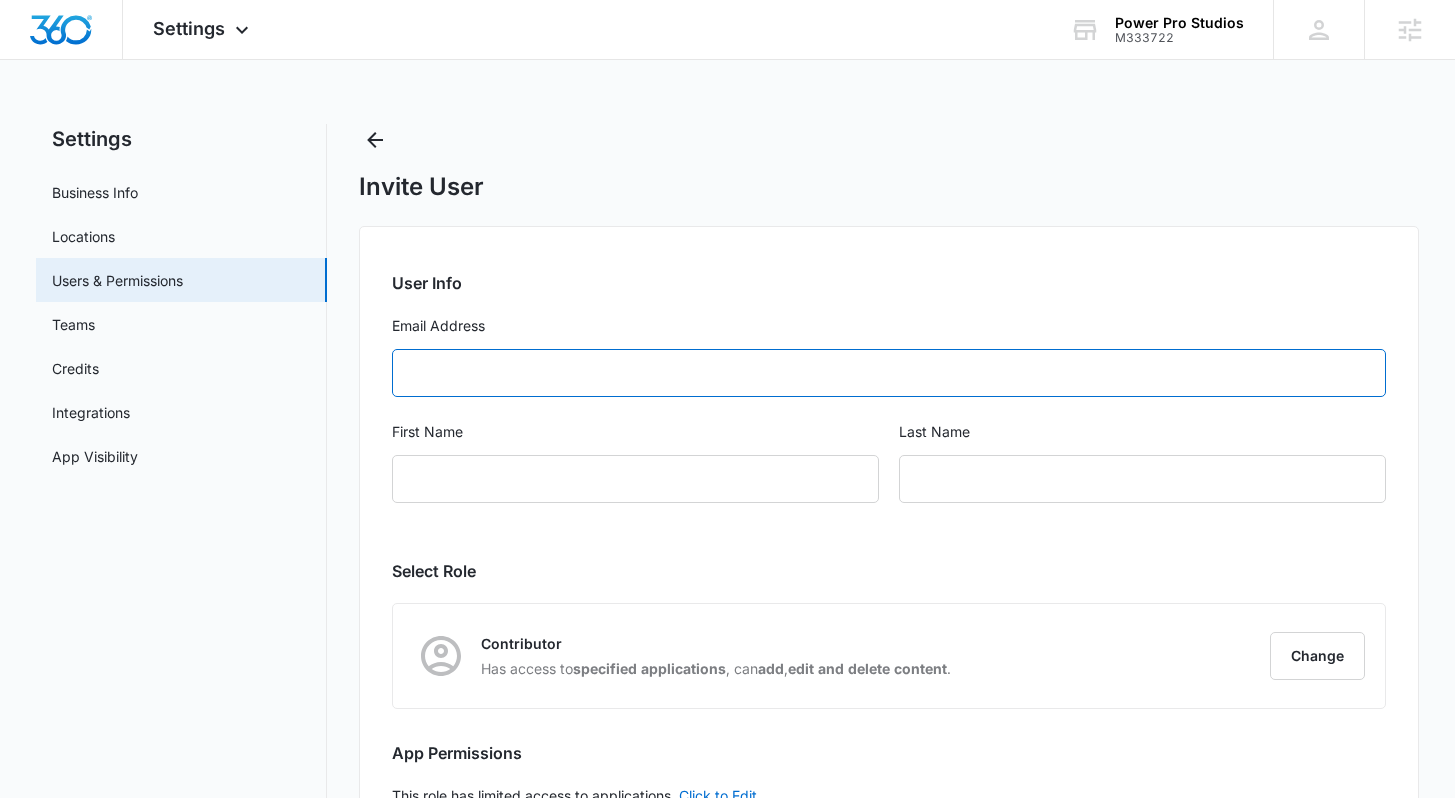 click on "Email Address" at bounding box center (888, 373) 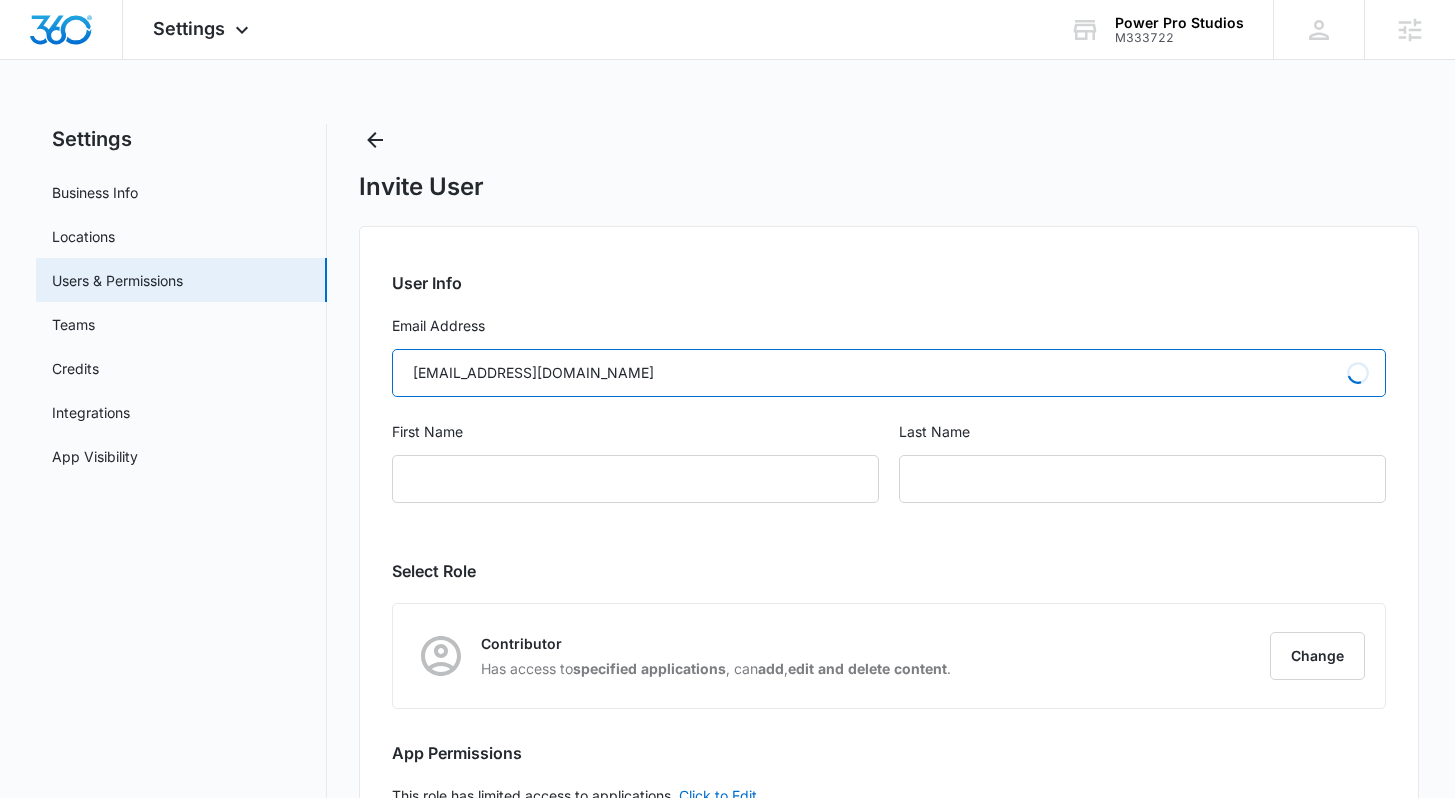type on "Cherry Hill" 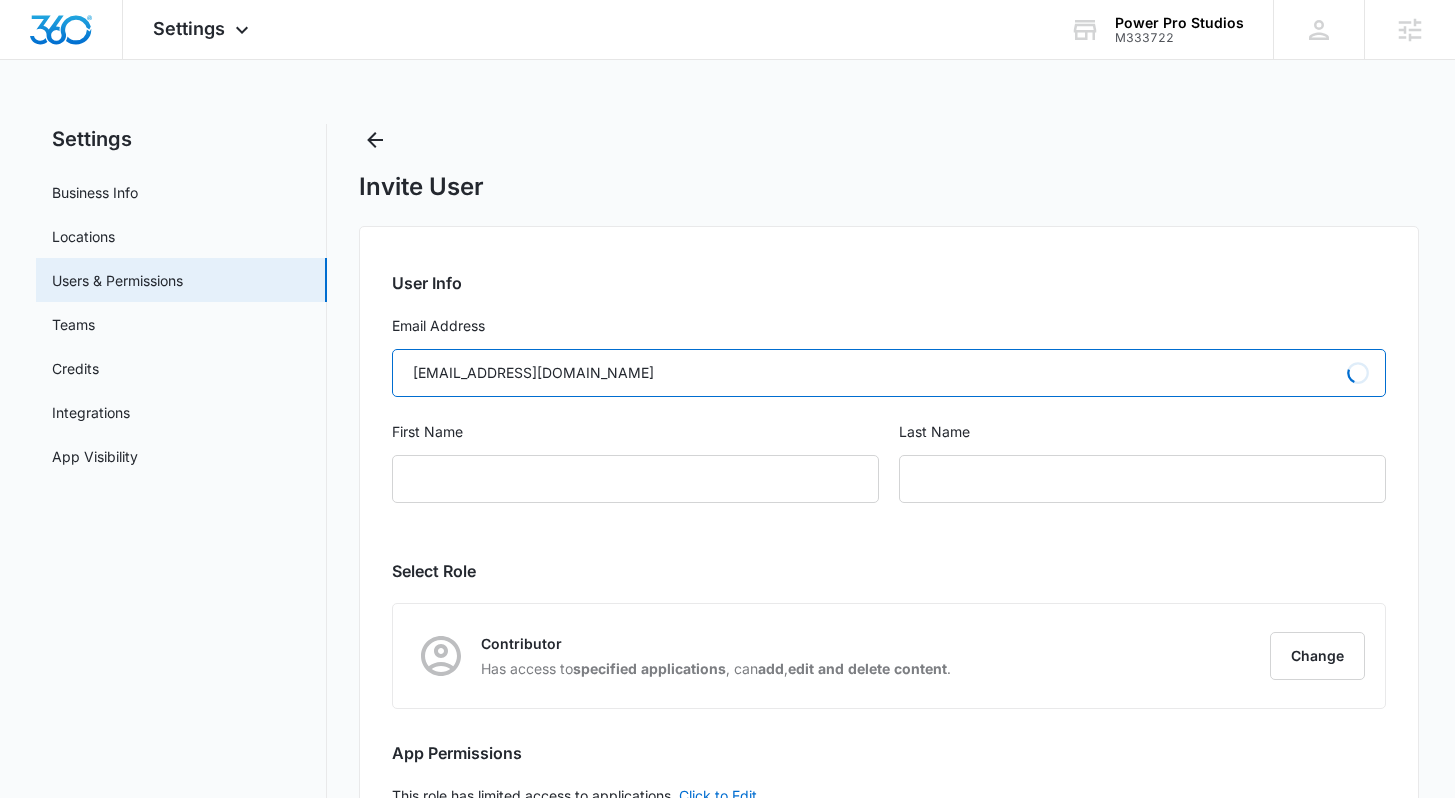 type on "Blooms" 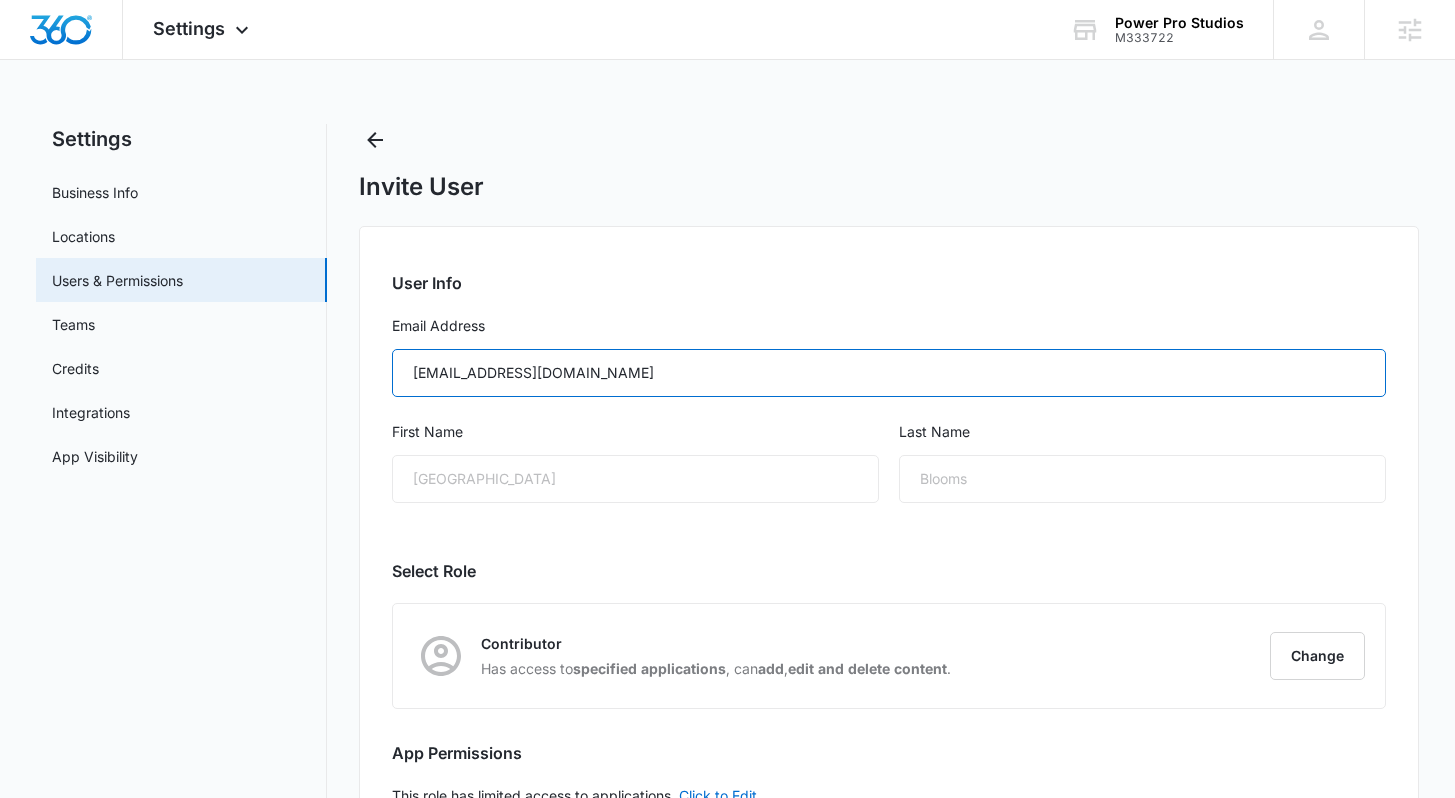 type on "cherryhillbloomss@gmail.com" 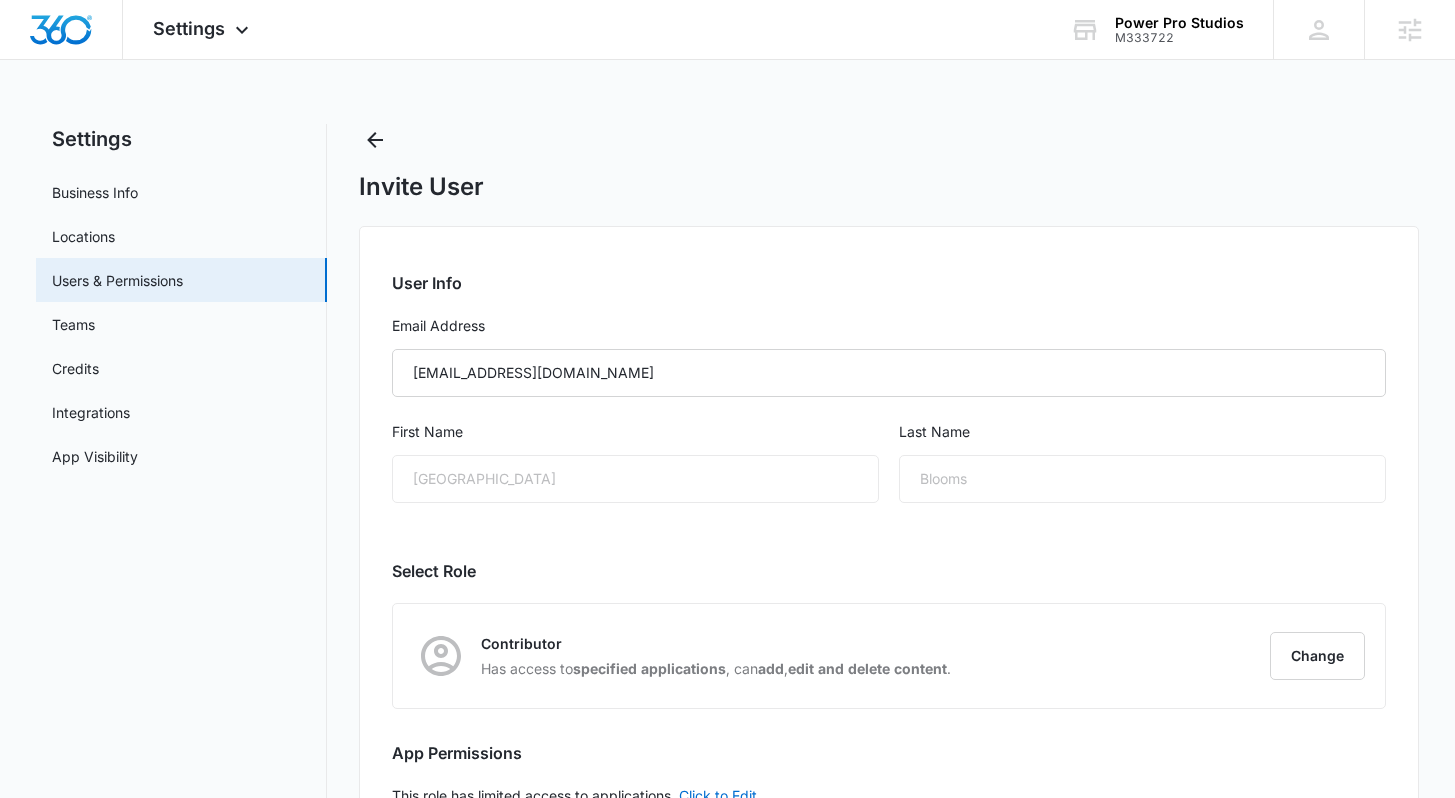 click on "User Info" at bounding box center (888, 283) 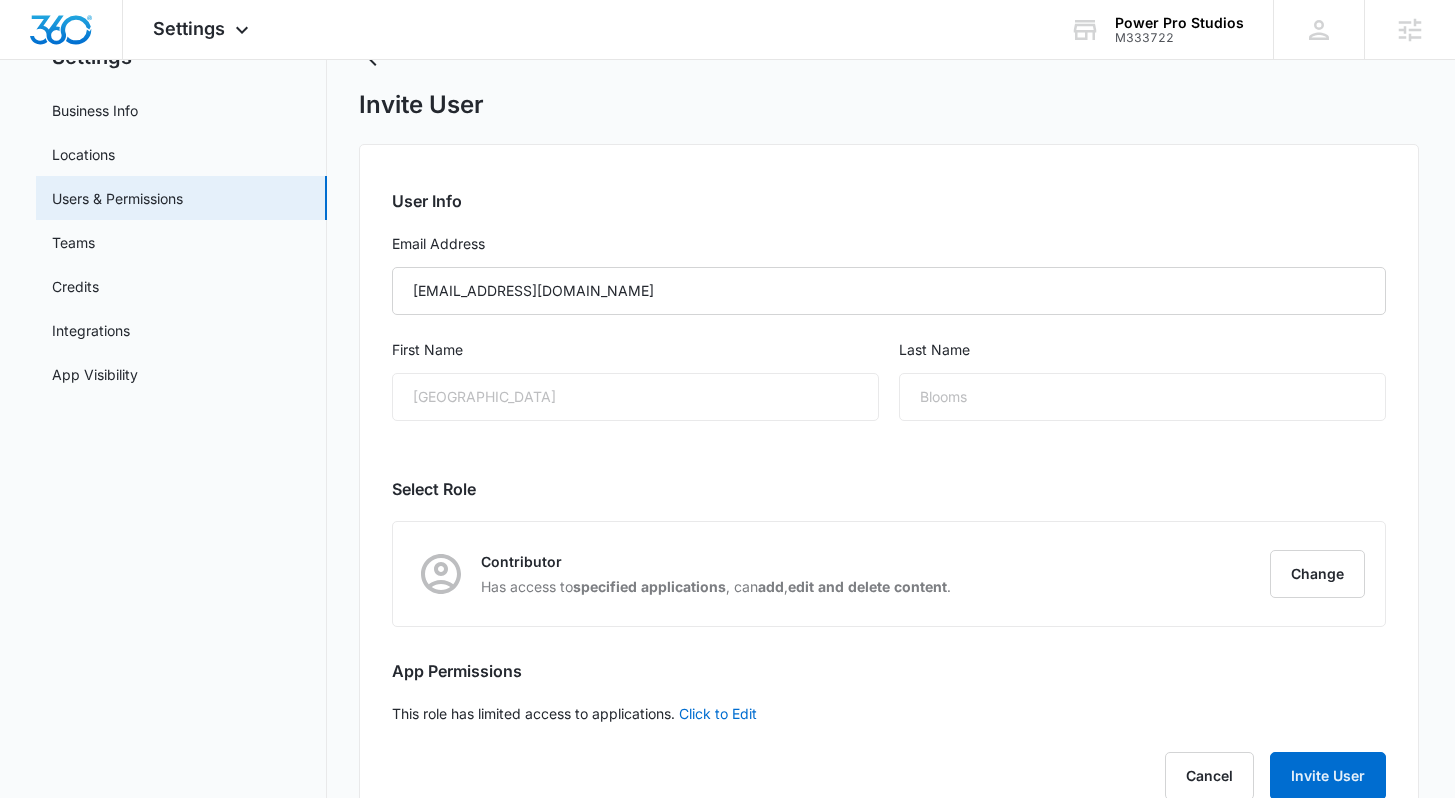 scroll, scrollTop: 141, scrollLeft: 0, axis: vertical 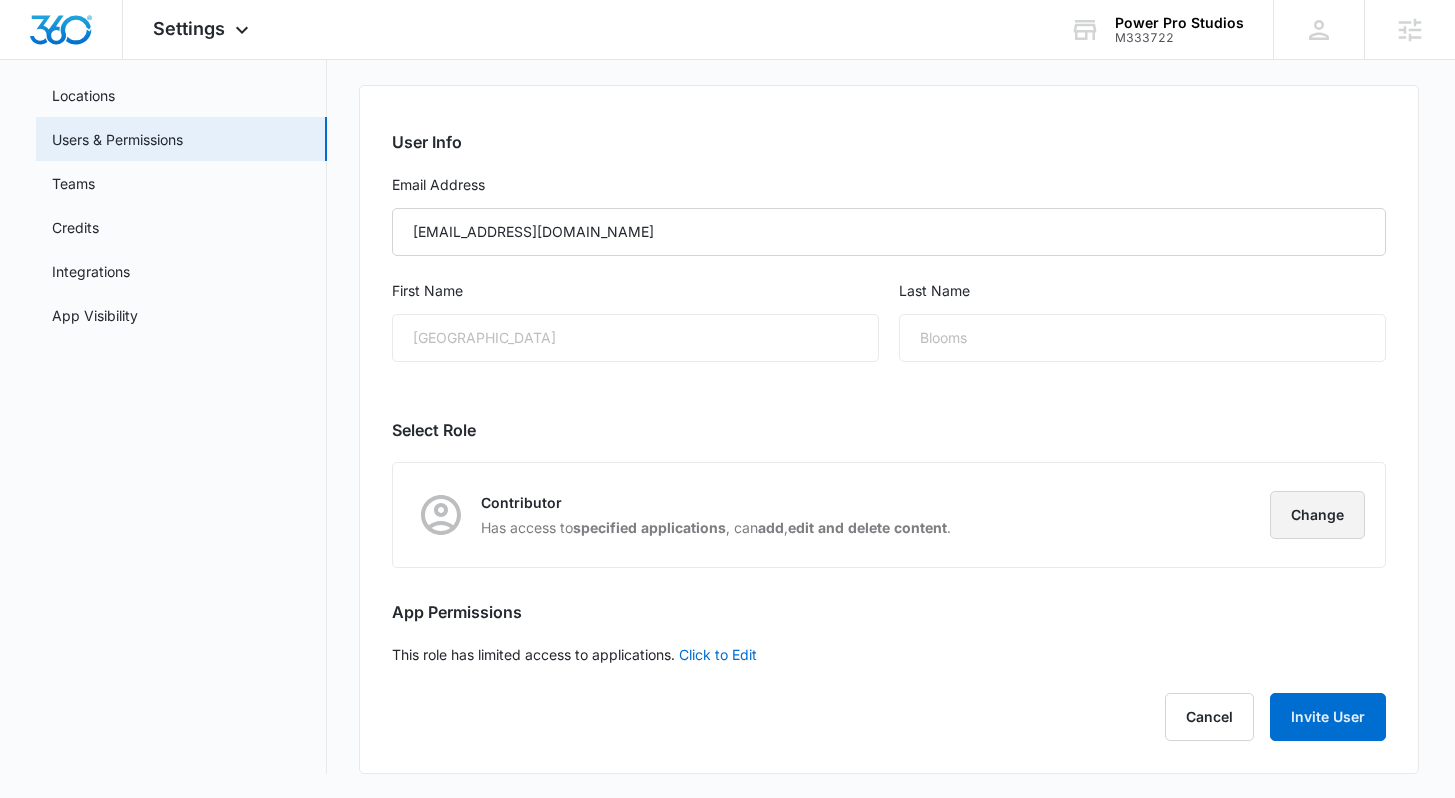 click on "Change" at bounding box center [1317, 515] 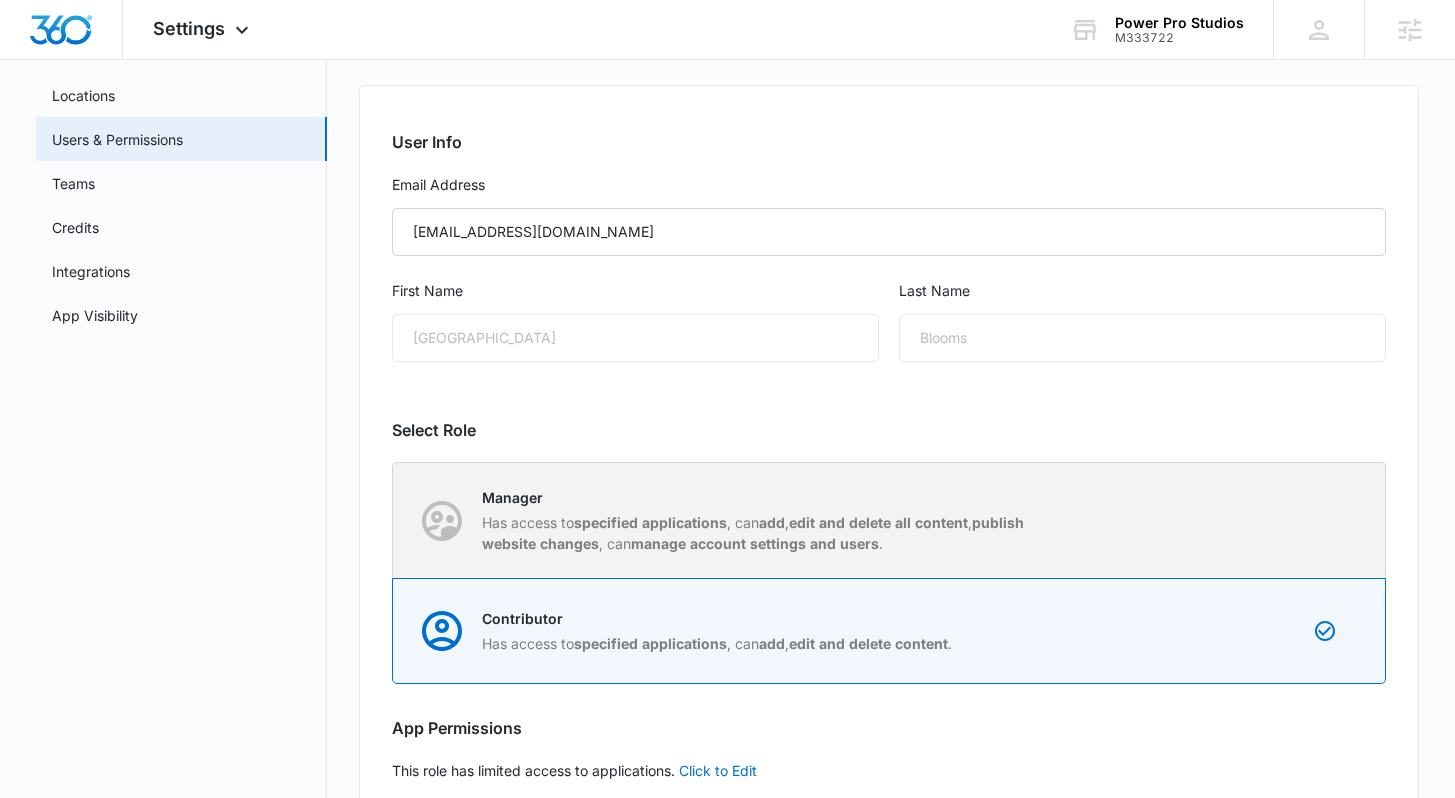 click on "Manager" at bounding box center (763, 497) 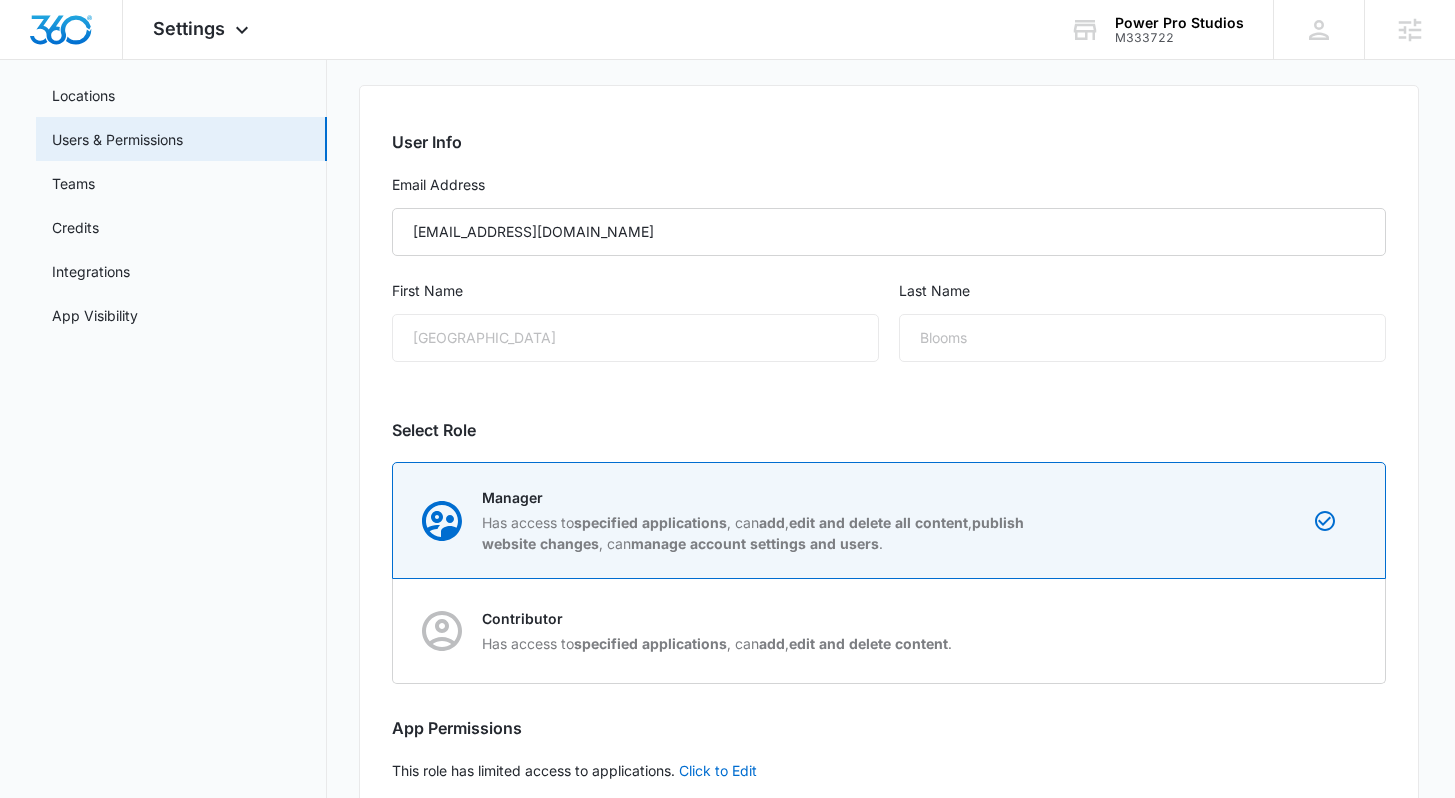 click on "User Info Email Address   cherryhillbloomss@gmail.com First Name Cherry Hill Last Name Blooms Select Role Manager Has access to  specified applications , can  add ,  edit and delete all content ,  publish website changes , can  manage account settings and users . Change Manager Has access to  specified applications , can  add ,  edit and delete all content ,  publish website changes , can  manage account settings and users . Contributor Has access to  specified applications , can  add ,  edit and delete content . App Permissions This role has limited access to applications.   Click to Edit Access to all apps   Loading Cancel Invite User" at bounding box center [888, 487] 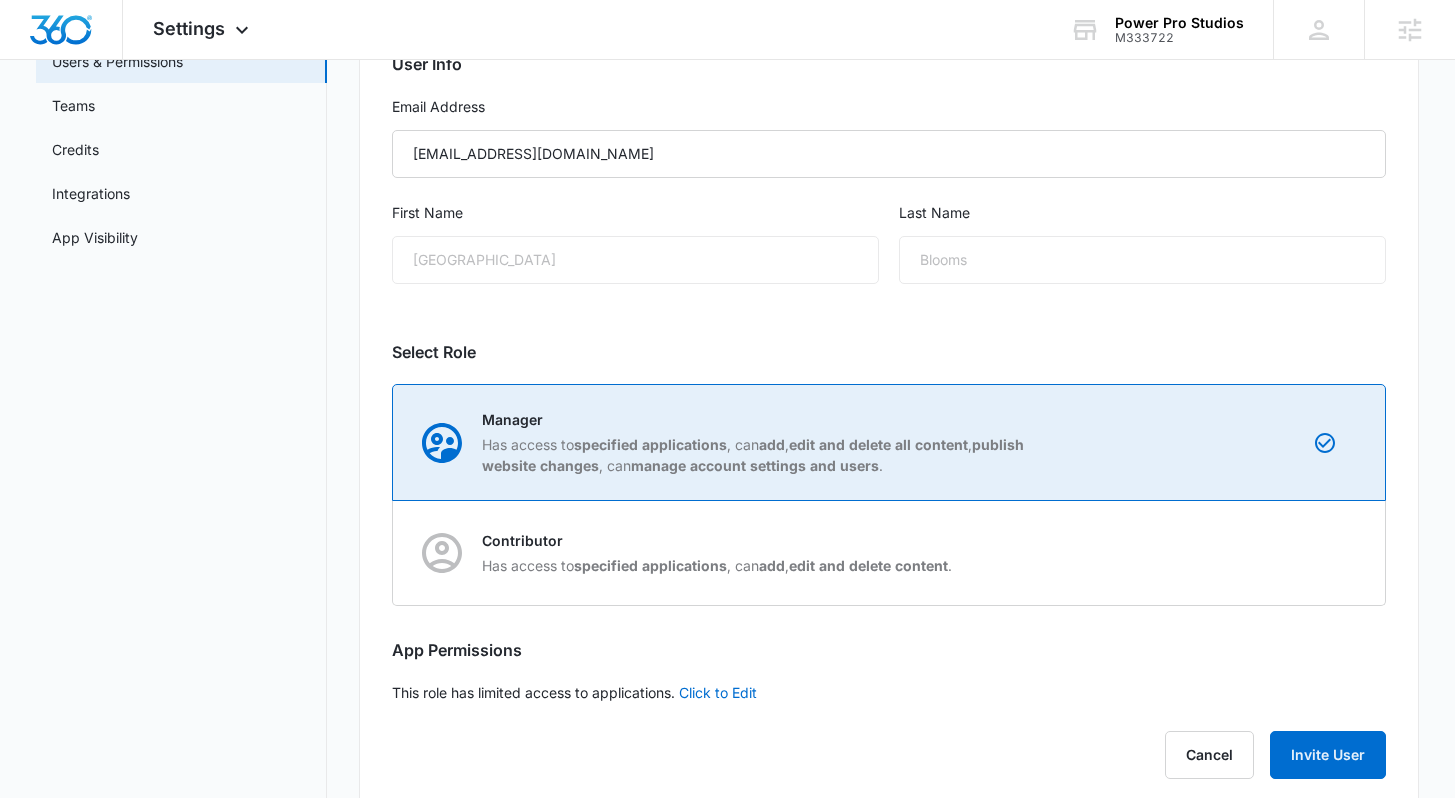 scroll, scrollTop: 257, scrollLeft: 0, axis: vertical 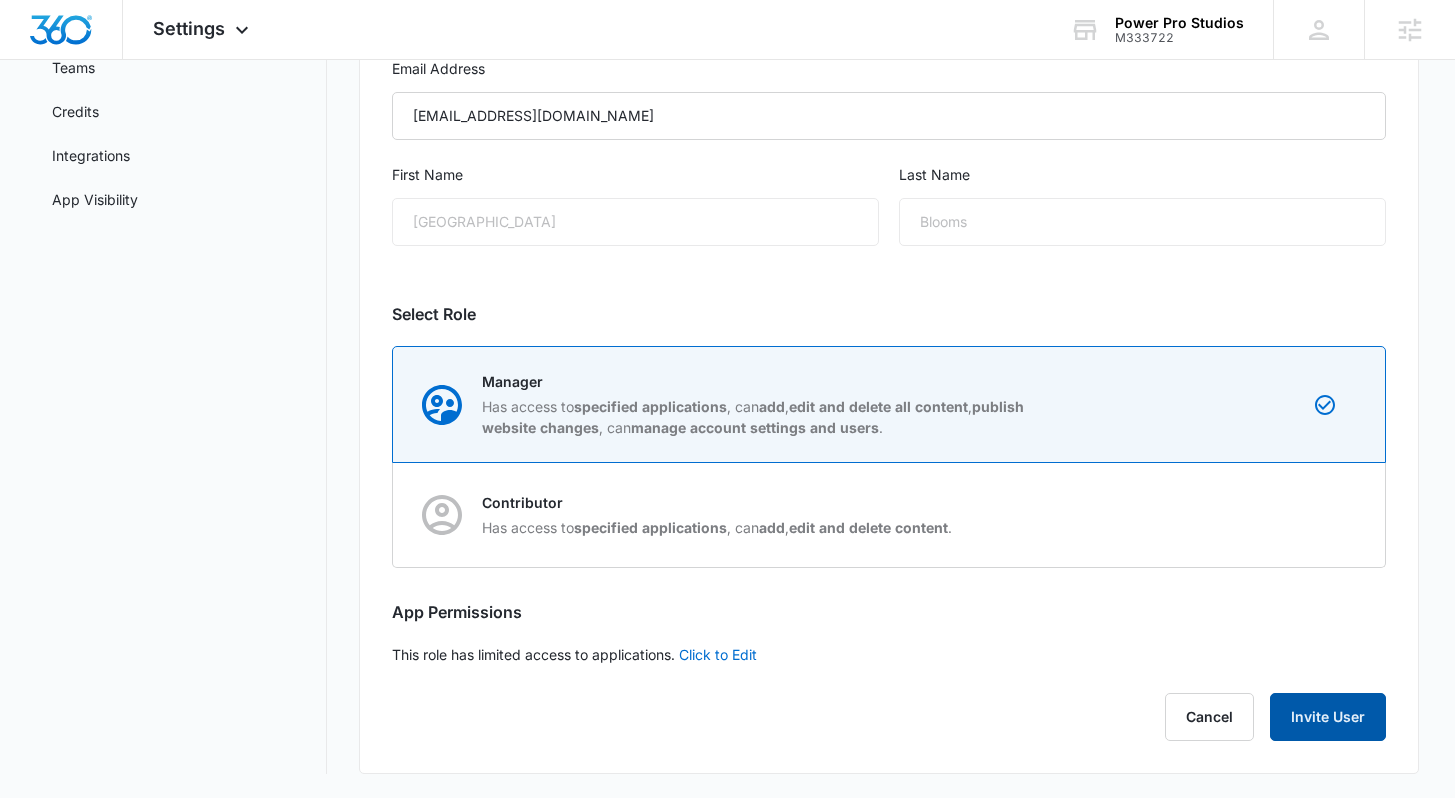 click on "Invite User" at bounding box center (1328, 717) 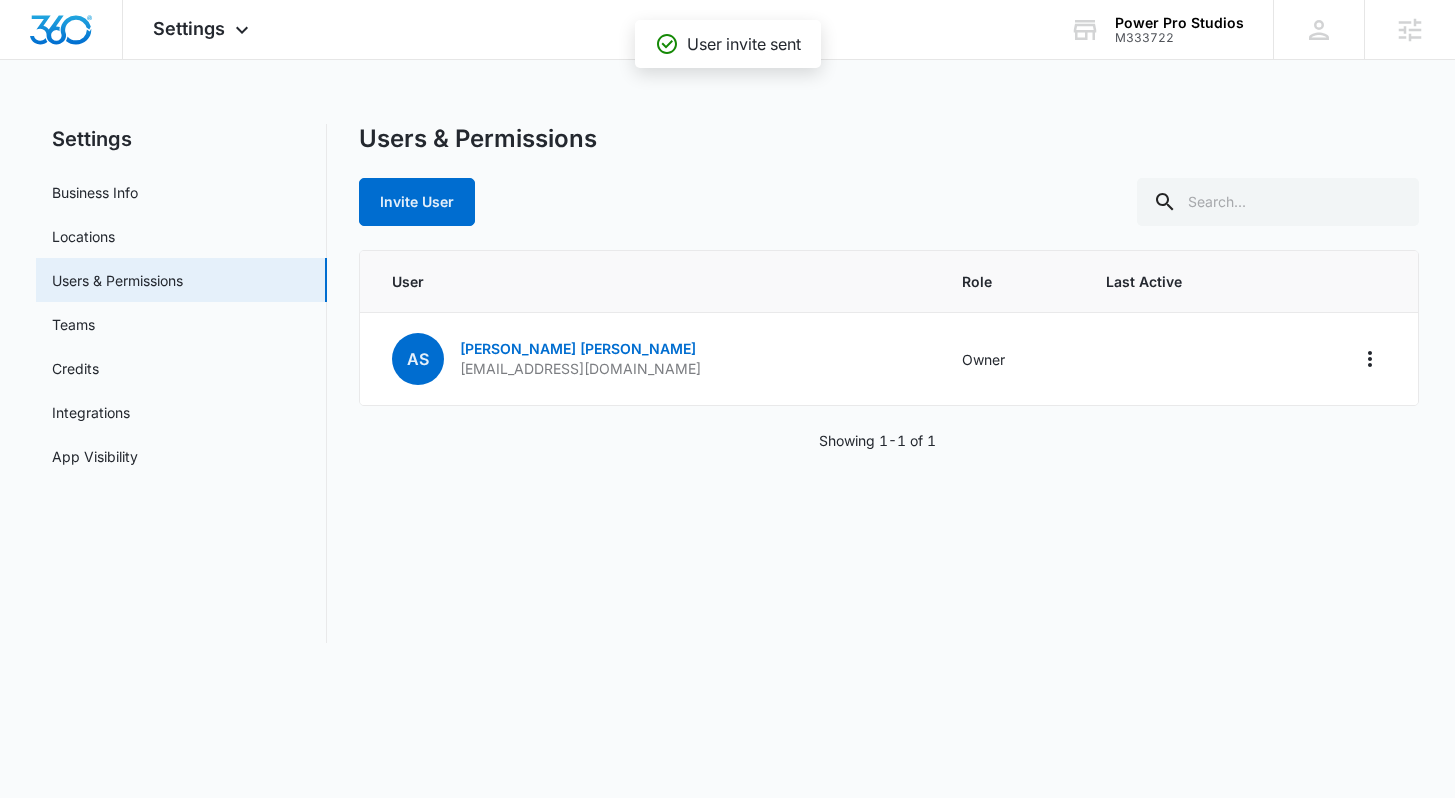 scroll, scrollTop: 0, scrollLeft: 0, axis: both 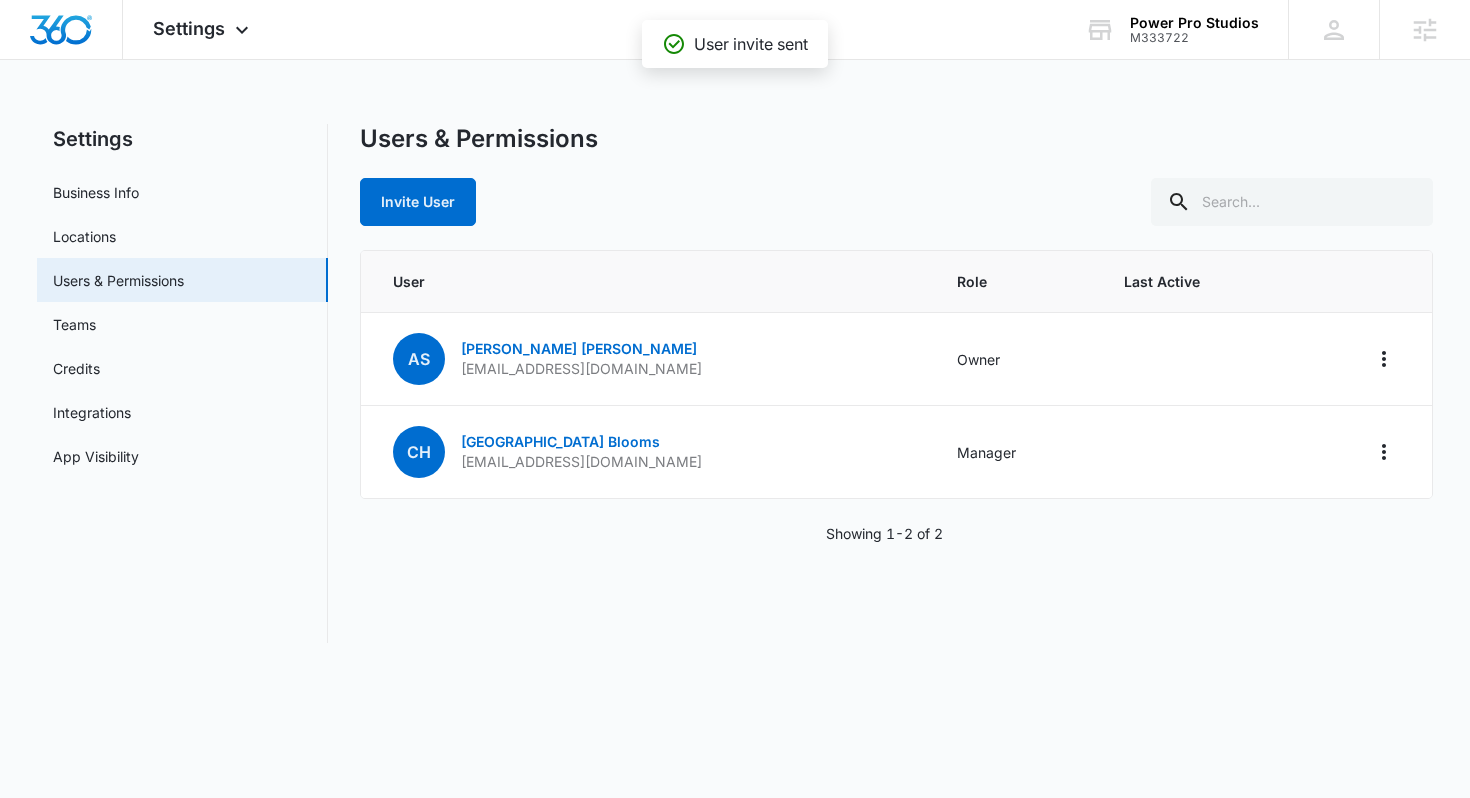 click on "Users & Permissions" at bounding box center [897, 139] 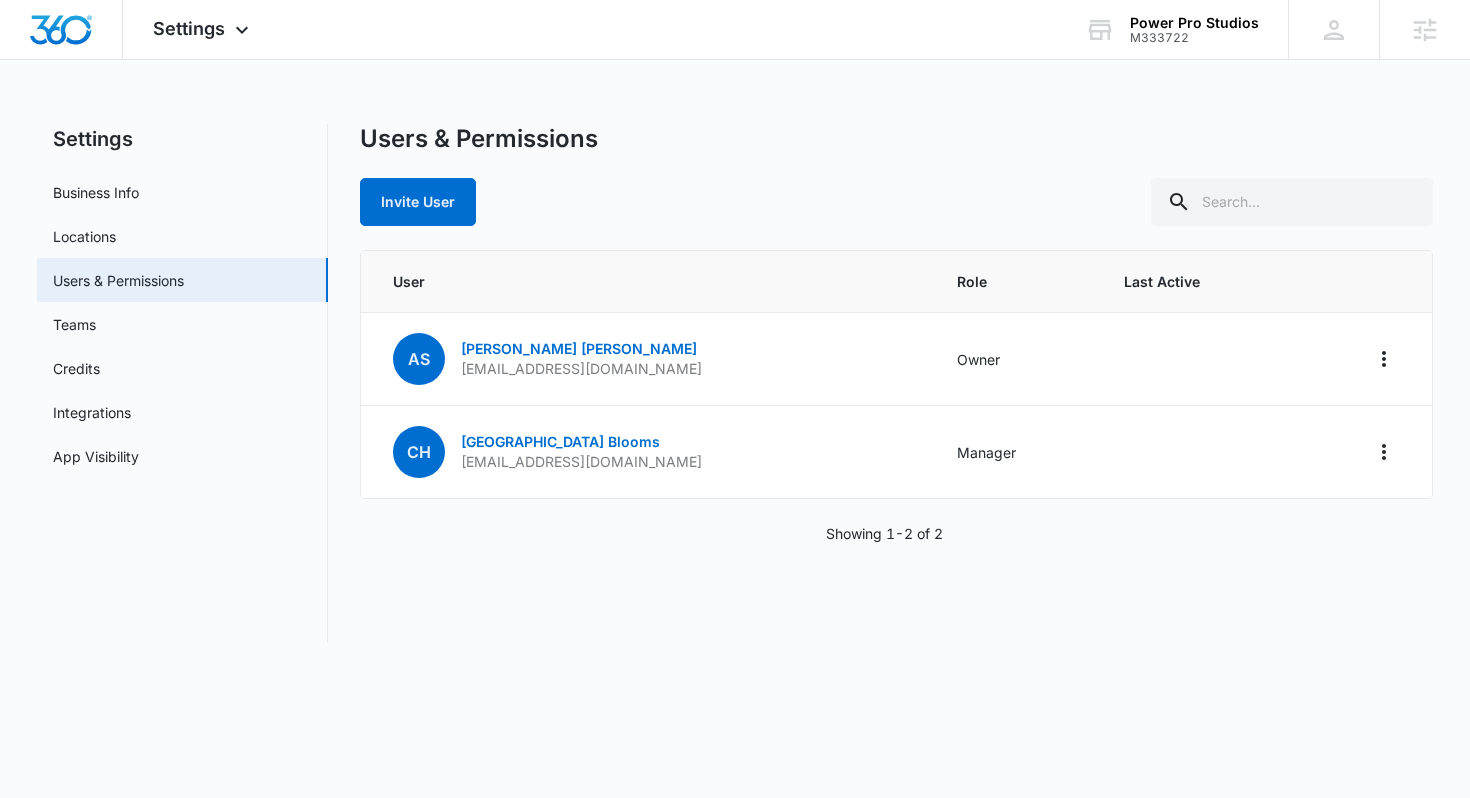 click on "Users & Permissions Invite User" at bounding box center (897, 175) 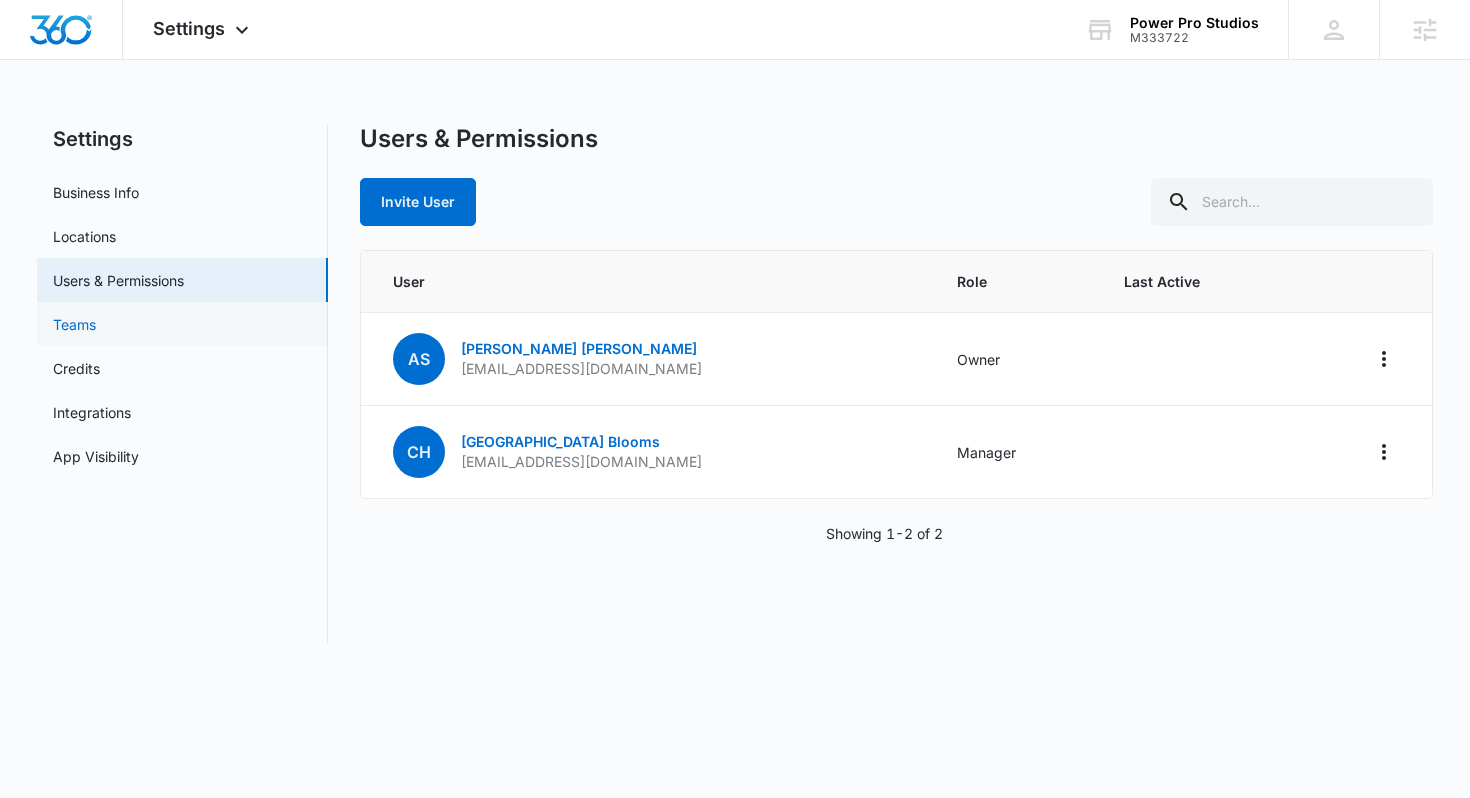 click on "Teams" at bounding box center (74, 324) 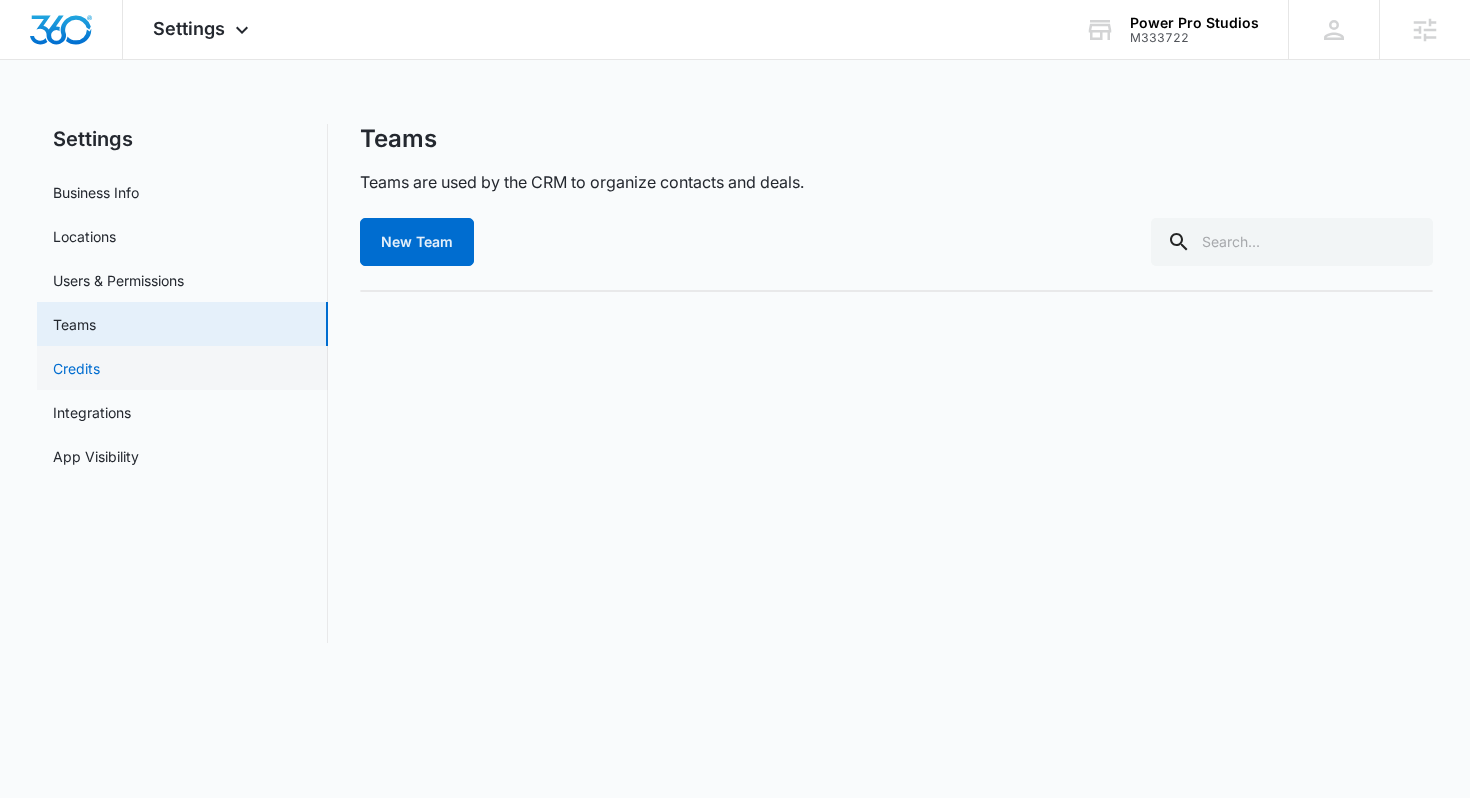 click on "Credits" at bounding box center (76, 368) 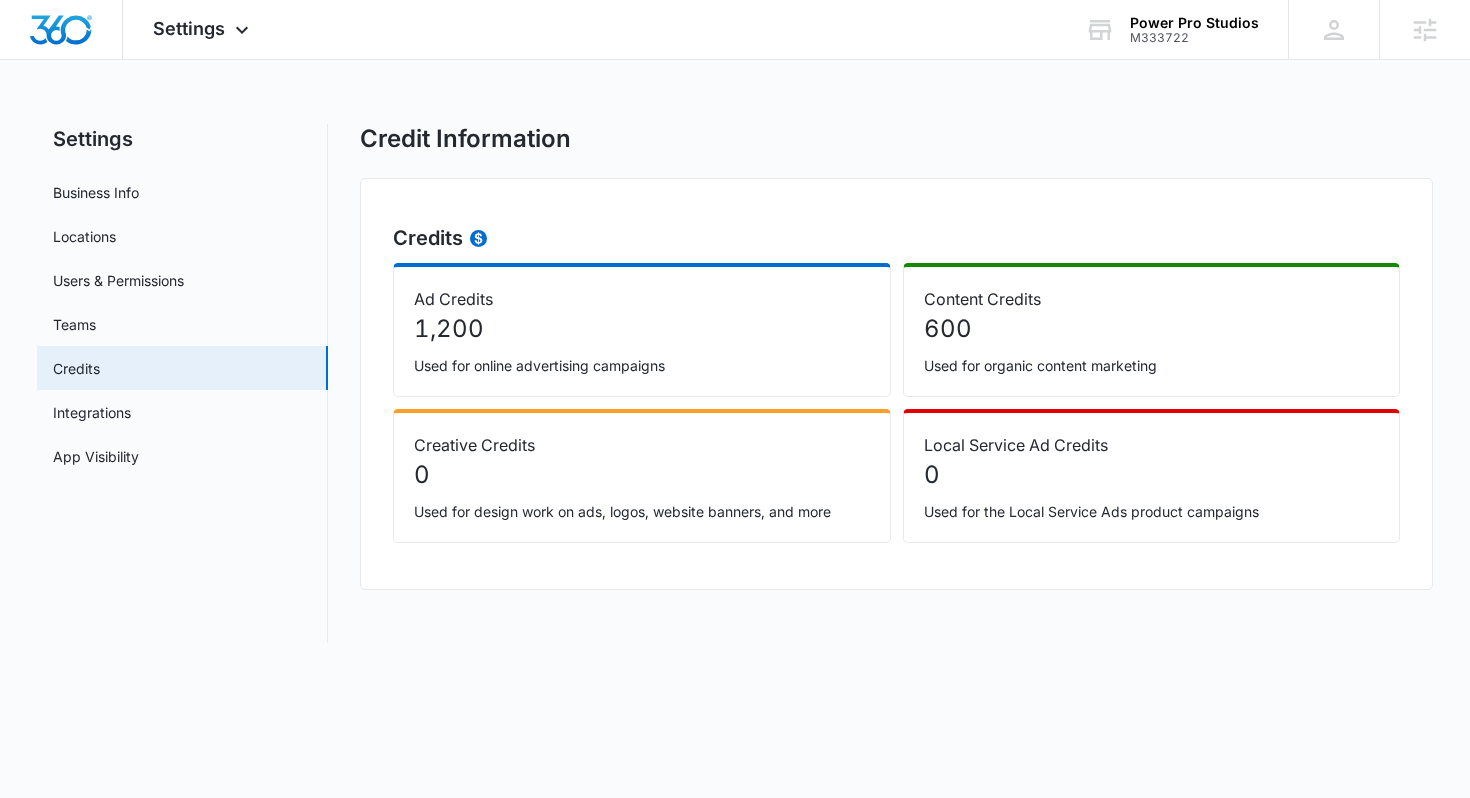 click on "Credits Ad Credits 1,200 Used for online advertising campaigns Content Credits 600 Used for organic content marketing Creative Credits 0 Used for design work on ads, logos, website banners, and more Local Service Ad Credits 0 Used for the Local Service Ads product campaigns" at bounding box center (897, 384) 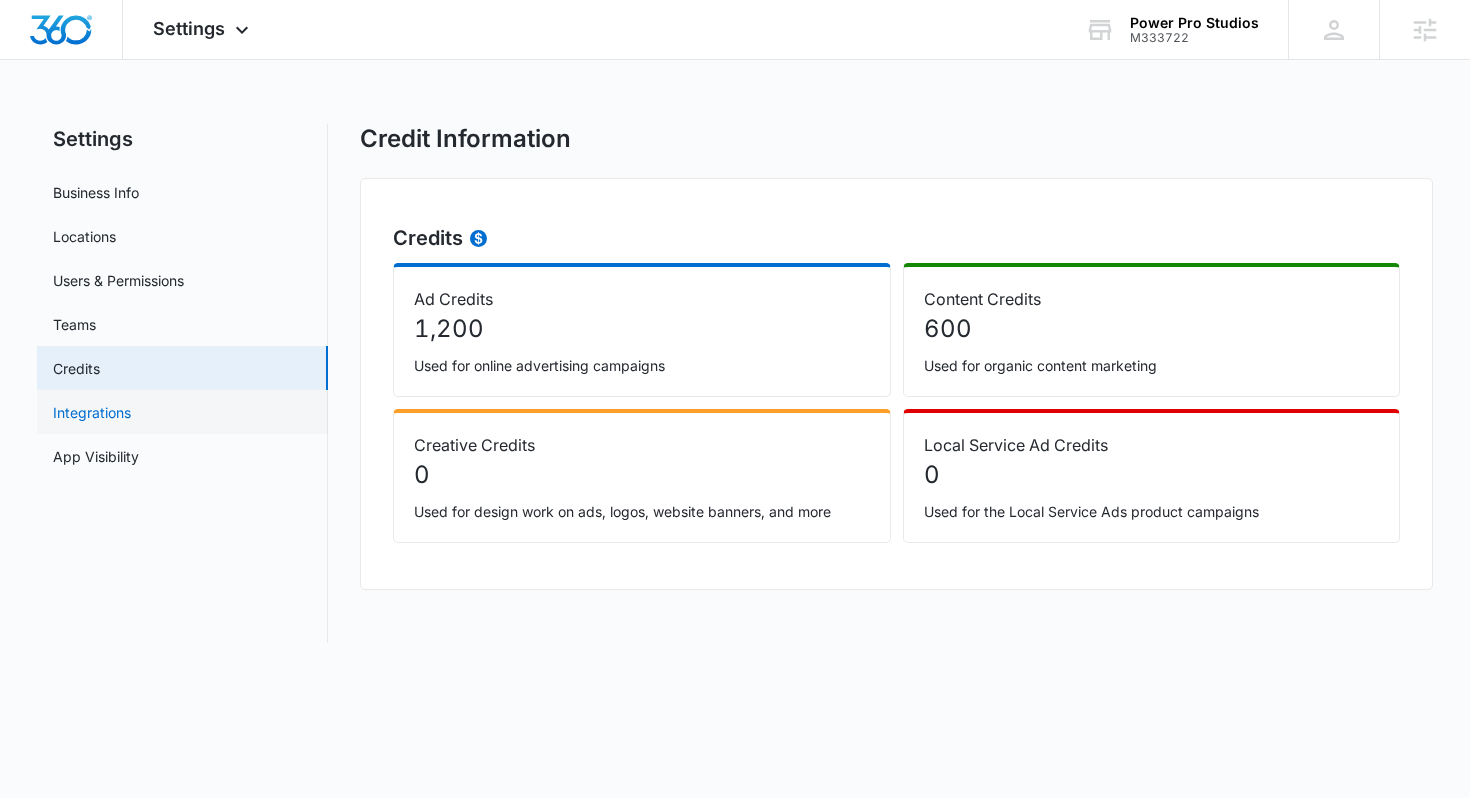 click on "Integrations" at bounding box center (92, 412) 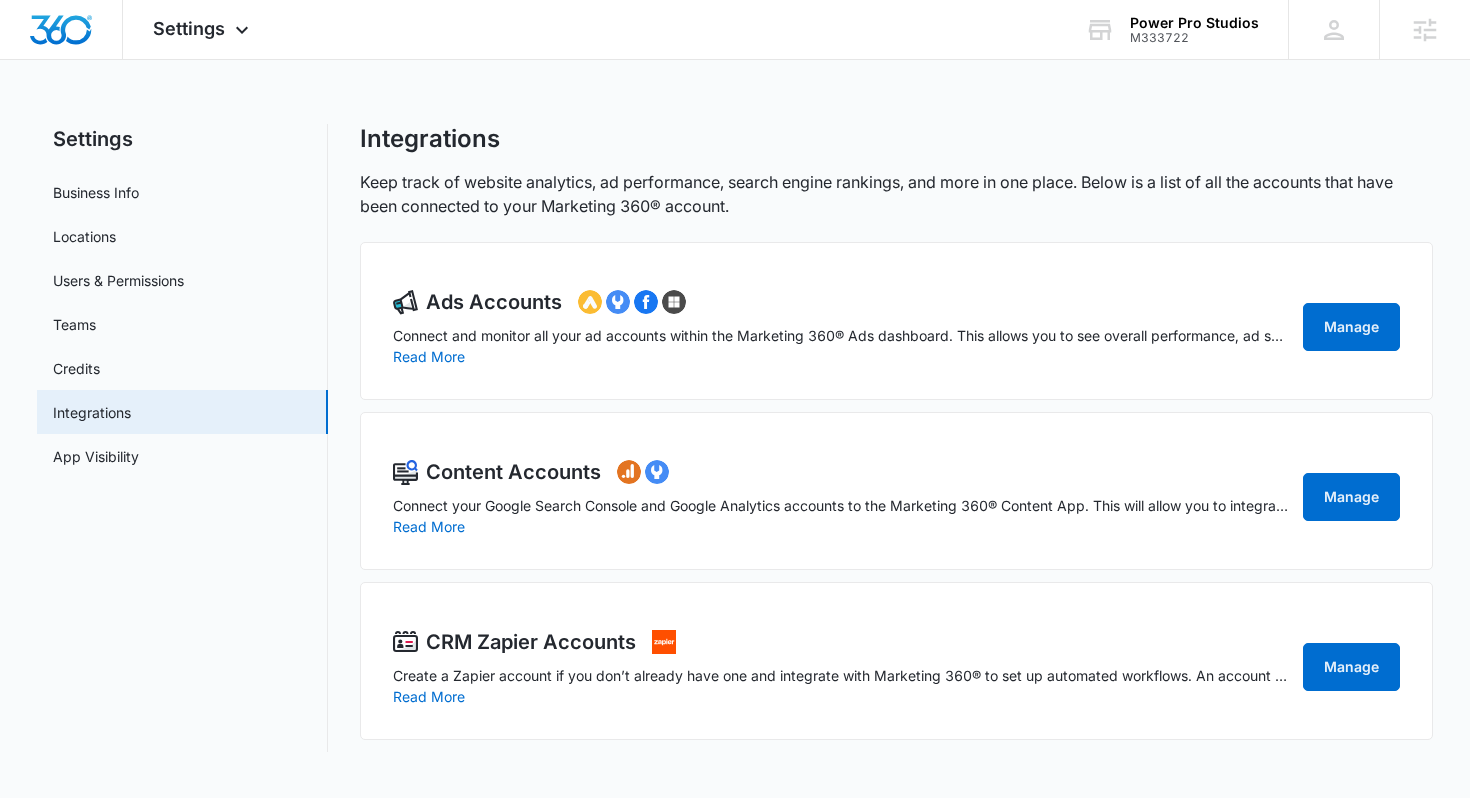 click on "Settings Business Info Locations Users & Permissions Teams Credits Integrations App Visibility Integrations Keep track of website analytics, ad performance, search engine rankings, and more in one place. Below is a list of all the accounts that have been connected to your Marketing 360® account. Ads Accounts Connect and monitor all your ad accounts within the Marketing 360® Ads dashboard. This allows you to see overall performance, ad spend, as well as many other easy to digest reports from across top level ad networks. The Ads application will automatically begin aggregating data from connected accounts within 48 hours of successful connection. Read More Manage Content Accounts Connect your Google Search Console and Google Analytics accounts to the Marketing 360® Content App. This will allow you to integrate your website data, keywords, and page ranking information directly to reports to key performance measurement tools. Keep track of your SEO progress with impactful data from high level sources. Manage" at bounding box center [735, 438] 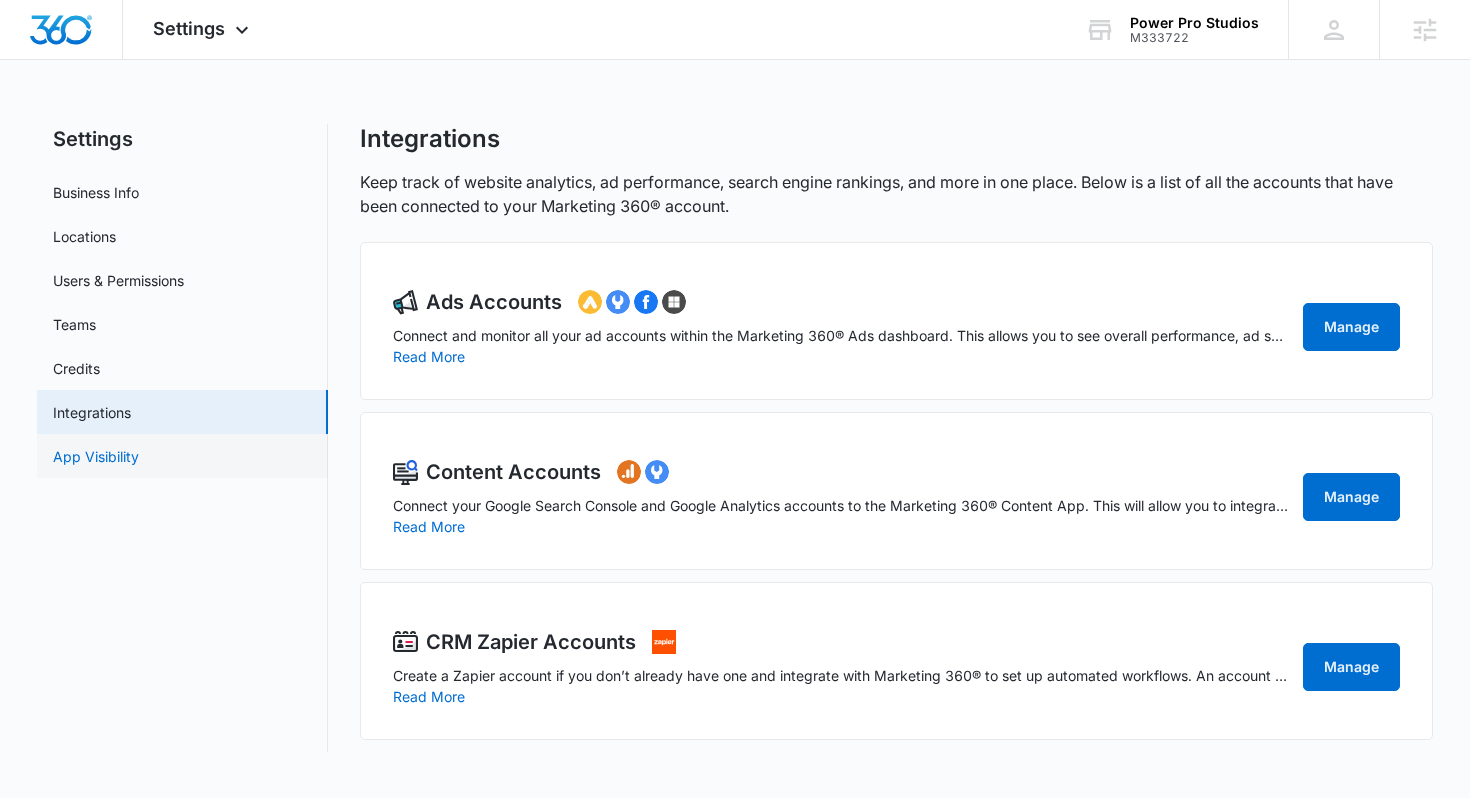 click on "App Visibility" at bounding box center [96, 456] 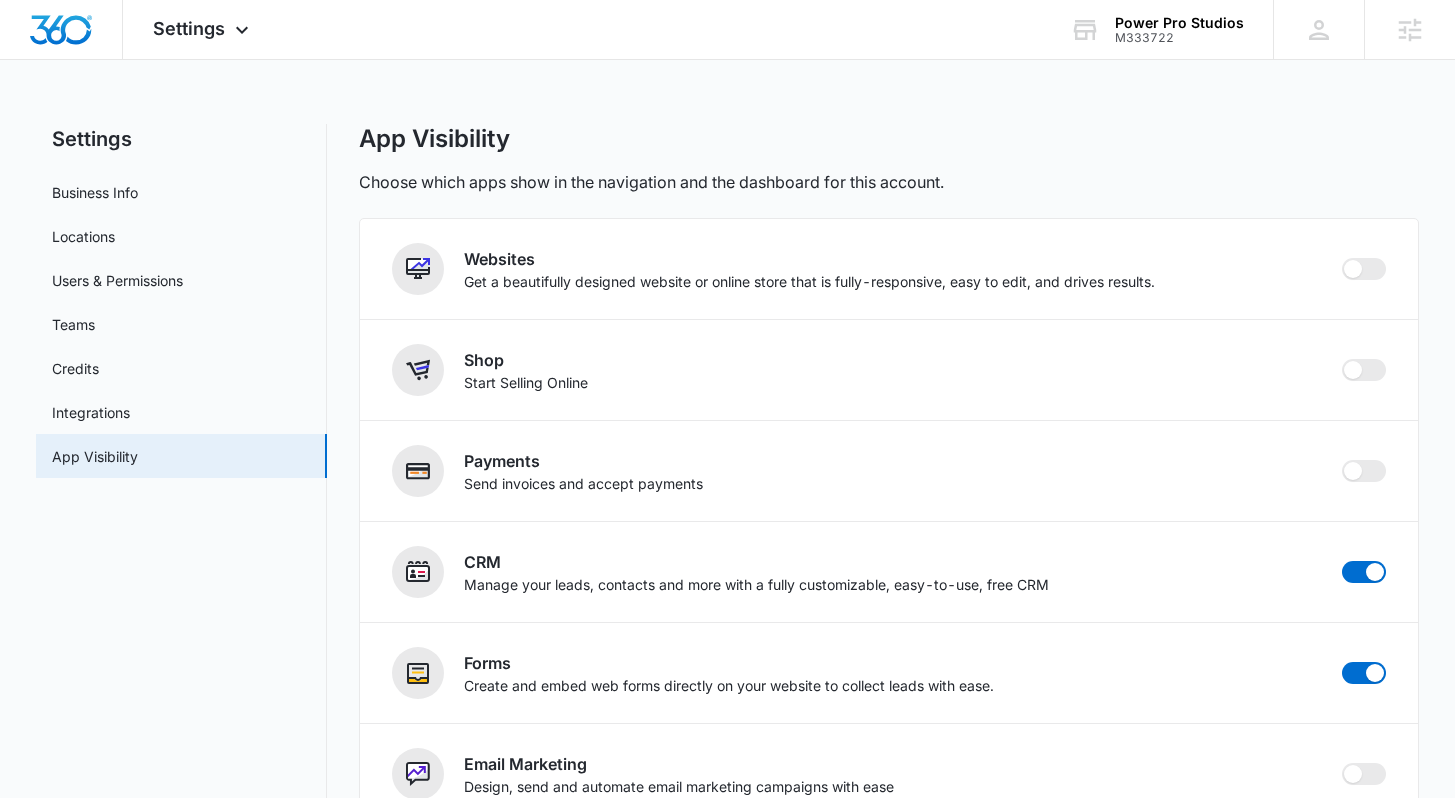 click on "App Visibility" at bounding box center (888, 139) 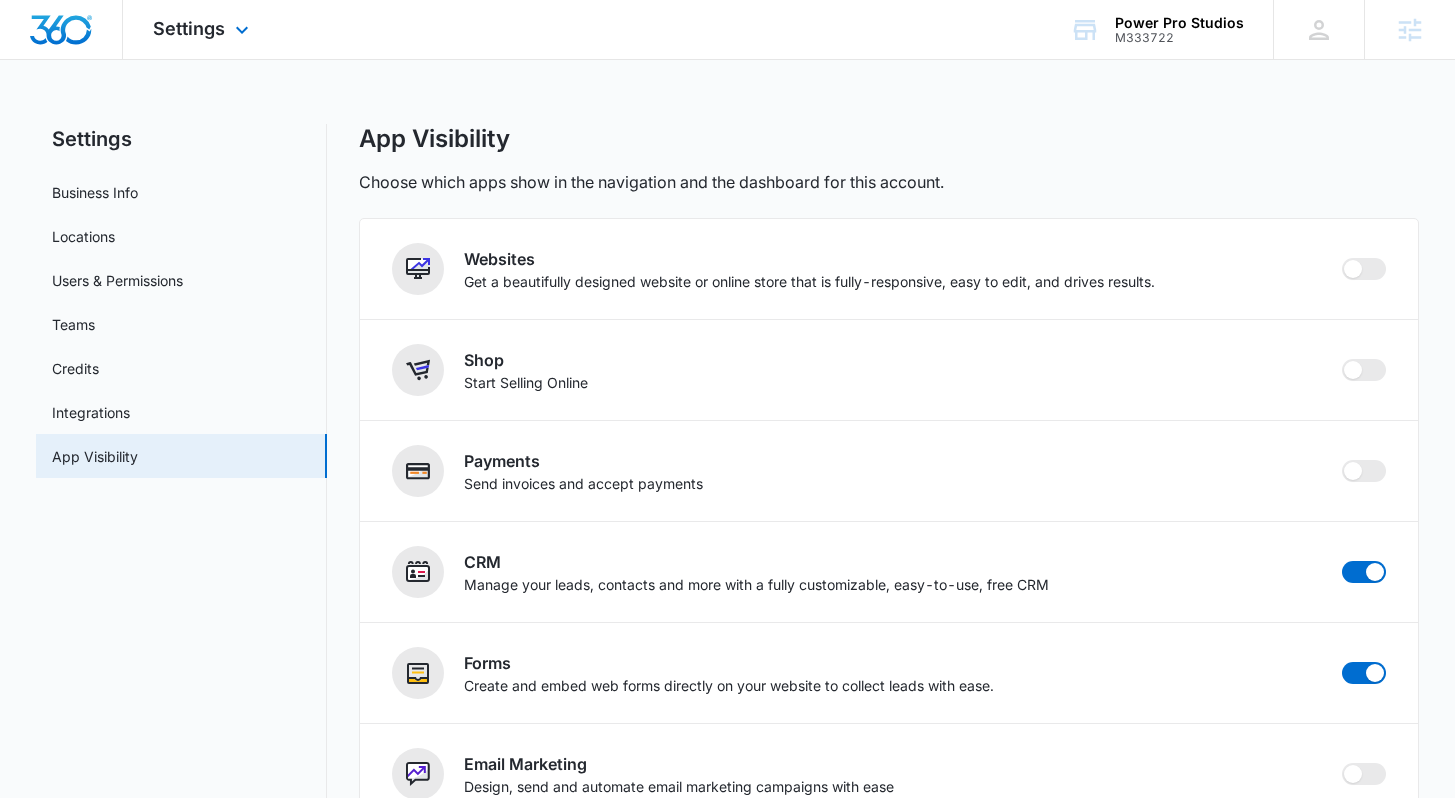 click at bounding box center (61, 30) 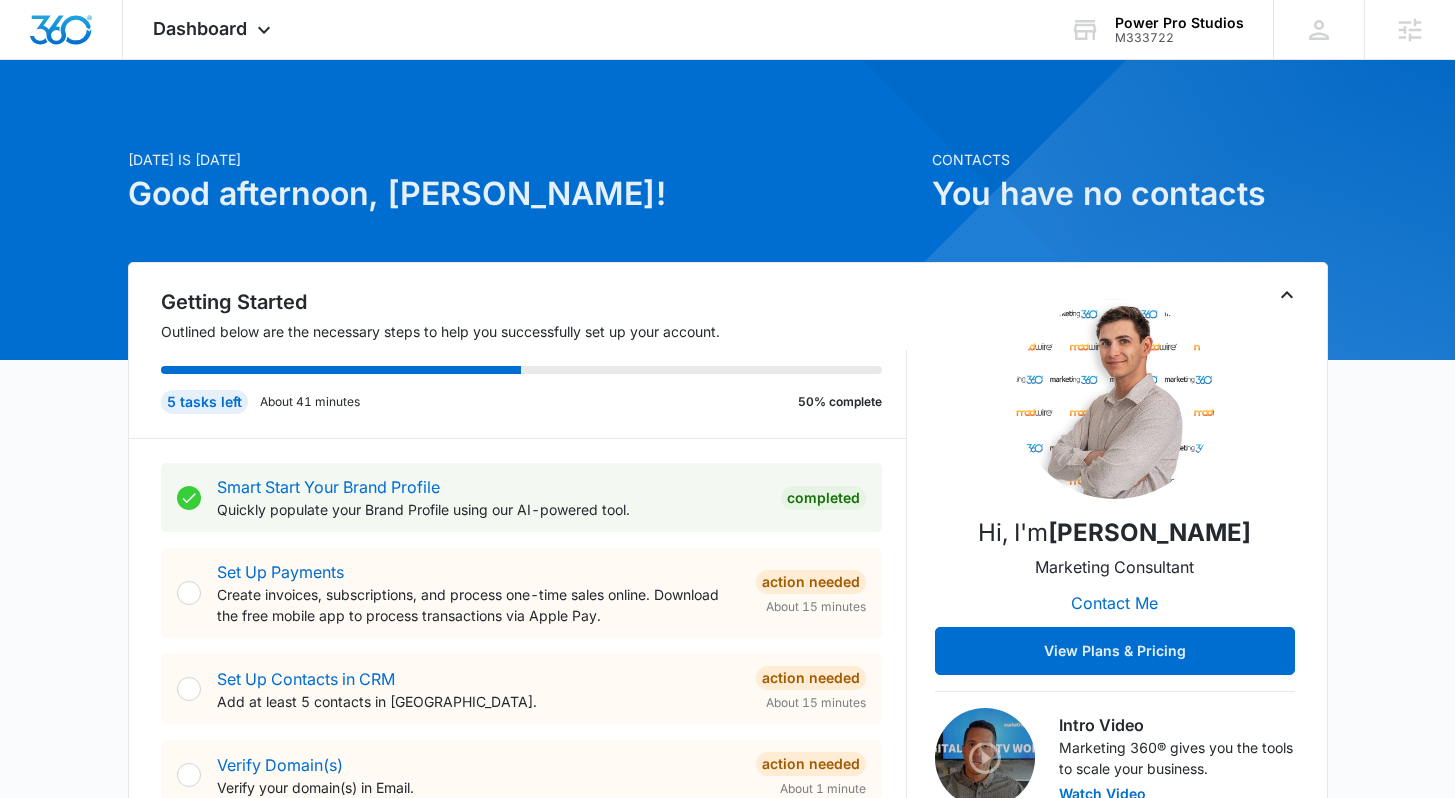 click on "Today is Thursday, July 3rd Good afternoon, Lindsey! Contacts You have no contacts Getting Started Outlined below are the necessary steps to help you successfully set up your account. 5 tasks left About 41 minutes 50% complete Smart Start Your Brand Profile Quickly populate your Brand Profile using our AI-powered tool. Completed Set Up Payments Create invoices, subscriptions, and process one-time sales online. Download the free mobile app to process transactions via Apple Pay. Action Needed About 15 minutes Set Up Contacts in CRM Add at least 5 contacts in CRM. Action Needed About 15 minutes Verify Domain(s) Verify your domain(s) in Email. Action Needed About 1 minute Add Location(s) in Settings Add your business location(s) in Settings. Completed Activate Social Activate your social account in order to connect your social profiles. Completed Connect Your Social Profile(s) Add your social media account(s) in Social. Action Needed About 5 minutes Set Up Reputation Complete the setup wizard in Reputation. Forms" at bounding box center [727, 1211] 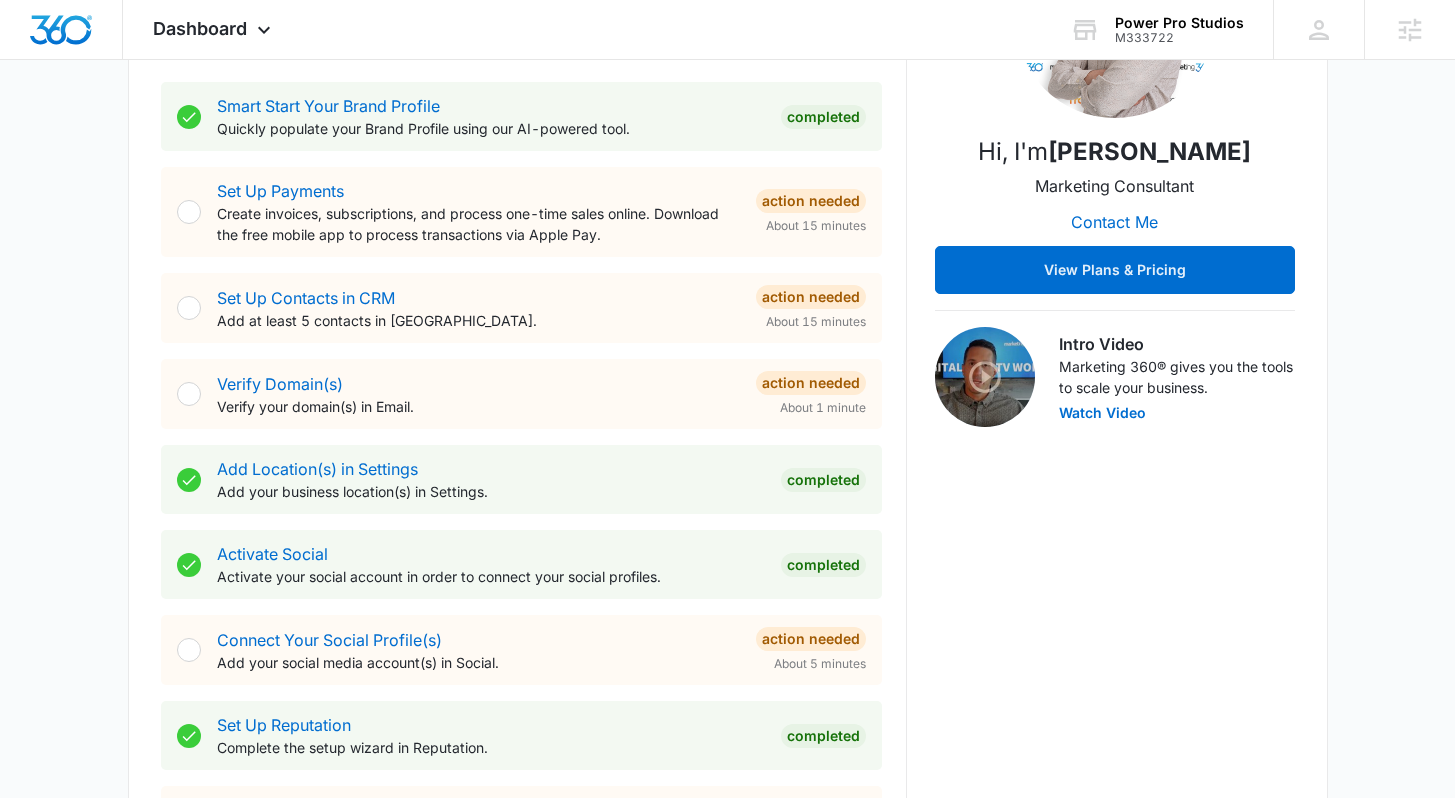 scroll, scrollTop: 378, scrollLeft: 0, axis: vertical 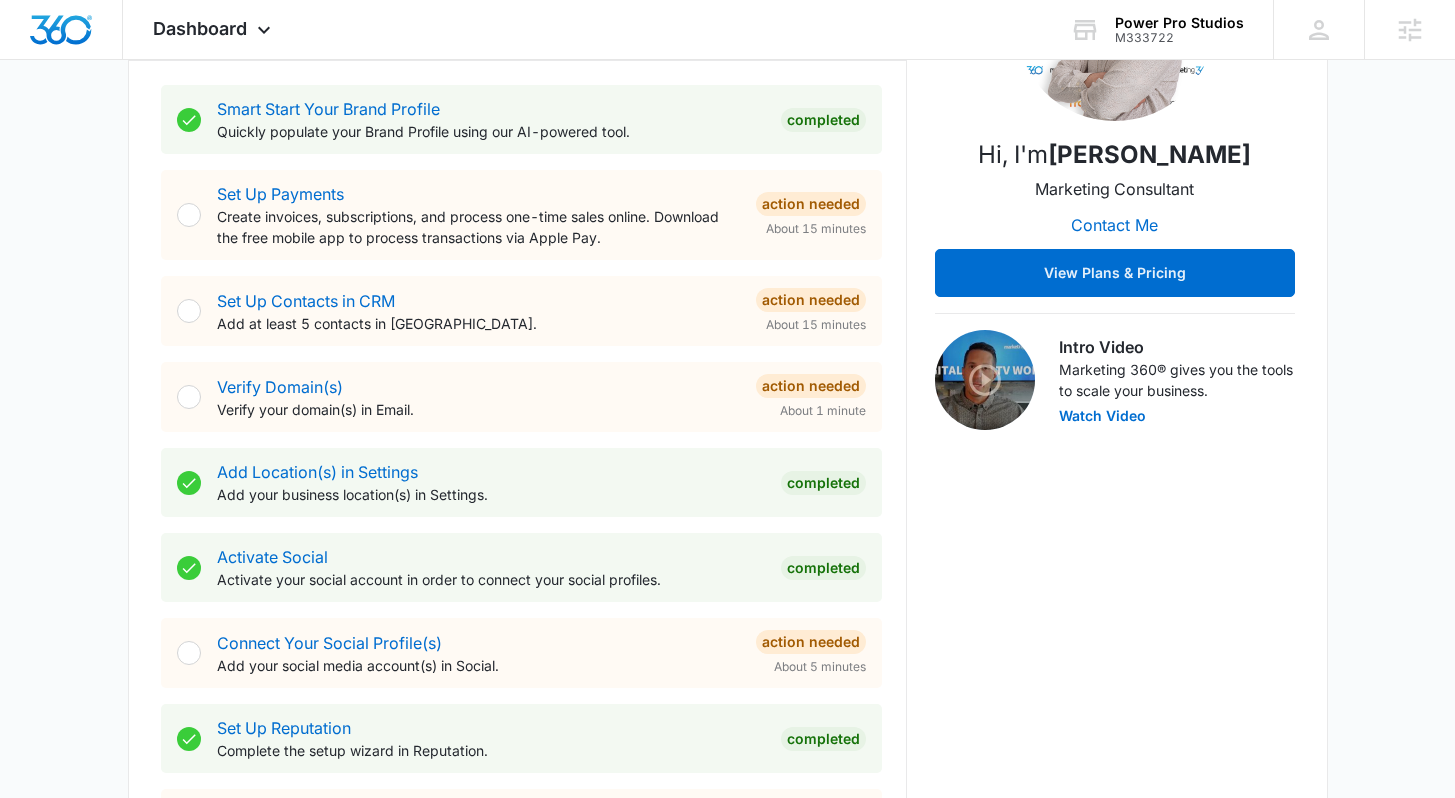 click on "Today is Thursday, July 3rd Good afternoon, Lindsey! Contacts You have no contacts Getting Started Outlined below are the necessary steps to help you successfully set up your account. 5 tasks left About 41 minutes 50% complete Smart Start Your Brand Profile Quickly populate your Brand Profile using our AI-powered tool. Completed Set Up Payments Create invoices, subscriptions, and process one-time sales online. Download the free mobile app to process transactions via Apple Pay. Action Needed About 15 minutes Set Up Contacts in CRM Add at least 5 contacts in CRM. Action Needed About 15 minutes Verify Domain(s) Verify your domain(s) in Email. Action Needed About 1 minute Add Location(s) in Settings Add your business location(s) in Settings. Completed Activate Social Activate your social account in order to connect your social profiles. Completed Connect Your Social Profile(s) Add your social media account(s) in Social. Action Needed About 5 minutes Set Up Reputation Complete the setup wizard in Reputation. Forms" at bounding box center [727, 833] 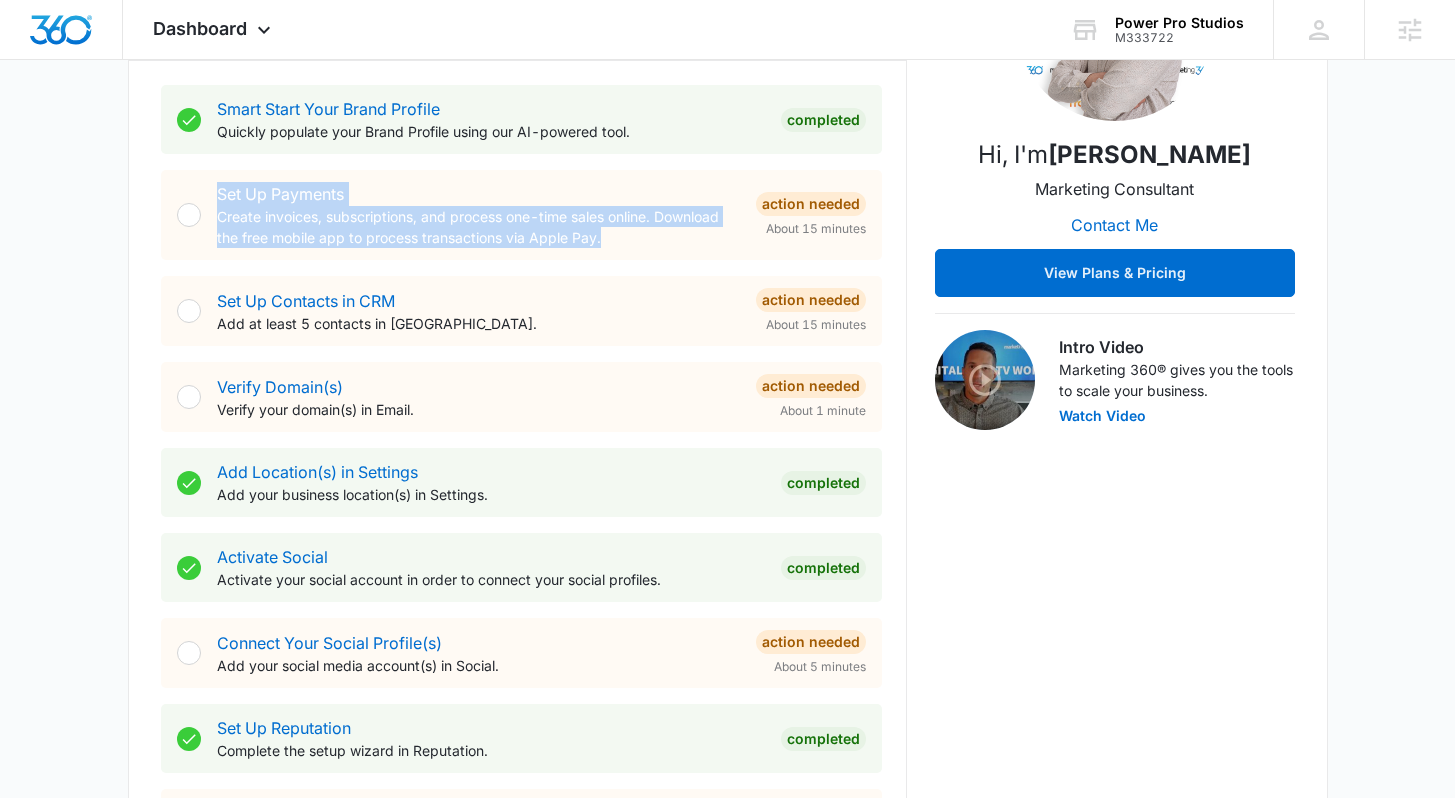 drag, startPoint x: 616, startPoint y: 239, endPoint x: 144, endPoint y: 187, distance: 474.85577 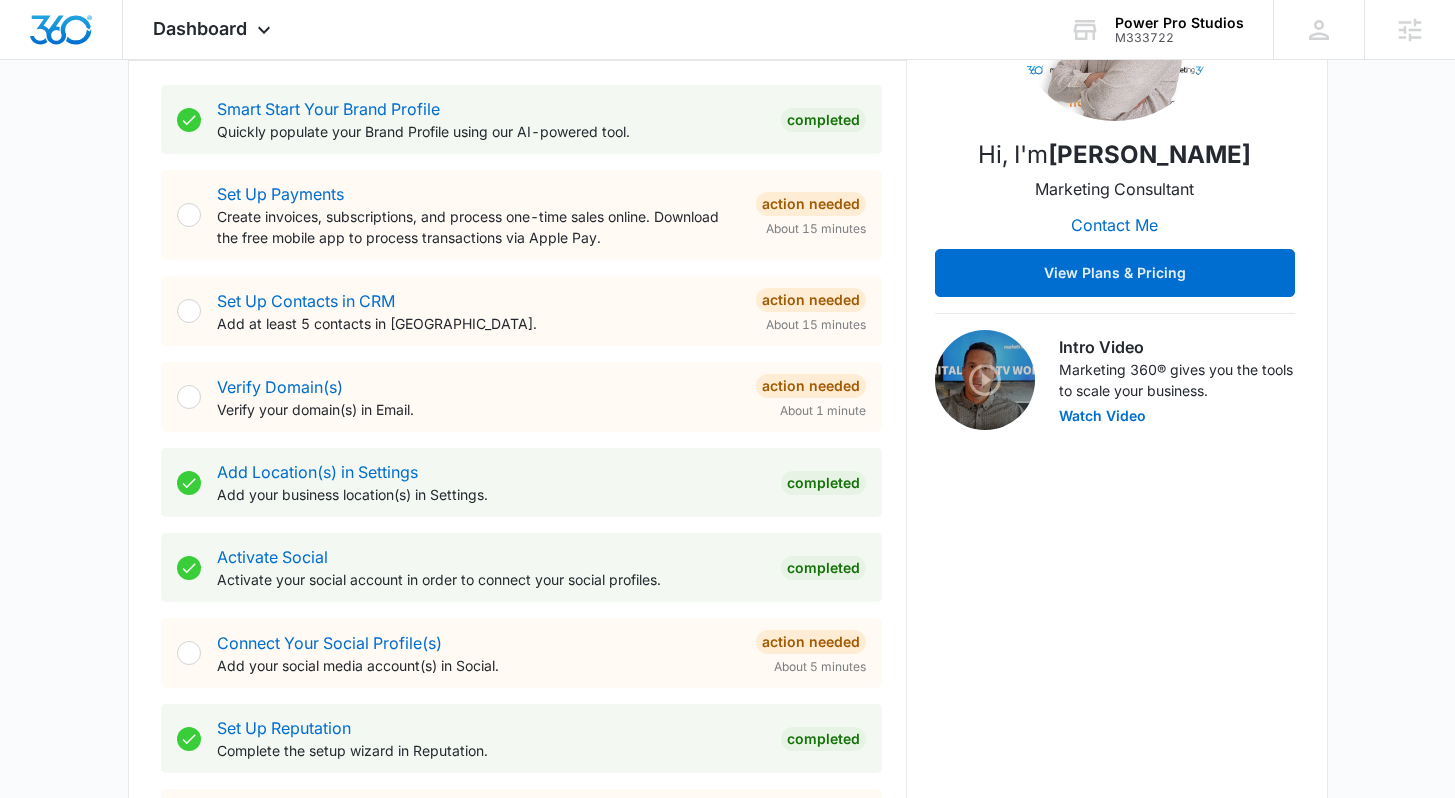 click on "Create invoices, subscriptions, and process one-time sales online. Download the free mobile app to process transactions via Apple Pay." at bounding box center (478, 227) 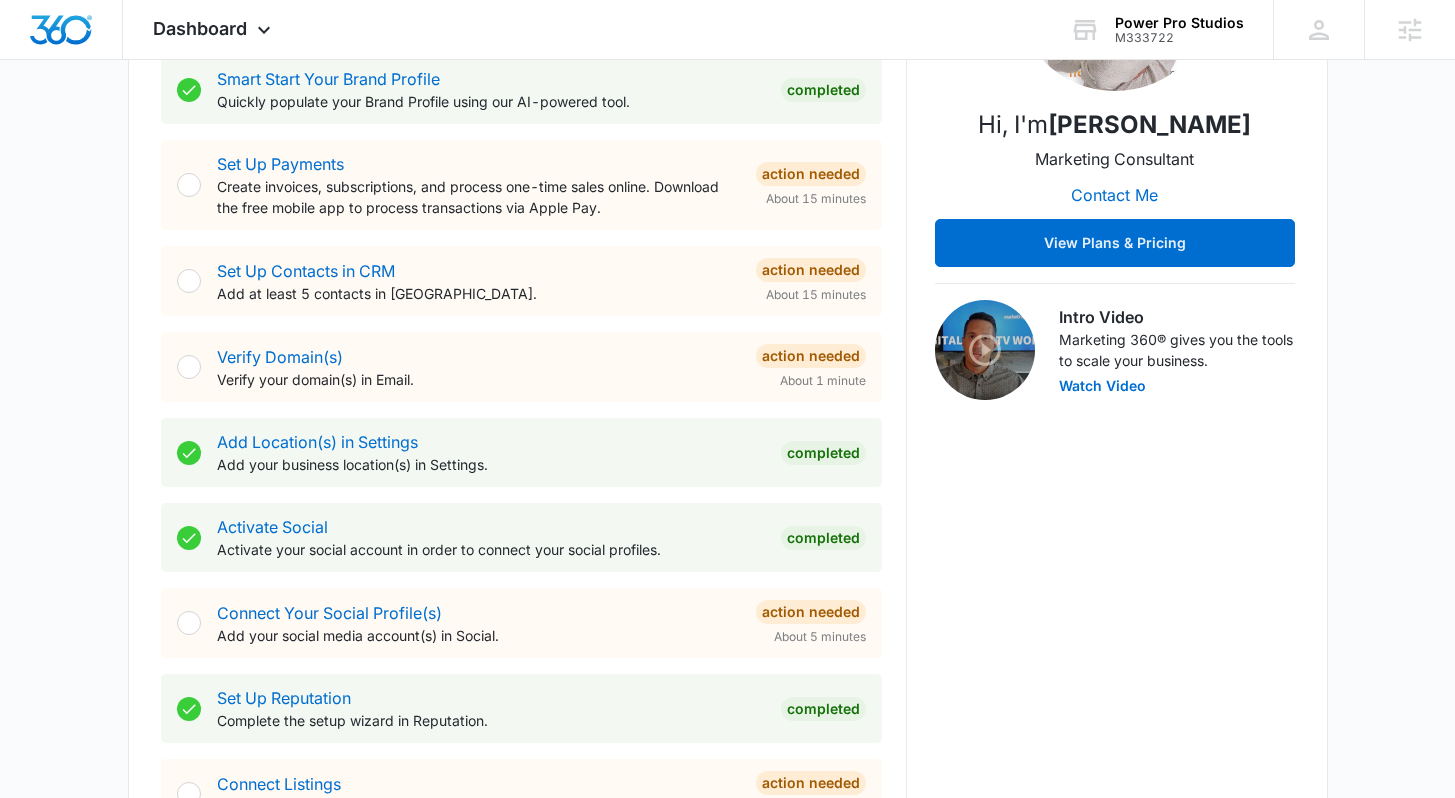 scroll, scrollTop: 409, scrollLeft: 0, axis: vertical 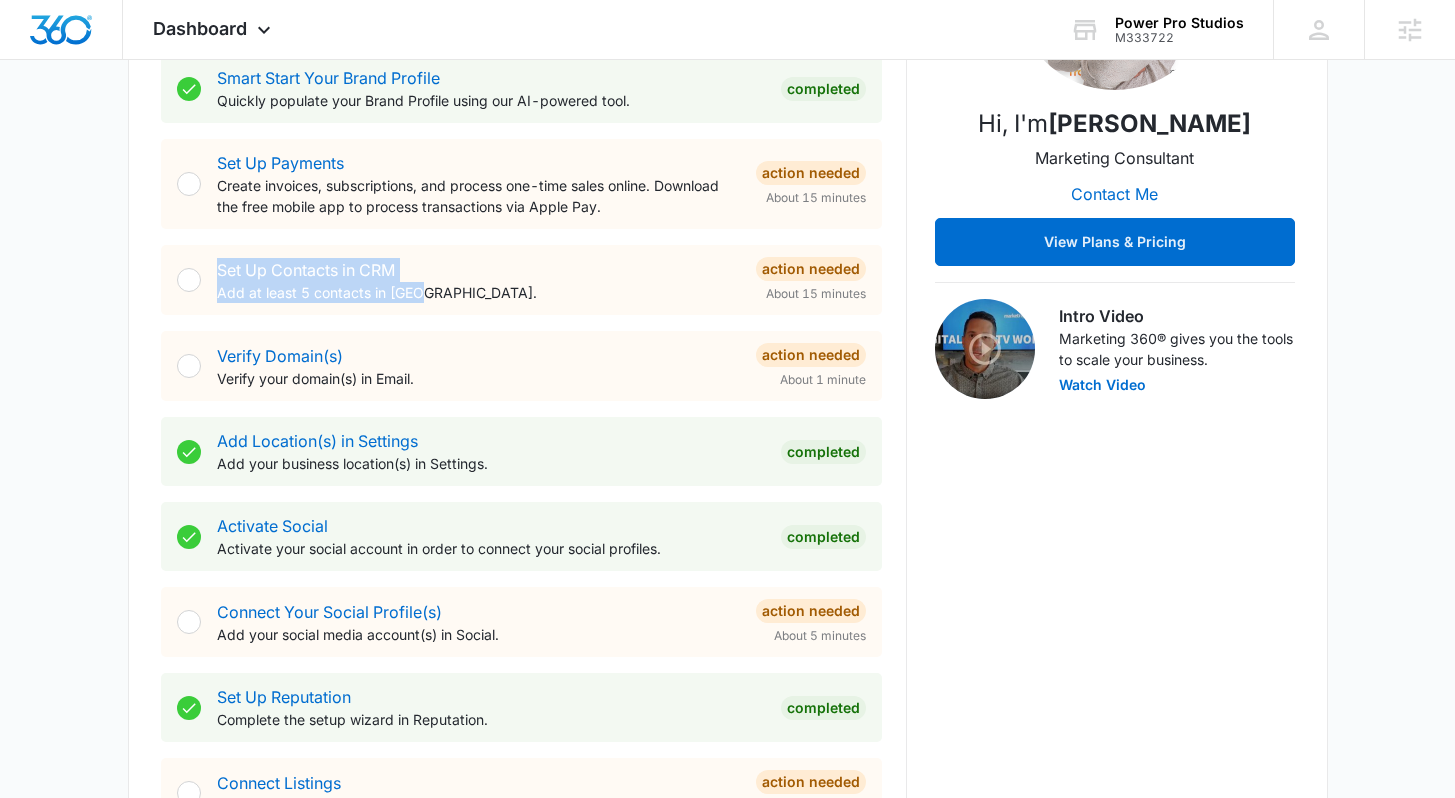 drag, startPoint x: 456, startPoint y: 299, endPoint x: 174, endPoint y: 266, distance: 283.9243 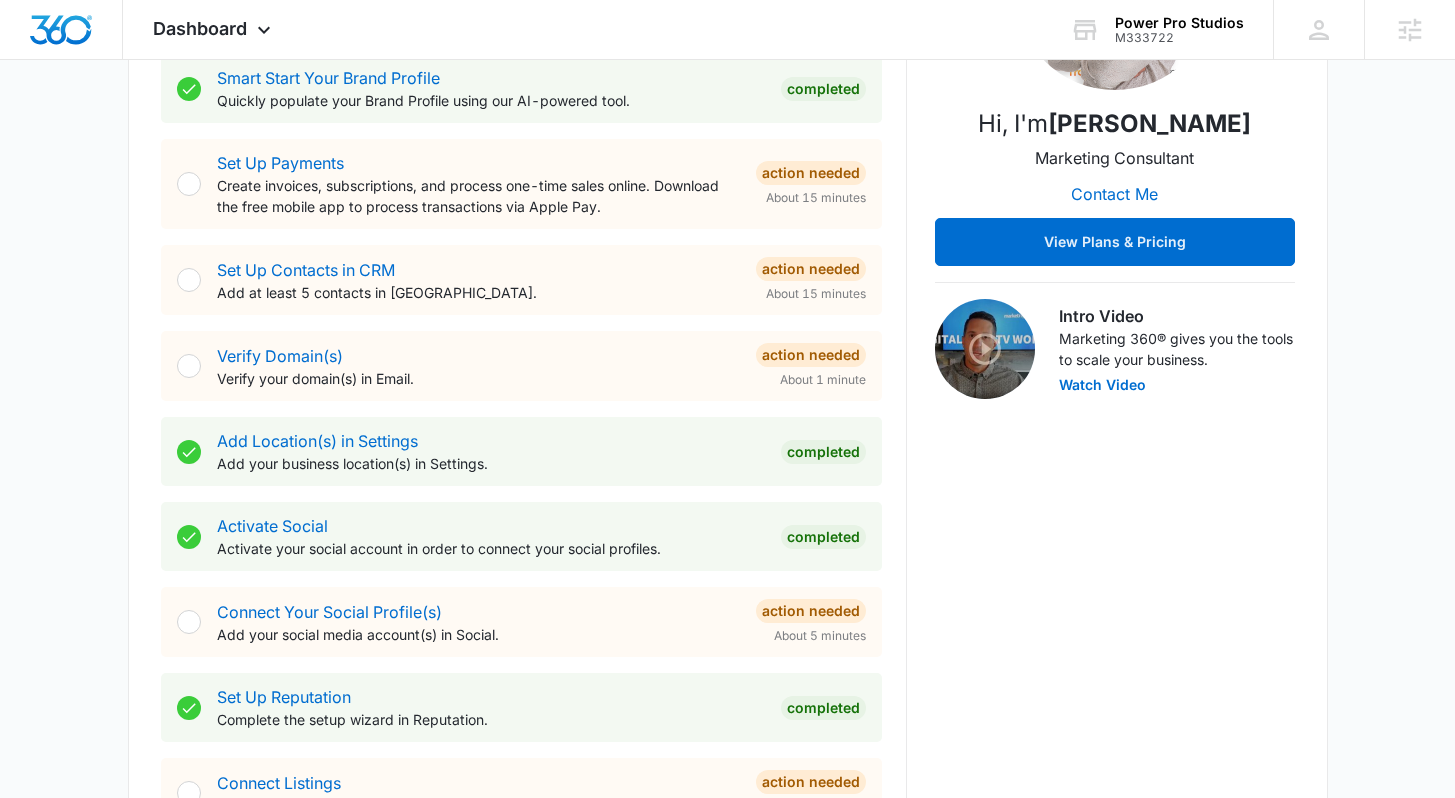 click on "Today is Thursday, July 3rd Good afternoon, Lindsey! Contacts You have no contacts Getting Started Outlined below are the necessary steps to help you successfully set up your account. 5 tasks left About 41 minutes 50% complete Smart Start Your Brand Profile Quickly populate your Brand Profile using our AI-powered tool. Completed Set Up Payments Create invoices, subscriptions, and process one-time sales online. Download the free mobile app to process transactions via Apple Pay. Action Needed About 15 minutes Set Up Contacts in CRM Add at least 5 contacts in CRM. Action Needed About 15 minutes Verify Domain(s) Verify your domain(s) in Email. Action Needed About 1 minute Add Location(s) in Settings Add your business location(s) in Settings. Completed Activate Social Activate your social account in order to connect your social profiles. Completed Connect Your Social Profile(s) Add your social media account(s) in Social. Action Needed About 5 minutes Set Up Reputation Complete the setup wizard in Reputation. Forms" at bounding box center [727, 802] 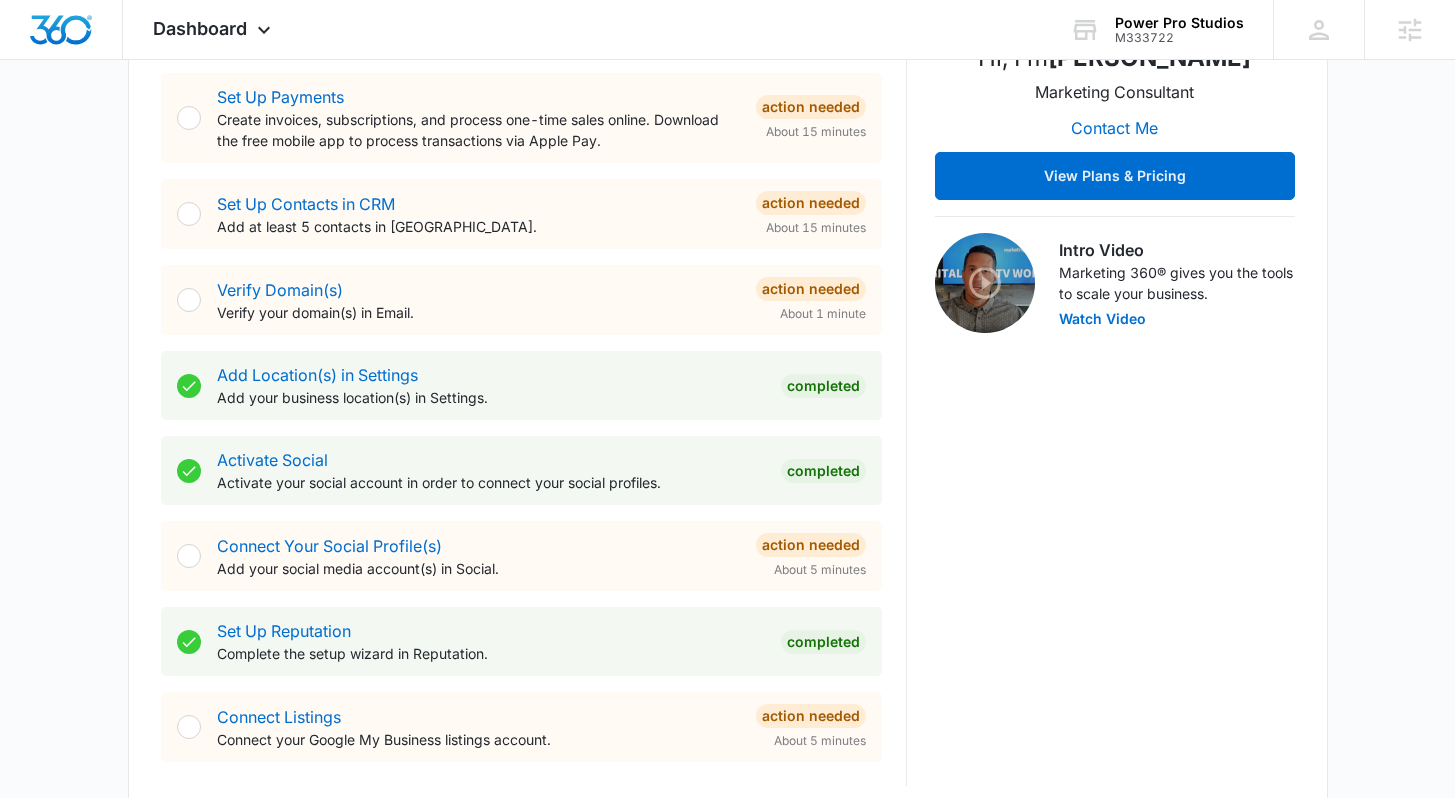 scroll, scrollTop: 512, scrollLeft: 0, axis: vertical 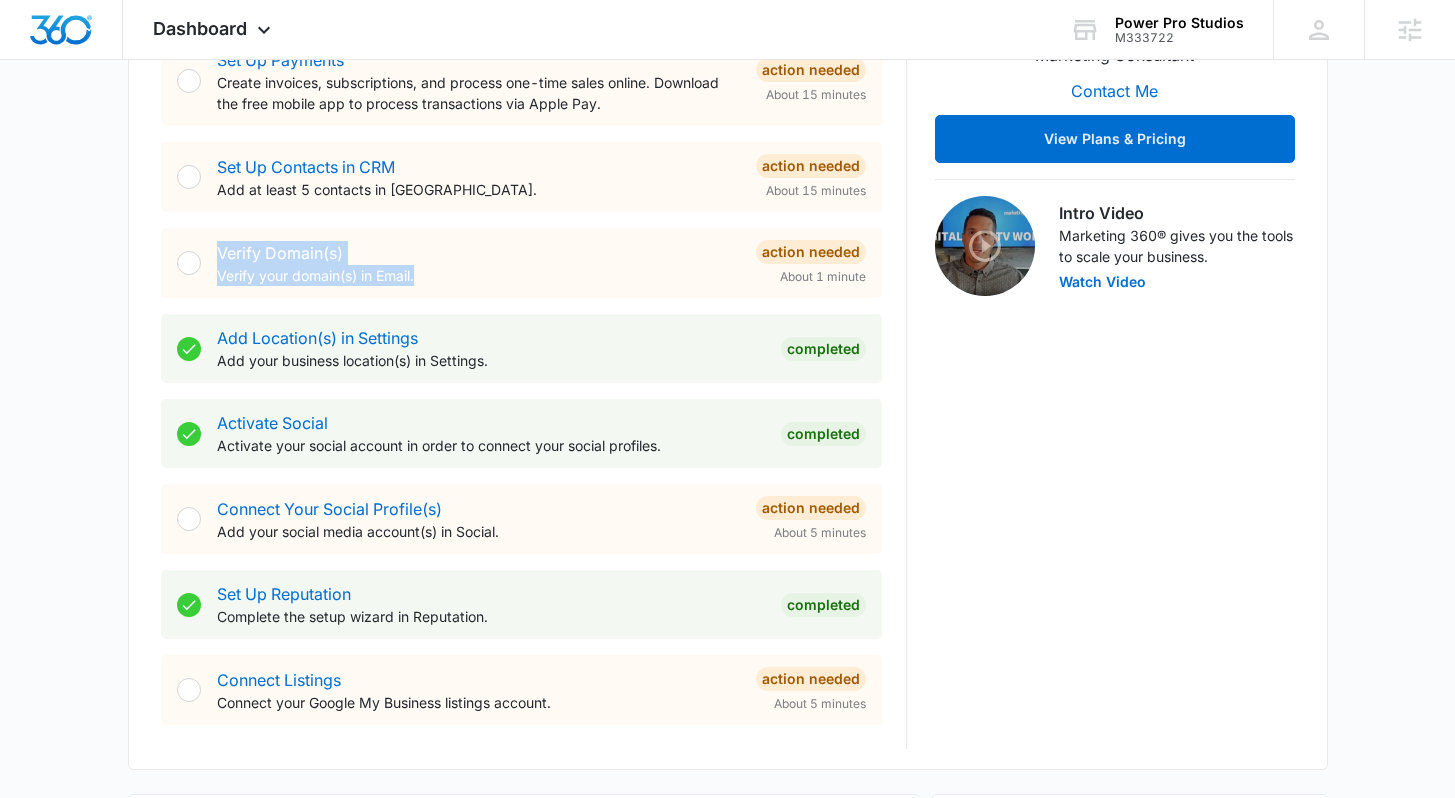 drag, startPoint x: 428, startPoint y: 274, endPoint x: 253, endPoint y: 229, distance: 180.69312 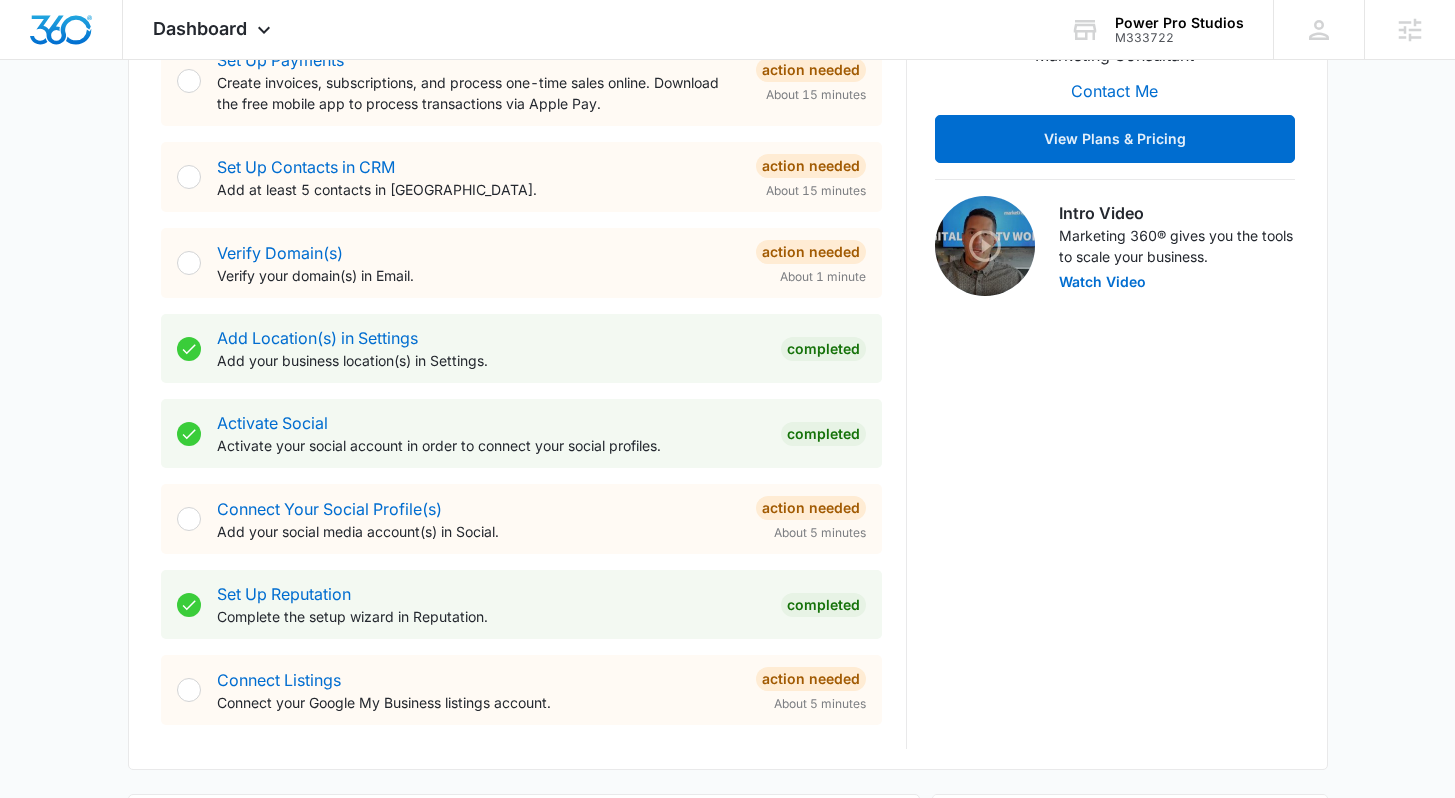 click on "Verify your domain(s) in Email." at bounding box center (478, 275) 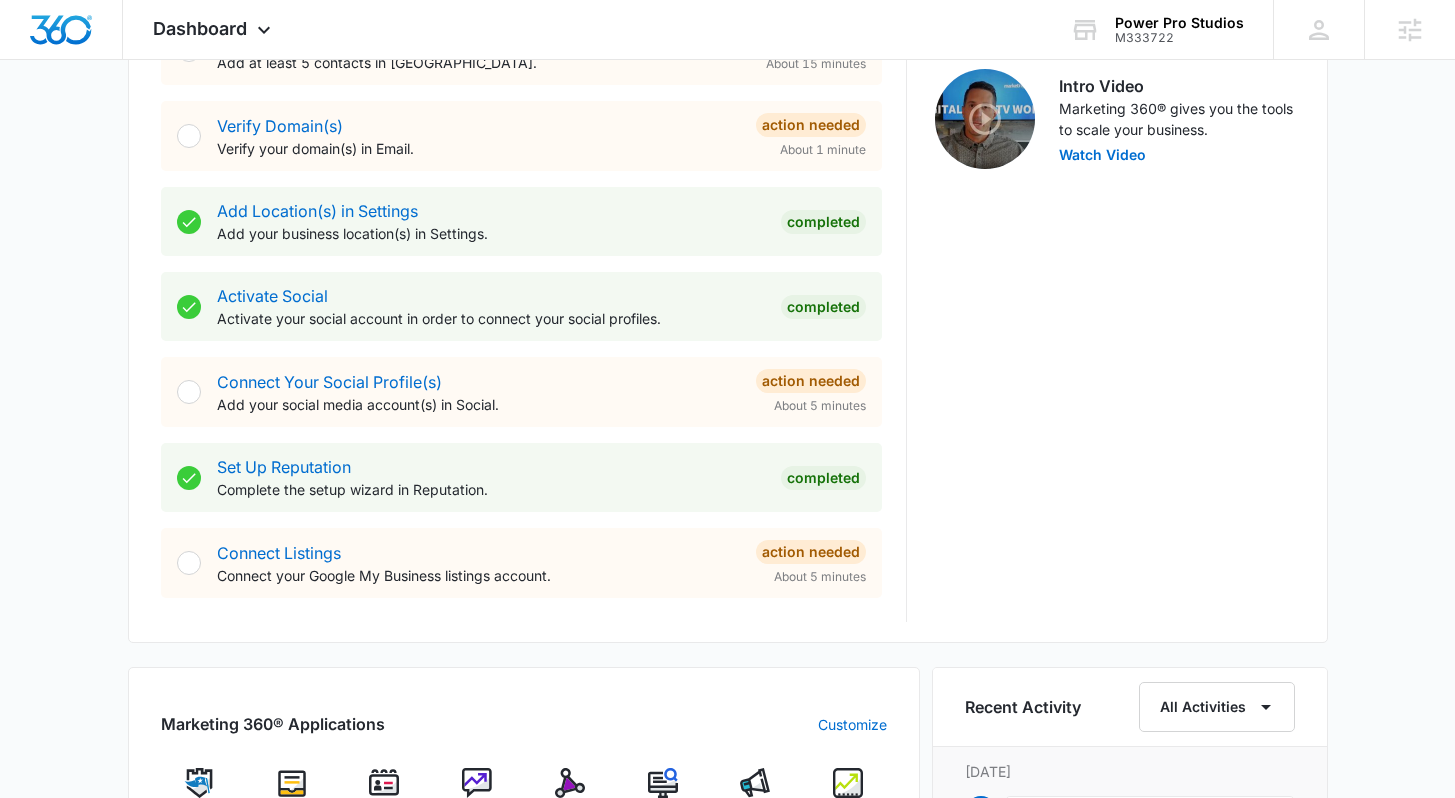 scroll, scrollTop: 597, scrollLeft: 0, axis: vertical 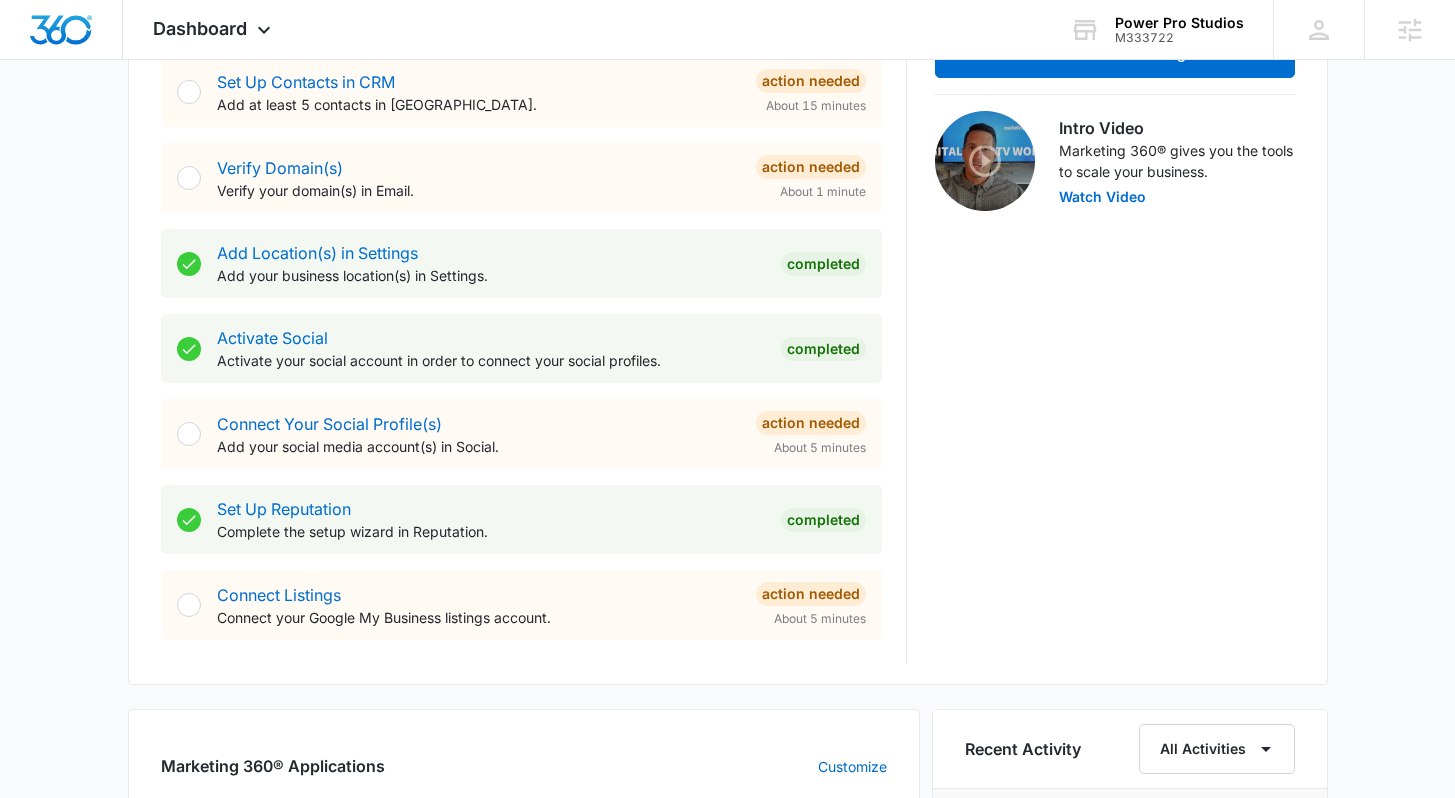 click on "Add your social media account(s) in Social." at bounding box center [478, 446] 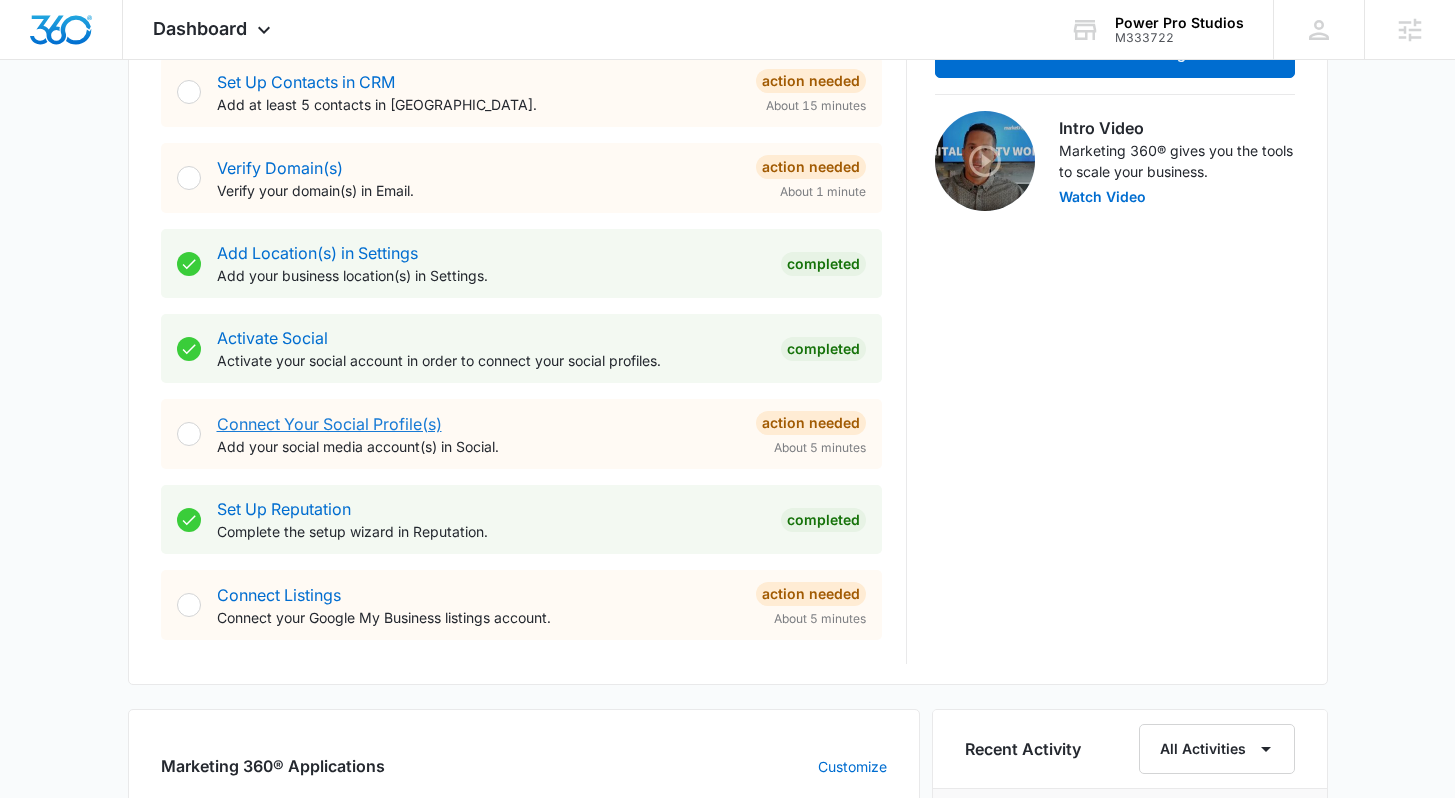 click on "Connect Your Social Profile(s)" at bounding box center (329, 424) 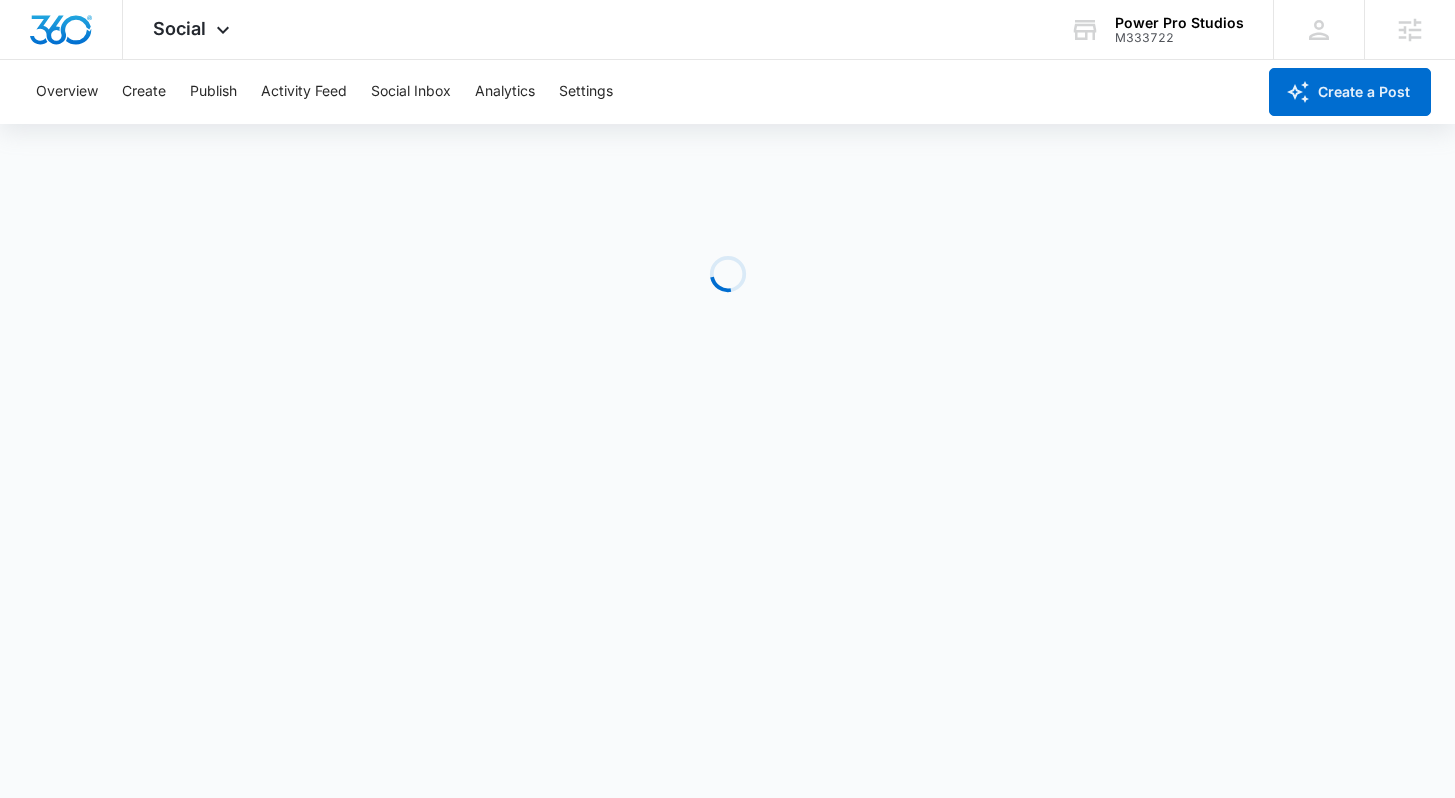 scroll, scrollTop: 0, scrollLeft: 0, axis: both 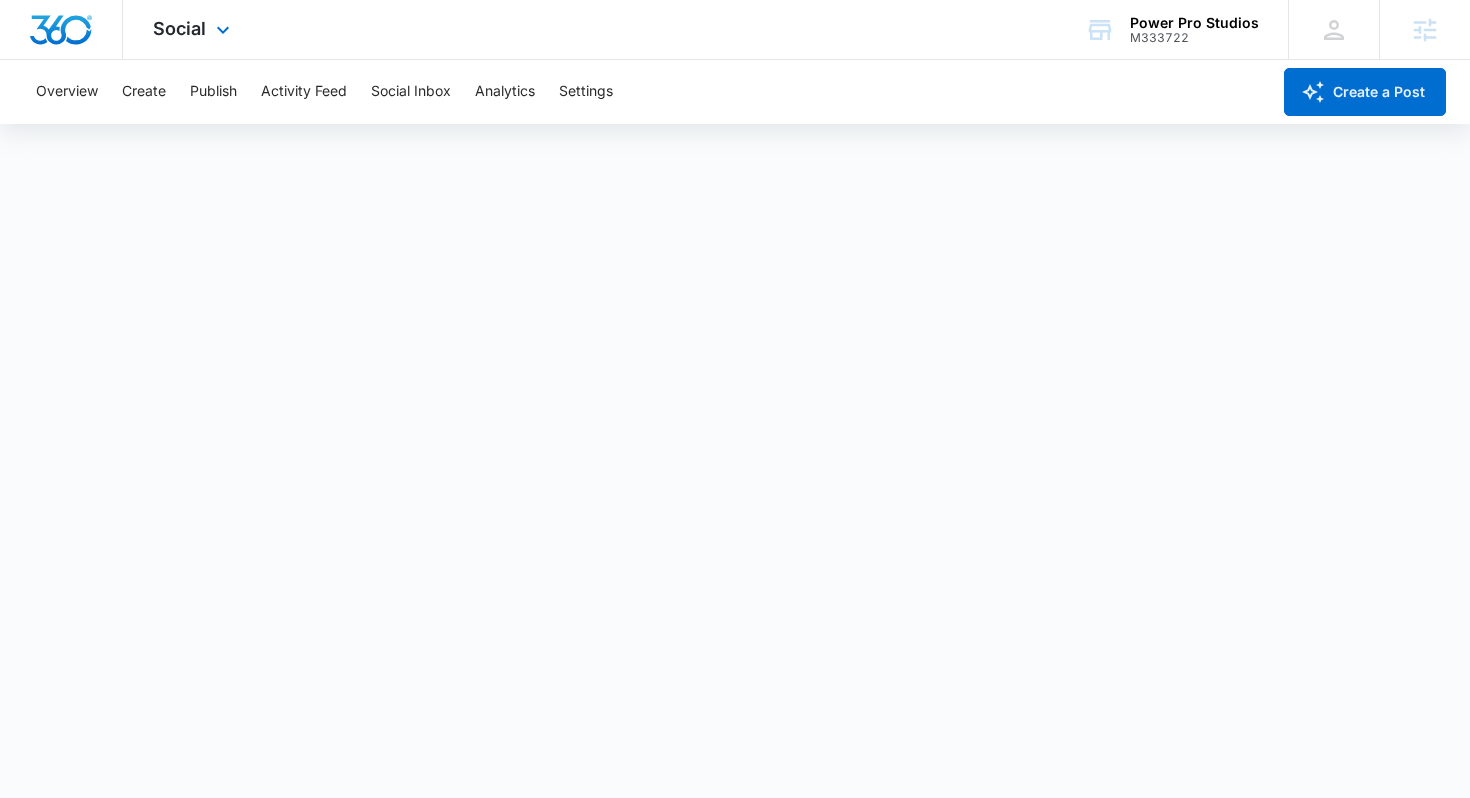 click at bounding box center [61, 30] 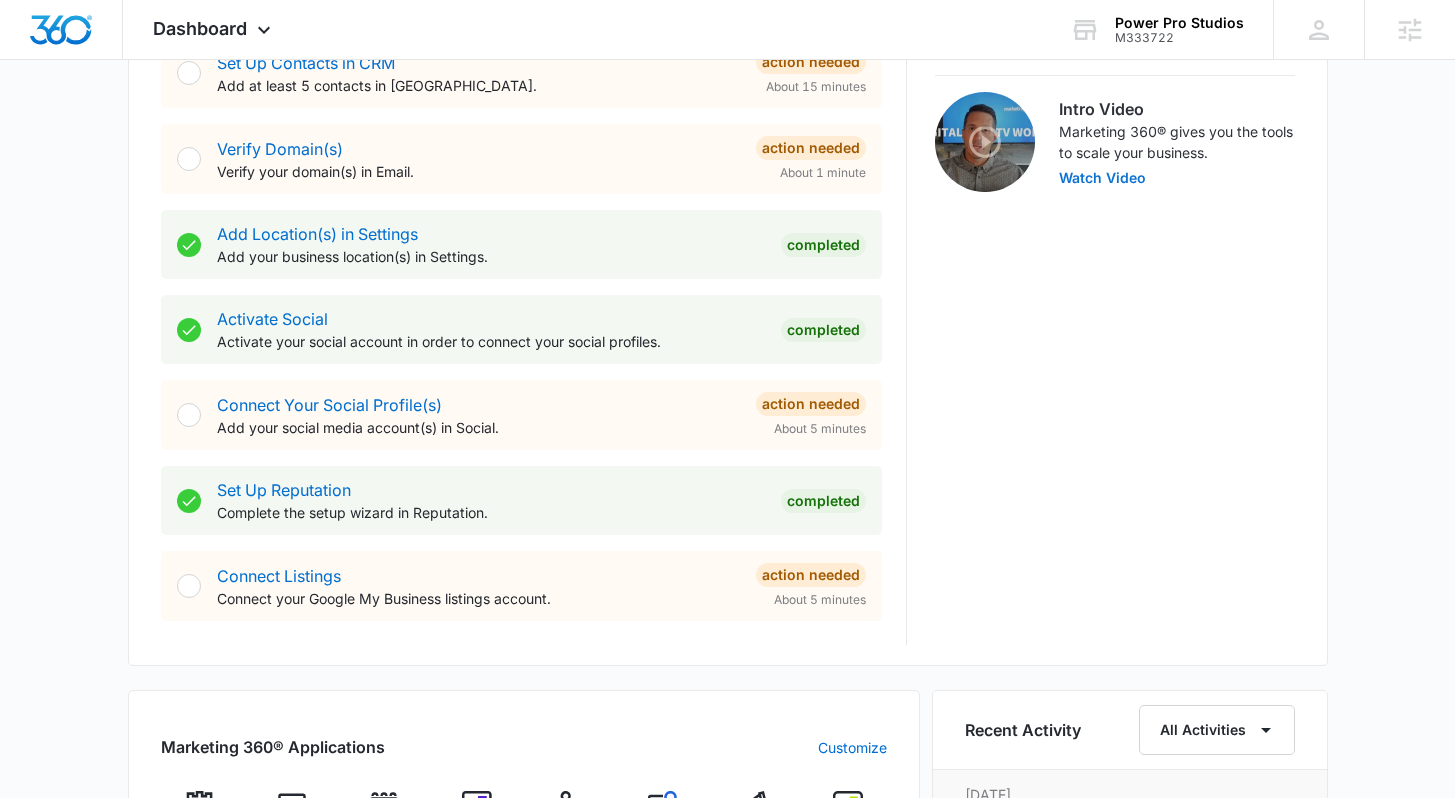 scroll, scrollTop: 718, scrollLeft: 0, axis: vertical 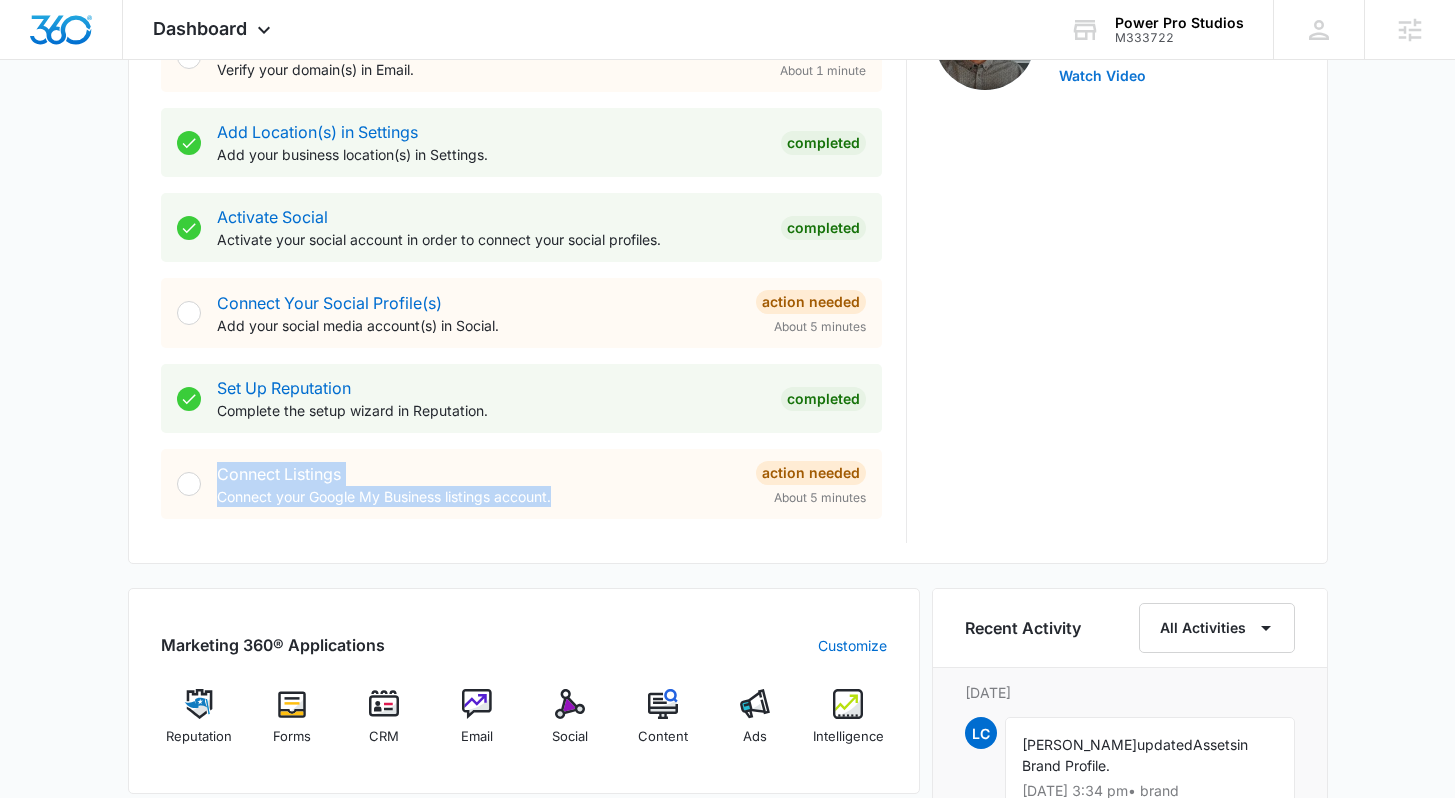 drag, startPoint x: 568, startPoint y: 499, endPoint x: 184, endPoint y: 467, distance: 385.33102 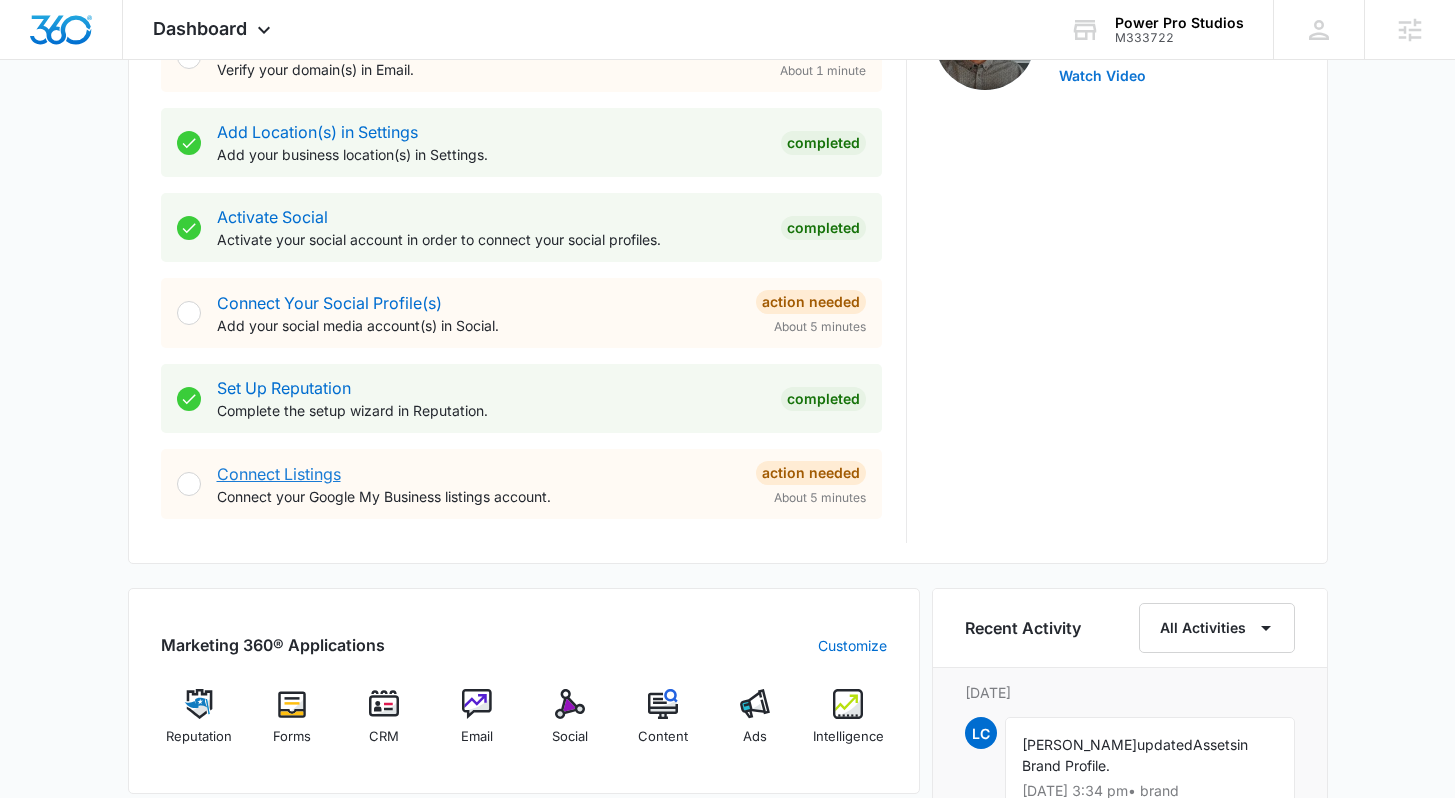 click on "Connect Listings" at bounding box center (279, 474) 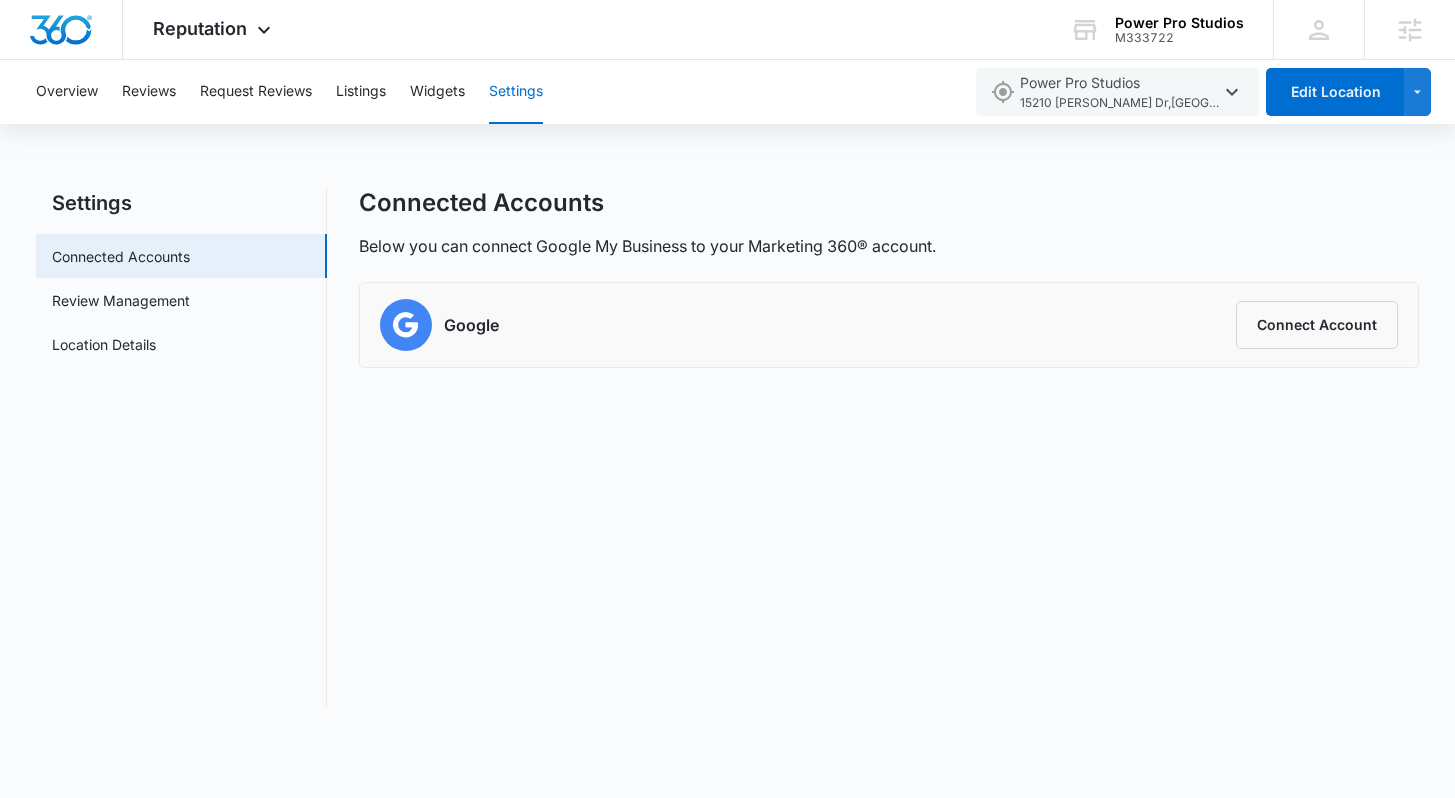 scroll, scrollTop: 0, scrollLeft: 0, axis: both 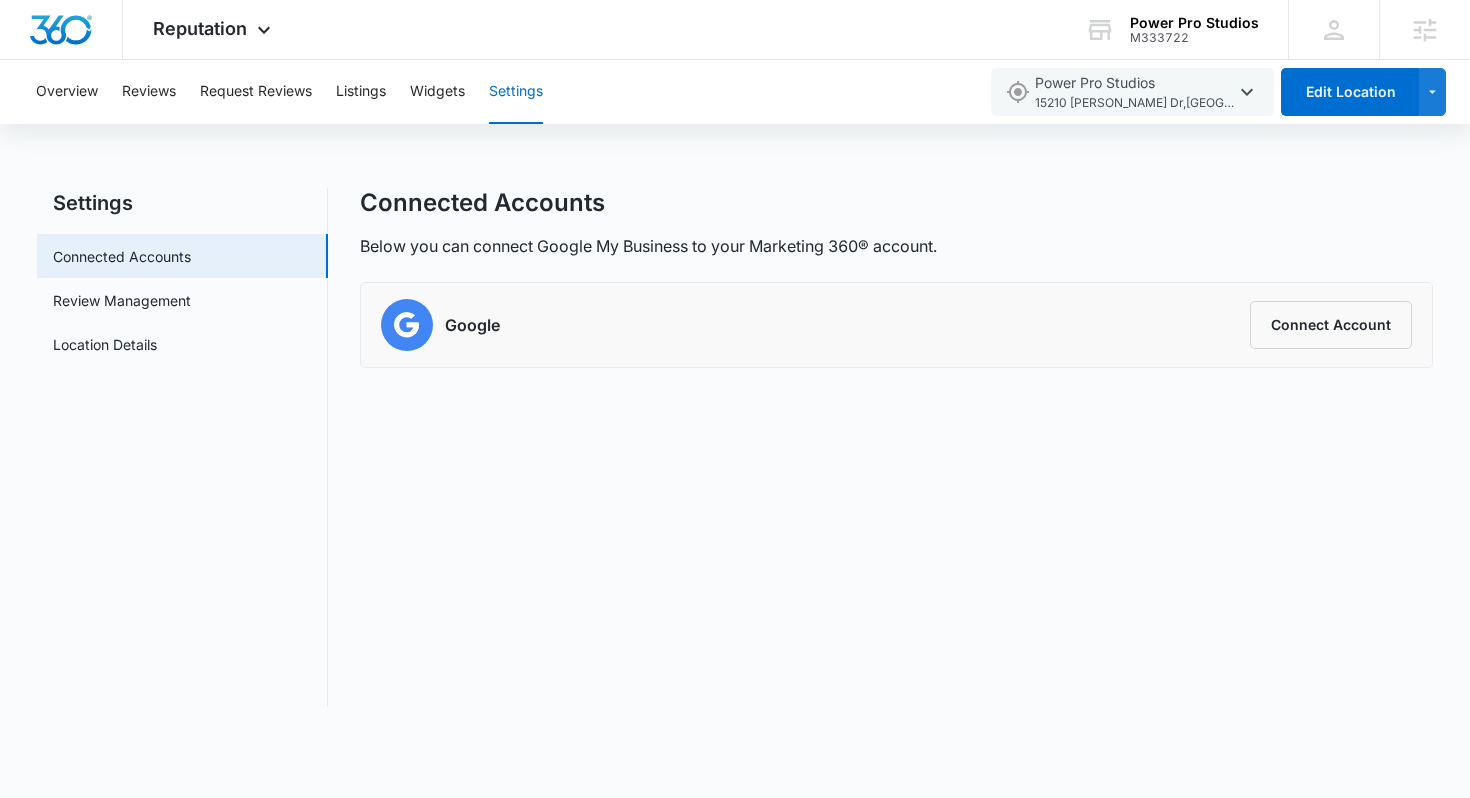 click on "Connected Accounts" at bounding box center [897, 203] 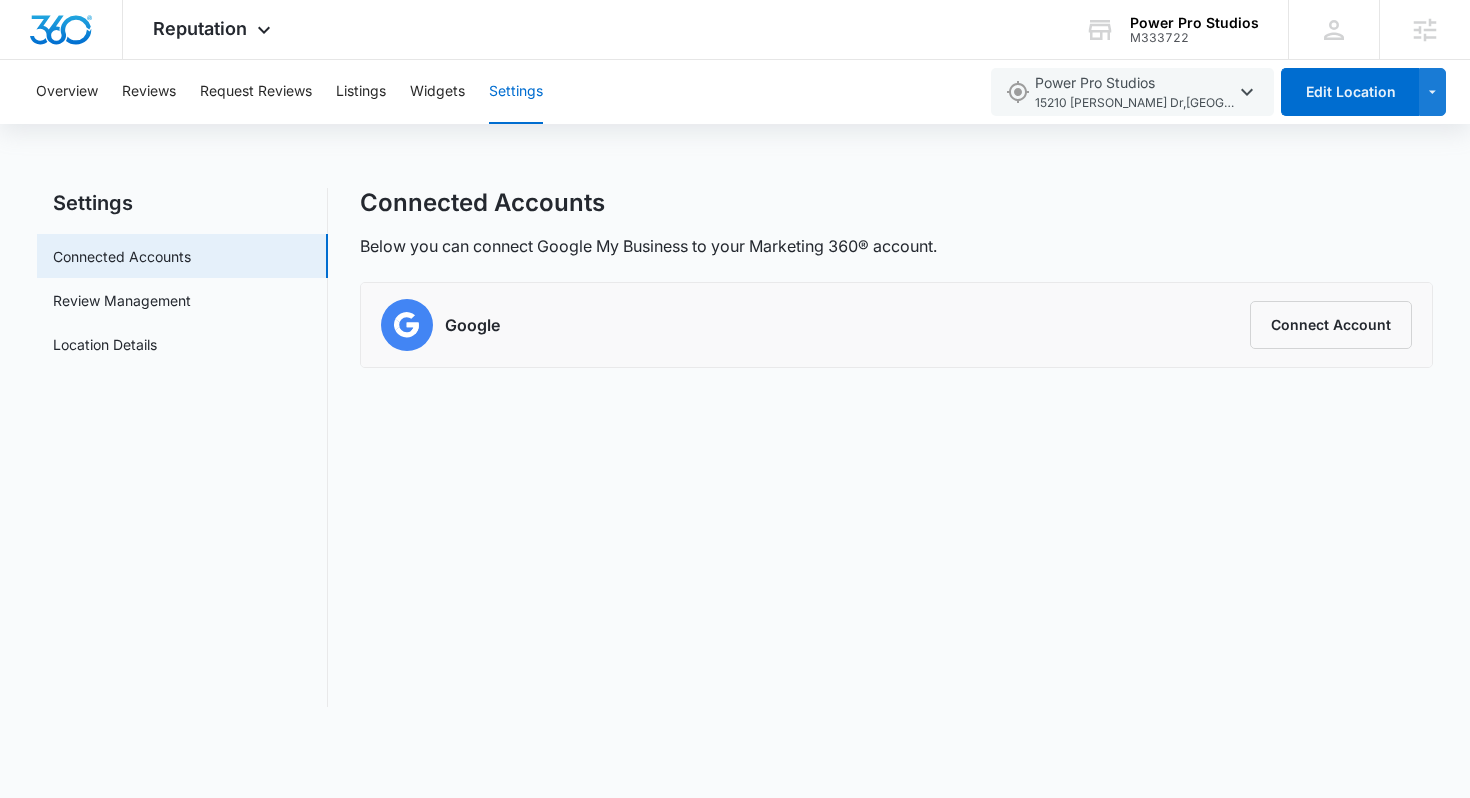 click on "Connected Accounts" at bounding box center (897, 203) 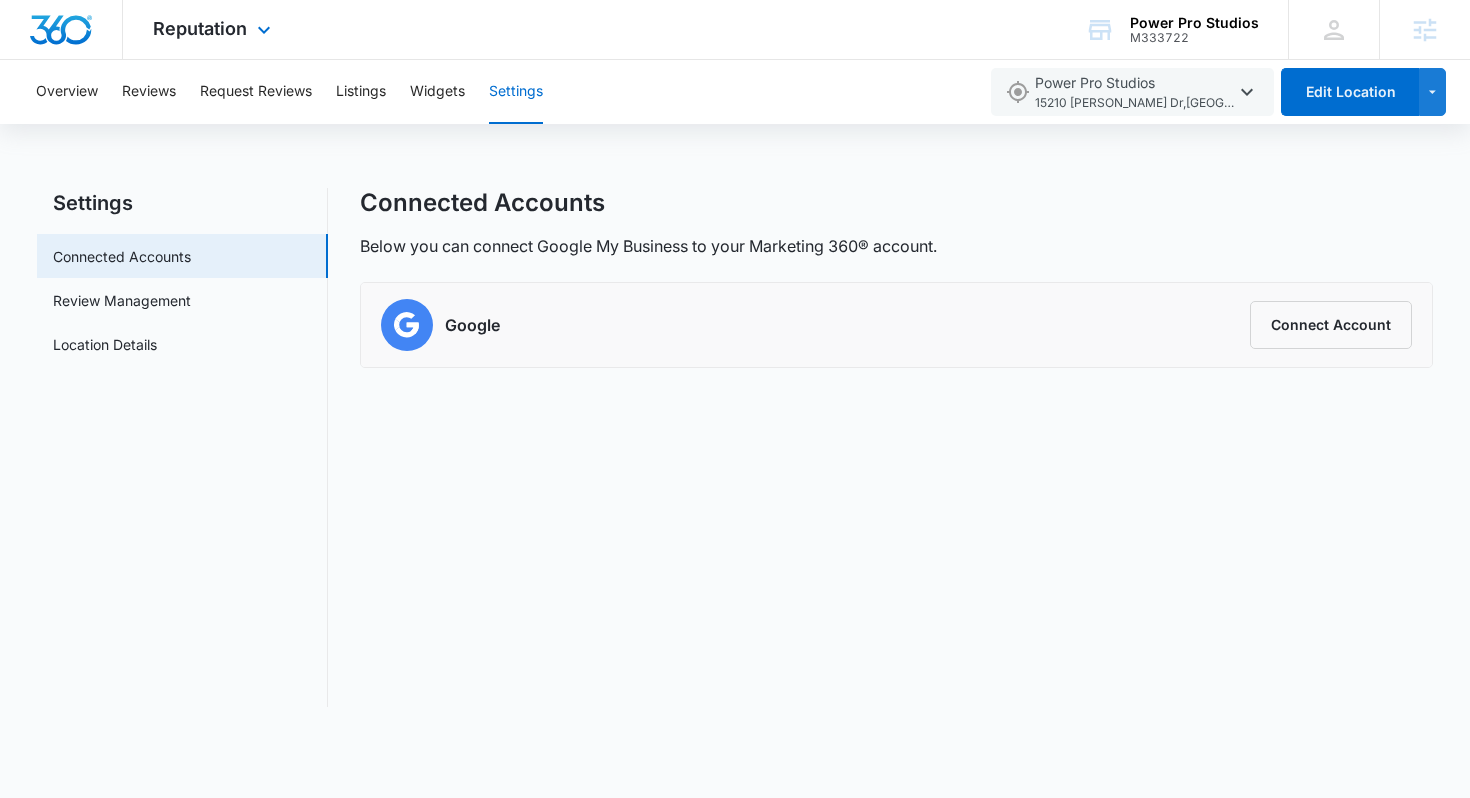 click at bounding box center (61, 30) 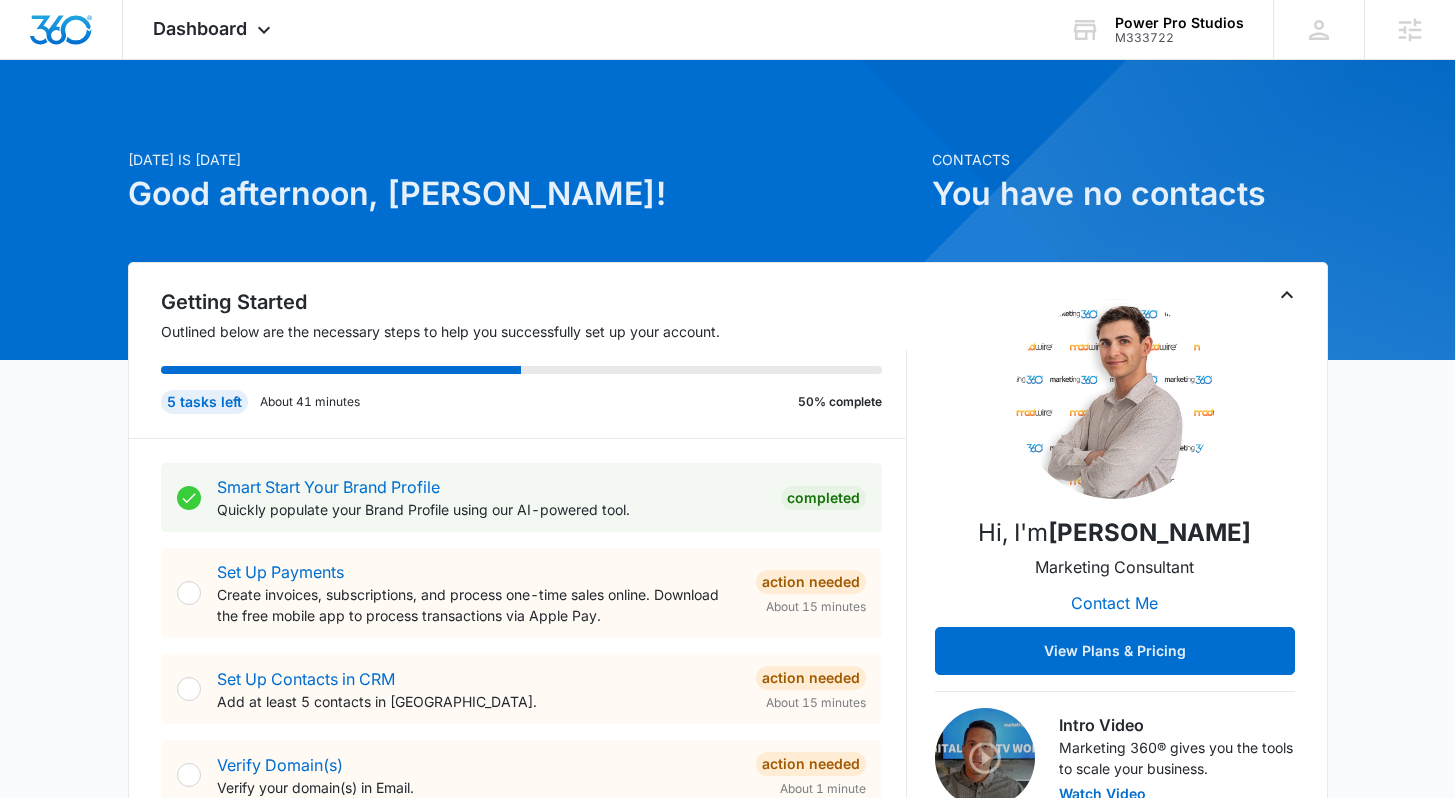 click on "Today is Thursday, July 3rd Good afternoon, Lindsey! Contacts You have no contacts Getting Started Outlined below are the necessary steps to help you successfully set up your account. 5 tasks left About 41 minutes 50% complete Smart Start Your Brand Profile Quickly populate your Brand Profile using our AI-powered tool. Completed Set Up Payments Create invoices, subscriptions, and process one-time sales online. Download the free mobile app to process transactions via Apple Pay. Action Needed About 15 minutes Set Up Contacts in CRM Add at least 5 contacts in CRM. Action Needed About 15 minutes Verify Domain(s) Verify your domain(s) in Email. Action Needed About 1 minute Add Location(s) in Settings Add your business location(s) in Settings. Completed Activate Social Activate your social account in order to connect your social profiles. Completed Connect Your Social Profile(s) Add your social media account(s) in Social. Action Needed About 5 minutes Set Up Reputation Complete the setup wizard in Reputation. Forms" at bounding box center [727, 1211] 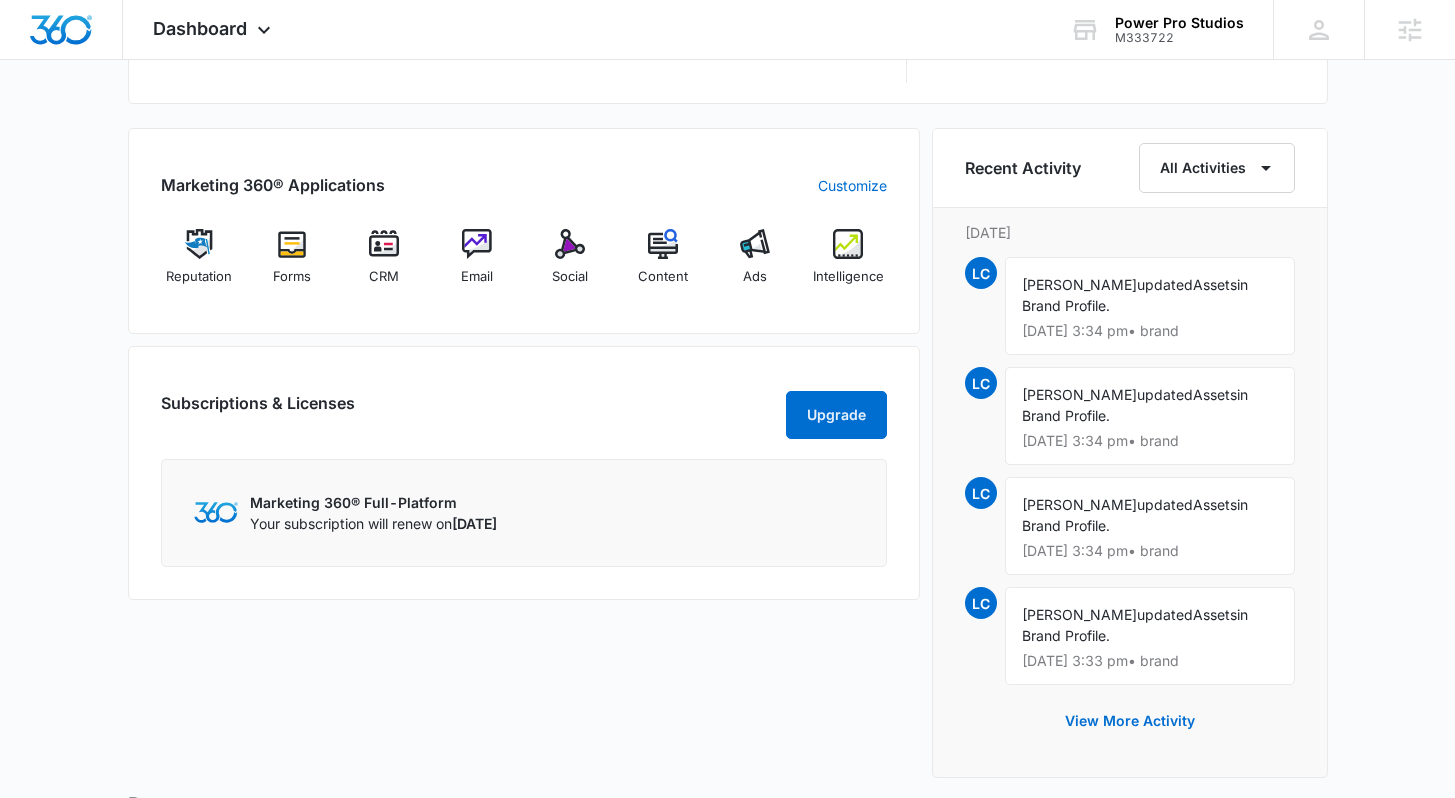 scroll, scrollTop: 1187, scrollLeft: 0, axis: vertical 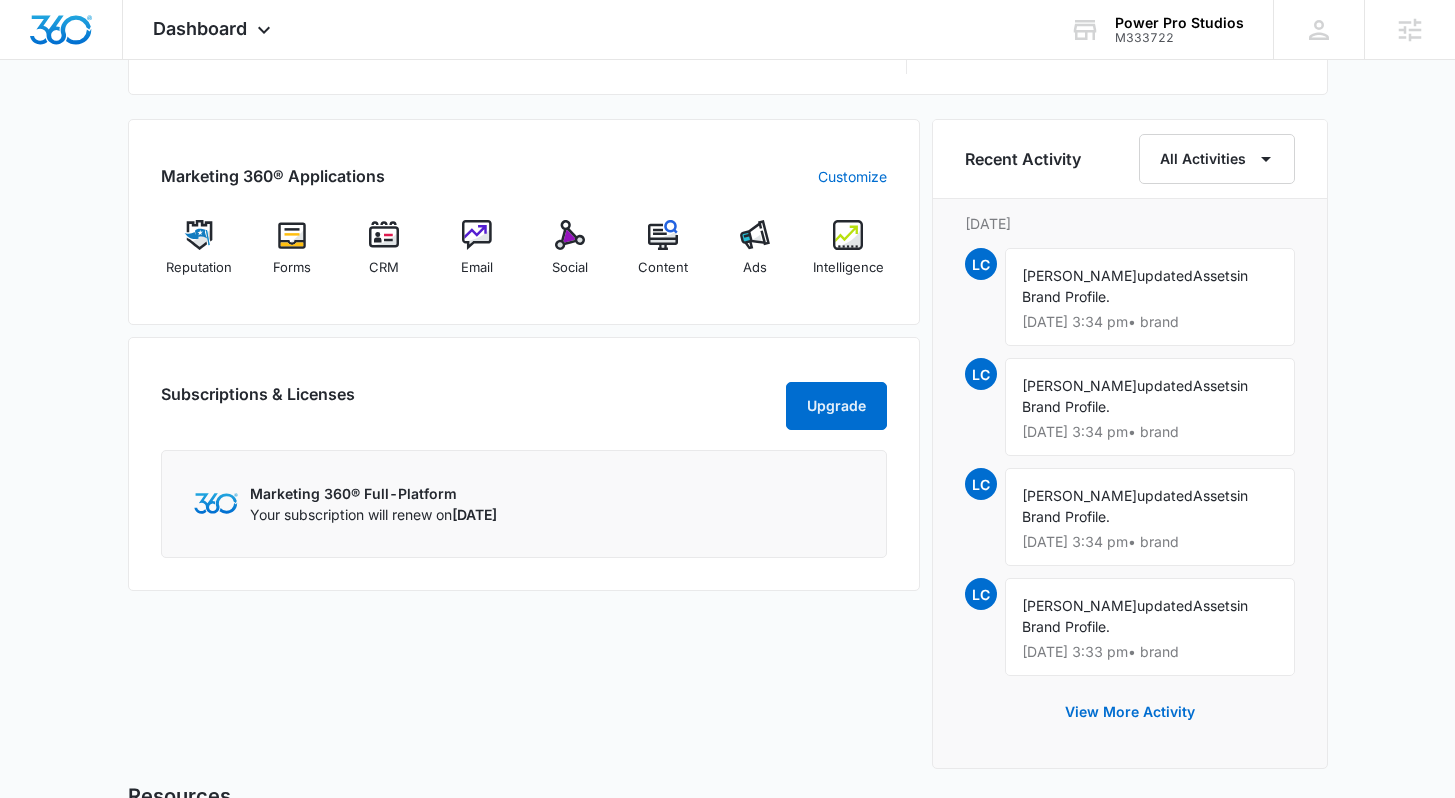 click on "Marketing 360® Applications Customize Reputation Forms CRM Email Social Content Ads Intelligence" at bounding box center (524, 222) 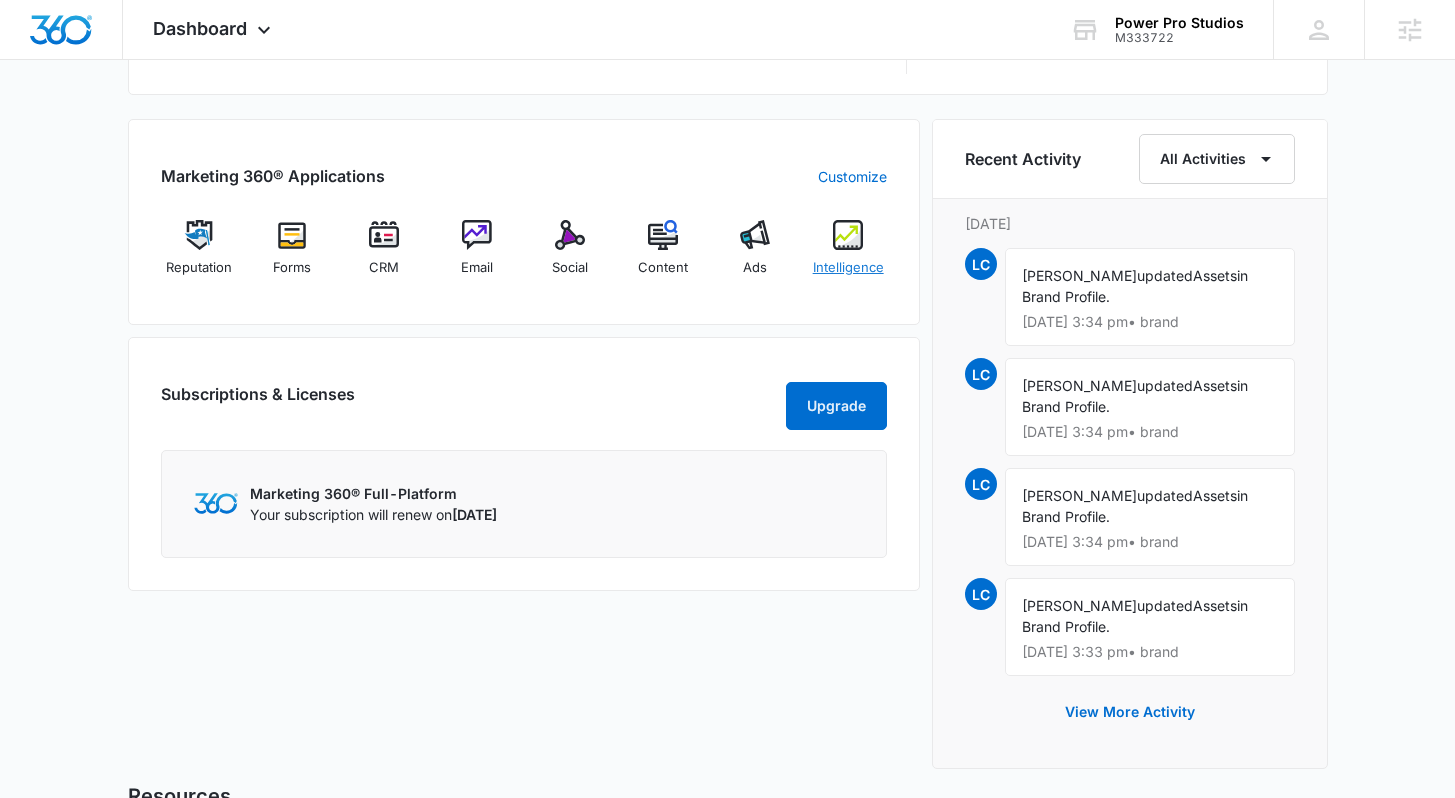 click on "Intelligence" at bounding box center [848, 268] 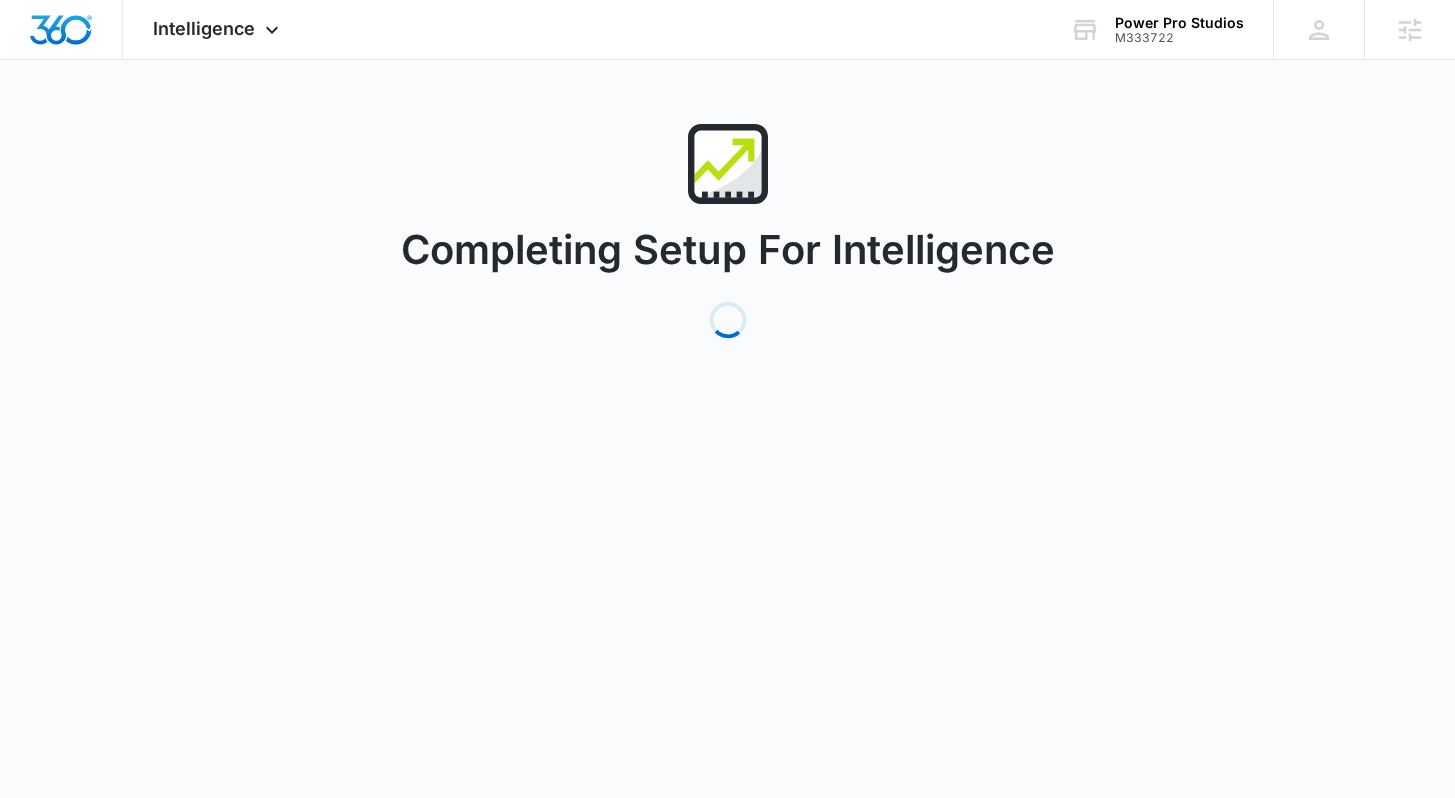 scroll, scrollTop: 0, scrollLeft: 0, axis: both 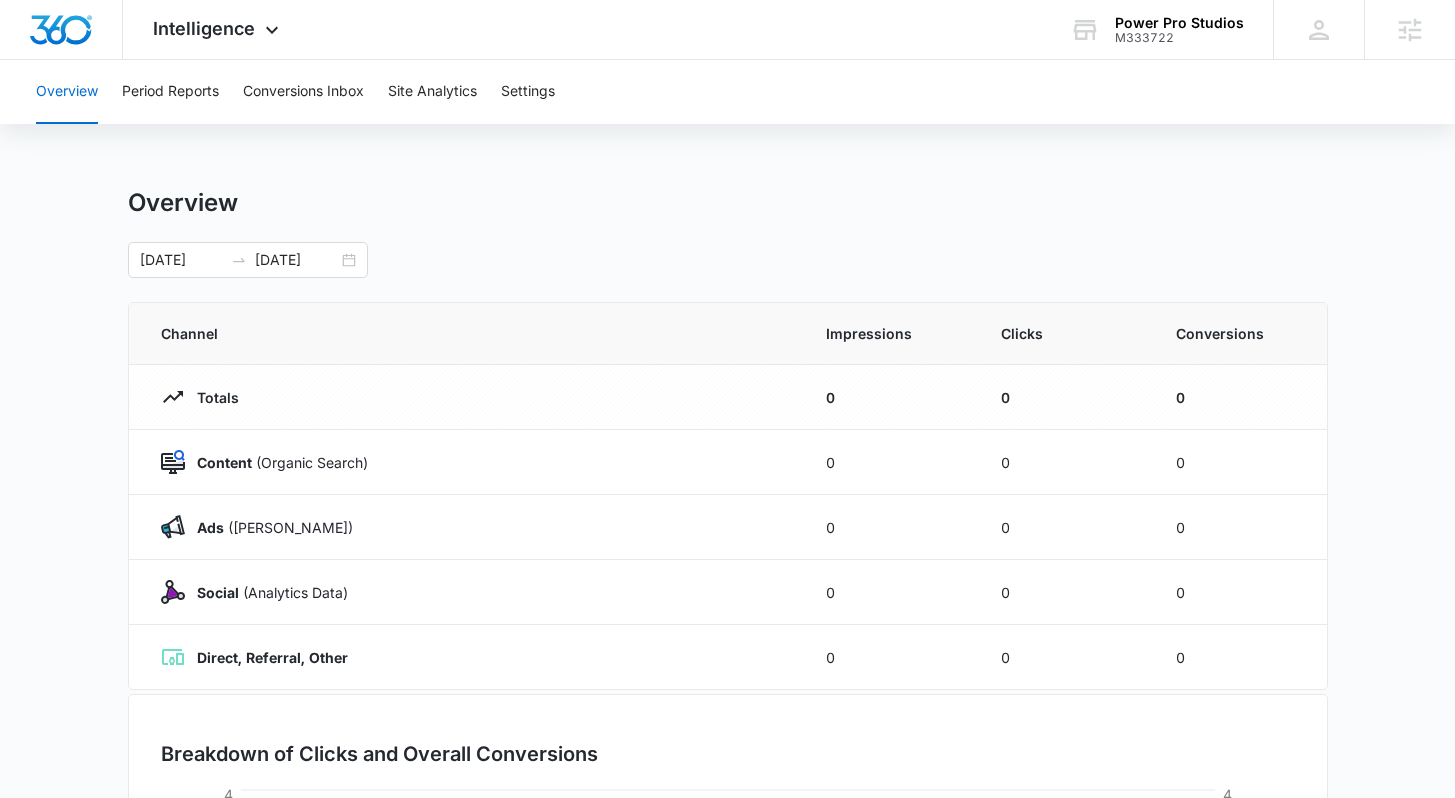 click on "06/02/2025 07/02/2025" at bounding box center (728, 260) 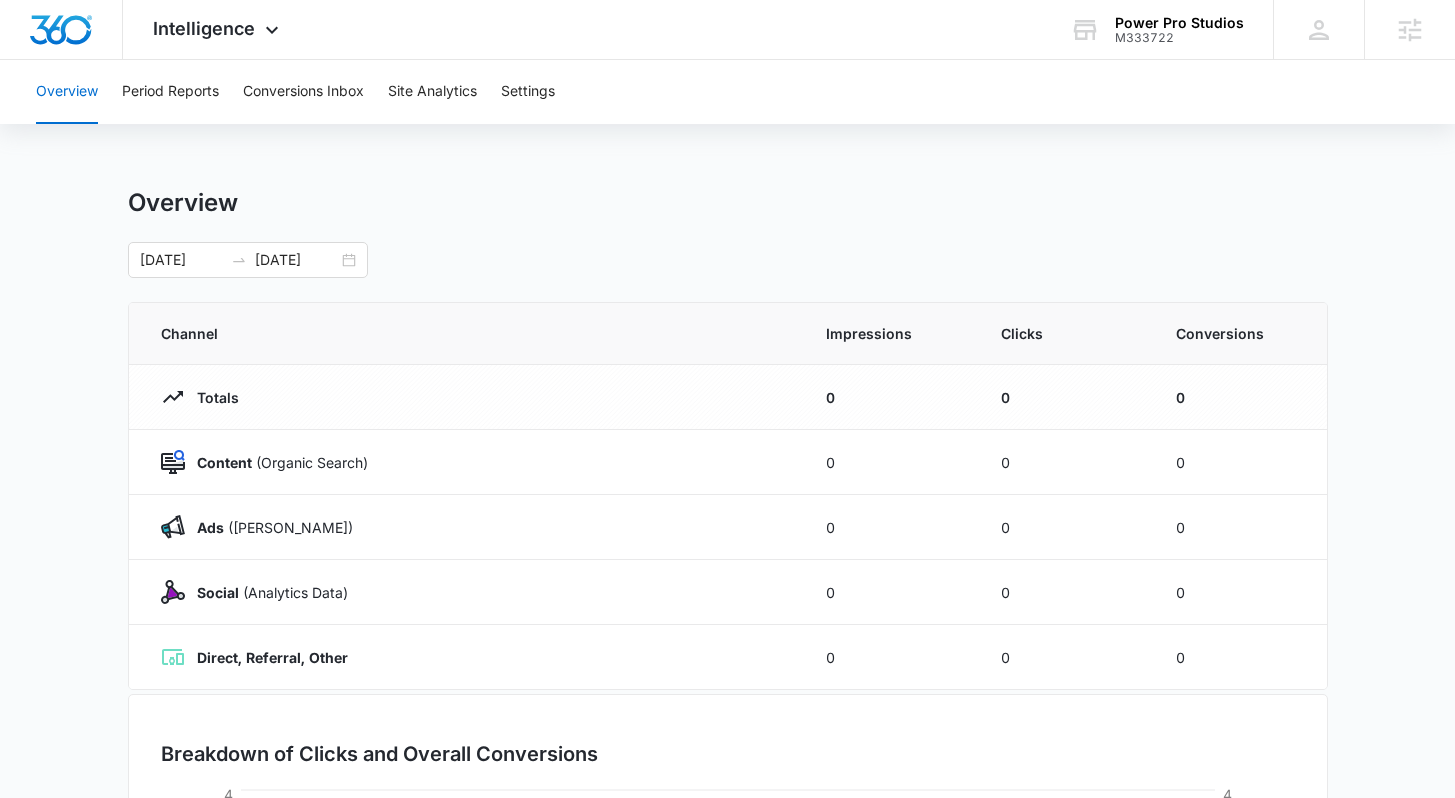 click on "06/02/2025 07/02/2025" at bounding box center [728, 260] 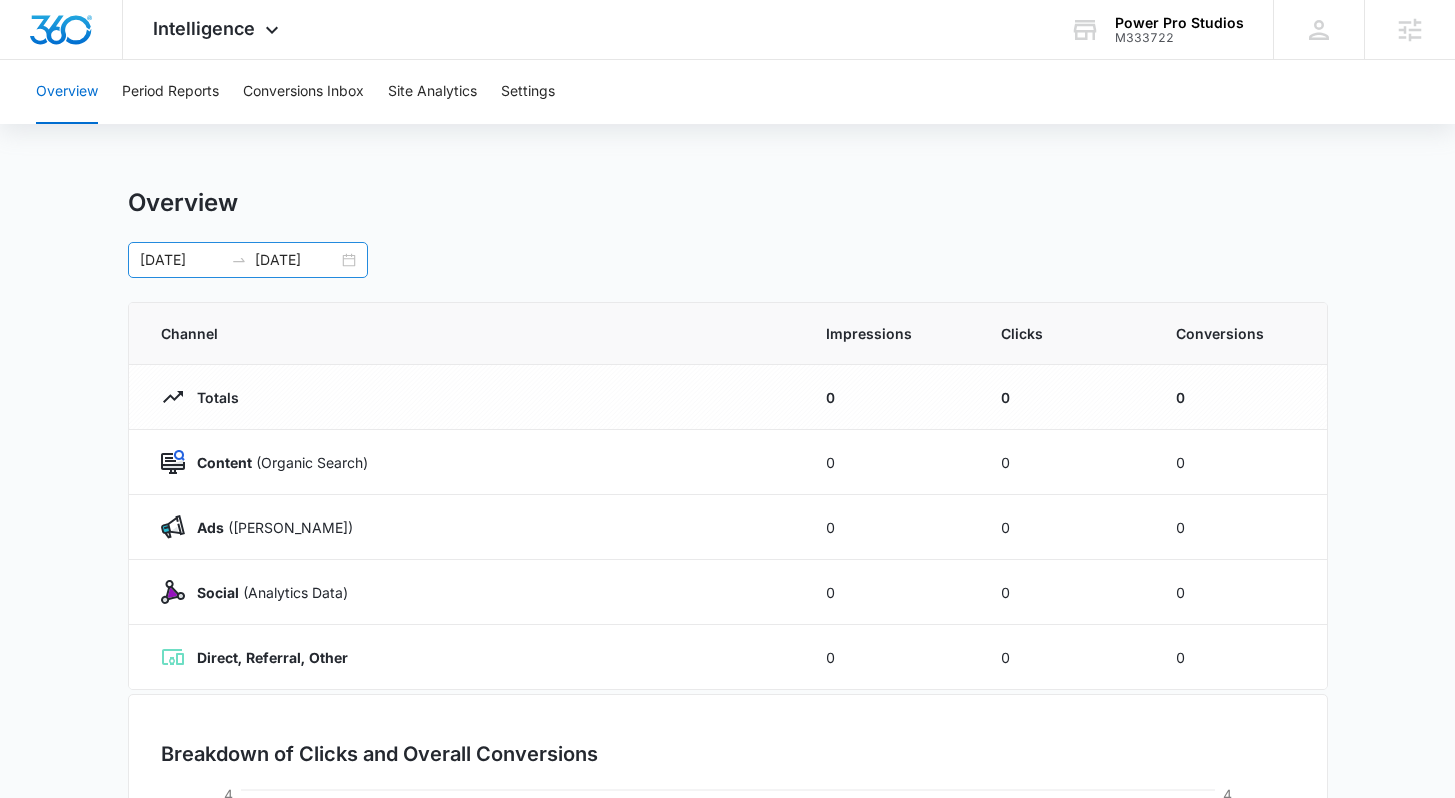 click on "06/02/2025 07/02/2025" at bounding box center [248, 260] 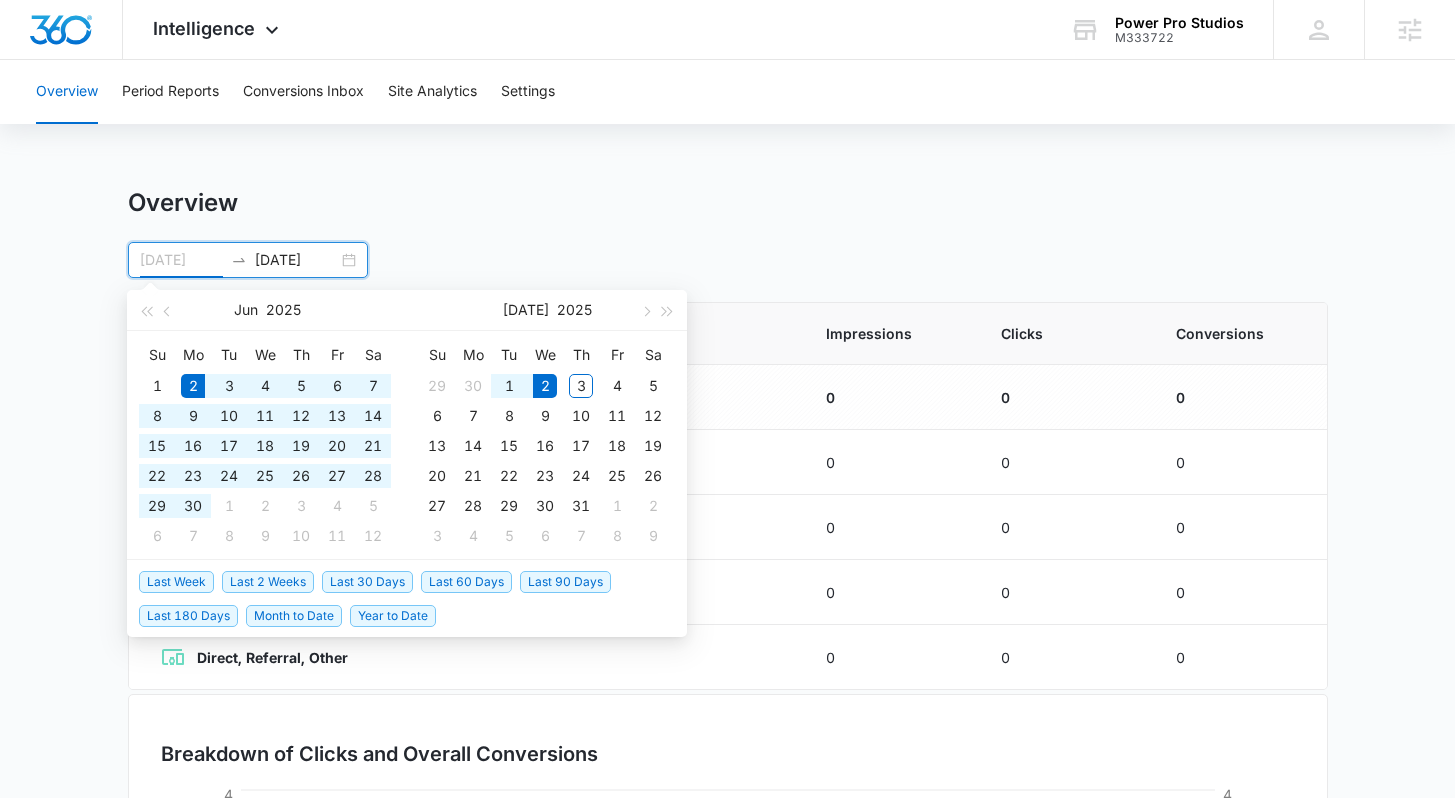 type on "06/02/2025" 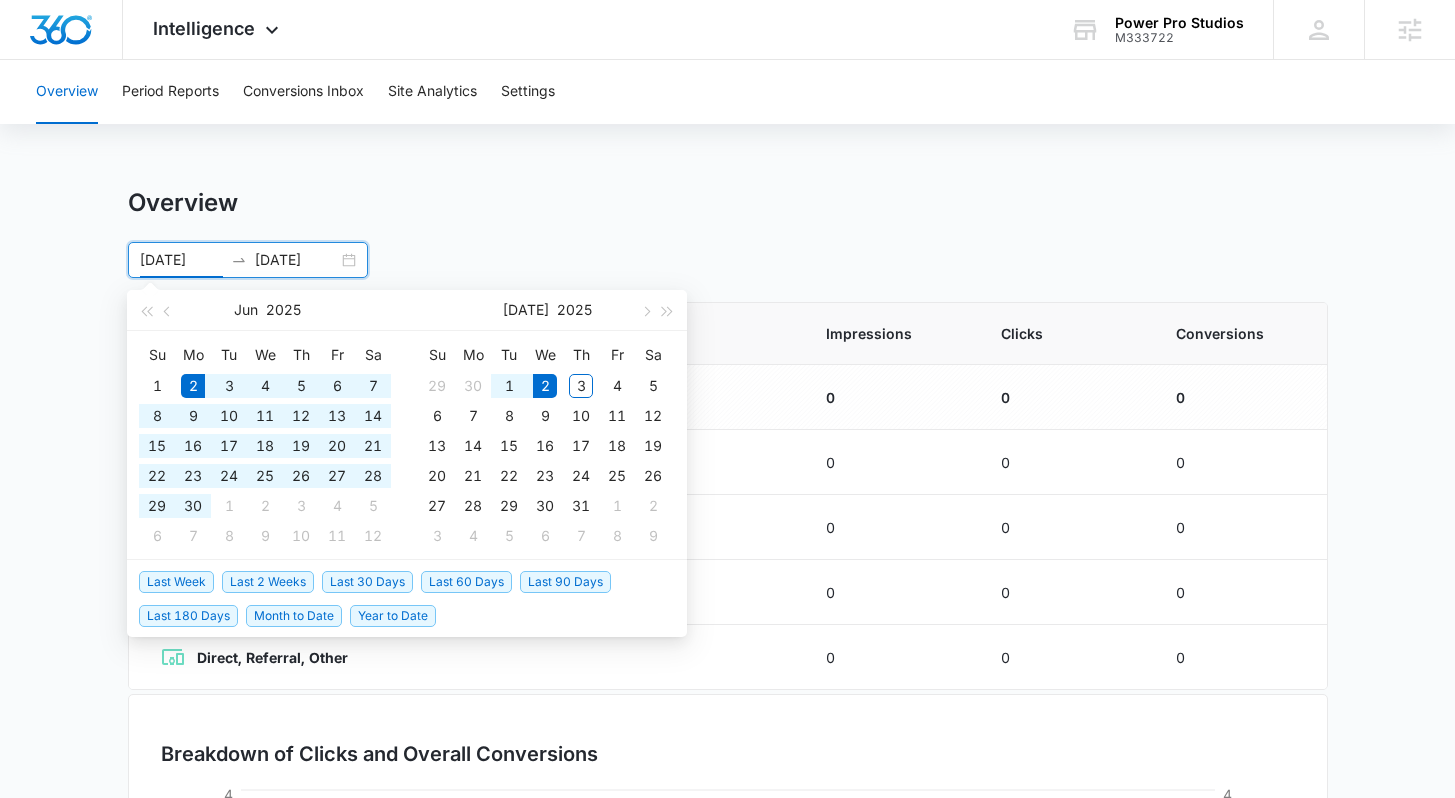 click on "Overview" at bounding box center (728, 203) 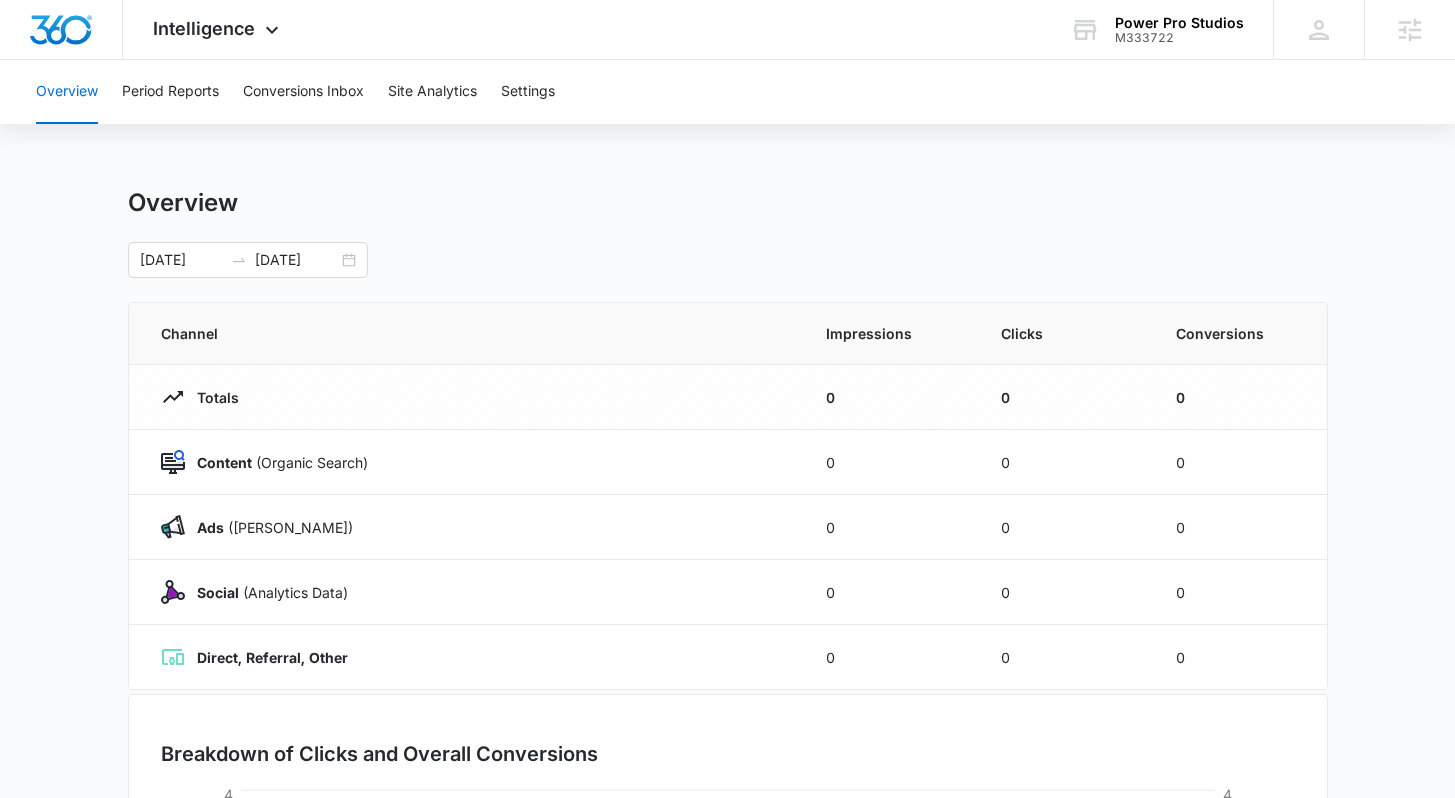 click on "Overview 06/02/2025 07/02/2025 Jun 2025 Su Mo Tu We Th Fr Sa 1 2 3 4 5 6 7 8 9 10 11 12 13 14 15 16 17 18 19 20 21 22 23 24 25 26 27 28 29 30 1 2 3 4 5 6 7 8 9 10 11 12 Jul 2025 Su Mo Tu We Th Fr Sa 29 30 1 2 3 4 5 6 7 8 9 10 11 12 13 14 15 16 17 18 19 20 21 22 23 24 25 26 27 28 29 30 31 1 2 3 4 5 6 7 8 9 Last  Week Last 2 Weeks Last 30 Days Last 60 Days Last 90 Days Last 180 Days Month to Date Year to Date Channel Impressions Clicks Conversions Totals   0 0 0 Content   (Organic Search) 0 0 0 Ads   (Ad Campaigns) 0 0 0 Social   (Analytics Data) 0 0 0 Direct, Referral, Other   0 0 0 Breakdown of Clicks and Overall Conversions 06/02/2025 06/07/2025 06/12/2025 06/17/2025 06/22/2025 06/27/2025 07/02/2025 0 1 2 3 4 Clicks 0 1 2 3 4 Conversions Organic Search Ad Campaigns Social Direct, Referral, Other Conversions" at bounding box center [727, 713] 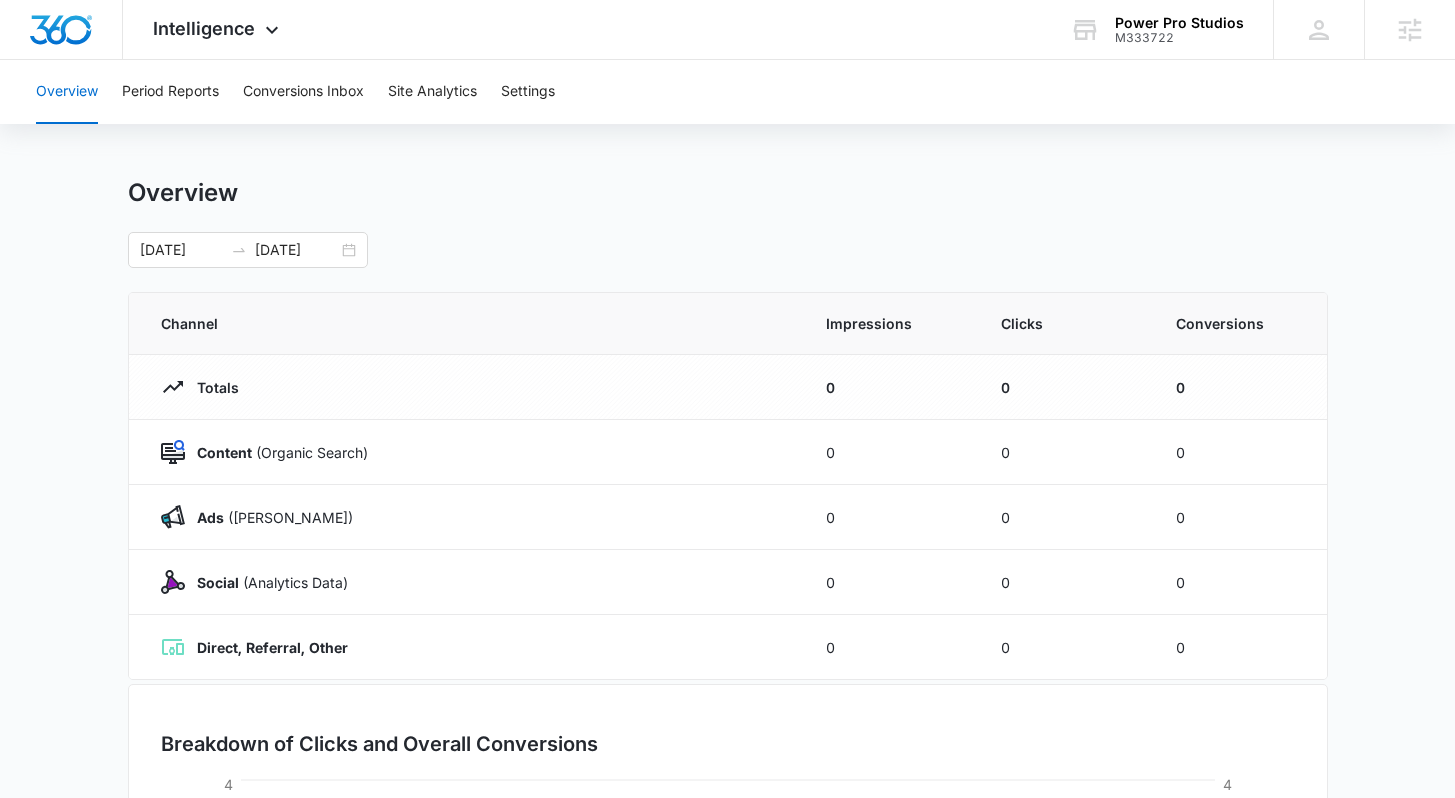 scroll, scrollTop: 13, scrollLeft: 0, axis: vertical 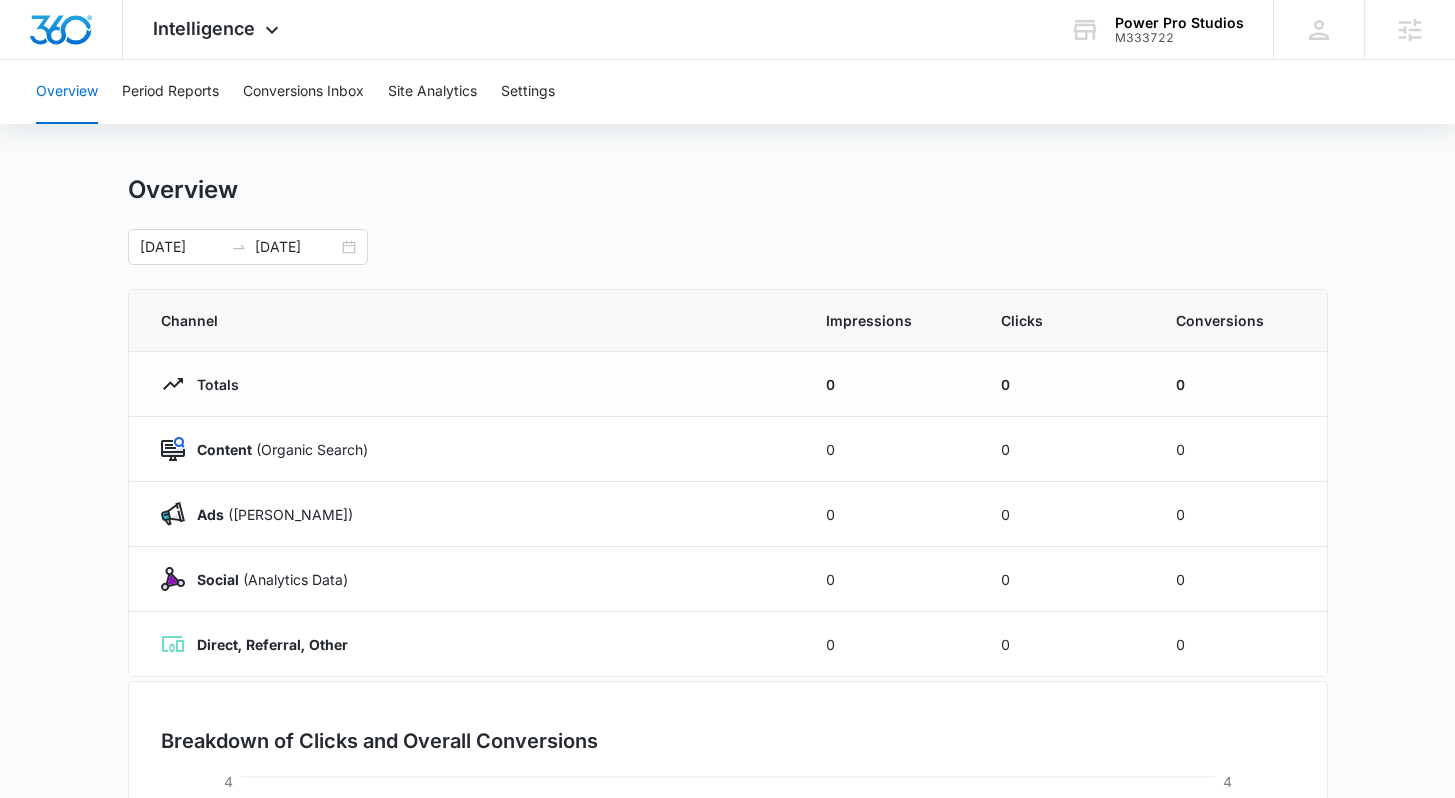 click on "Impressions" at bounding box center [889, 320] 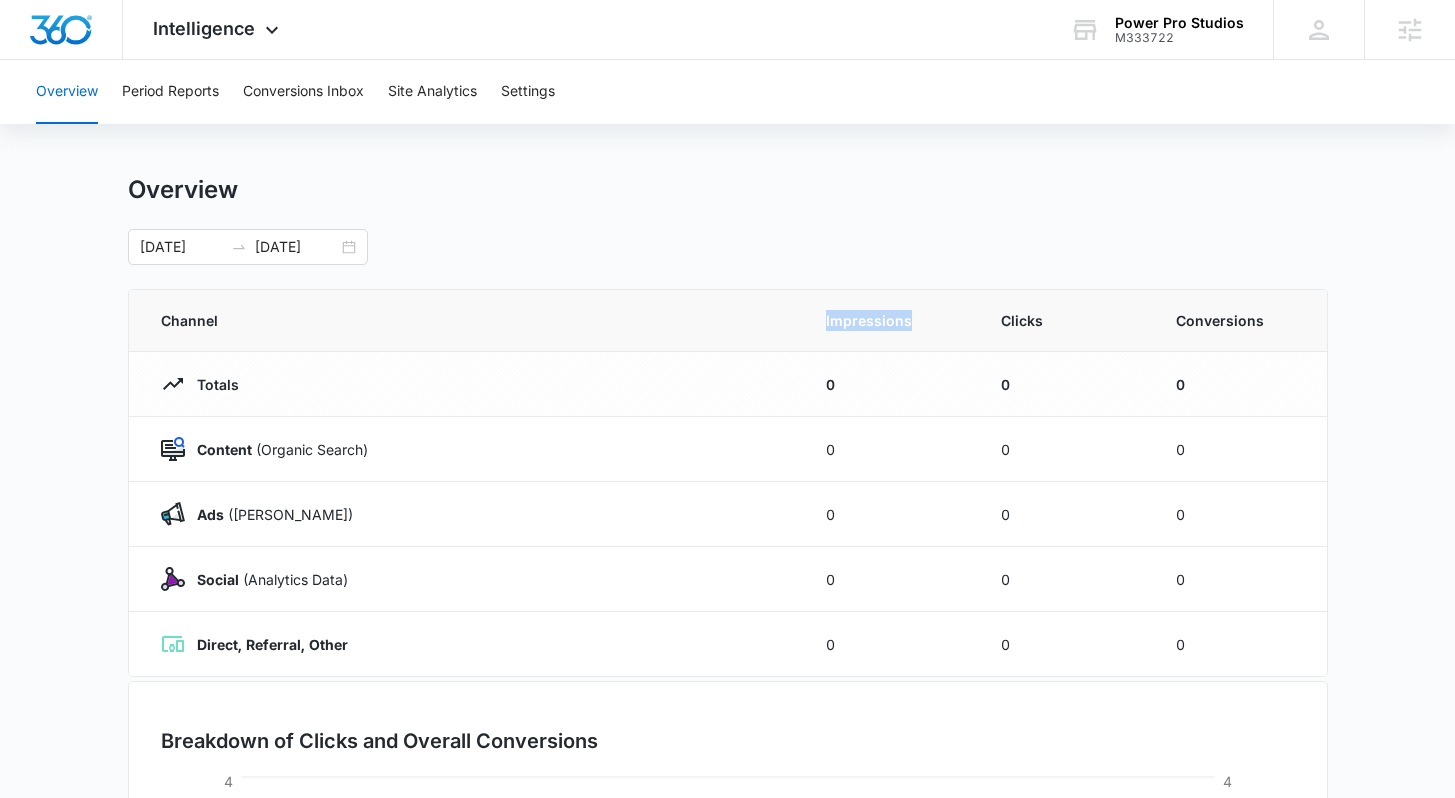 click on "Impressions" at bounding box center [889, 320] 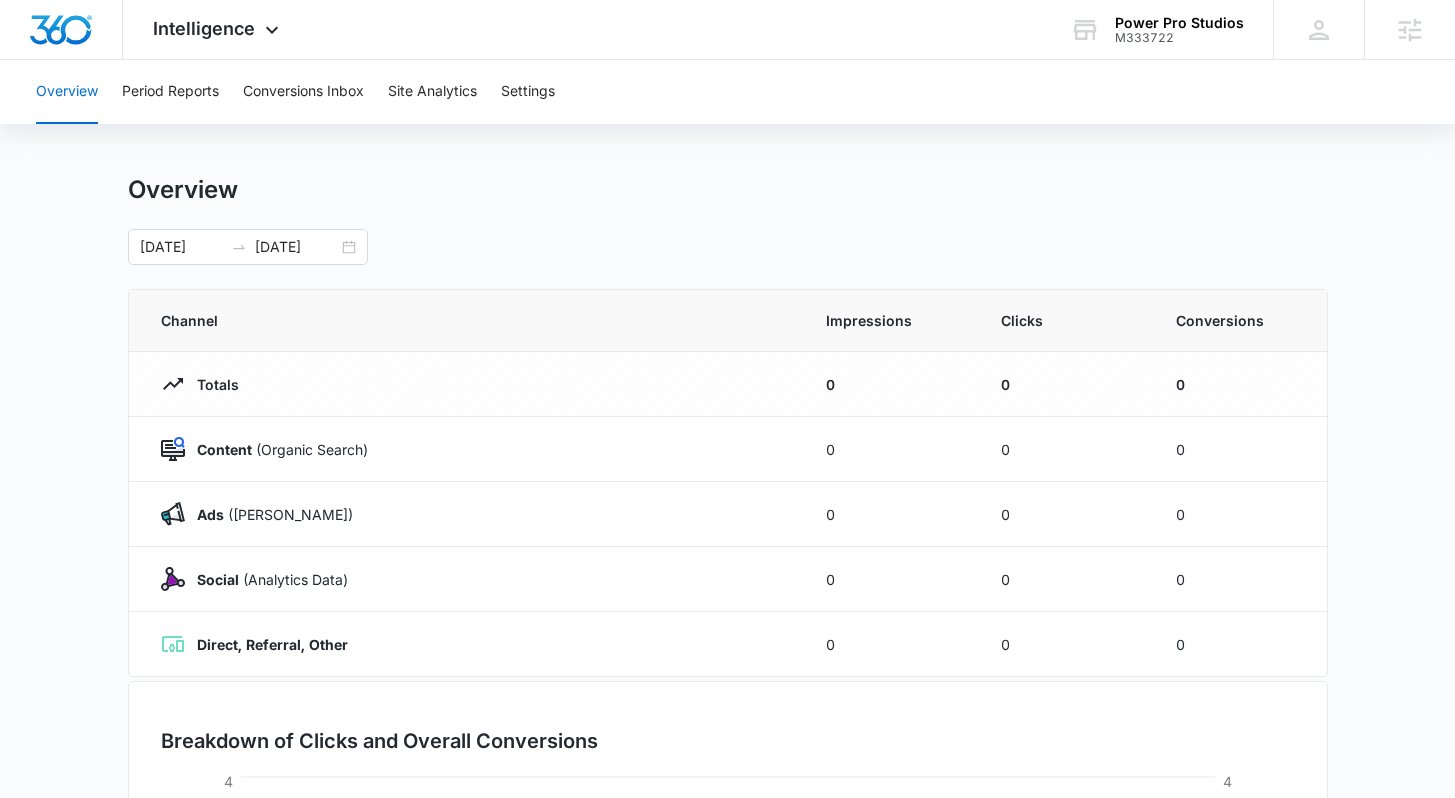 click on "Overview 06/02/2025 07/02/2025 Jun 2025 Su Mo Tu We Th Fr Sa 1 2 3 4 5 6 7 8 9 10 11 12 13 14 15 16 17 18 19 20 21 22 23 24 25 26 27 28 29 30 1 2 3 4 5 6 7 8 9 10 11 12 Jul 2025 Su Mo Tu We Th Fr Sa 29 30 1 2 3 4 5 6 7 8 9 10 11 12 13 14 15 16 17 18 19 20 21 22 23 24 25 26 27 28 29 30 31 1 2 3 4 5 6 7 8 9 Last  Week Last 2 Weeks Last 30 Days Last 60 Days Last 90 Days Last 180 Days Month to Date Year to Date Channel Impressions Clicks Conversions Totals   0 0 0 Content   (Organic Search) 0 0 0 Ads   (Ad Campaigns) 0 0 0 Social   (Analytics Data) 0 0 0 Direct, Referral, Other   0 0 0 Breakdown of Clicks and Overall Conversions 06/02/2025 06/07/2025 06/12/2025 06/17/2025 06/22/2025 06/27/2025 07/02/2025 0 1 2 3 4 Clicks 0 1 2 3 4 Conversions Organic Search Ad Campaigns Social Direct, Referral, Other Conversions" at bounding box center [728, 700] 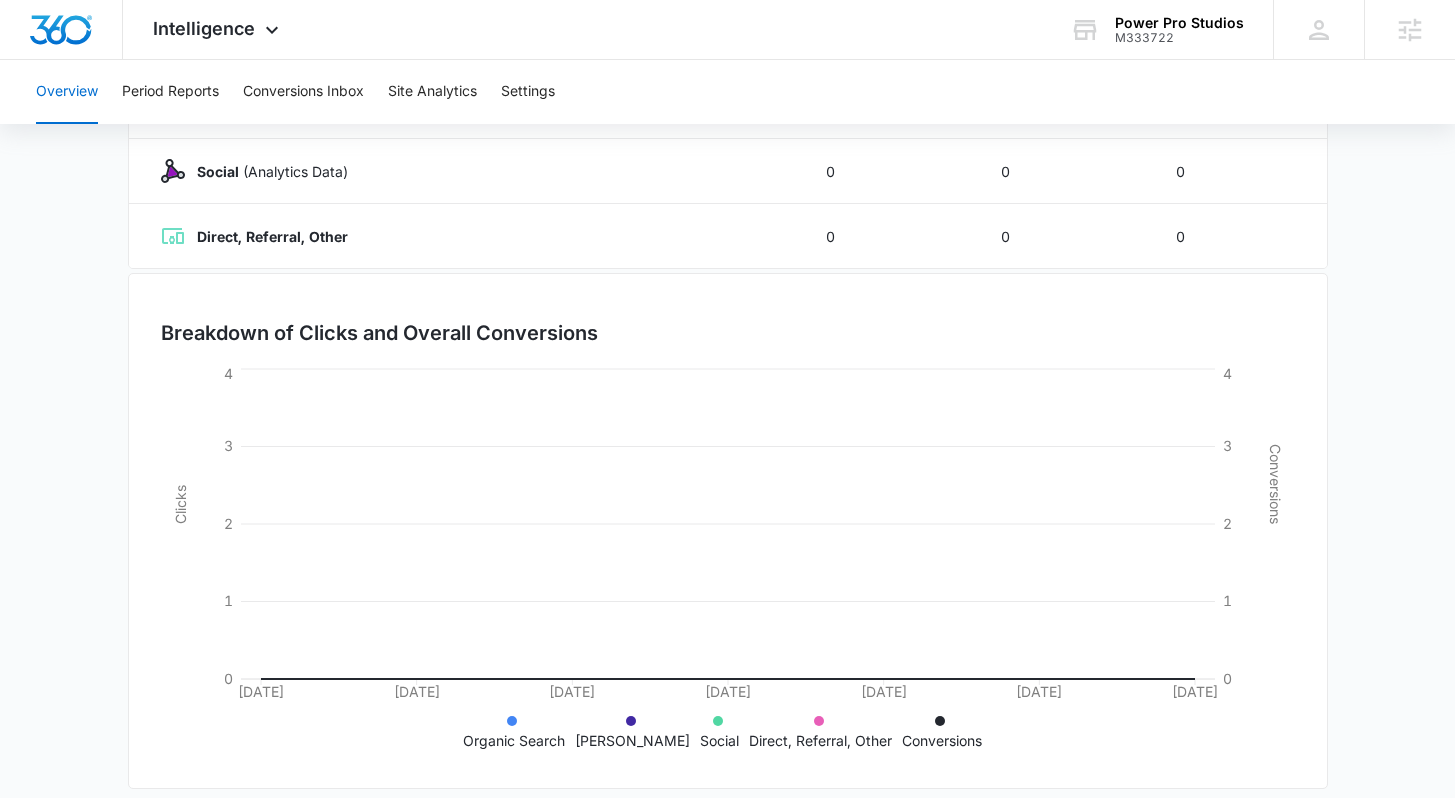 scroll, scrollTop: 440, scrollLeft: 0, axis: vertical 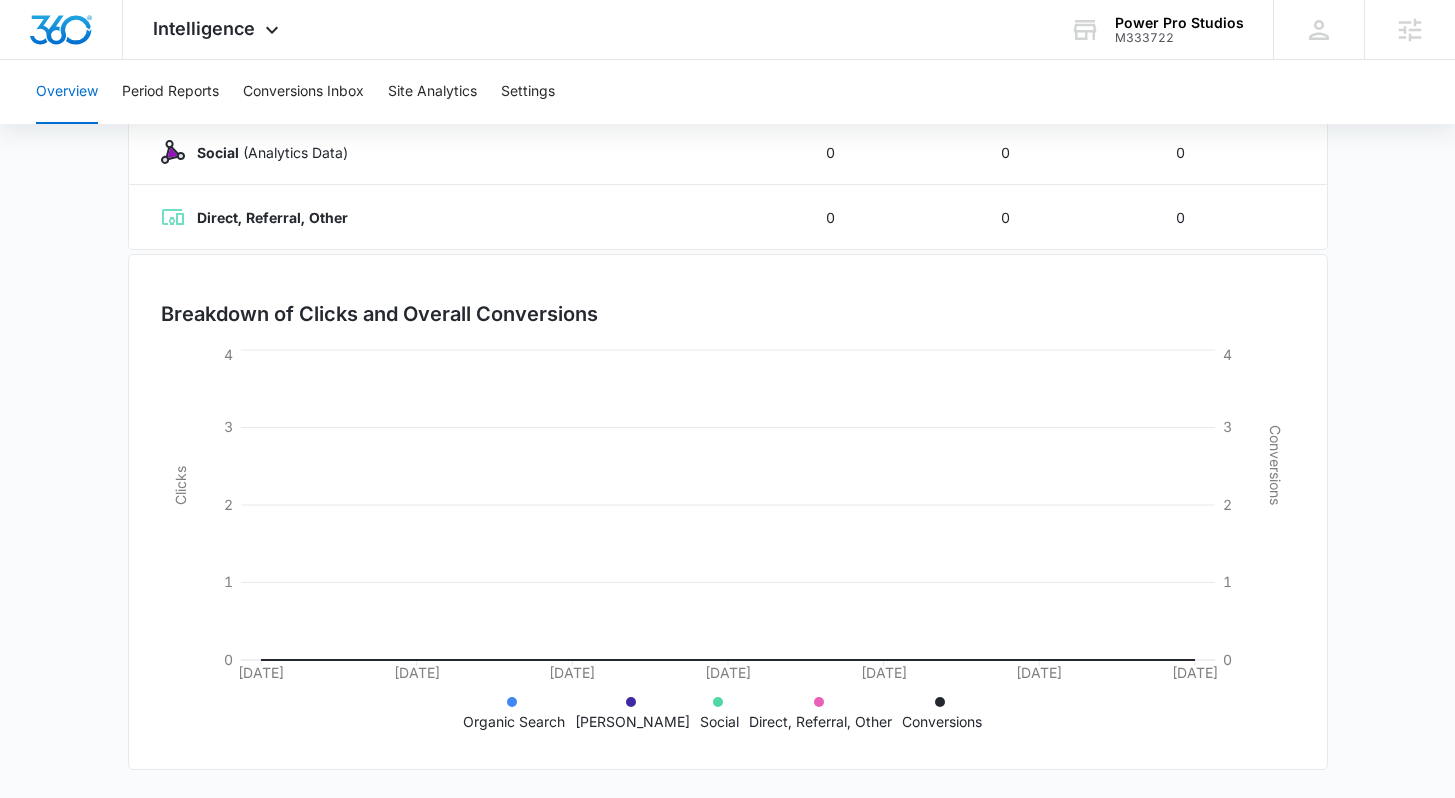 click on "Overview 06/02/2025 07/02/2025 Jun 2025 Su Mo Tu We Th Fr Sa 1 2 3 4 5 6 7 8 9 10 11 12 13 14 15 16 17 18 19 20 21 22 23 24 25 26 27 28 29 30 1 2 3 4 5 6 7 8 9 10 11 12 Jul 2025 Su Mo Tu We Th Fr Sa 29 30 1 2 3 4 5 6 7 8 9 10 11 12 13 14 15 16 17 18 19 20 21 22 23 24 25 26 27 28 29 30 31 1 2 3 4 5 6 7 8 9 Last  Week Last 2 Weeks Last 30 Days Last 60 Days Last 90 Days Last 180 Days Month to Date Year to Date Channel Impressions Clicks Conversions Totals   0 0 0 Content   (Organic Search) 0 0 0 Ads   (Ad Campaigns) 0 0 0 Social   (Analytics Data) 0 0 0 Direct, Referral, Other   0 0 0 Breakdown of Clicks and Overall Conversions 06/02/2025 06/07/2025 06/12/2025 06/17/2025 06/22/2025 06/27/2025 07/02/2025 0 1 2 3 4 Clicks 0 1 2 3 4 Conversions Organic Search Ad Campaigns Social Direct, Referral, Other Conversions" at bounding box center (727, 273) 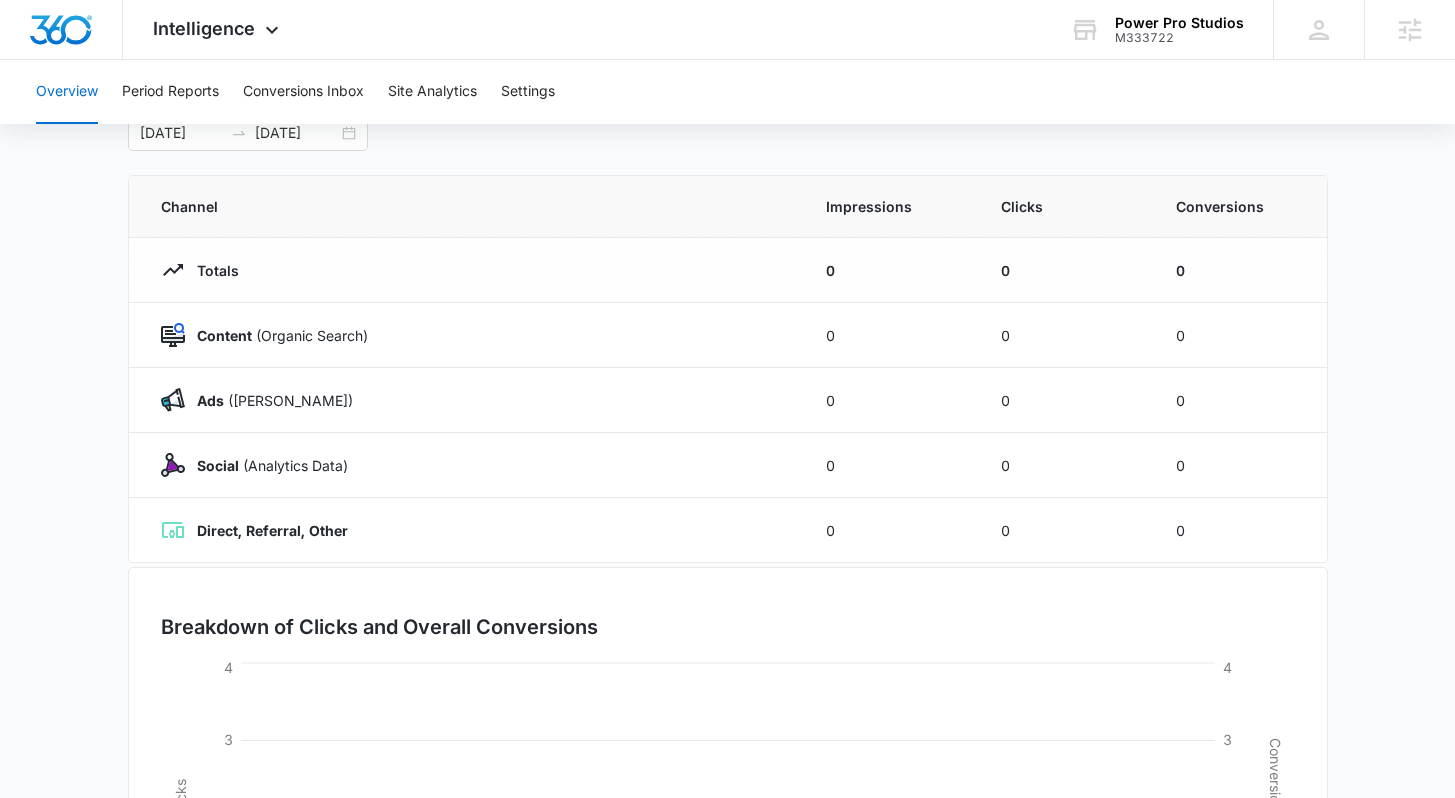 scroll, scrollTop: 0, scrollLeft: 0, axis: both 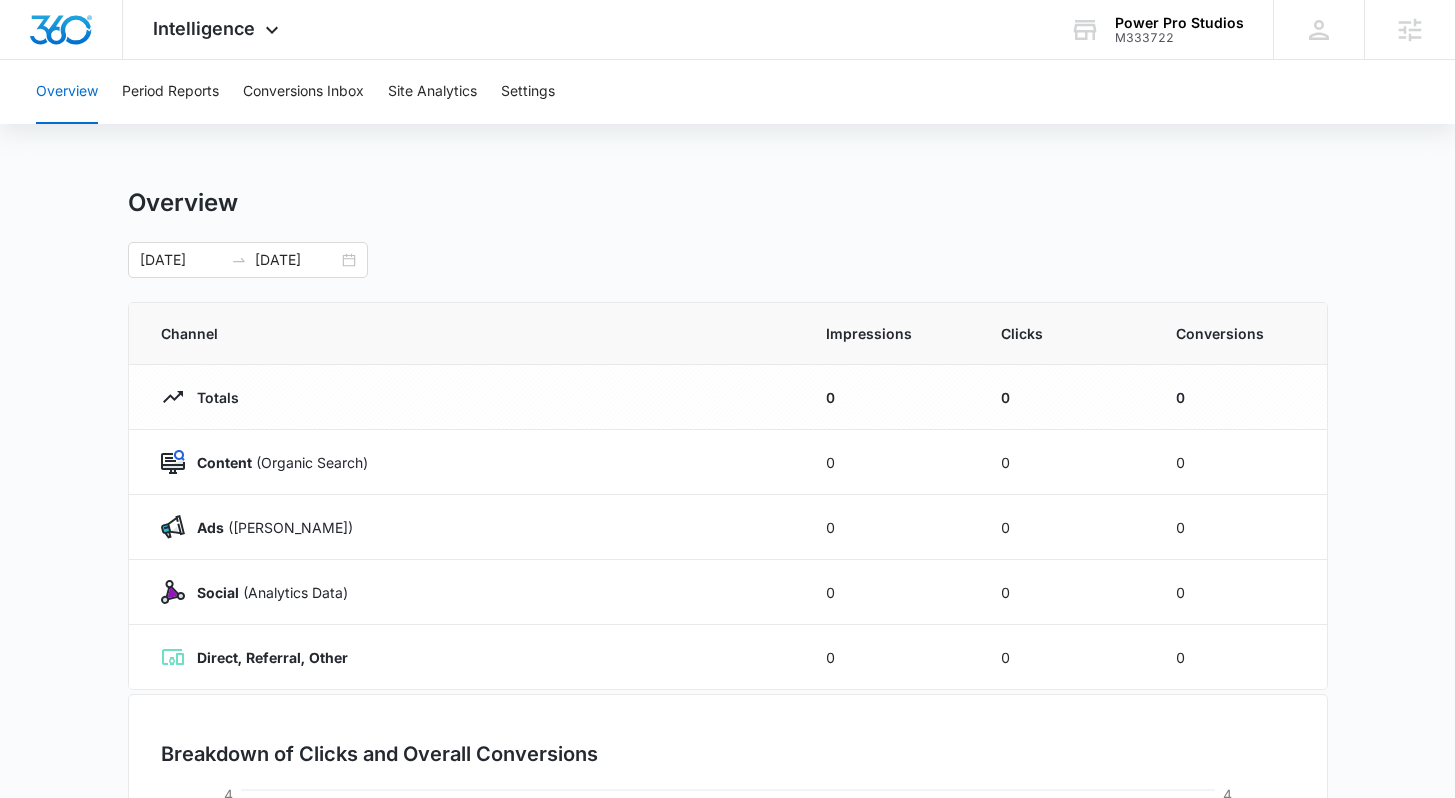 click on "Overview 06/02/2025 07/02/2025 Jun 2025 Su Mo Tu We Th Fr Sa 1 2 3 4 5 6 7 8 9 10 11 12 13 14 15 16 17 18 19 20 21 22 23 24 25 26 27 28 29 30 1 2 3 4 5 6 7 8 9 10 11 12 Jul 2025 Su Mo Tu We Th Fr Sa 29 30 1 2 3 4 5 6 7 8 9 10 11 12 13 14 15 16 17 18 19 20 21 22 23 24 25 26 27 28 29 30 31 1 2 3 4 5 6 7 8 9 Last  Week Last 2 Weeks Last 30 Days Last 60 Days Last 90 Days Last 180 Days Month to Date Year to Date Channel Impressions Clicks Conversions Totals   0 0 0 Content   (Organic Search) 0 0 0 Ads   (Ad Campaigns) 0 0 0 Social   (Analytics Data) 0 0 0 Direct, Referral, Other   0 0 0 Breakdown of Clicks and Overall Conversions 06/02/2025 06/07/2025 06/12/2025 06/17/2025 06/22/2025 06/27/2025 07/02/2025 0 1 2 3 4 Clicks 0 1 2 3 4 Conversions Organic Search Ad Campaigns Social Direct, Referral, Other Conversions" at bounding box center (727, 713) 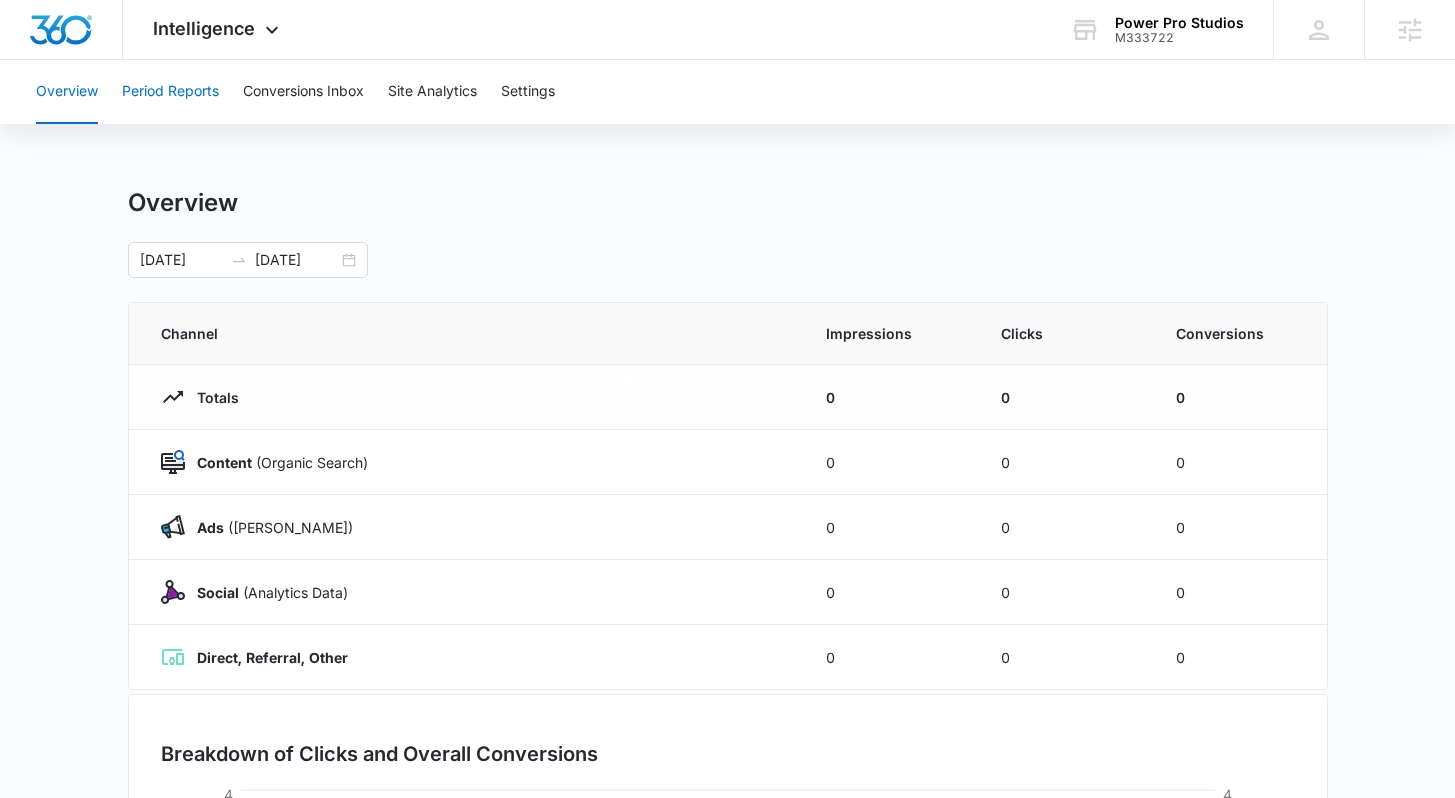 click on "Period Reports" at bounding box center (170, 92) 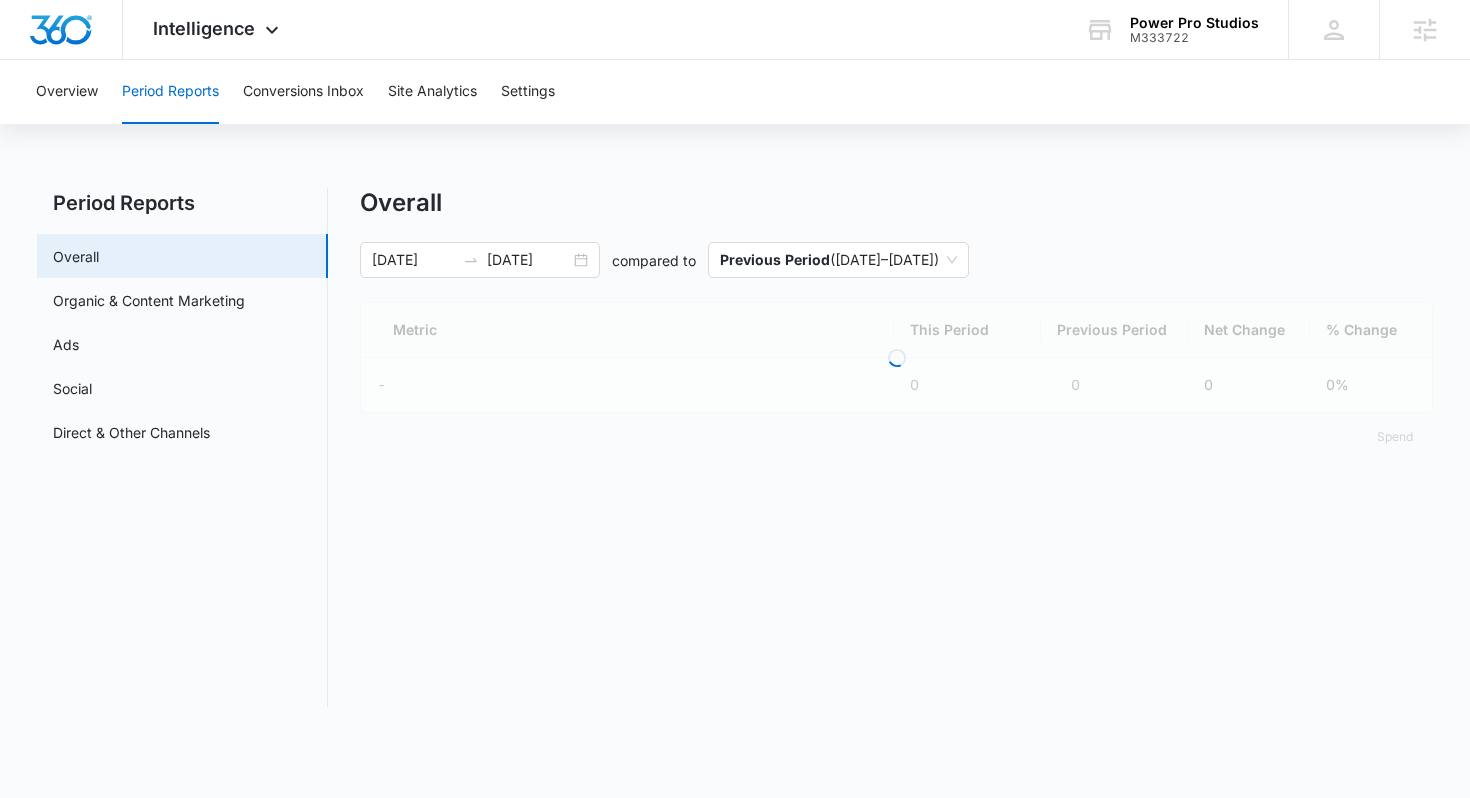 click on "Period Reports Overall Organic & Content Marketing Ads Social Direct & Other Channels Overall 06/02/2025 07/02/2025 compared to Previous Period  ( 05/02/2025  –  06/01/2025 ) Loading Metric This Period Previous  Period Net Change % Change           - 0 0 0 0% Spend" at bounding box center [735, 447] 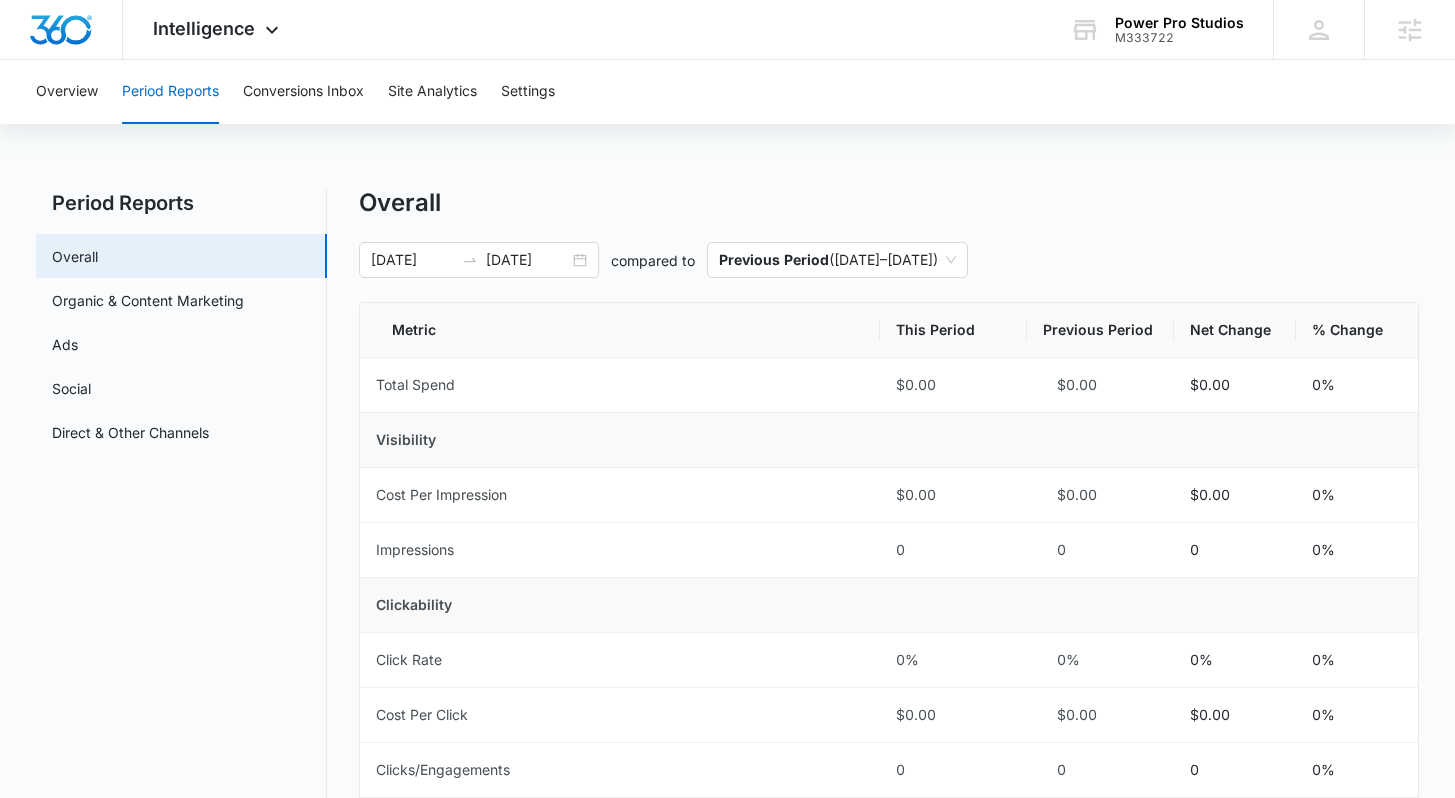 click on "Period Reports Overall Organic & Content Marketing Ads Social Direct & Other Channels Overall 06/02/2025 07/02/2025 compared to Previous Period  ( 05/02/2025  –  06/01/2025 ) Metric This Period Previous  Period Net Change % Change           Total Spend $0.00 $0.00 $0.00 0% Visibility Cost Per Impression $0.00 $0.00 $0.00 0% Impressions 0 0 0 0% Clickability Click Rate 0% 0% 0% 0% Cost Per Click $0.00 $0.00 $0.00 0% Clicks/Engagements 0 0 0 0% Convertibility Conversion Rate 0% 0% 0% 0% Cost Per Conversion $0.00 $0.00 $0.00 0% Conversions 0 0 0 0% Other Average Daily Cost $0.00 $0.00 $0.00 0% Pages Per Website Visit 0 0 0 0% Average Time On Website 0m 0s 0m 0s 0m 0s 0% Website Bounce Rate 0% 0% 0% 0% % New Website Visits 0% 0% 0% 0% New Website Visits 0 0 0 0% Website Visits 0 0 0 0% % ROI 0% 0% 0% 0% ROI $0.00 $0.00 $0.00 0% Estimated Revenue $0.00 $0.00 $0.00 0% Spend" at bounding box center [727, 941] 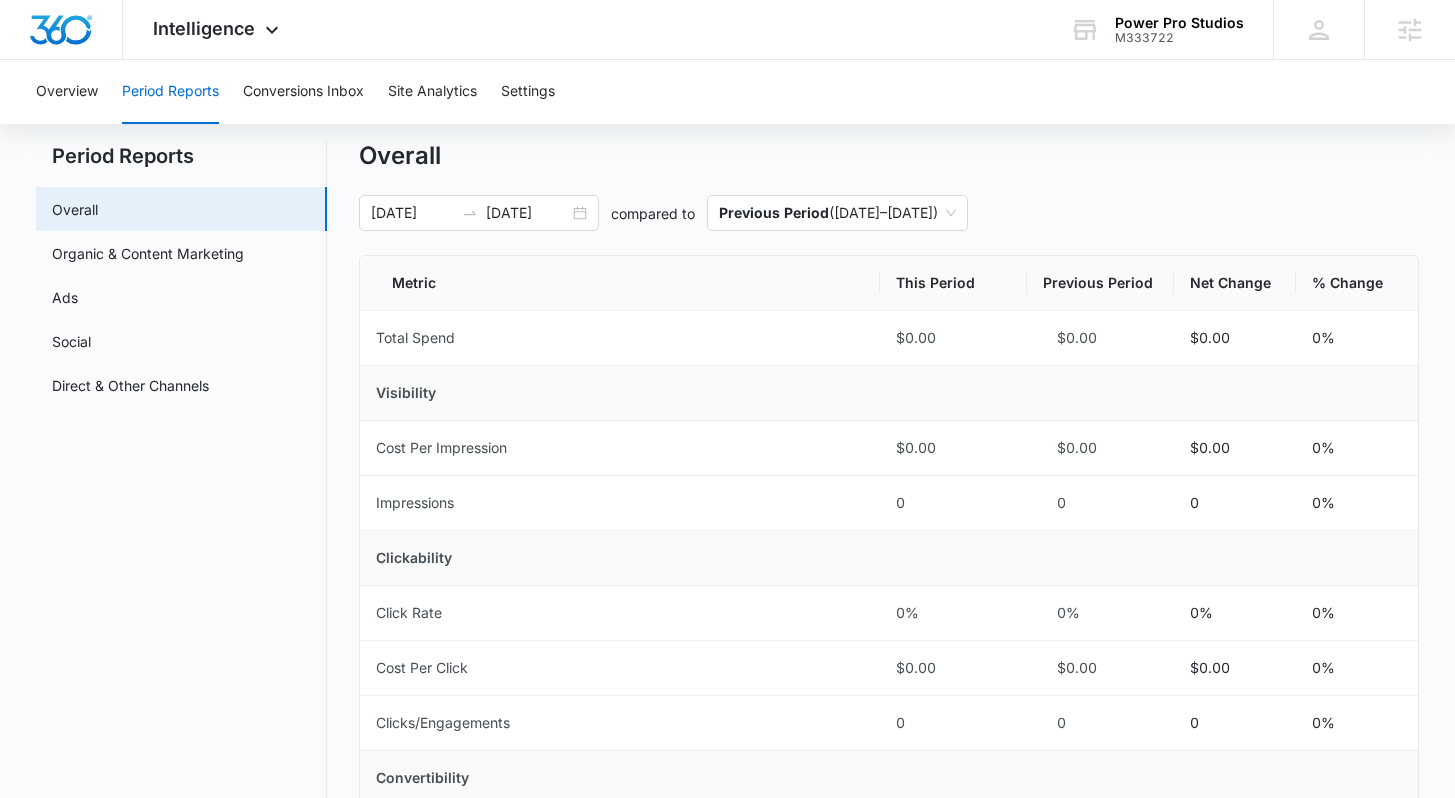 scroll, scrollTop: 0, scrollLeft: 0, axis: both 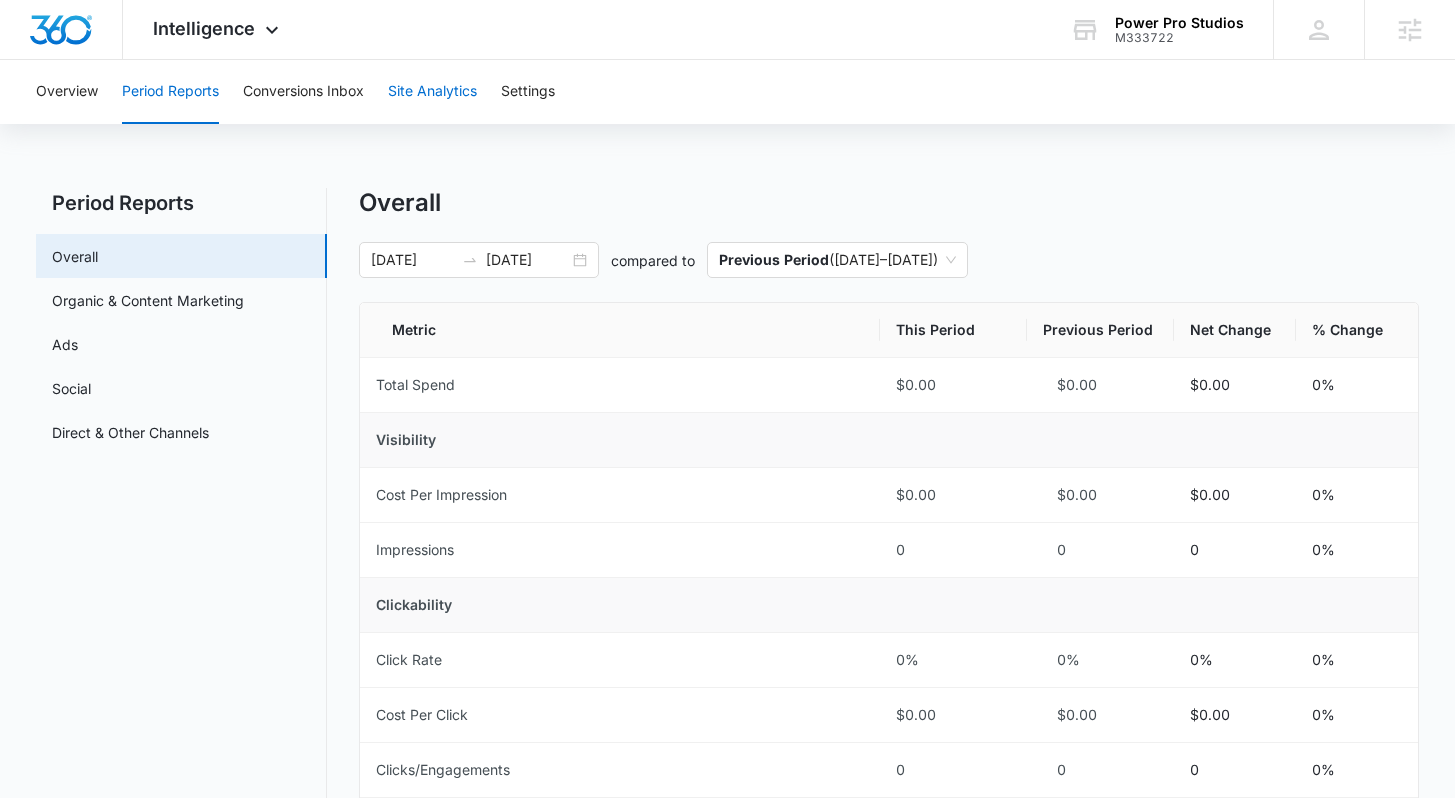 click on "Site Analytics" at bounding box center (432, 92) 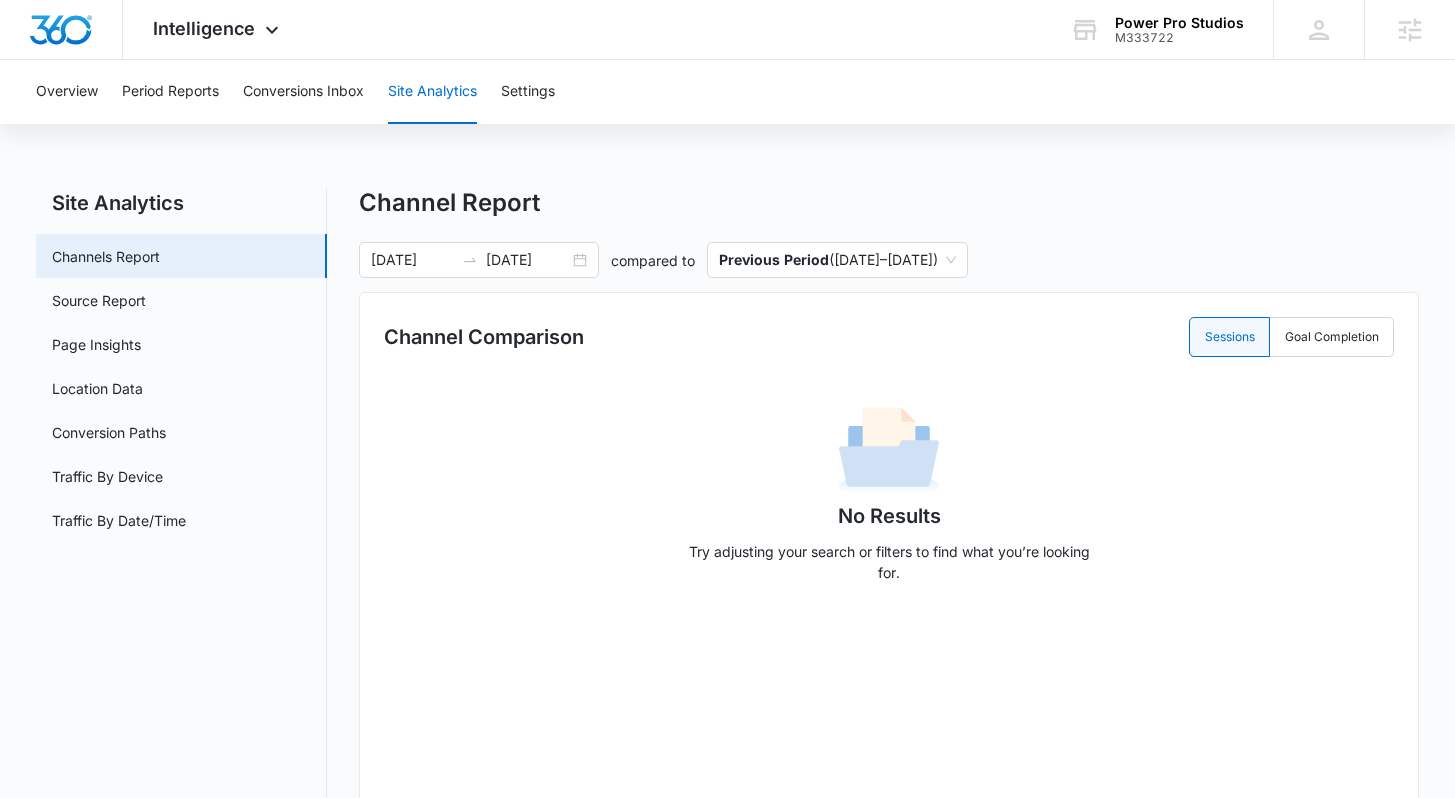 click on "Site Analytics Channels Report Source Report Page Insights Location Data Conversion Paths Traffic By Device Traffic By Date/Time Channel Report 06/02/2025 07/02/2025 compared to Previous Period  ( 05/02/2025  –  06/01/2025 ) Channel Comparison Sessions Goal Completion No Results Try adjusting your search or filters to find what you’re looking for.   Channel Sessions Goal Completion Conversion Rate Bounce Rate No Results Try adjusting your search or filters to find what you’re looking for." at bounding box center [727, 668] 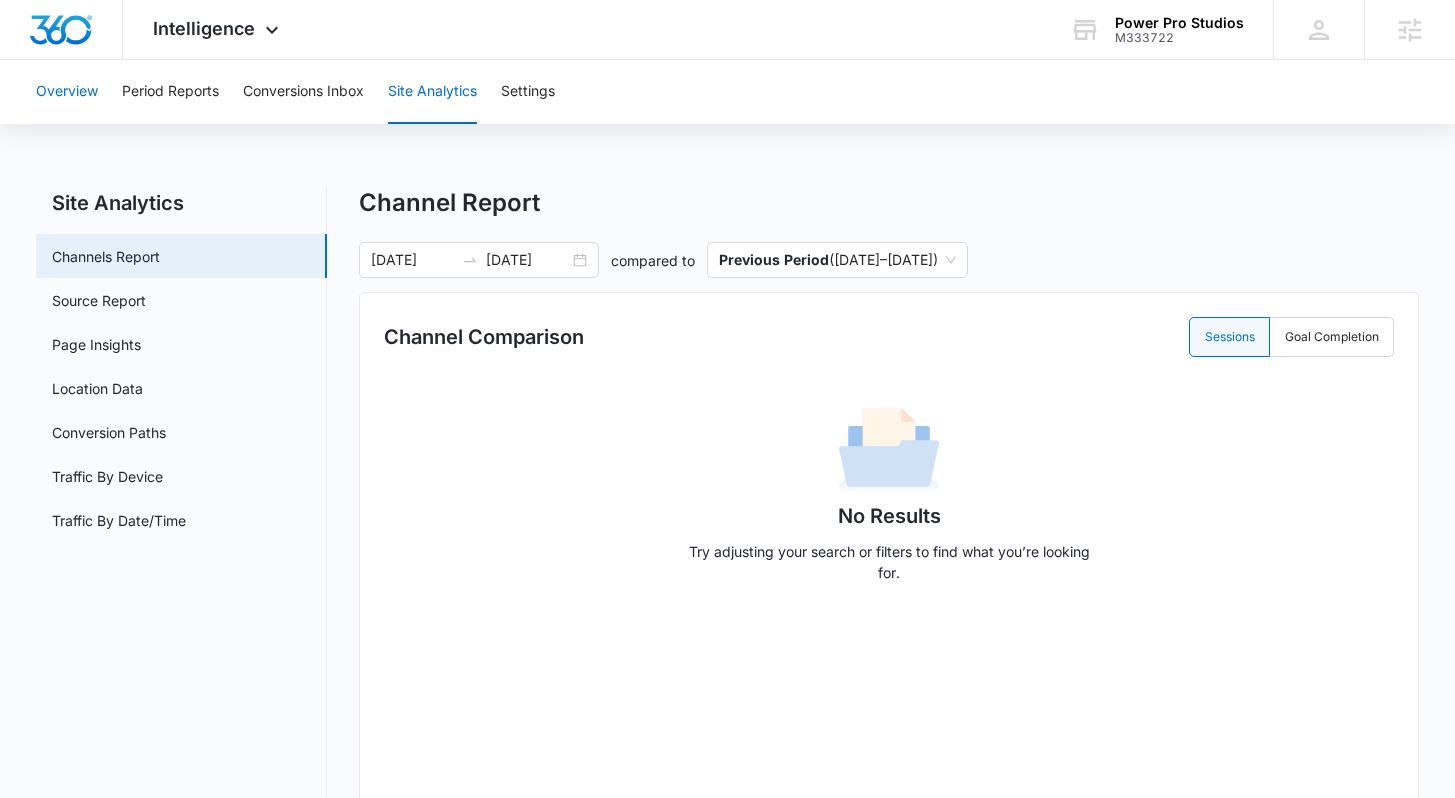 click on "Overview" at bounding box center (67, 92) 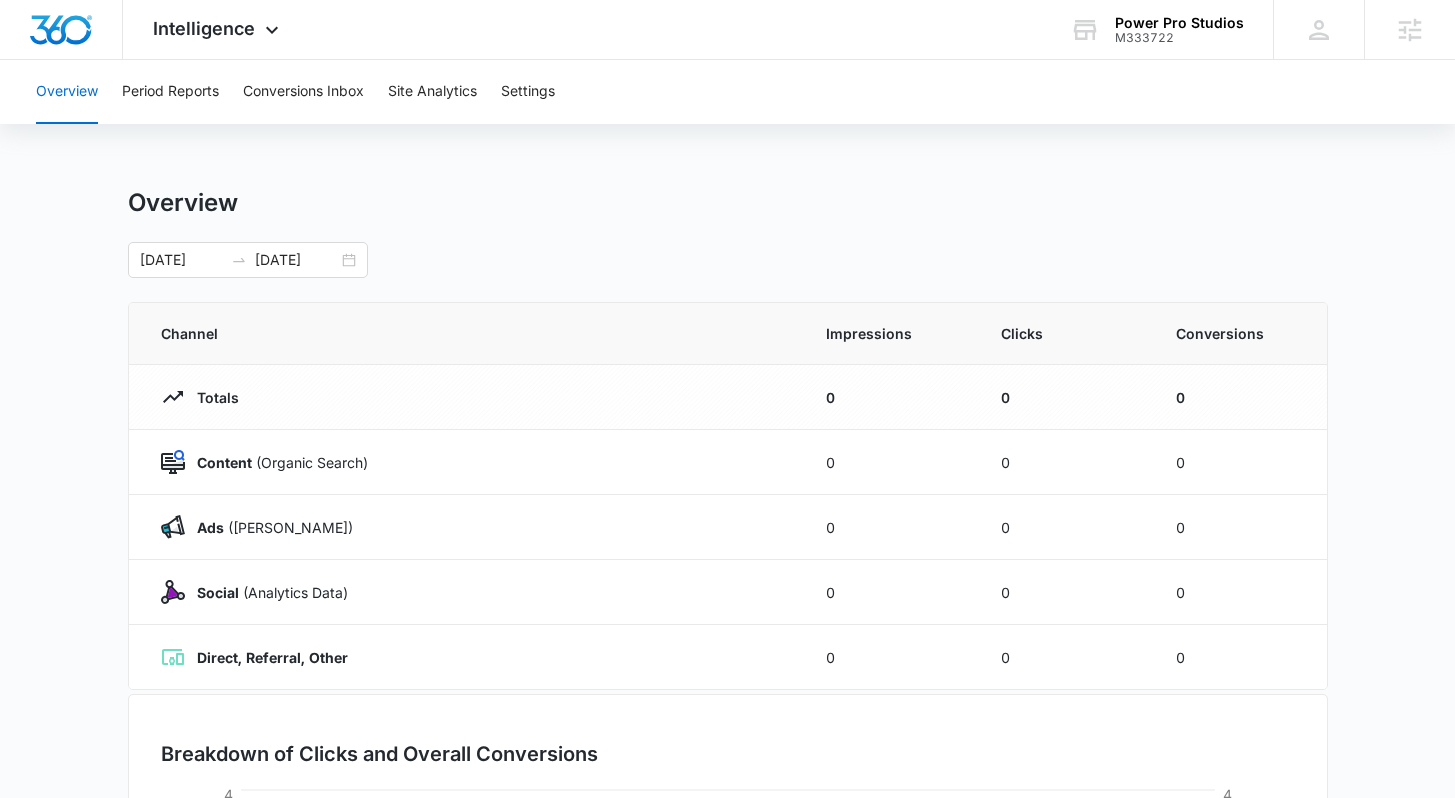 click on "Overview Period Reports Conversions Inbox Site Analytics Settings Overview 06/02/2025 07/02/2025 Channel Impressions Clicks Conversions Totals   0 0 0 Content   (Organic Search) 0 0 0 Ads   (Ad Campaigns) 0 0 0 Social   (Analytics Data) 0 0 0 Direct, Referral, Other   0 0 0 Breakdown of Clicks and Overall Conversions 06/02/2025 06/07/2025 06/12/2025 06/17/2025 06/22/2025 06/27/2025 07/02/2025 0 1 2 3 4 Clicks 0 1 2 3 4 Conversions Organic Search Ad Campaigns Social Direct, Referral, Other Conversions" at bounding box center [727, 649] 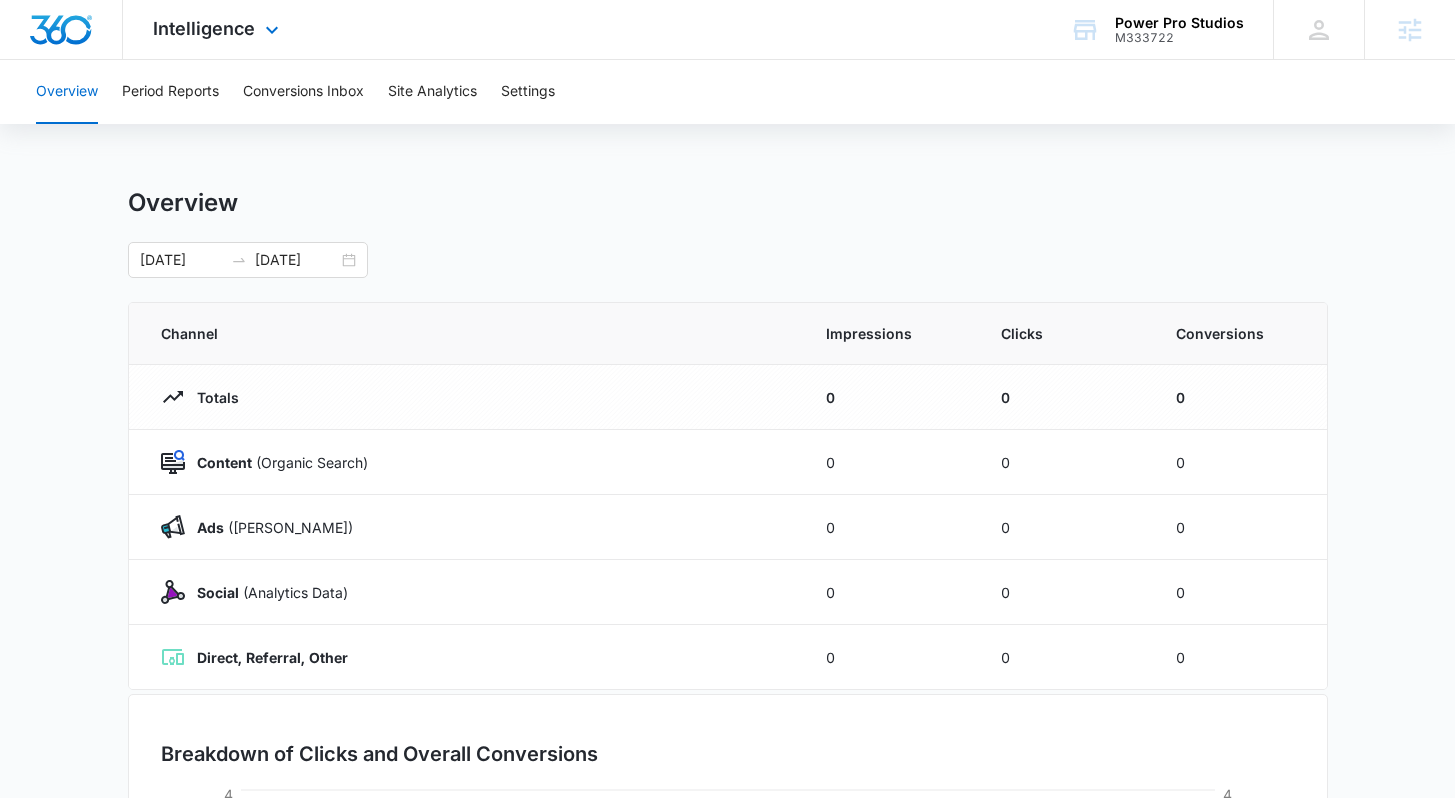 click at bounding box center (61, 30) 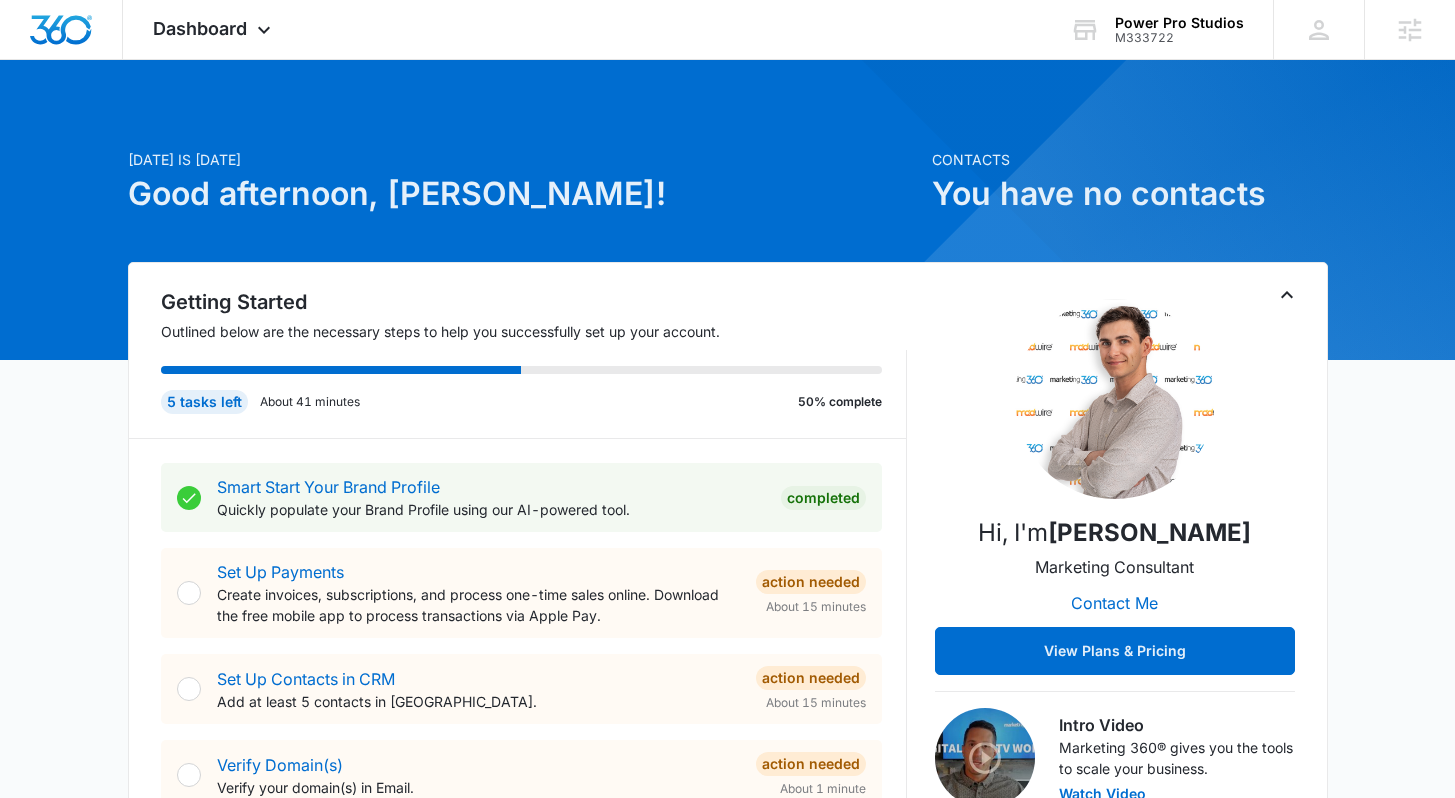 click on "Today is Thursday, July 3rd Good afternoon, Lindsey! Contacts You have no contacts Getting Started Outlined below are the necessary steps to help you successfully set up your account. 5 tasks left About 41 minutes 50% complete Smart Start Your Brand Profile Quickly populate your Brand Profile using our AI-powered tool. Completed Set Up Payments Create invoices, subscriptions, and process one-time sales online. Download the free mobile app to process transactions via Apple Pay. Action Needed About 15 minutes Set Up Contacts in CRM Add at least 5 contacts in CRM. Action Needed About 15 minutes Verify Domain(s) Verify your domain(s) in Email. Action Needed About 1 minute Add Location(s) in Settings Add your business location(s) in Settings. Completed Activate Social Activate your social account in order to connect your social profiles. Completed Connect Your Social Profile(s) Add your social media account(s) in Social. Action Needed About 5 minutes Set Up Reputation Complete the setup wizard in Reputation. Forms" at bounding box center (727, 1211) 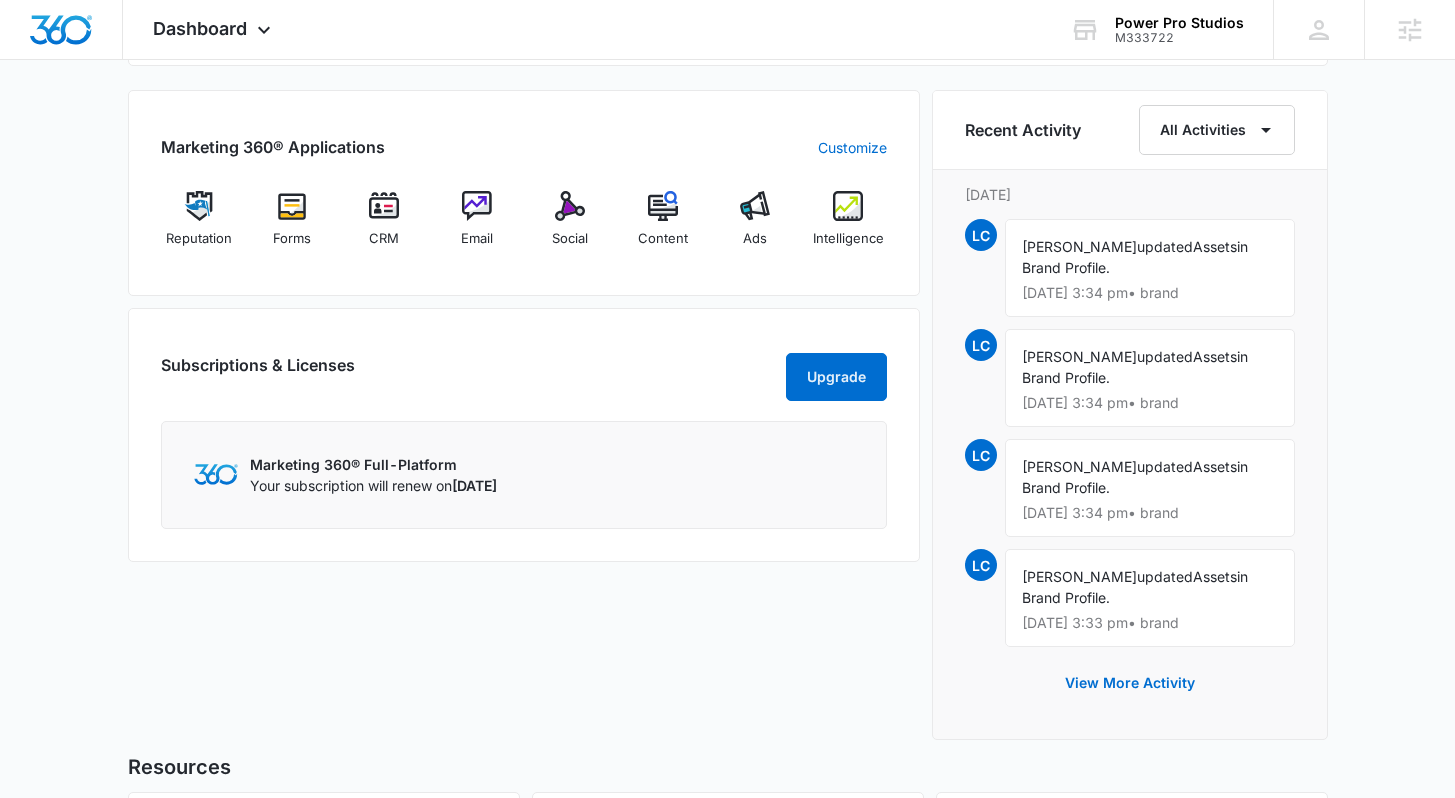 scroll, scrollTop: 1213, scrollLeft: 0, axis: vertical 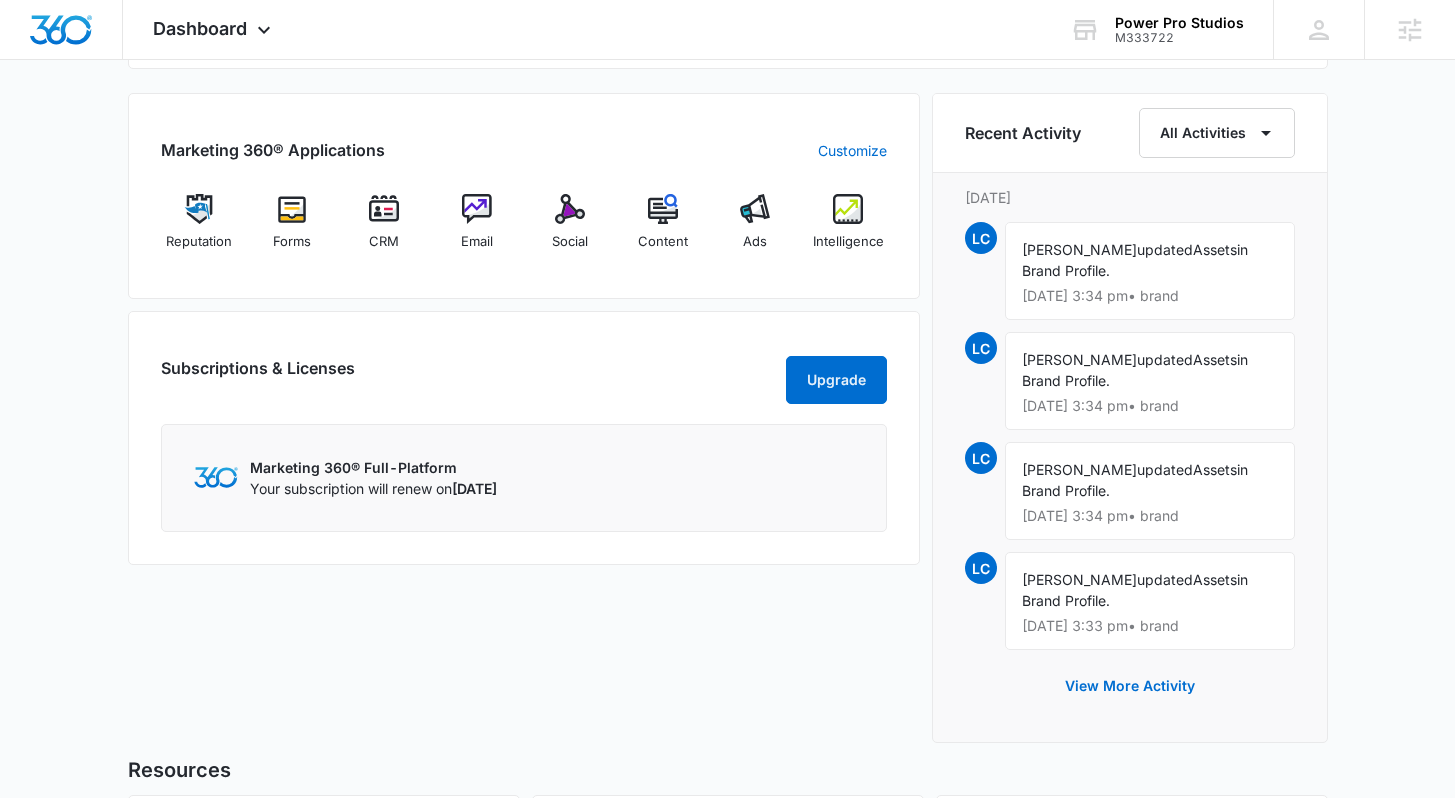 click on "Marketing 360® Applications Customize Reputation Forms CRM Email Social Content Ads Intelligence Subscriptions & Licenses Upgrade Marketing 360® Full-Platform Your subscription will renew on  August 01, 2025 Recent Activity All Activities Wednesday, July 2nd LC Lindsey Collett  updated  Assets  in Brand Profile.  Jul 2 at 3:34 pm  • brand LC Lindsey Collett  updated  Assets  in Brand Profile.  Jul 2 at 3:34 pm  • brand LC Lindsey Collett  updated  Assets  in Brand Profile.  Jul 2 at 3:34 pm  • brand LC Lindsey Collett  updated  Assets  in Brand Profile.  Jul 2 at 3:33 pm  • brand View More Activity" at bounding box center [728, 424] 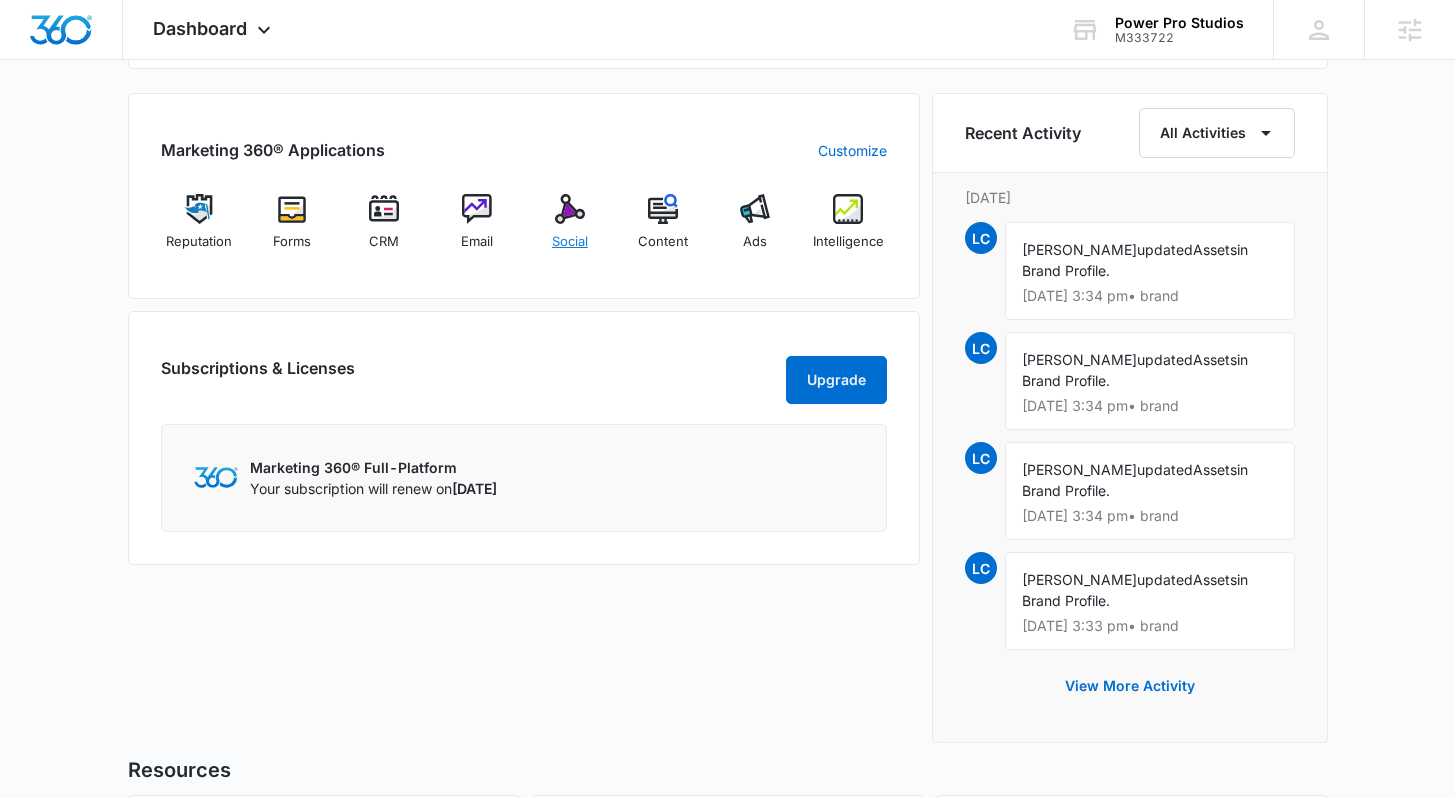 click at bounding box center [570, 209] 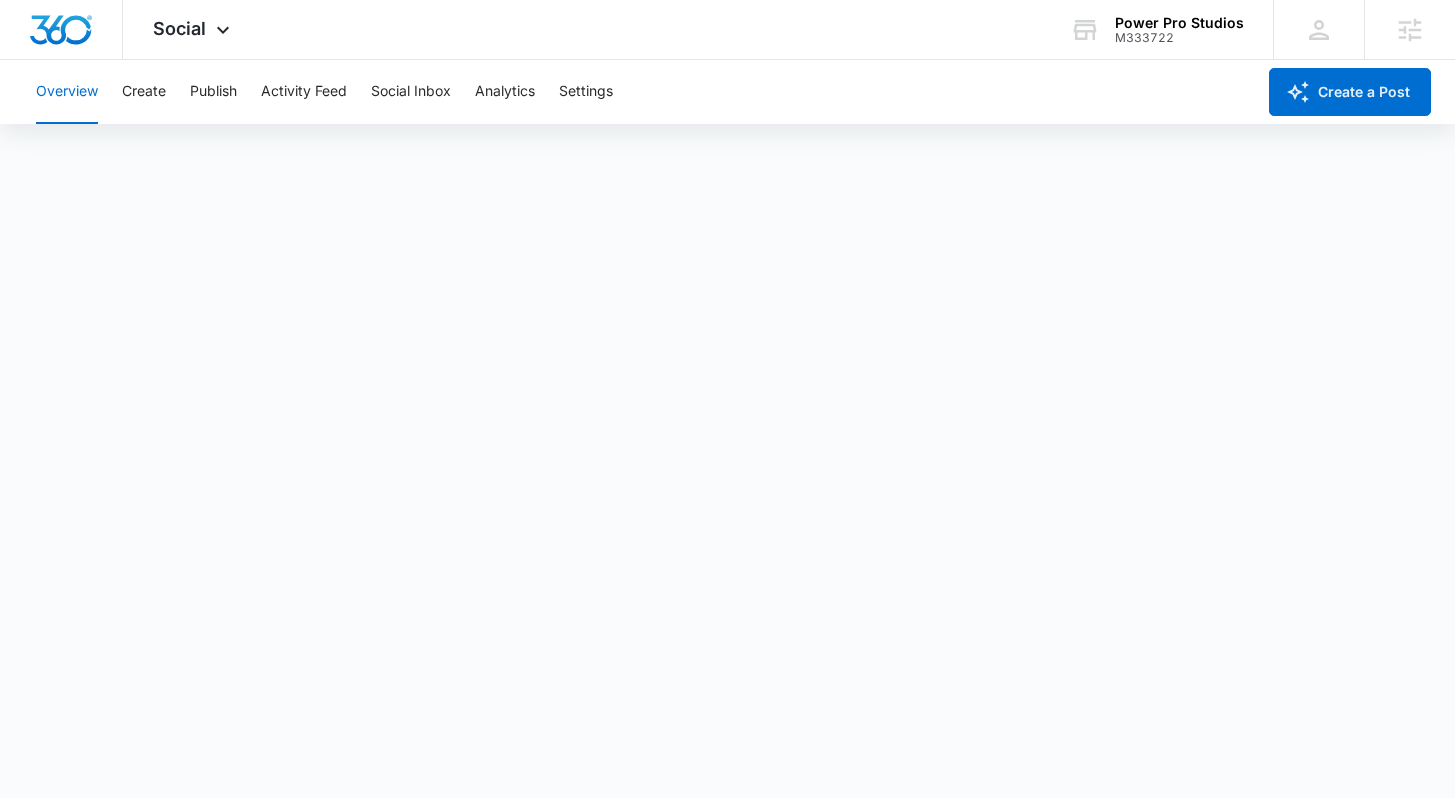 scroll, scrollTop: 0, scrollLeft: 0, axis: both 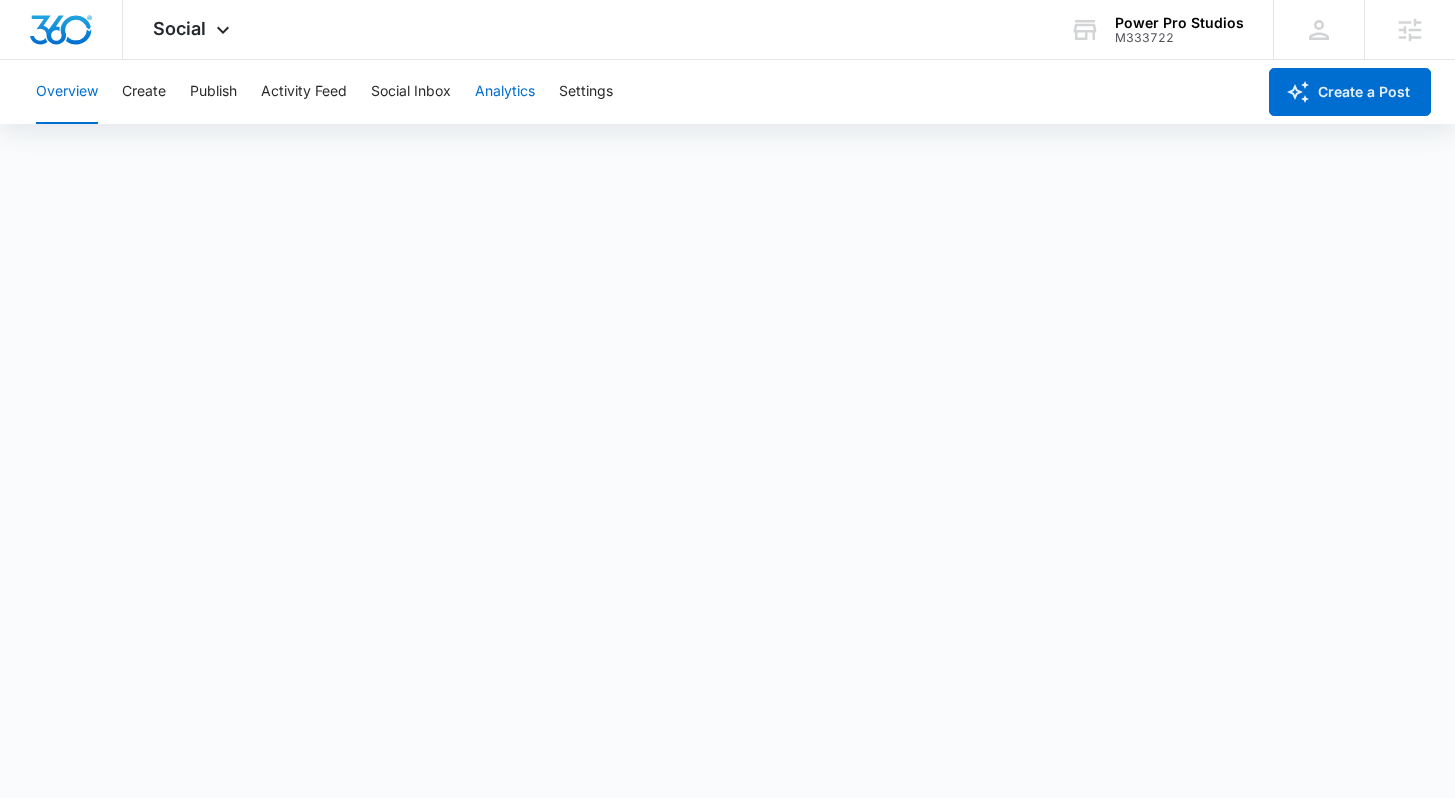 click on "Analytics" at bounding box center [505, 92] 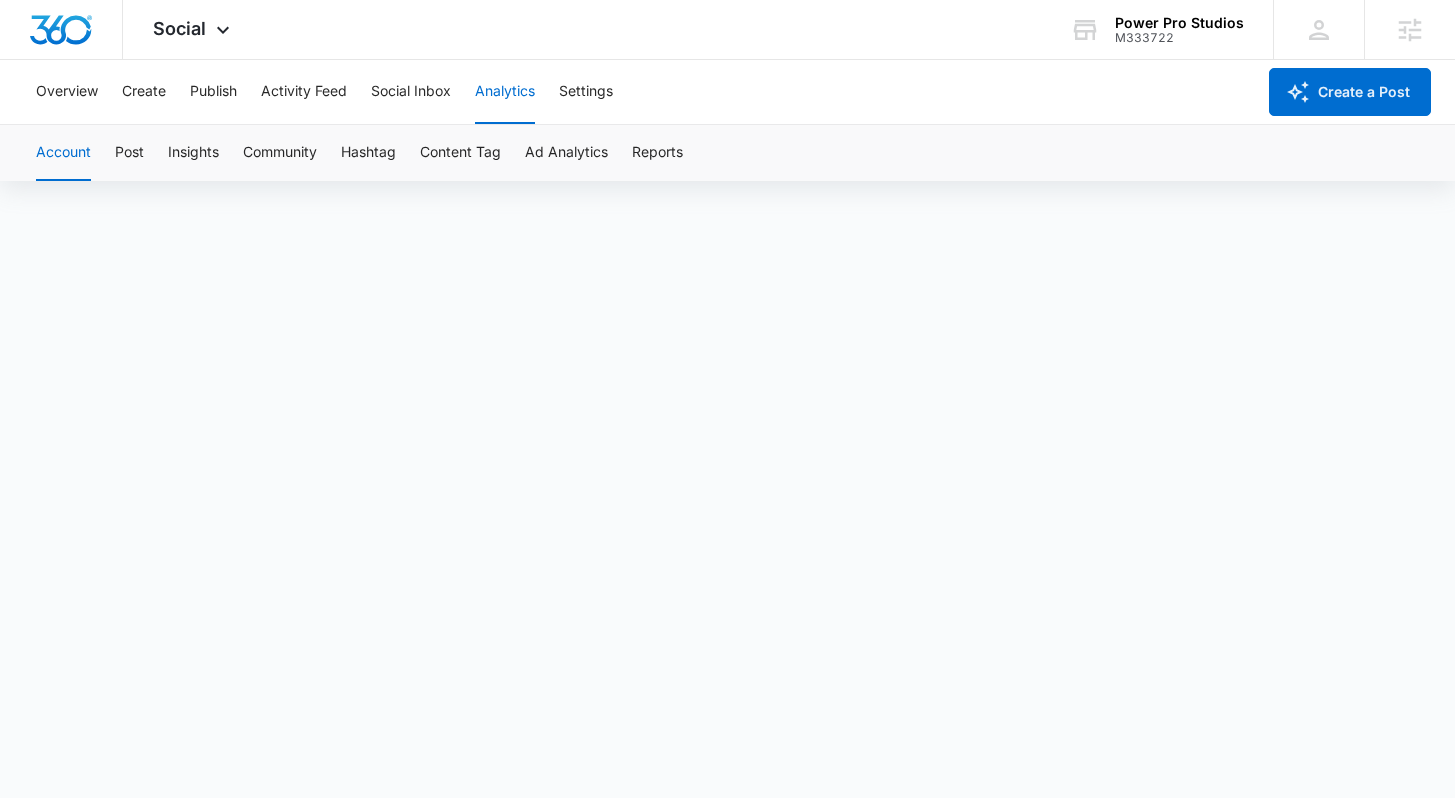 scroll, scrollTop: 14, scrollLeft: 0, axis: vertical 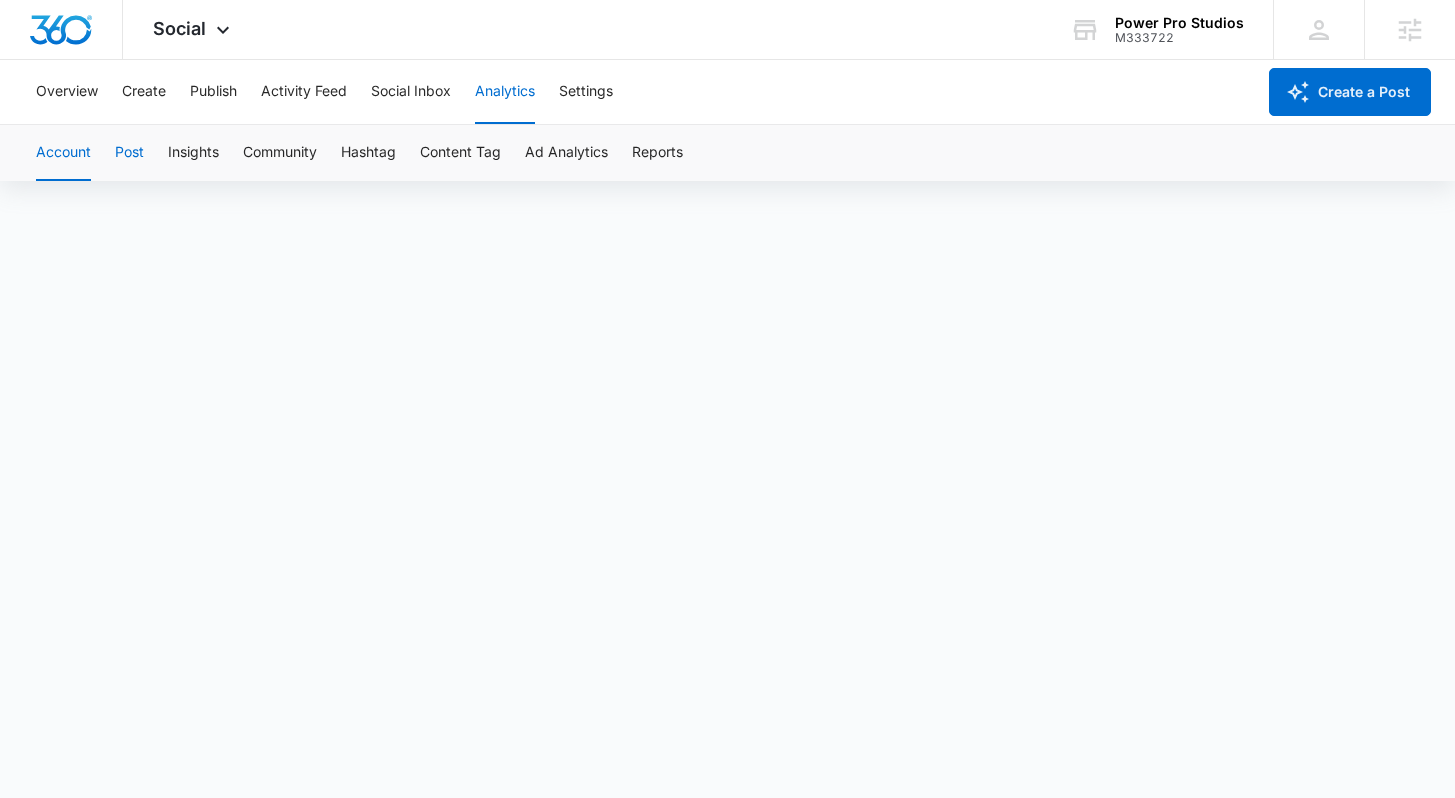 click on "Post" at bounding box center [129, 153] 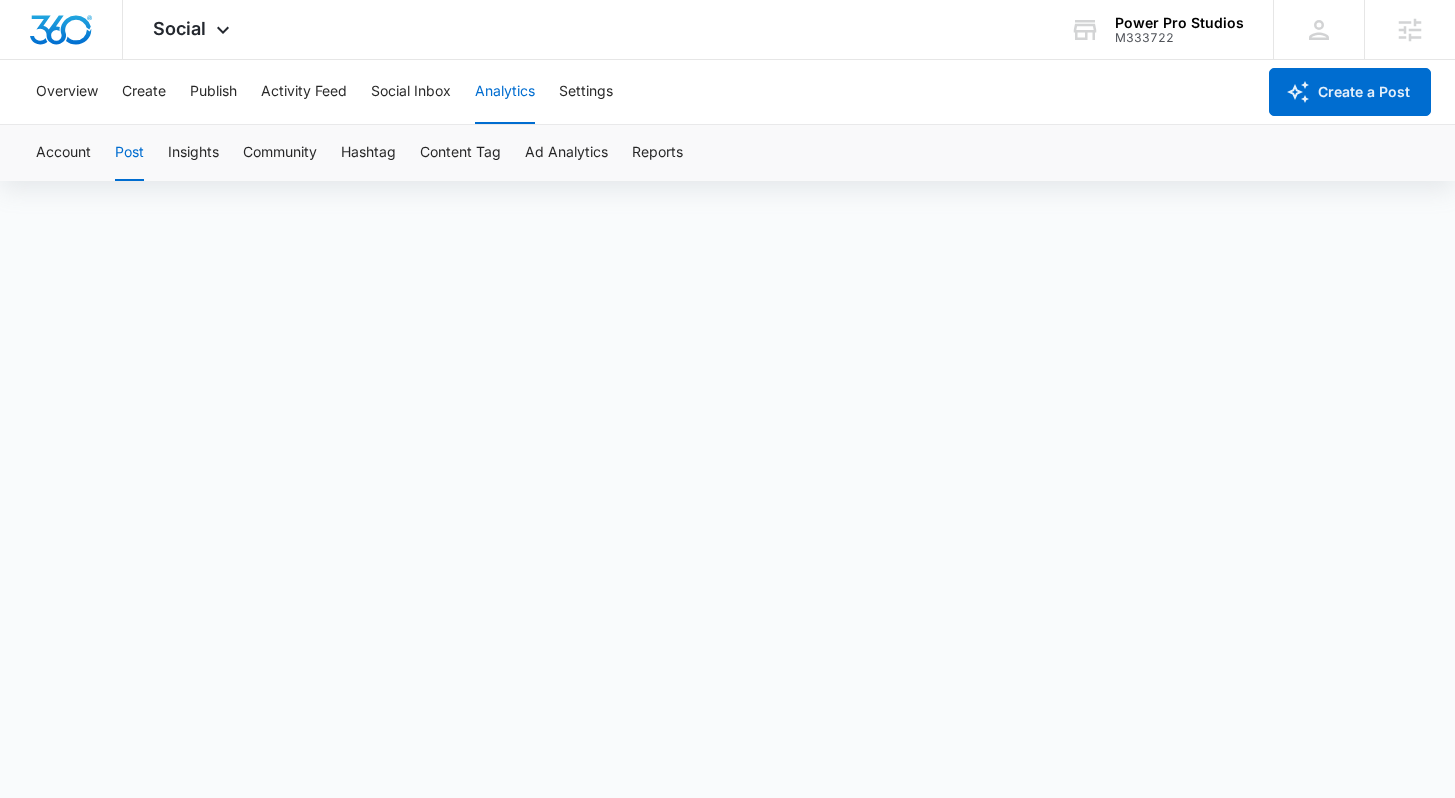 scroll, scrollTop: 0, scrollLeft: 0, axis: both 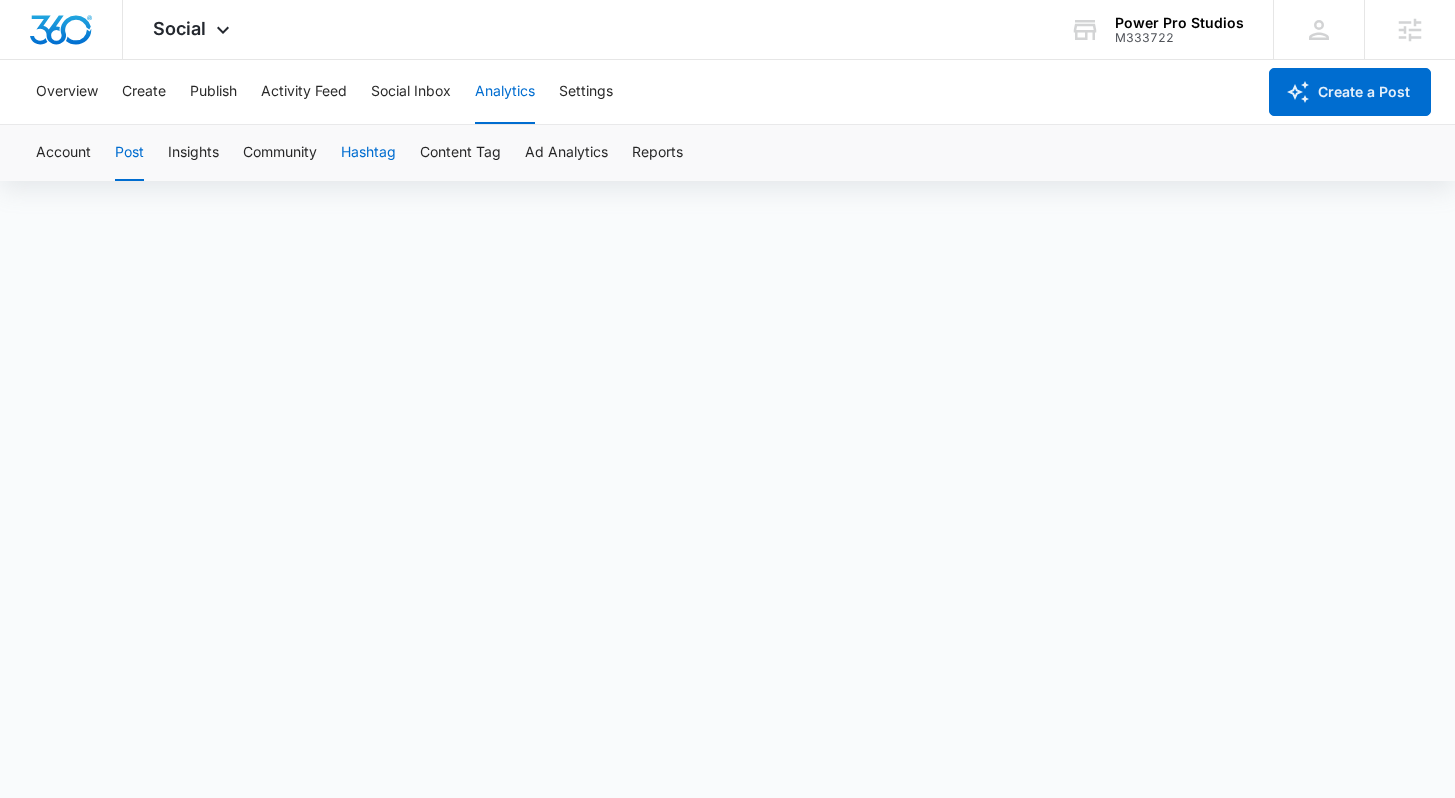 click on "Hashtag" at bounding box center [368, 153] 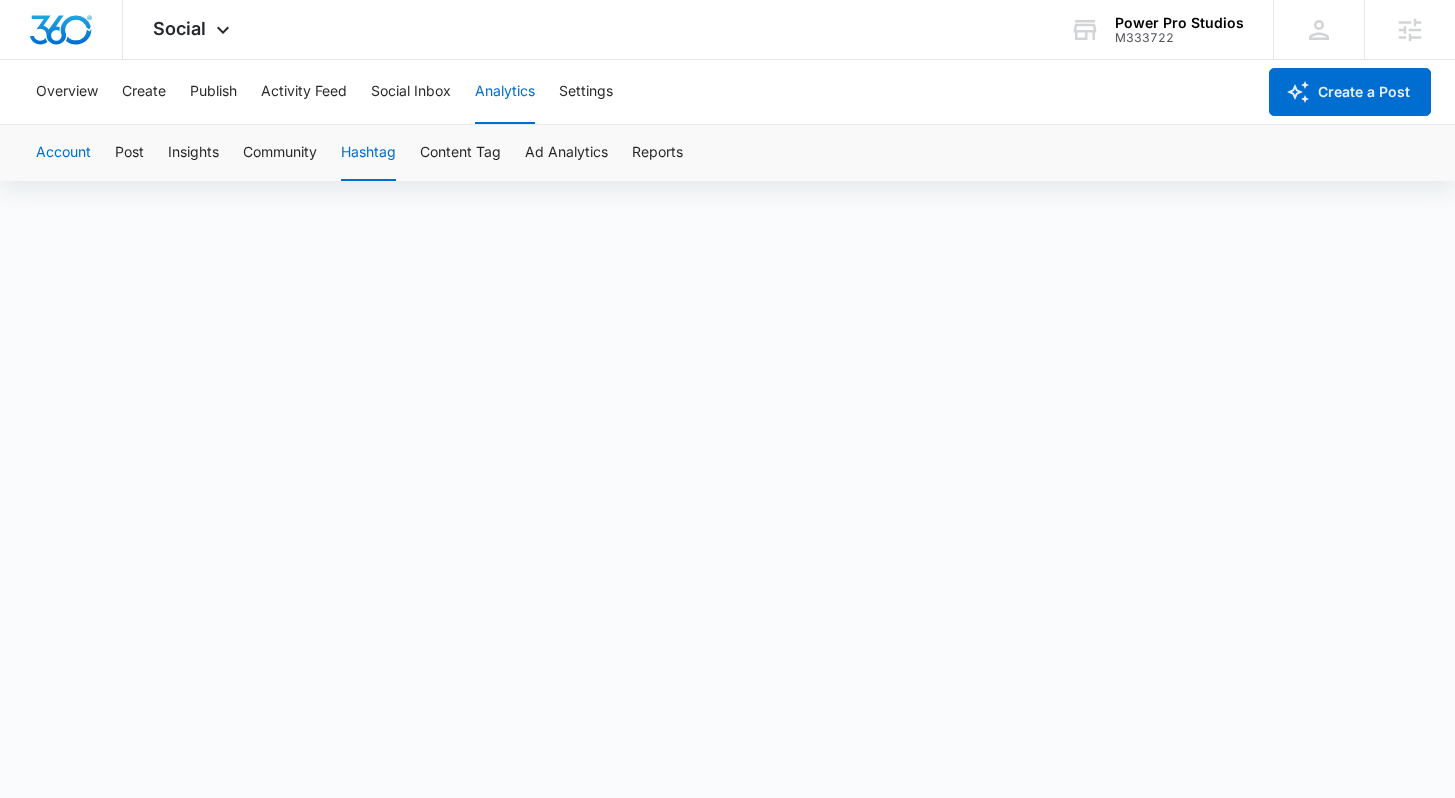 click on "Account" at bounding box center (63, 153) 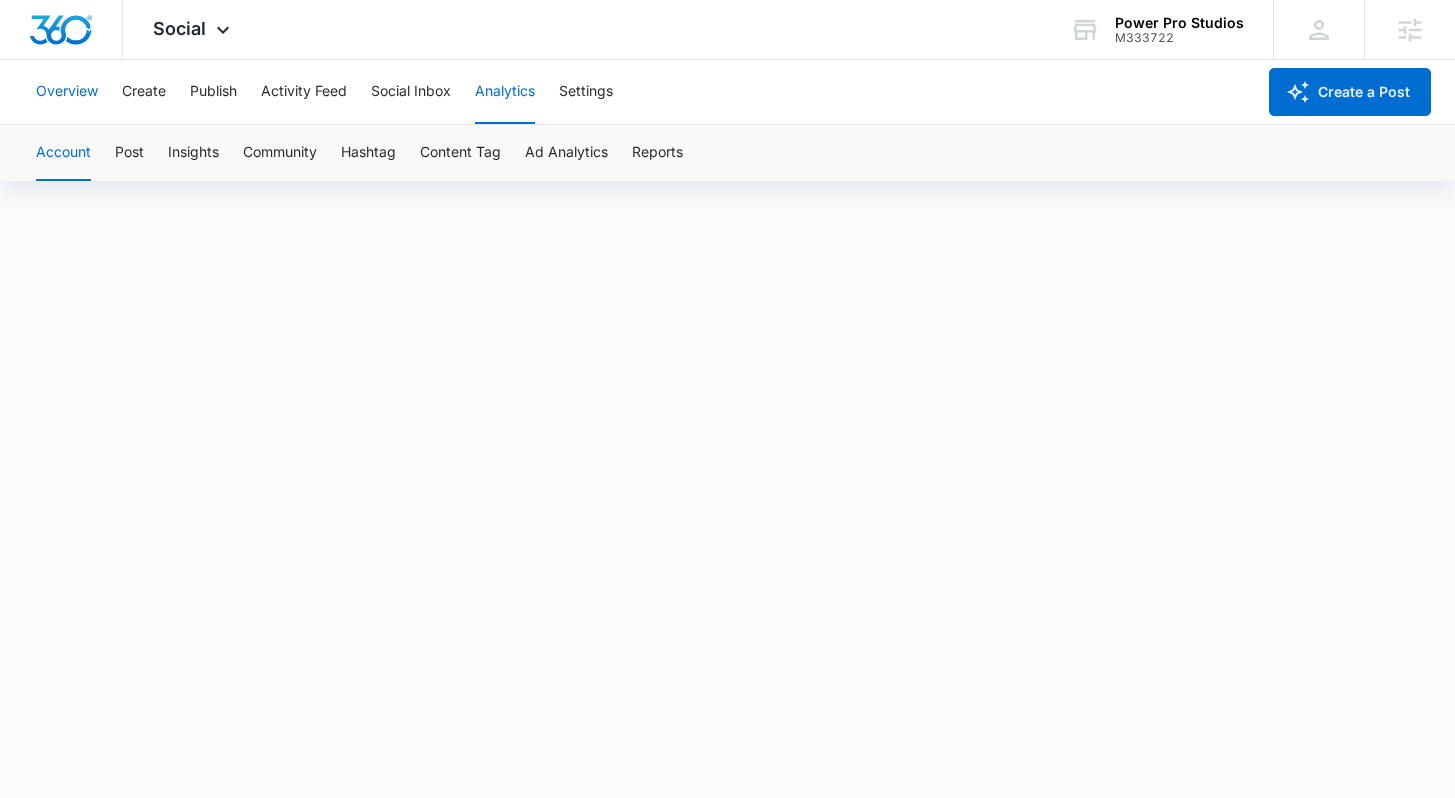 click on "Overview" at bounding box center (67, 92) 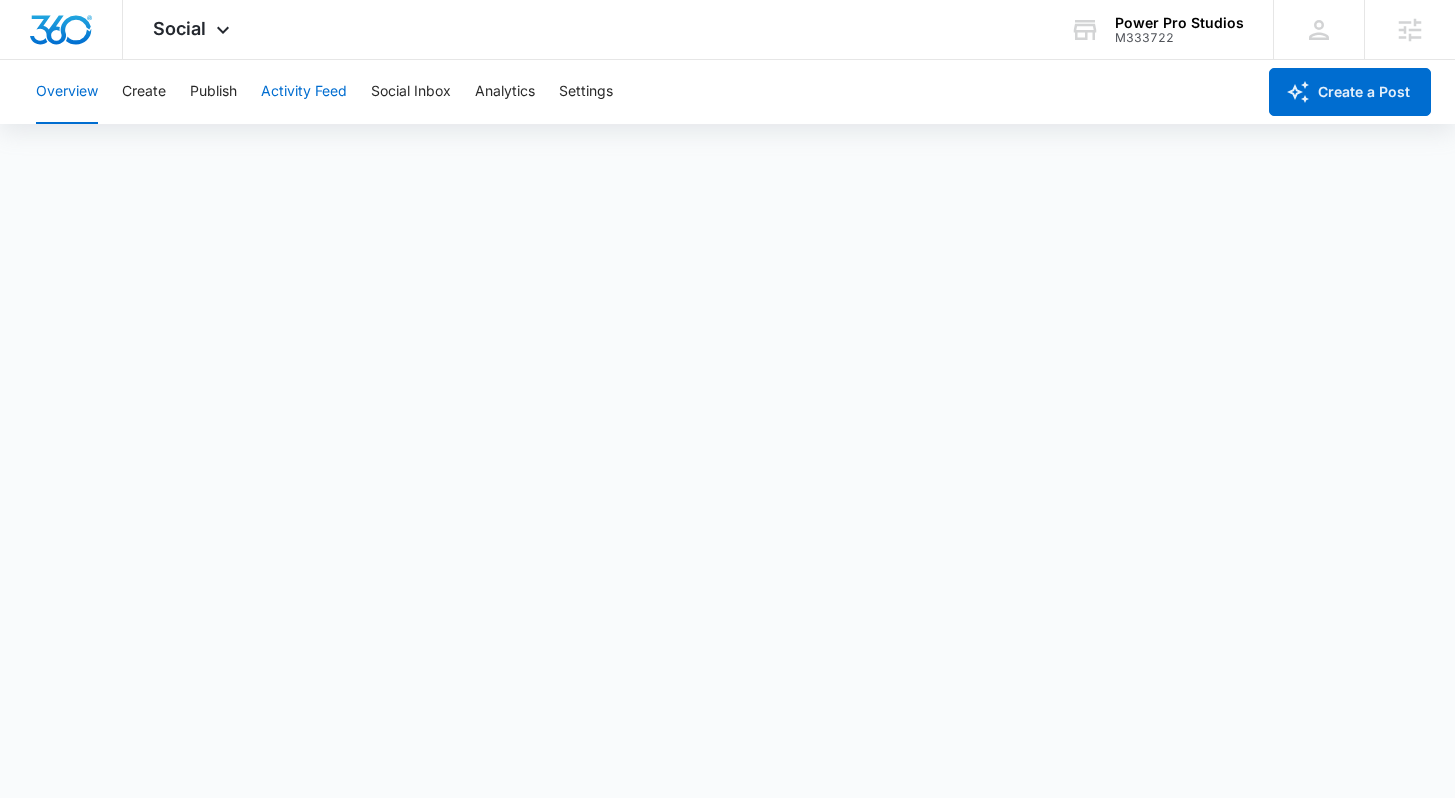 click on "Activity Feed" at bounding box center (304, 92) 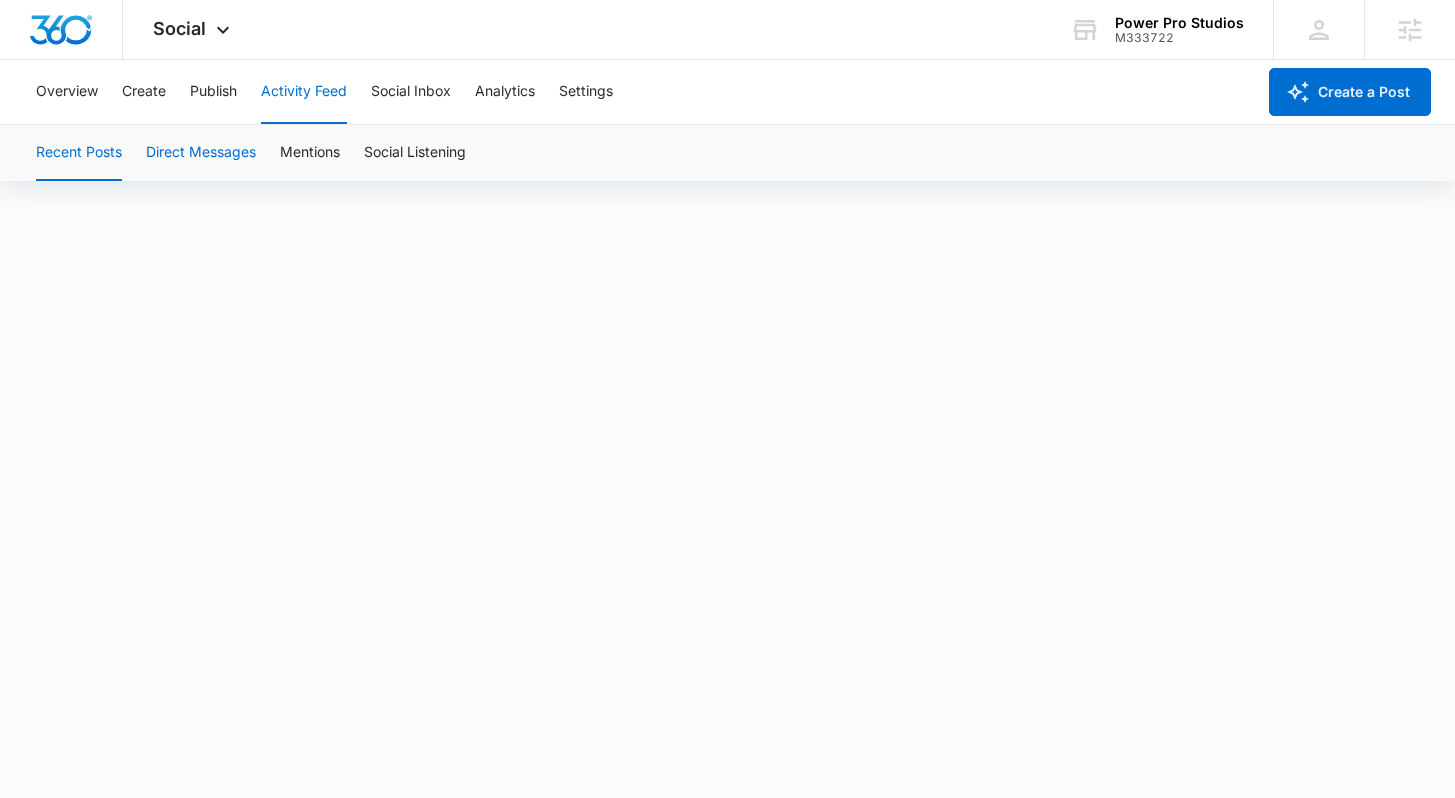 click on "Direct Messages" at bounding box center [201, 153] 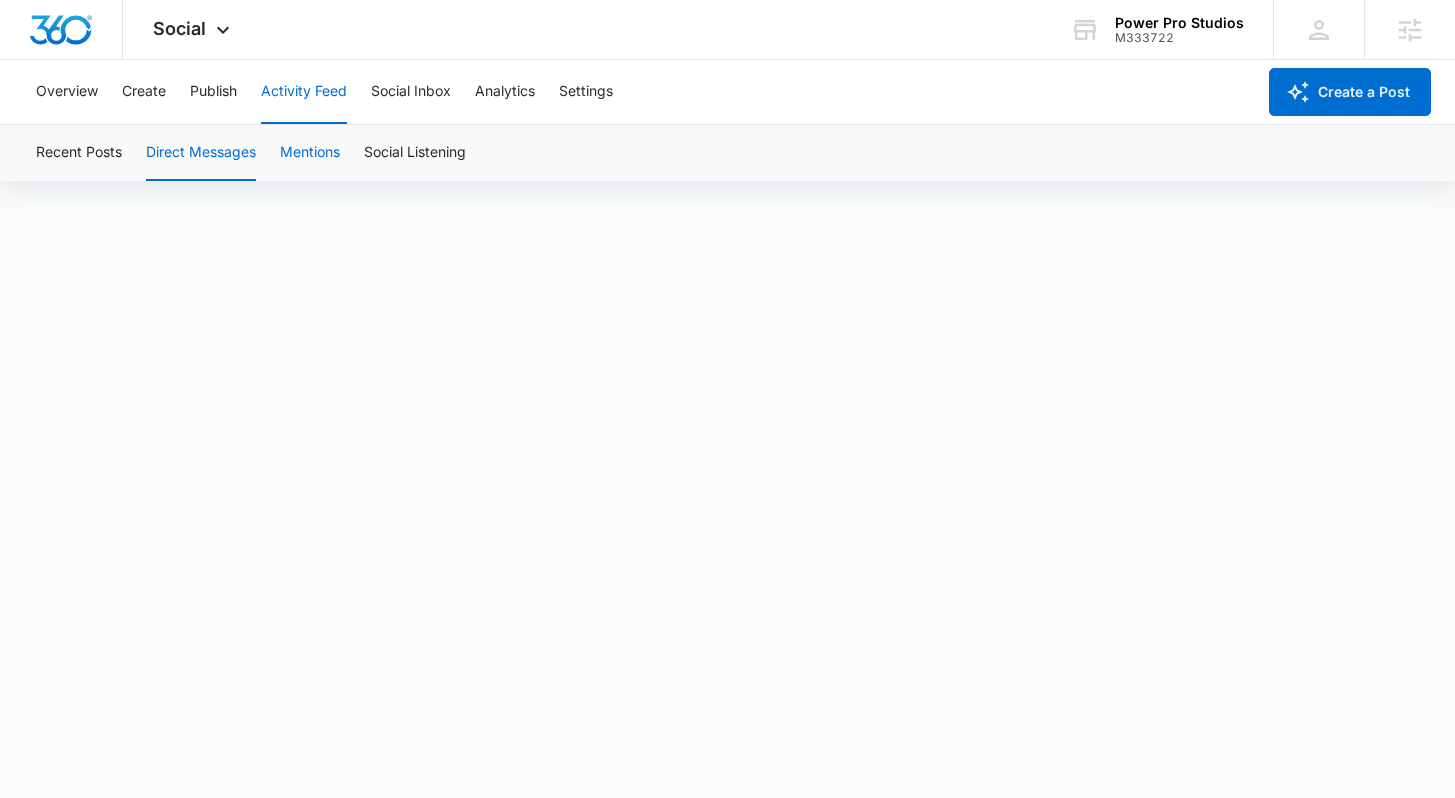 click on "Mentions" at bounding box center (310, 153) 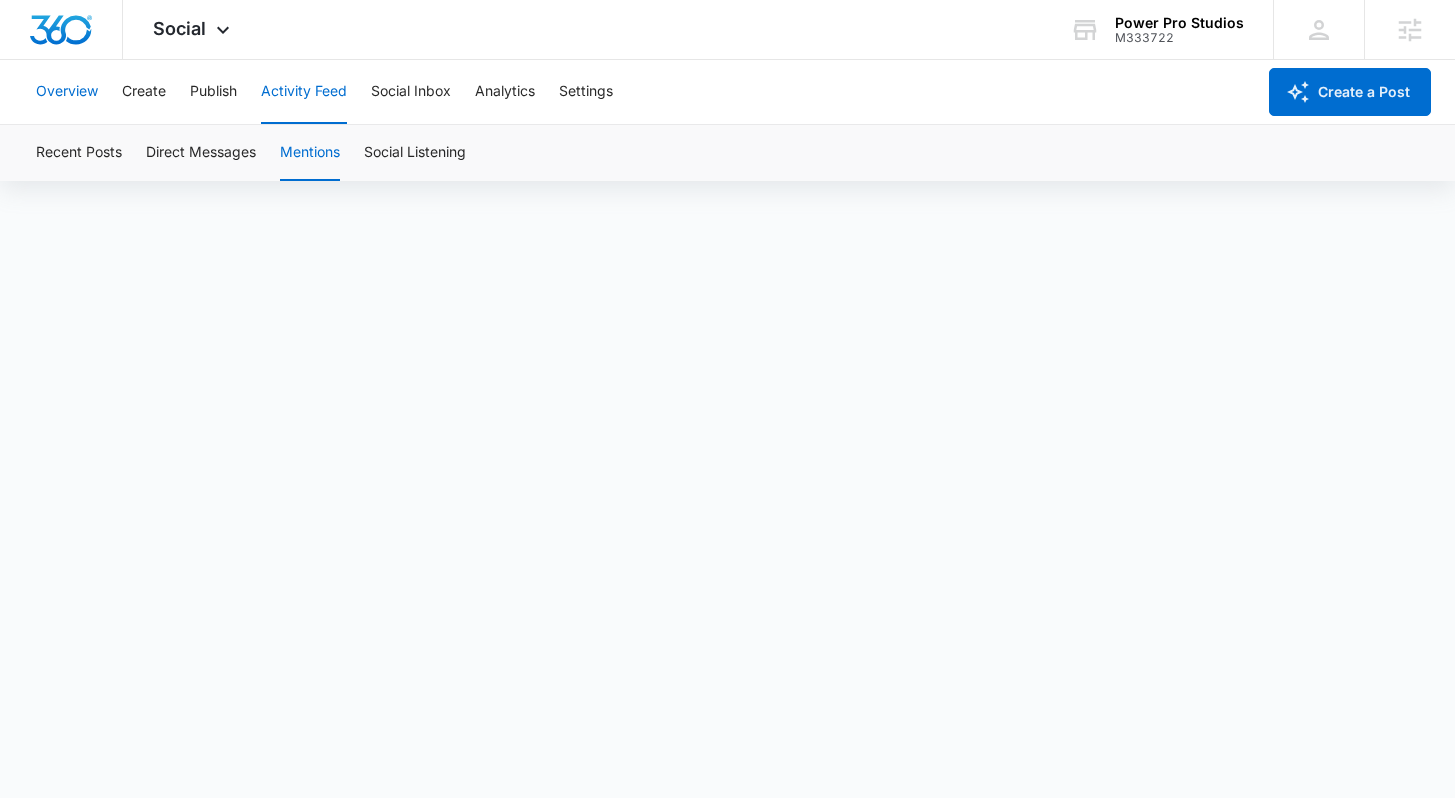 click on "Overview" at bounding box center (67, 92) 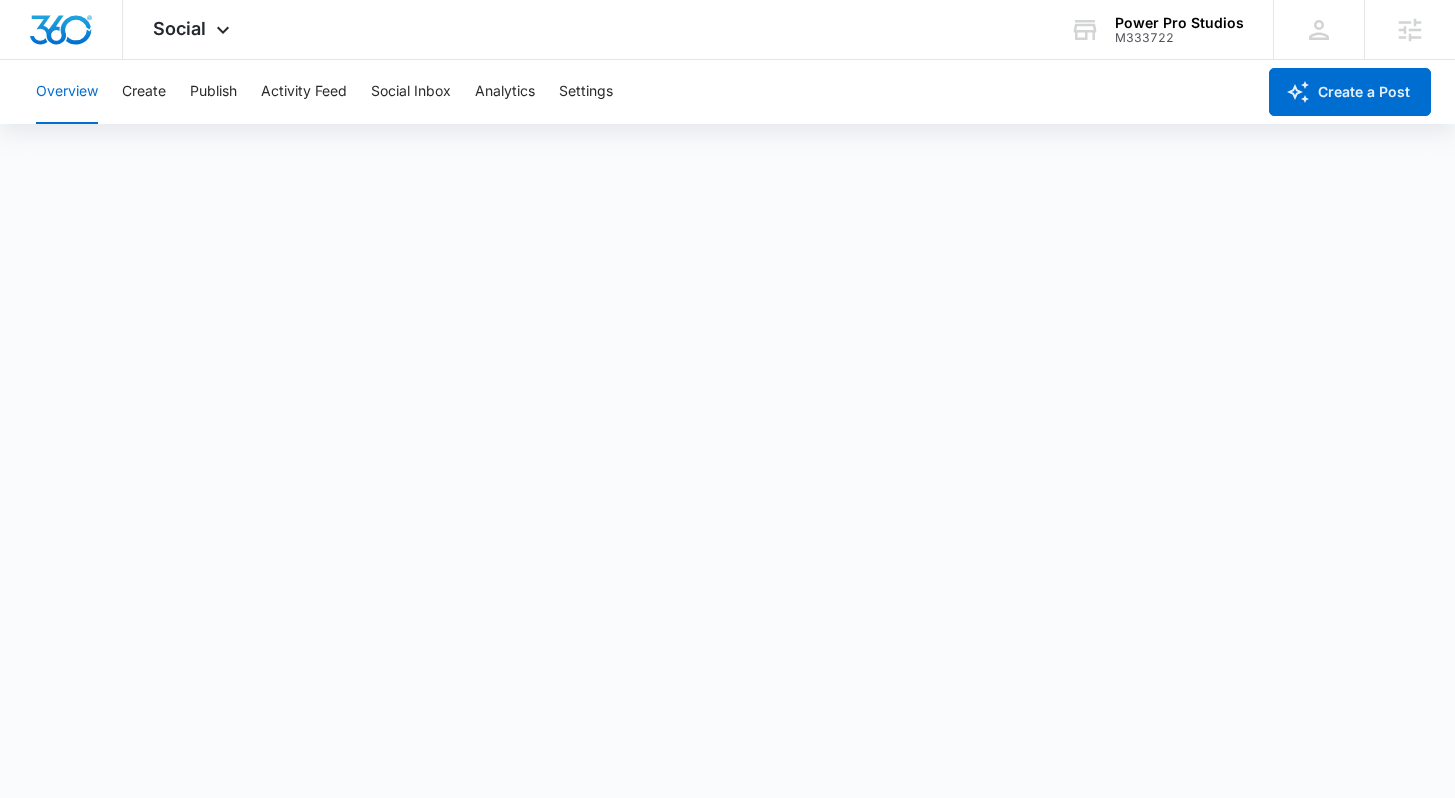 scroll, scrollTop: 5, scrollLeft: 0, axis: vertical 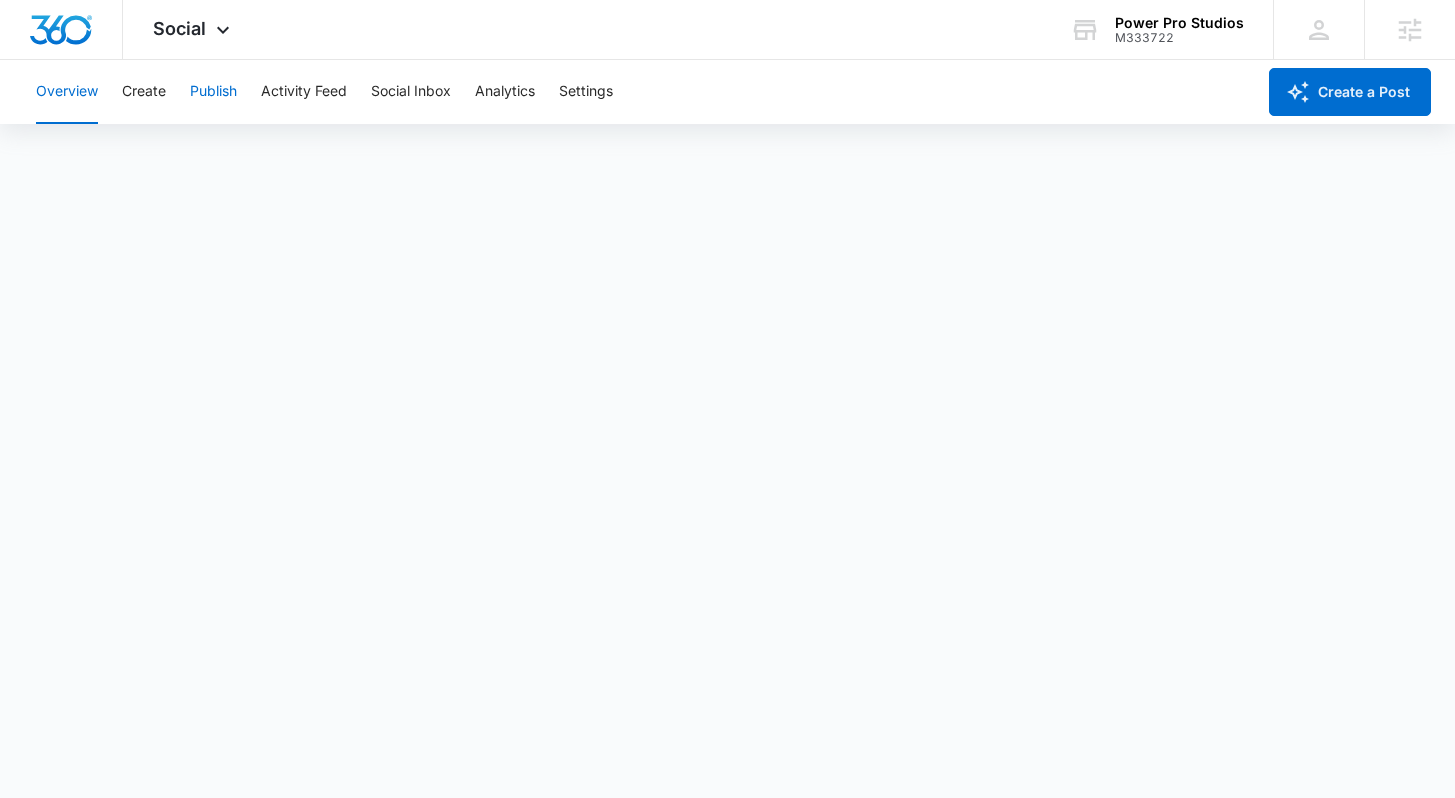 click on "Publish" at bounding box center (213, 92) 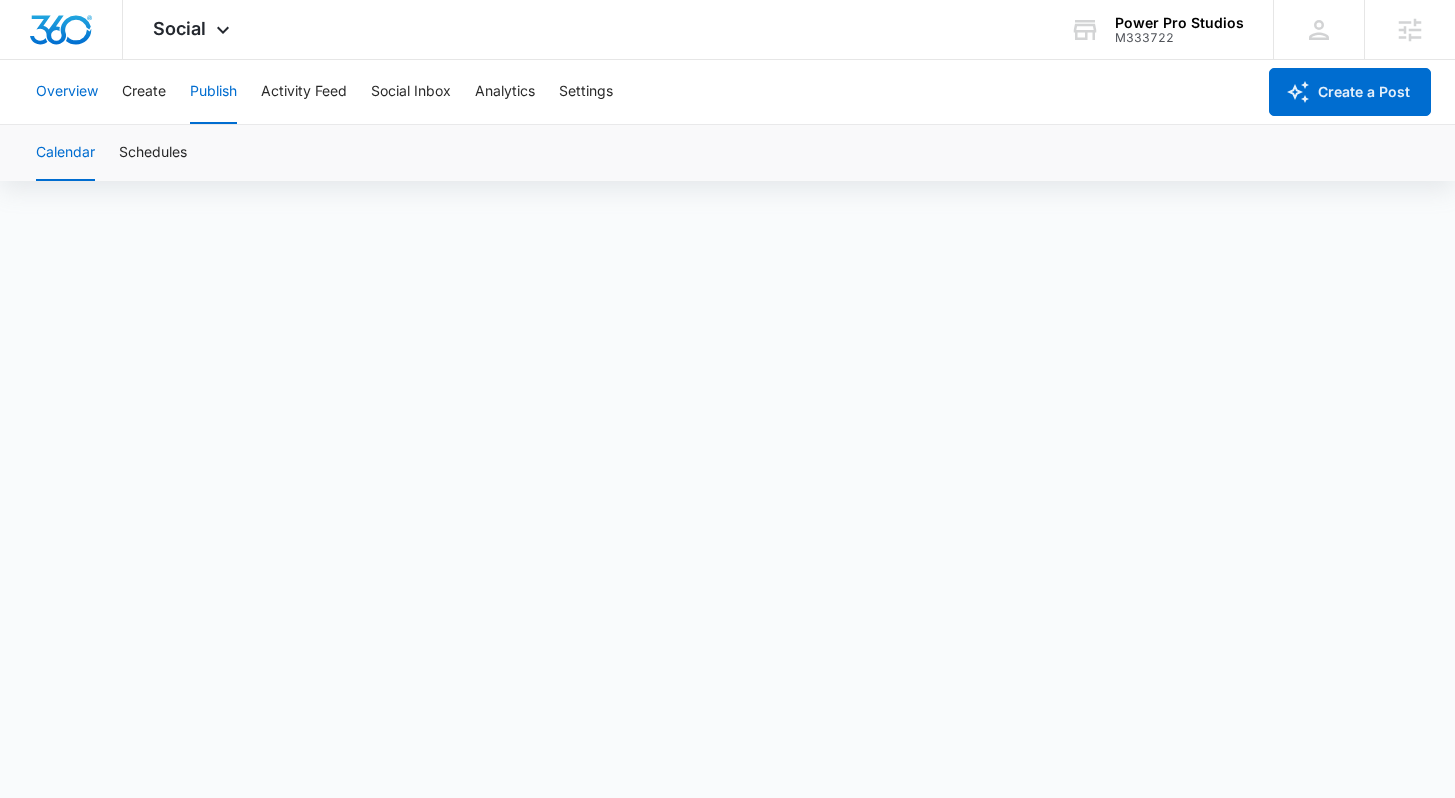 click on "Overview" at bounding box center (67, 92) 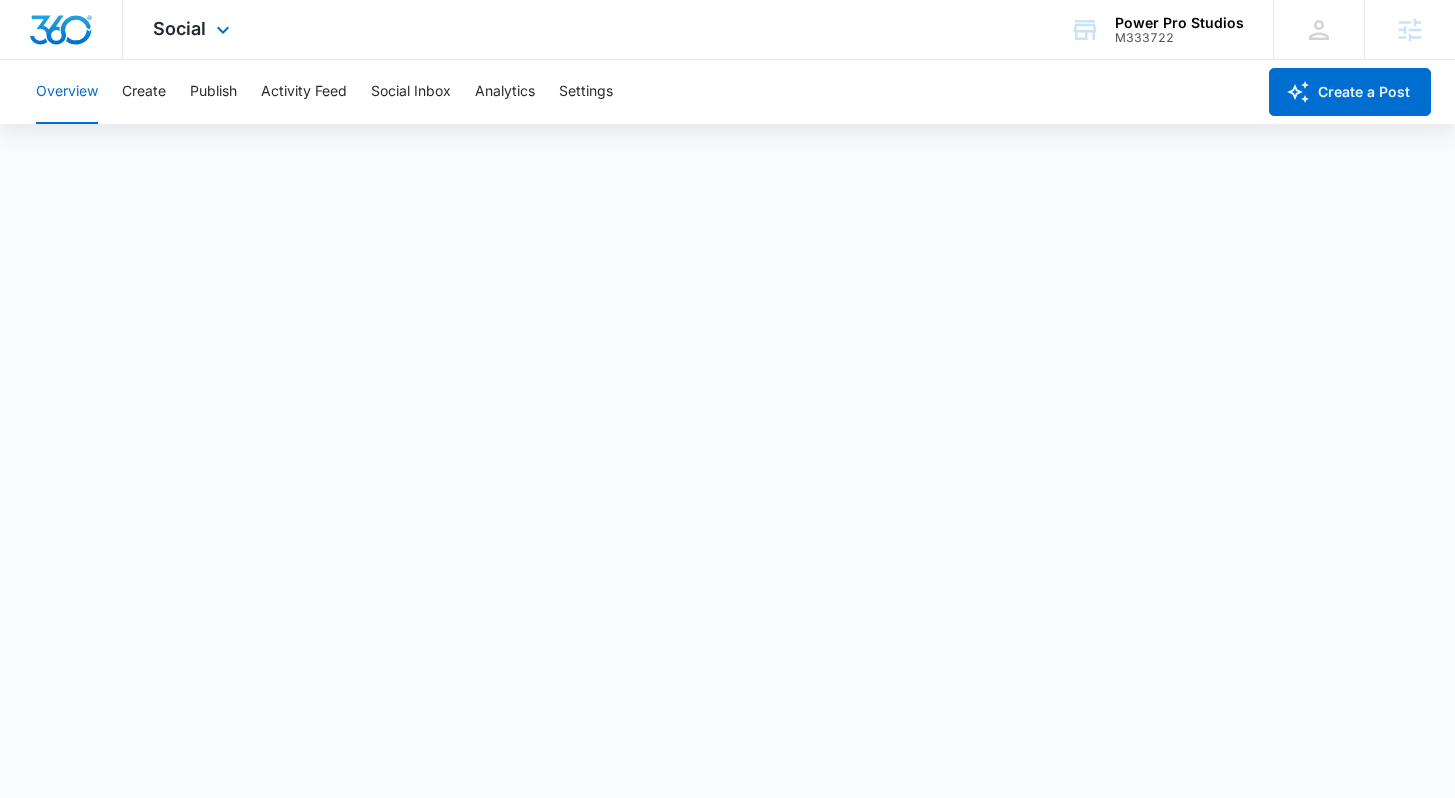 click at bounding box center (61, 30) 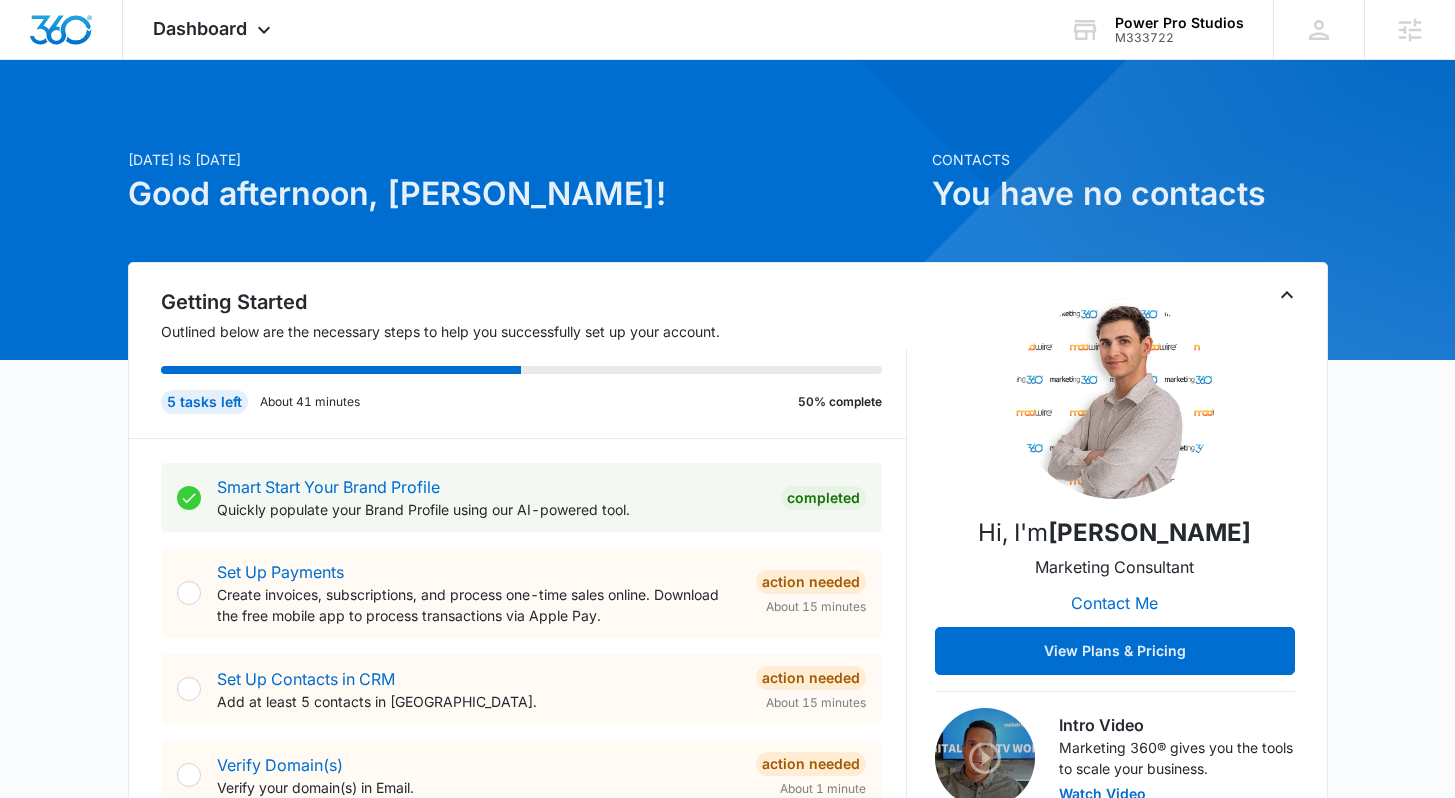 click on "Today is Thursday, July 3rd Good afternoon, Lindsey! Contacts You have no contacts Getting Started Outlined below are the necessary steps to help you successfully set up your account. 5 tasks left About 41 minutes 50% complete Smart Start Your Brand Profile Quickly populate your Brand Profile using our AI-powered tool. Completed Set Up Payments Create invoices, subscriptions, and process one-time sales online. Download the free mobile app to process transactions via Apple Pay. Action Needed About 15 minutes Set Up Contacts in CRM Add at least 5 contacts in CRM. Action Needed About 15 minutes Verify Domain(s) Verify your domain(s) in Email. Action Needed About 1 minute Add Location(s) in Settings Add your business location(s) in Settings. Completed Activate Social Activate your social account in order to connect your social profiles. Completed Connect Your Social Profile(s) Add your social media account(s) in Social. Action Needed About 5 minutes Set Up Reputation Complete the setup wizard in Reputation. Forms" at bounding box center [727, 1211] 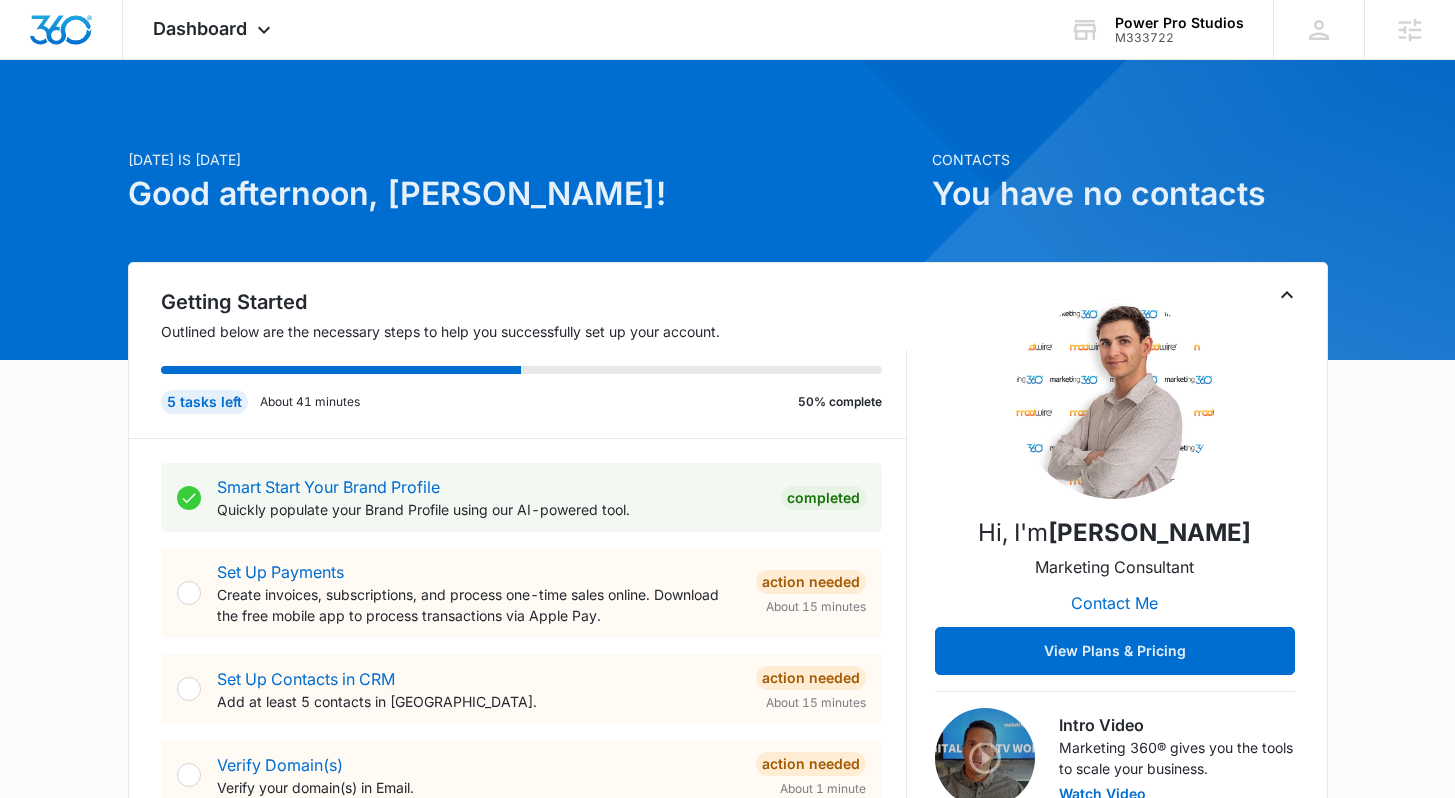 click on "Today is Thursday, July 3rd Good afternoon, Lindsey! Contacts You have no contacts Getting Started Outlined below are the necessary steps to help you successfully set up your account. 5 tasks left About 41 minutes 50% complete Smart Start Your Brand Profile Quickly populate your Brand Profile using our AI-powered tool. Completed Set Up Payments Create invoices, subscriptions, and process one-time sales online. Download the free mobile app to process transactions via Apple Pay. Action Needed About 15 minutes Set Up Contacts in CRM Add at least 5 contacts in CRM. Action Needed About 15 minutes Verify Domain(s) Verify your domain(s) in Email. Action Needed About 1 minute Add Location(s) in Settings Add your business location(s) in Settings. Completed Activate Social Activate your social account in order to connect your social profiles. Completed Connect Your Social Profile(s) Add your social media account(s) in Social. Action Needed About 5 minutes Set Up Reputation Complete the setup wizard in Reputation. Forms" at bounding box center (727, 1211) 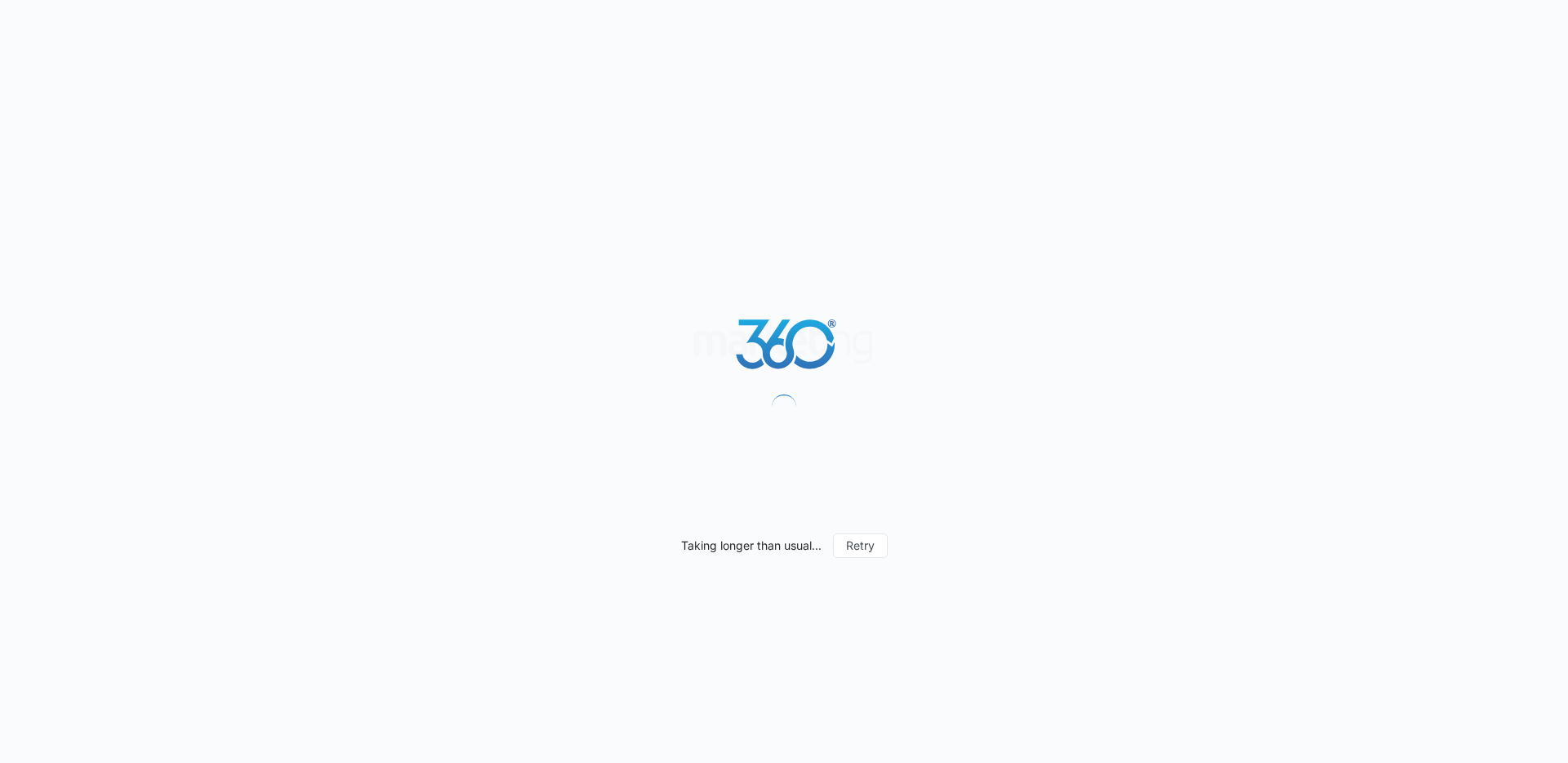 scroll, scrollTop: 0, scrollLeft: 0, axis: both 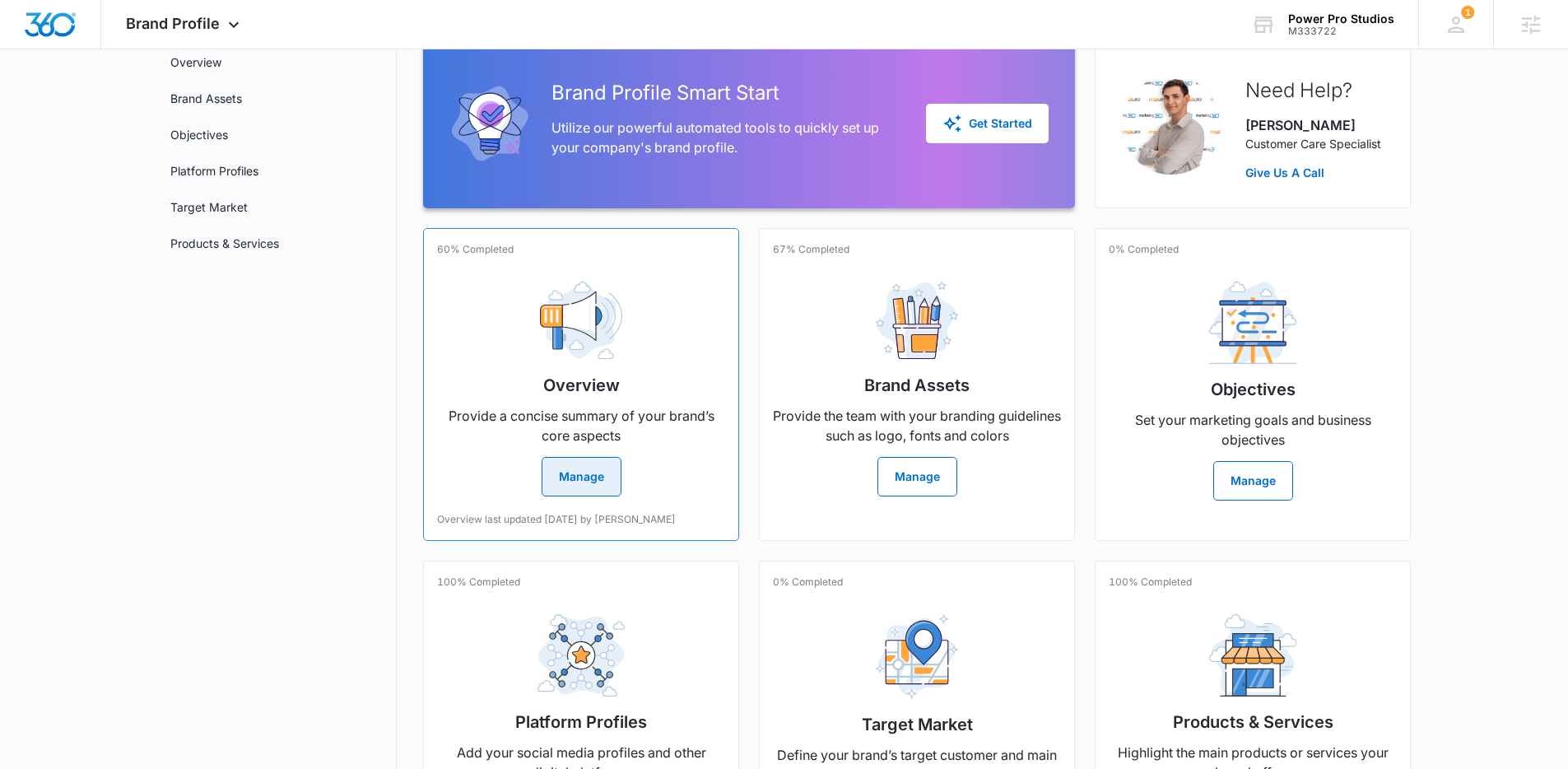 click on "Manage" at bounding box center [581, 477] 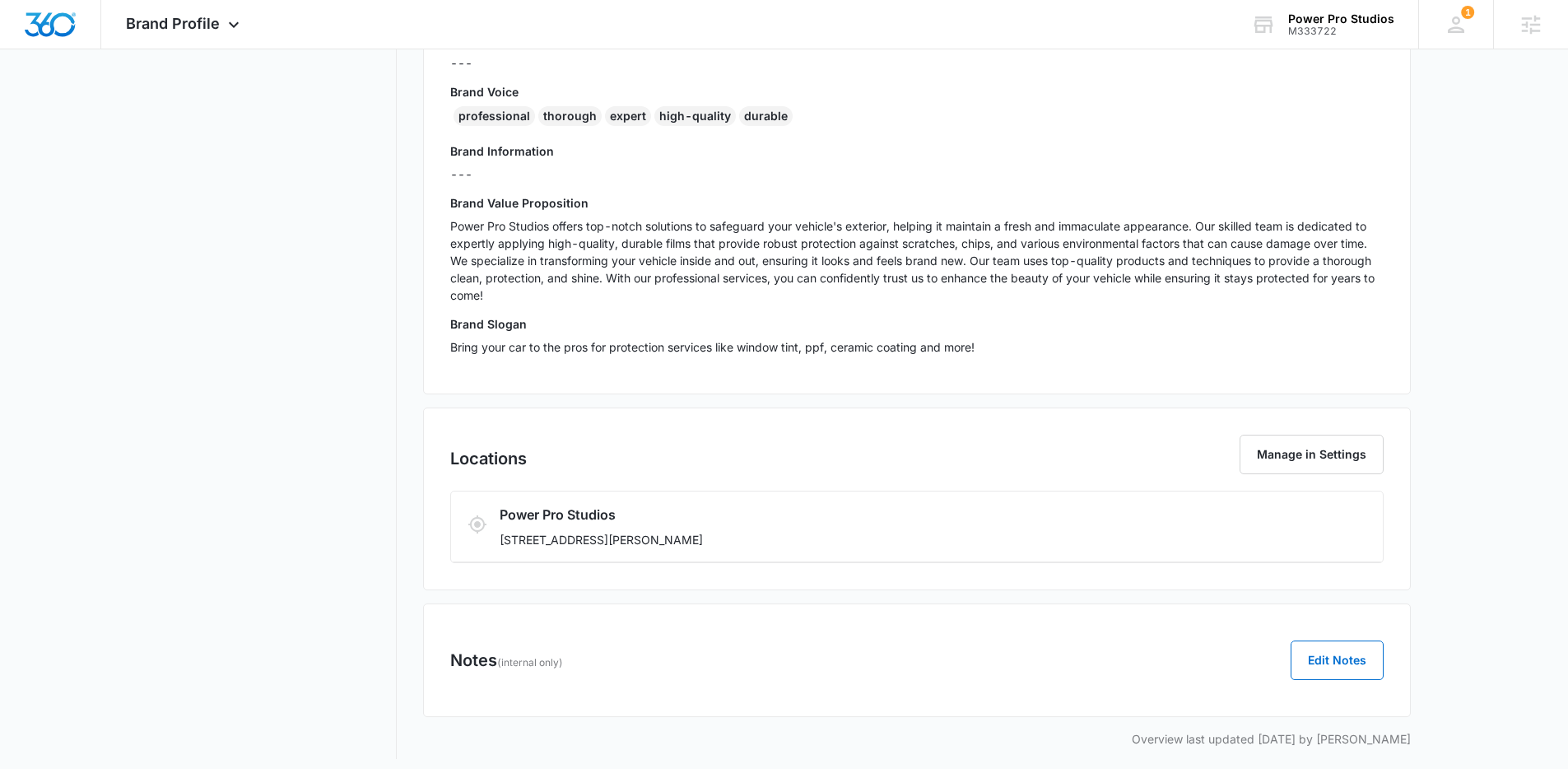 scroll, scrollTop: 404, scrollLeft: 0, axis: vertical 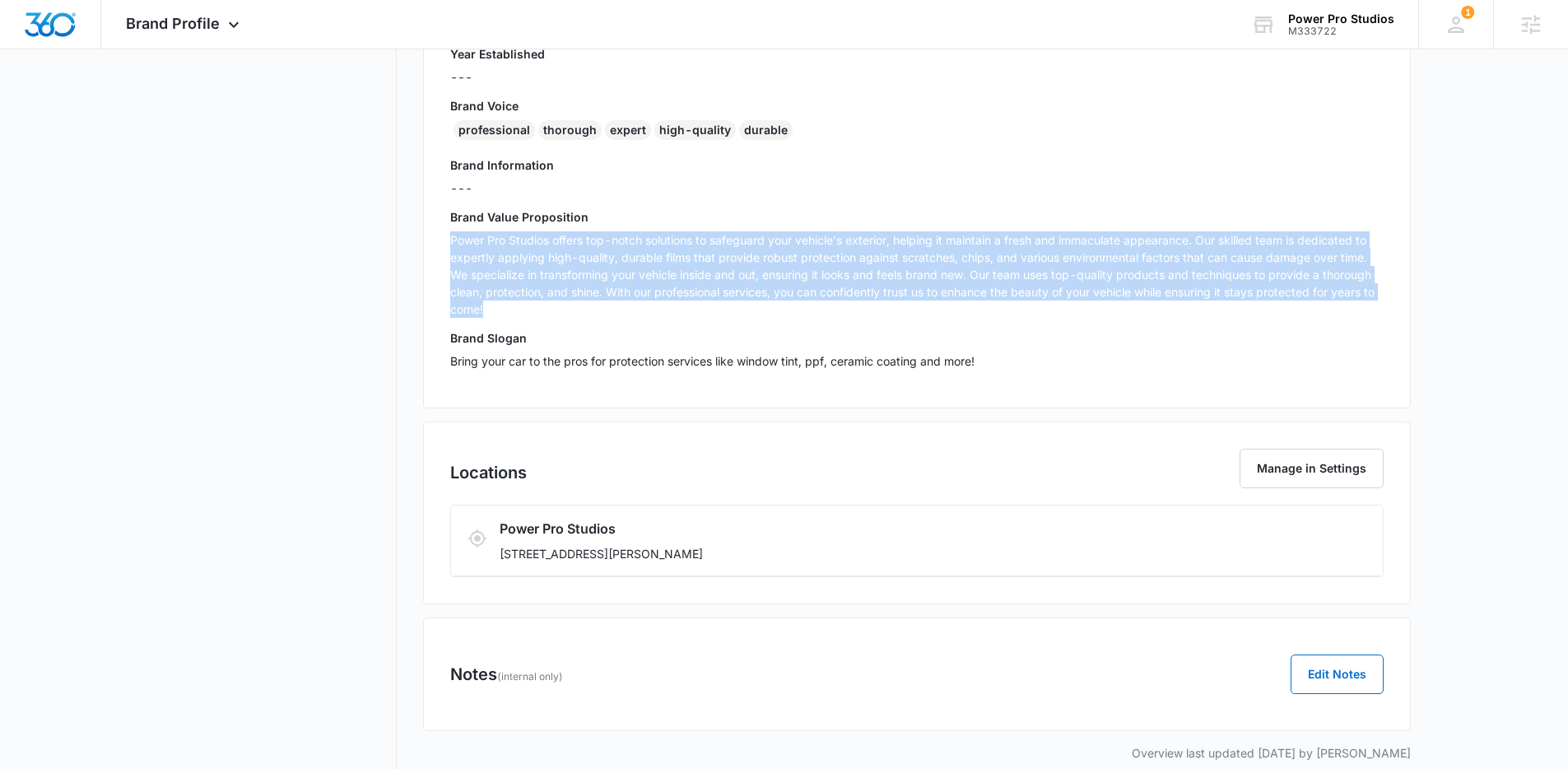 drag, startPoint x: 535, startPoint y: 311, endPoint x: 425, endPoint y: 241, distance: 130.38405 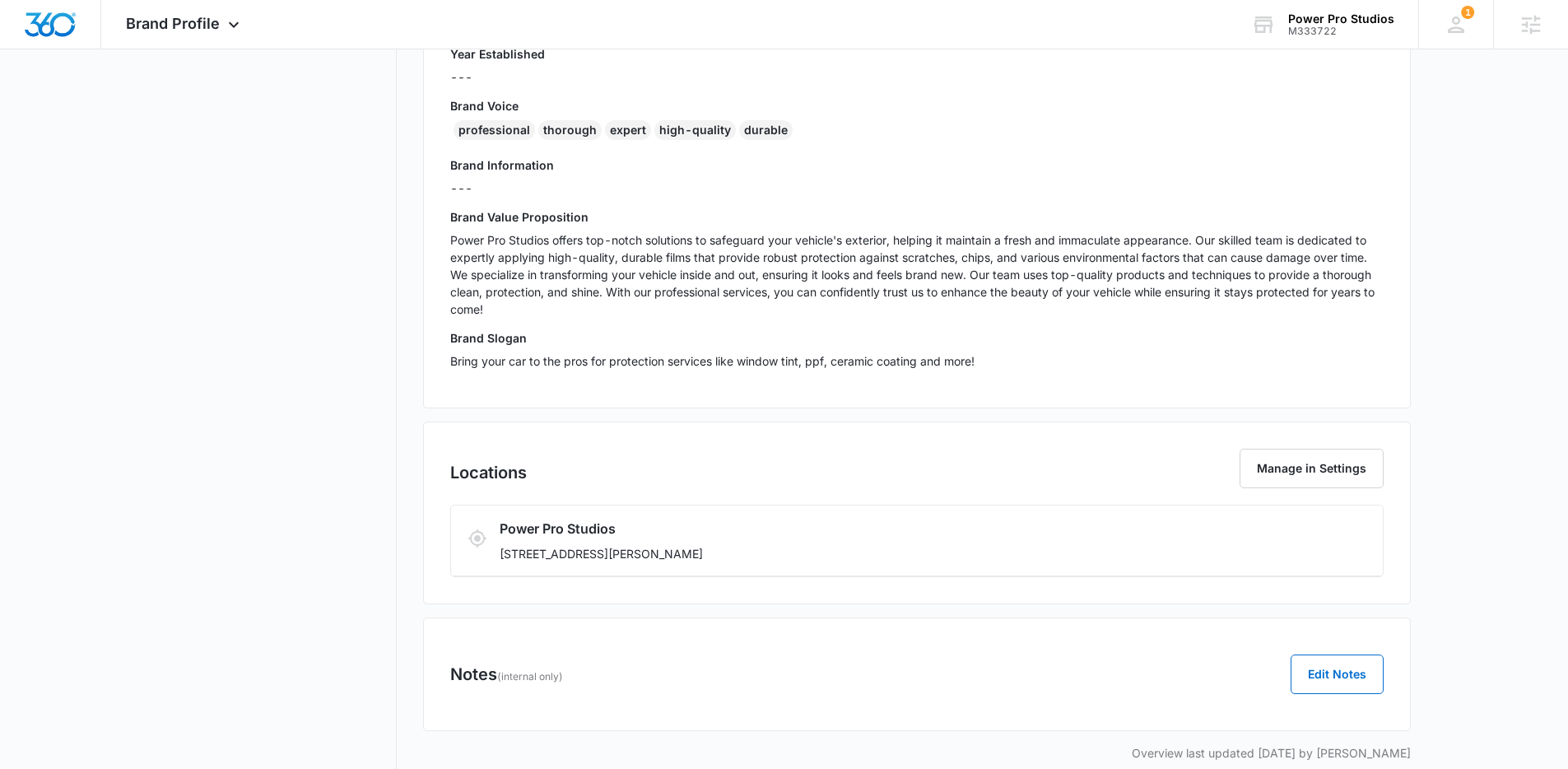 click on "Brand Profile Getting Started Overview Brand Assets Objectives Platform Profiles Target Market Products & Services" at bounding box center [277, 235] 